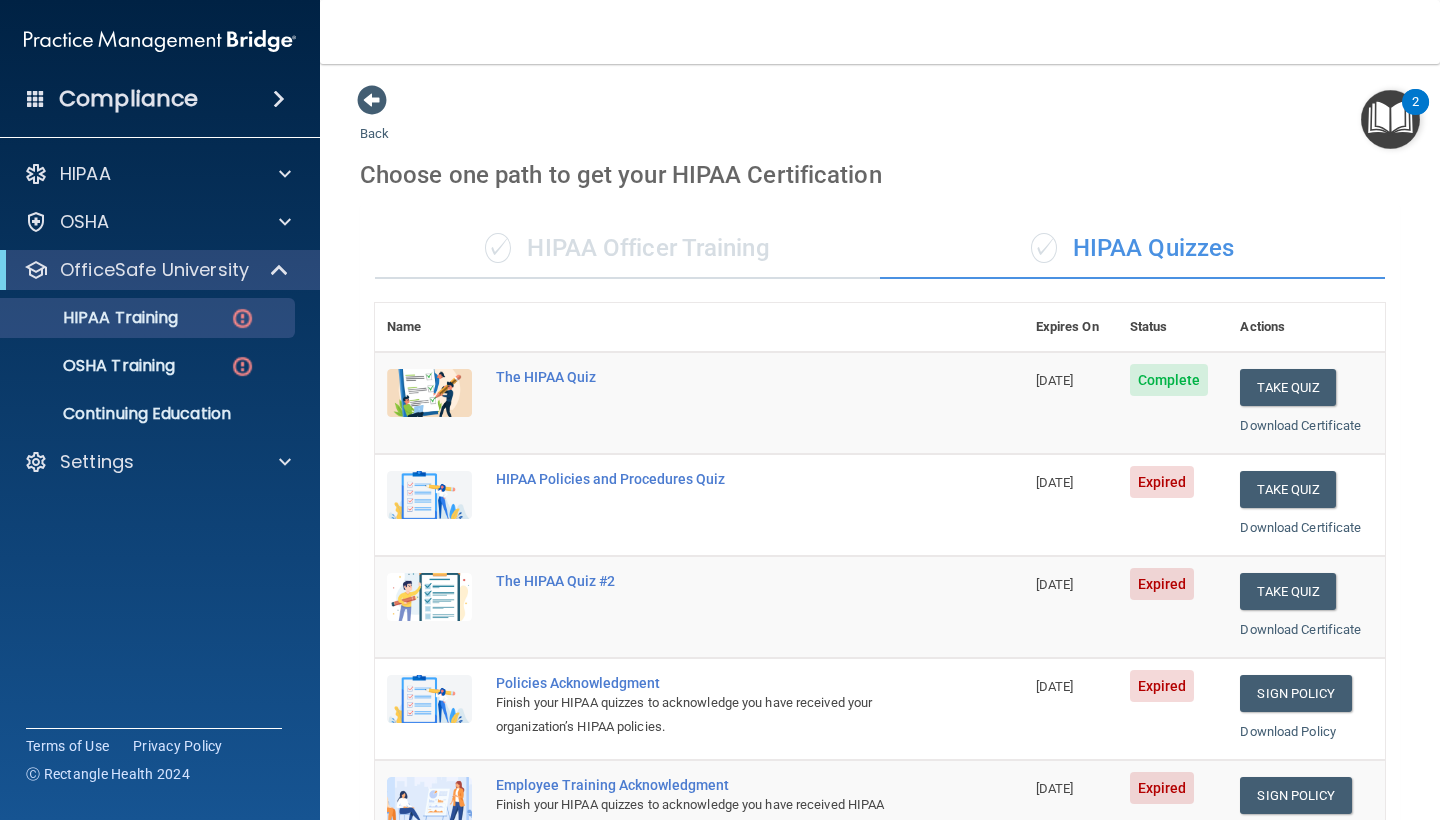 scroll, scrollTop: 0, scrollLeft: 0, axis: both 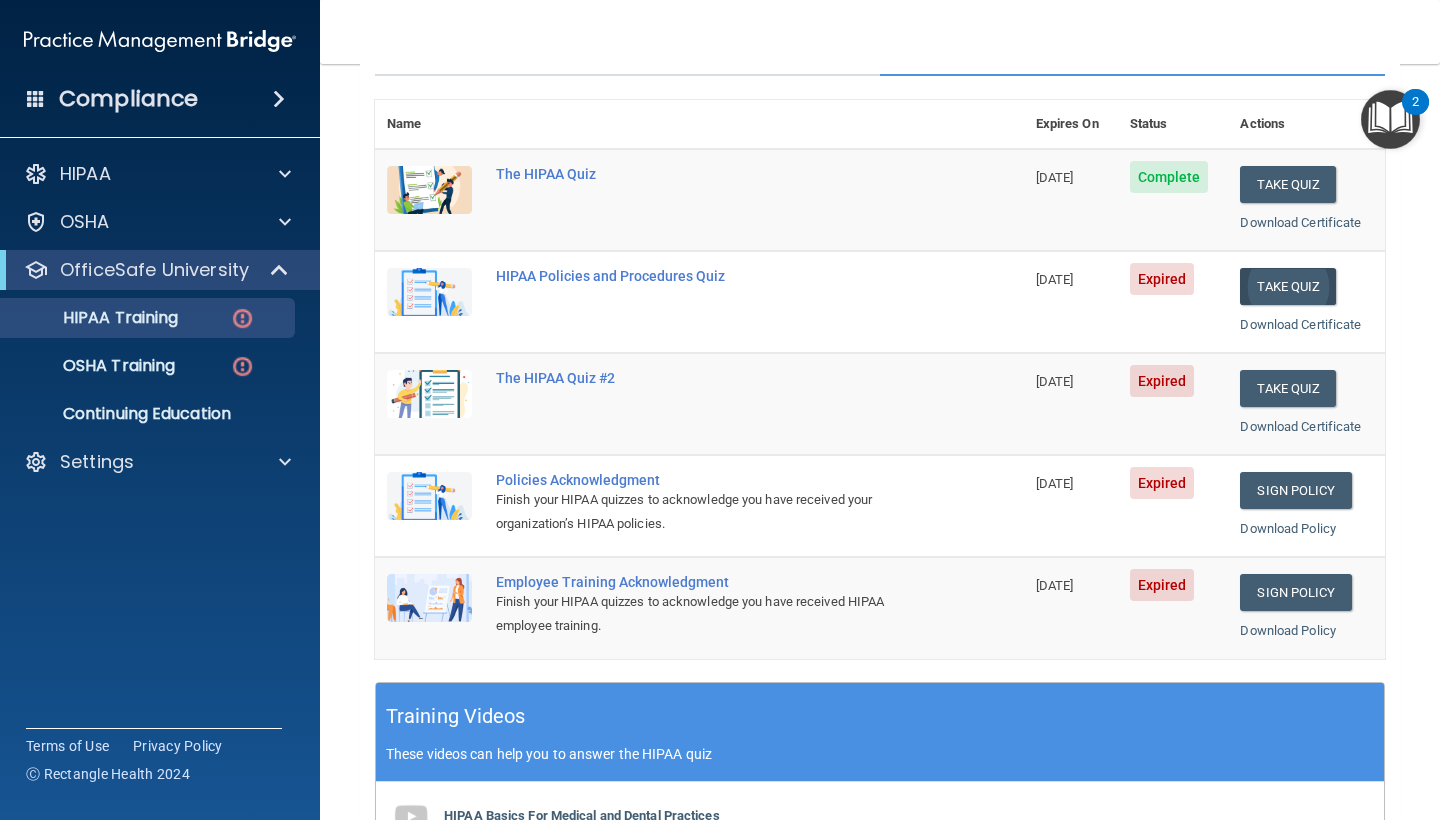 click on "Take Quiz" at bounding box center [1288, 286] 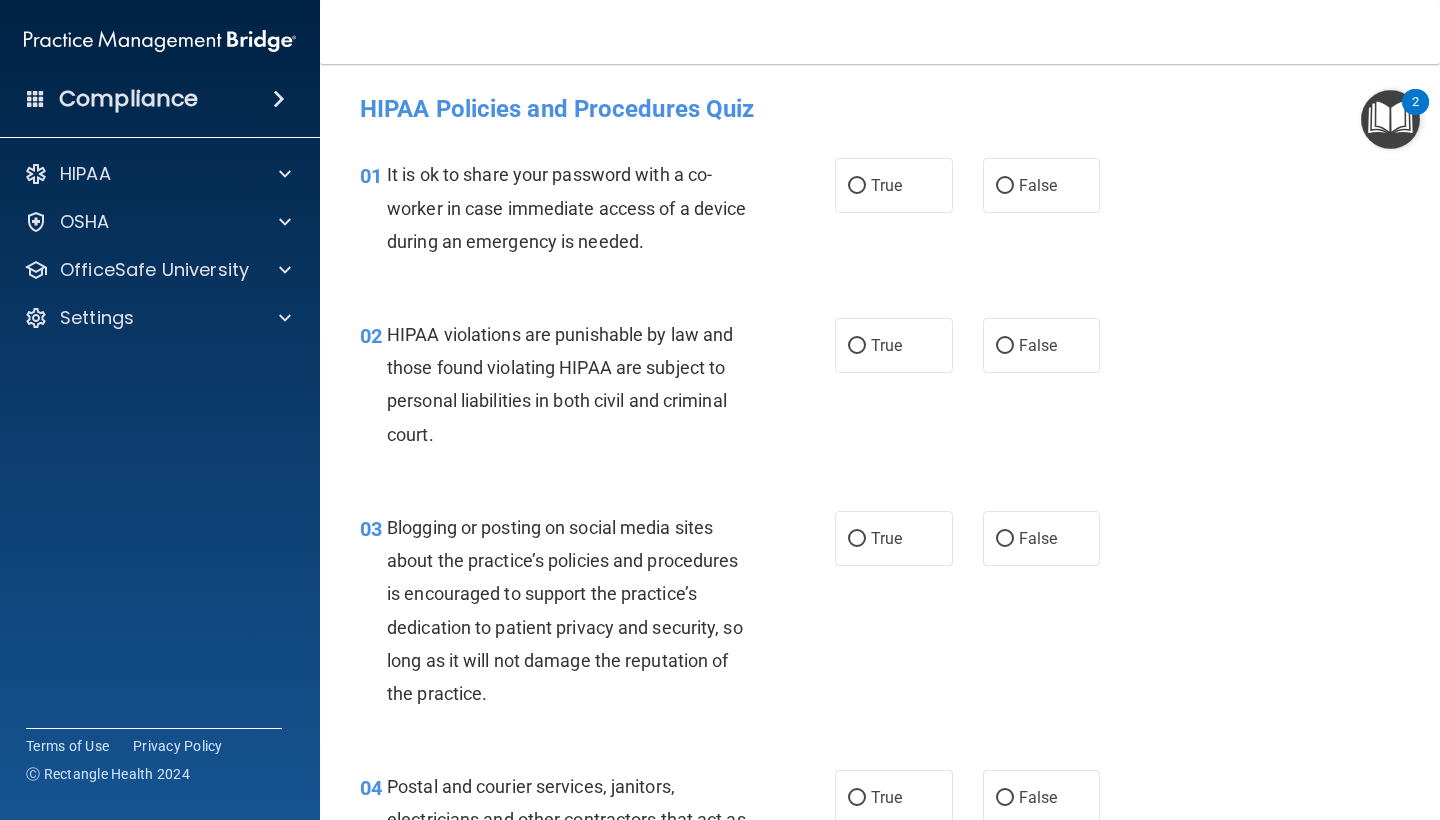 scroll, scrollTop: 0, scrollLeft: 0, axis: both 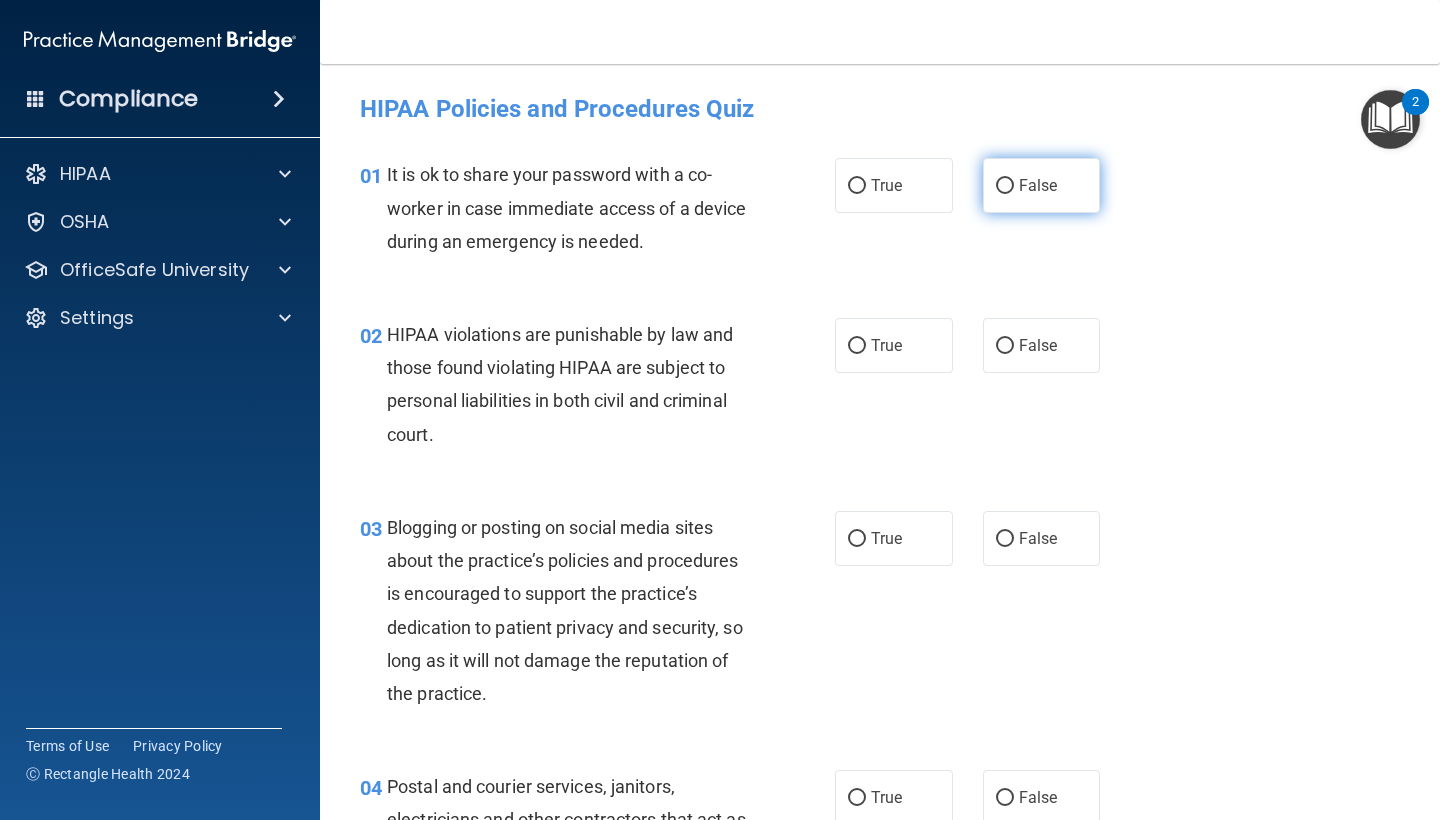 click on "False" at bounding box center (1042, 185) 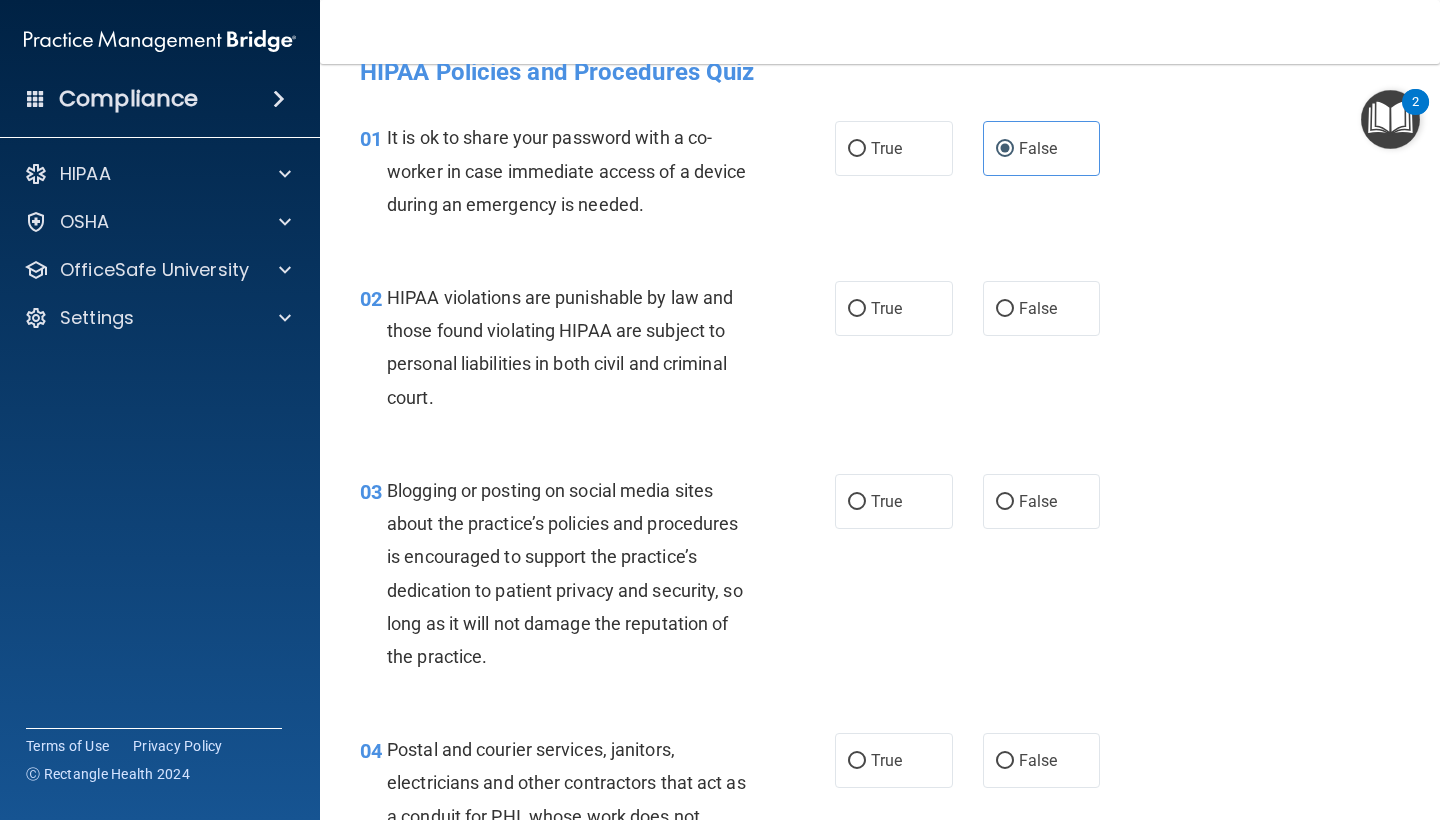 scroll, scrollTop: 41, scrollLeft: 0, axis: vertical 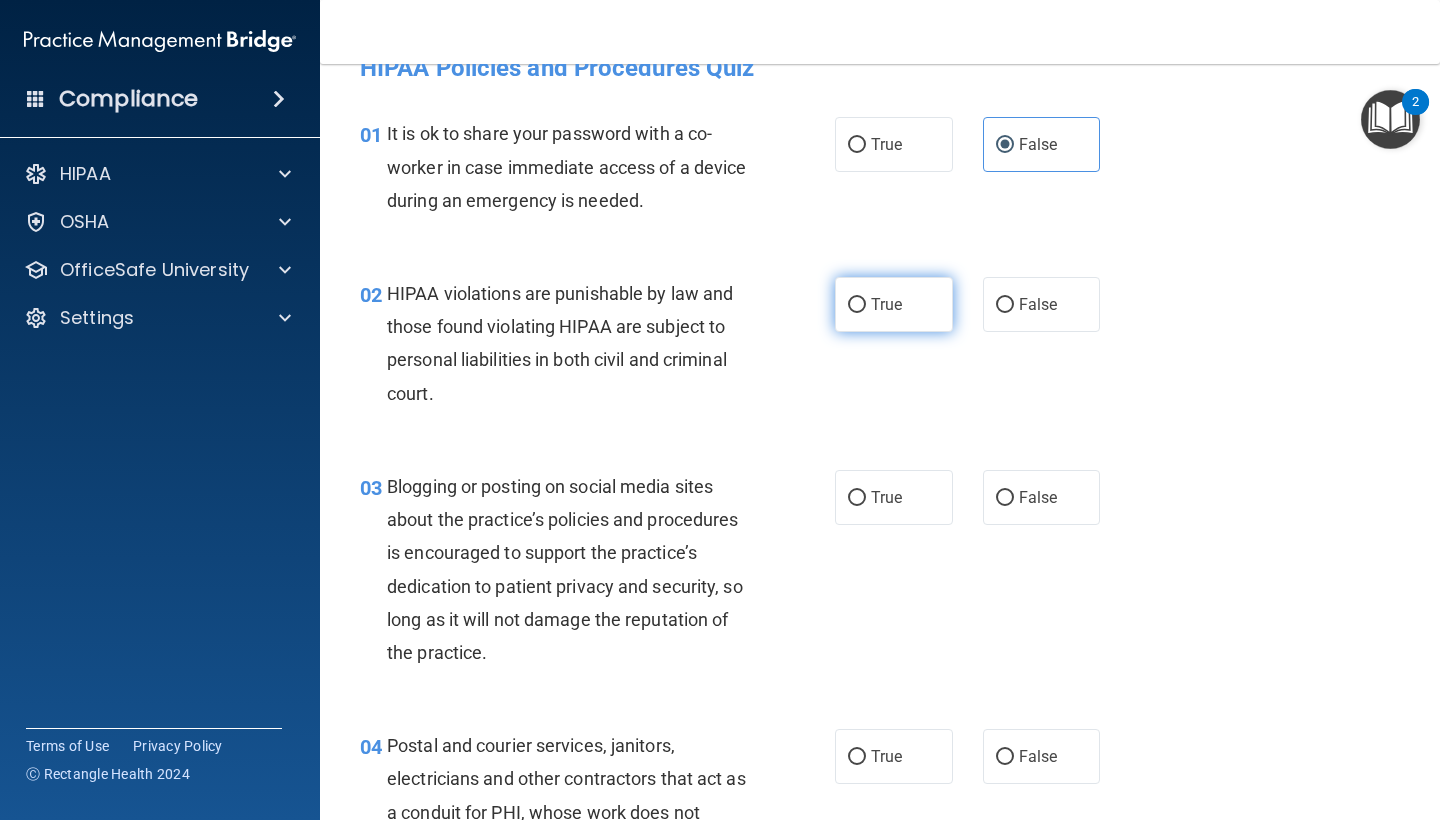 click on "True" at bounding box center [886, 304] 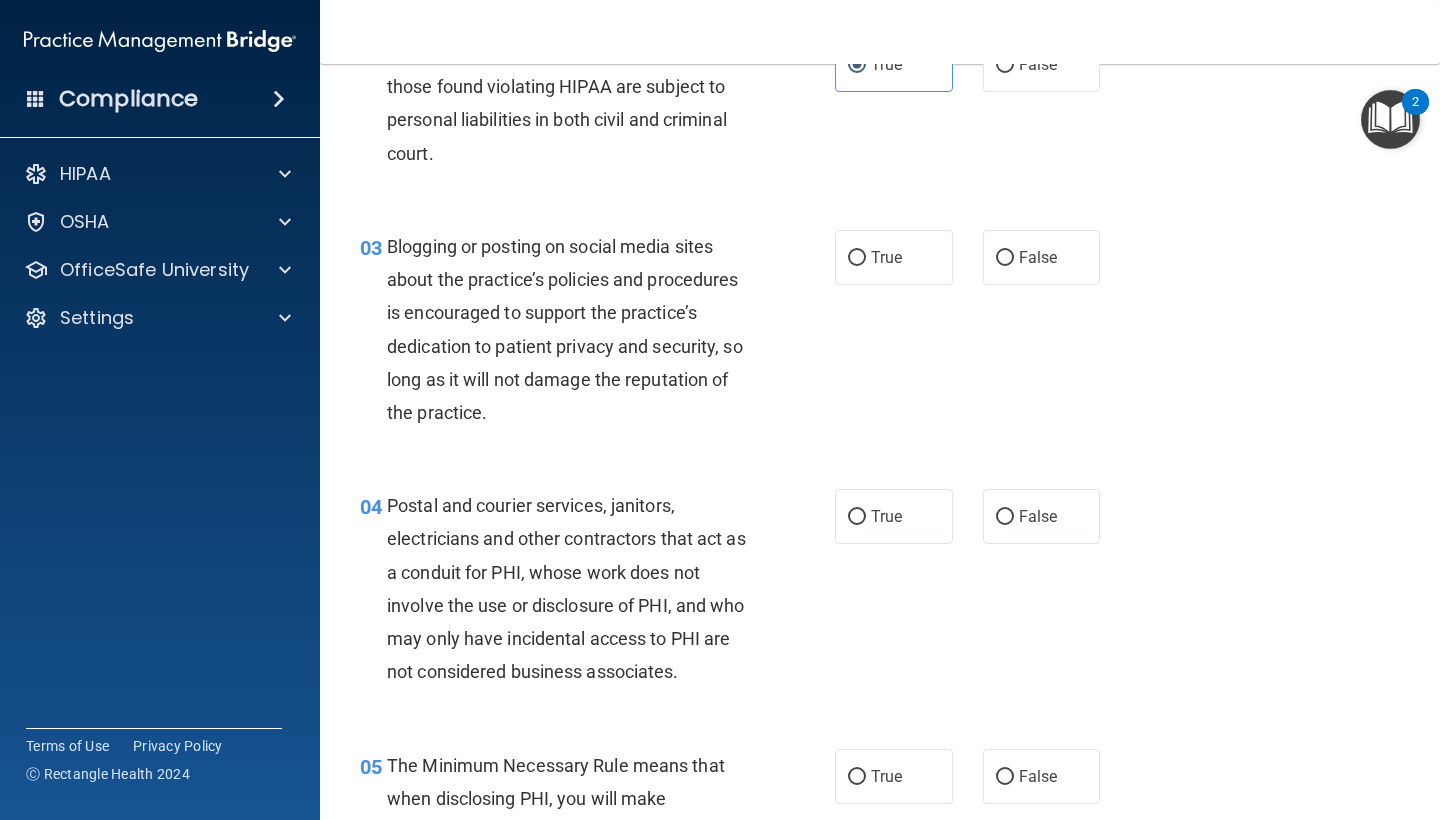 scroll, scrollTop: 283, scrollLeft: 0, axis: vertical 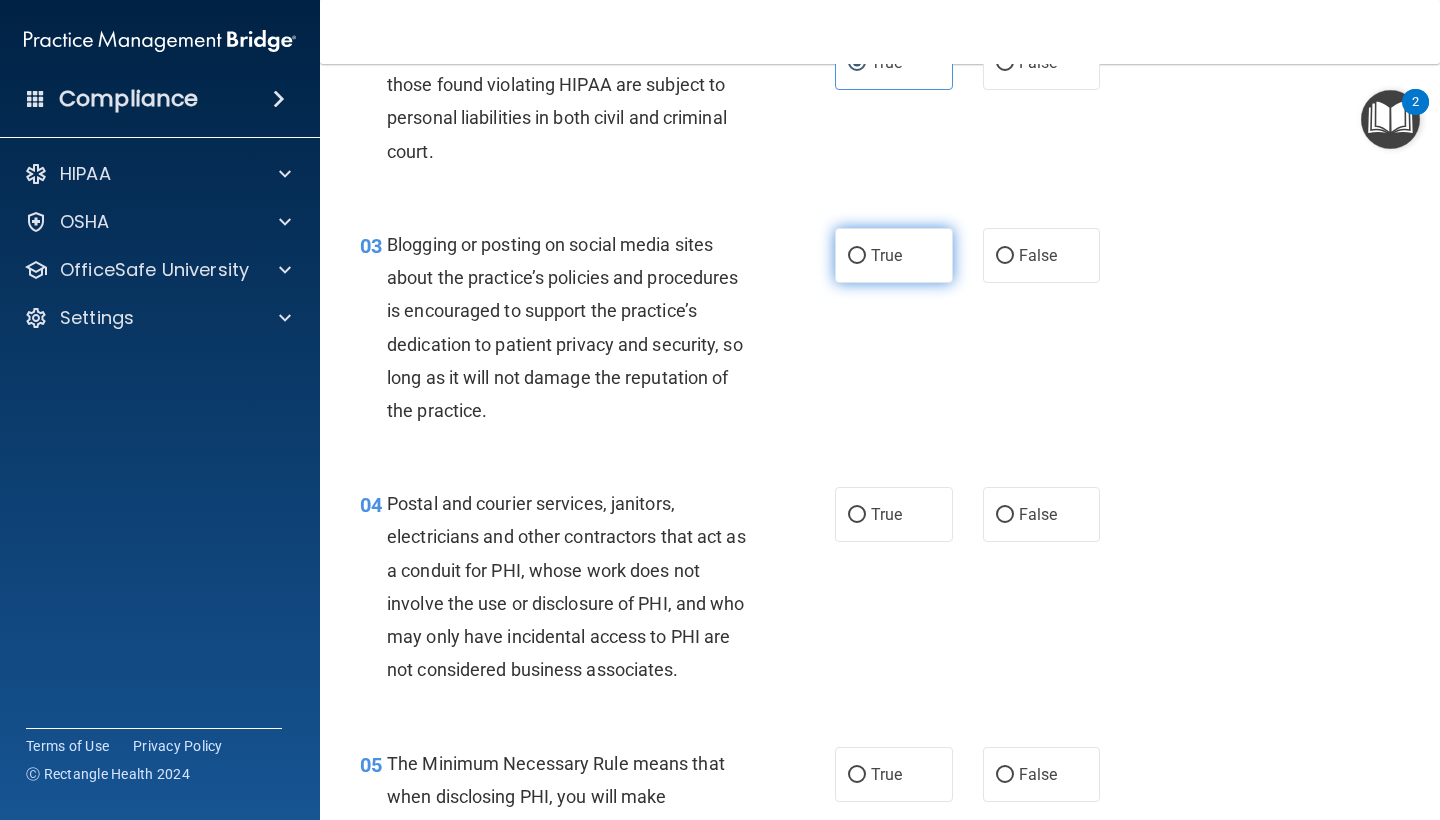 click on "True" at bounding box center [886, 255] 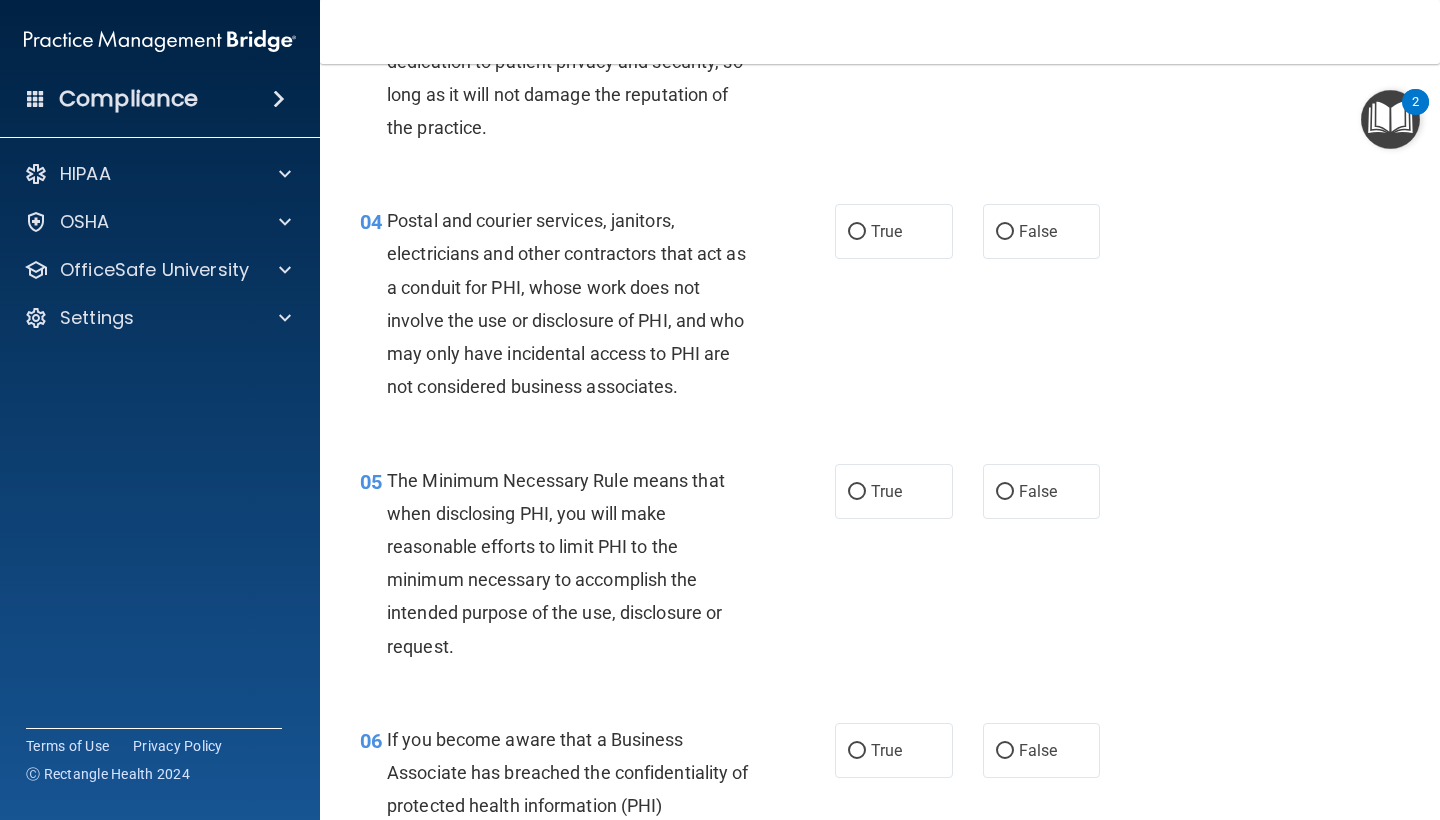 scroll, scrollTop: 571, scrollLeft: 0, axis: vertical 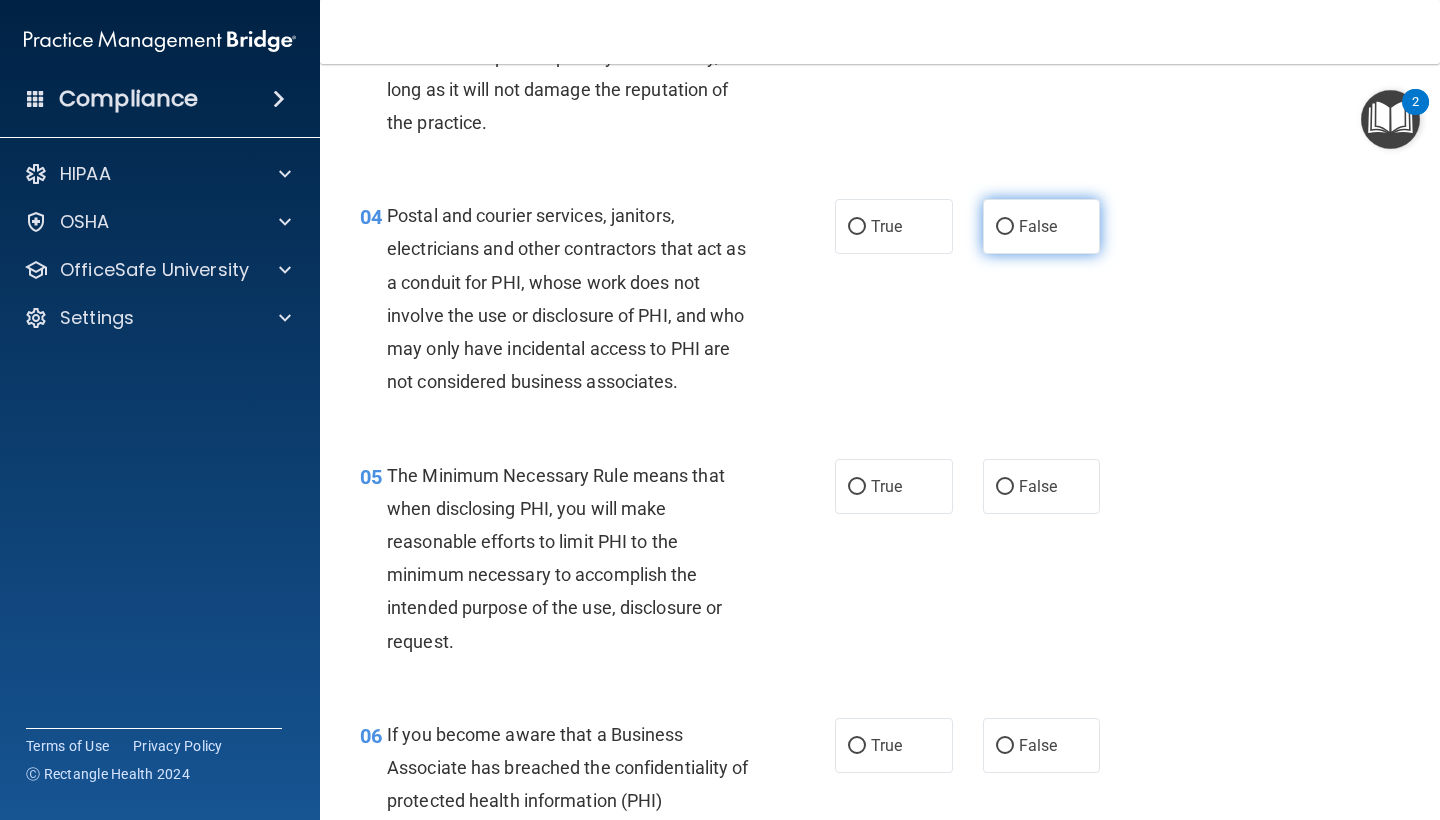 click on "False" at bounding box center [1042, 226] 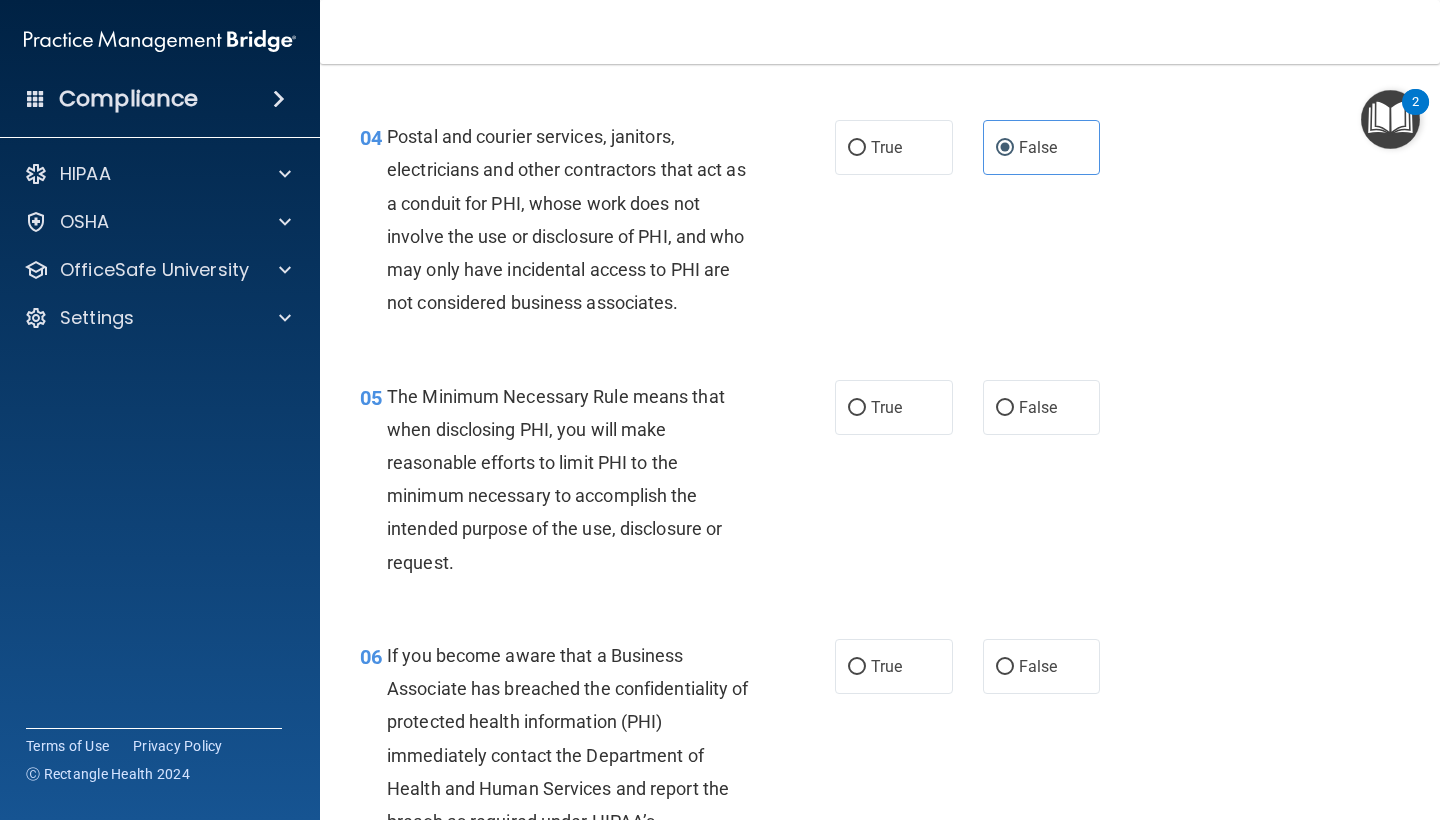 scroll, scrollTop: 661, scrollLeft: 0, axis: vertical 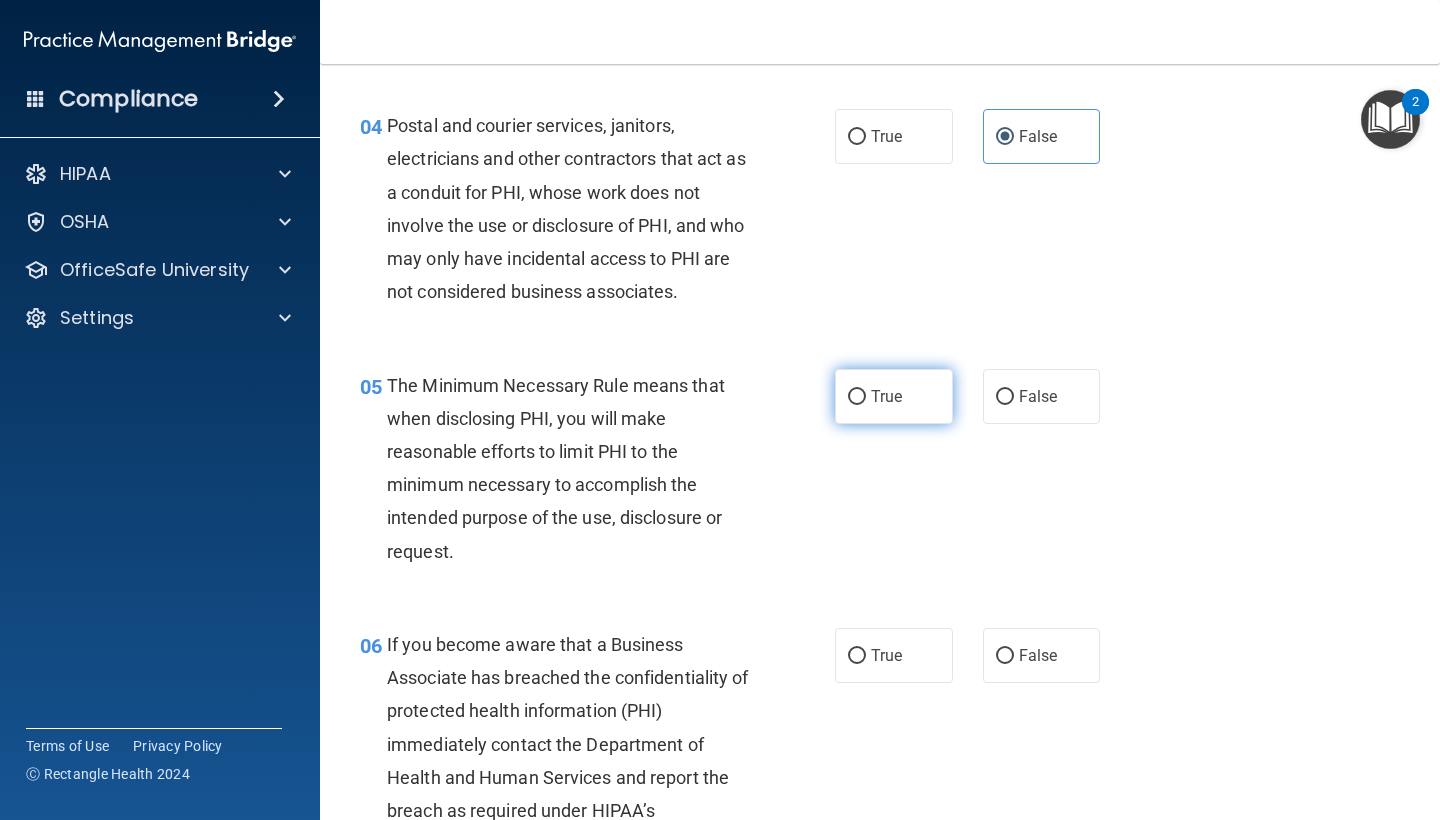 click on "True" at bounding box center [894, 396] 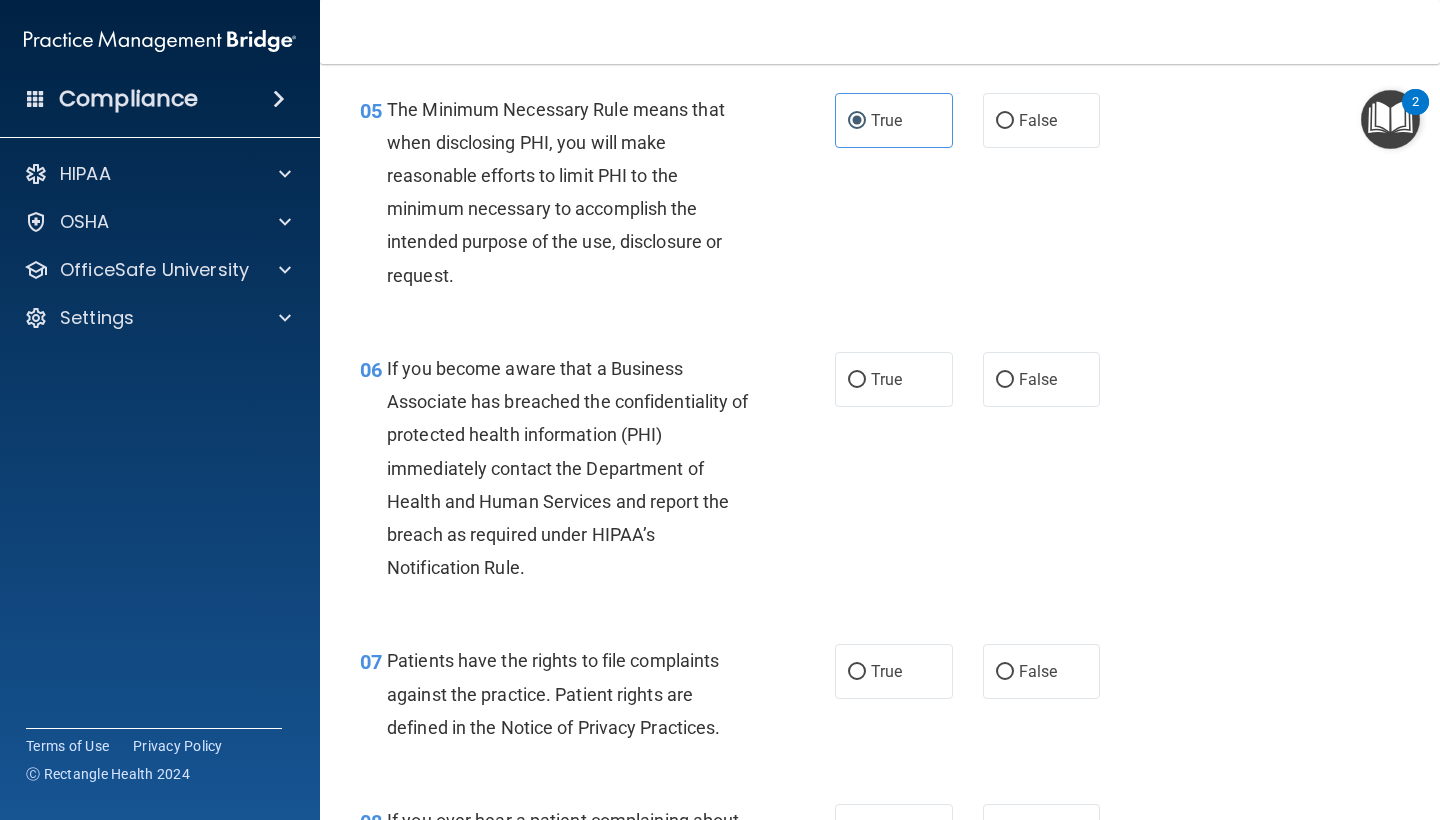 scroll, scrollTop: 937, scrollLeft: 0, axis: vertical 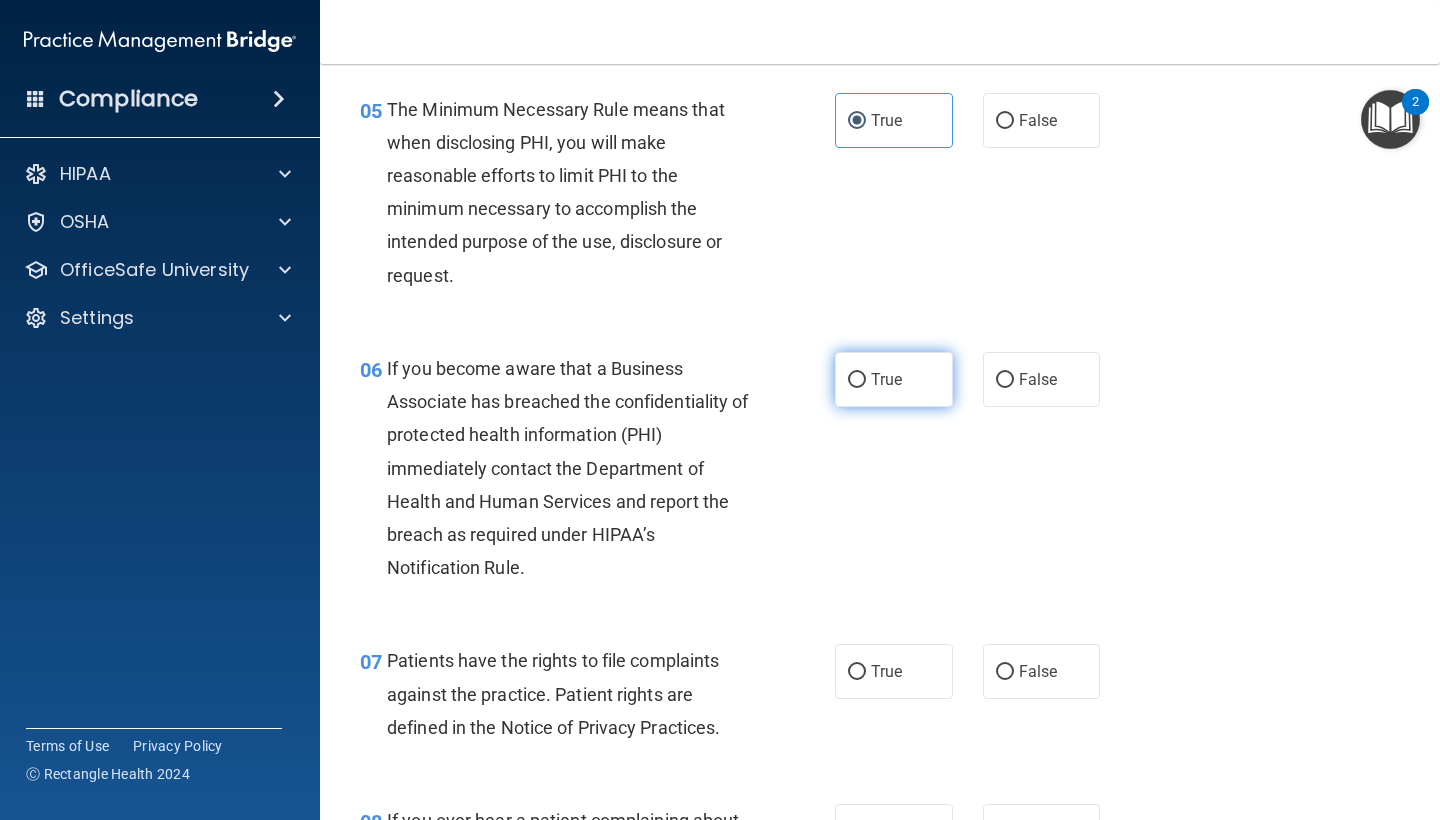 click on "True" at bounding box center [894, 379] 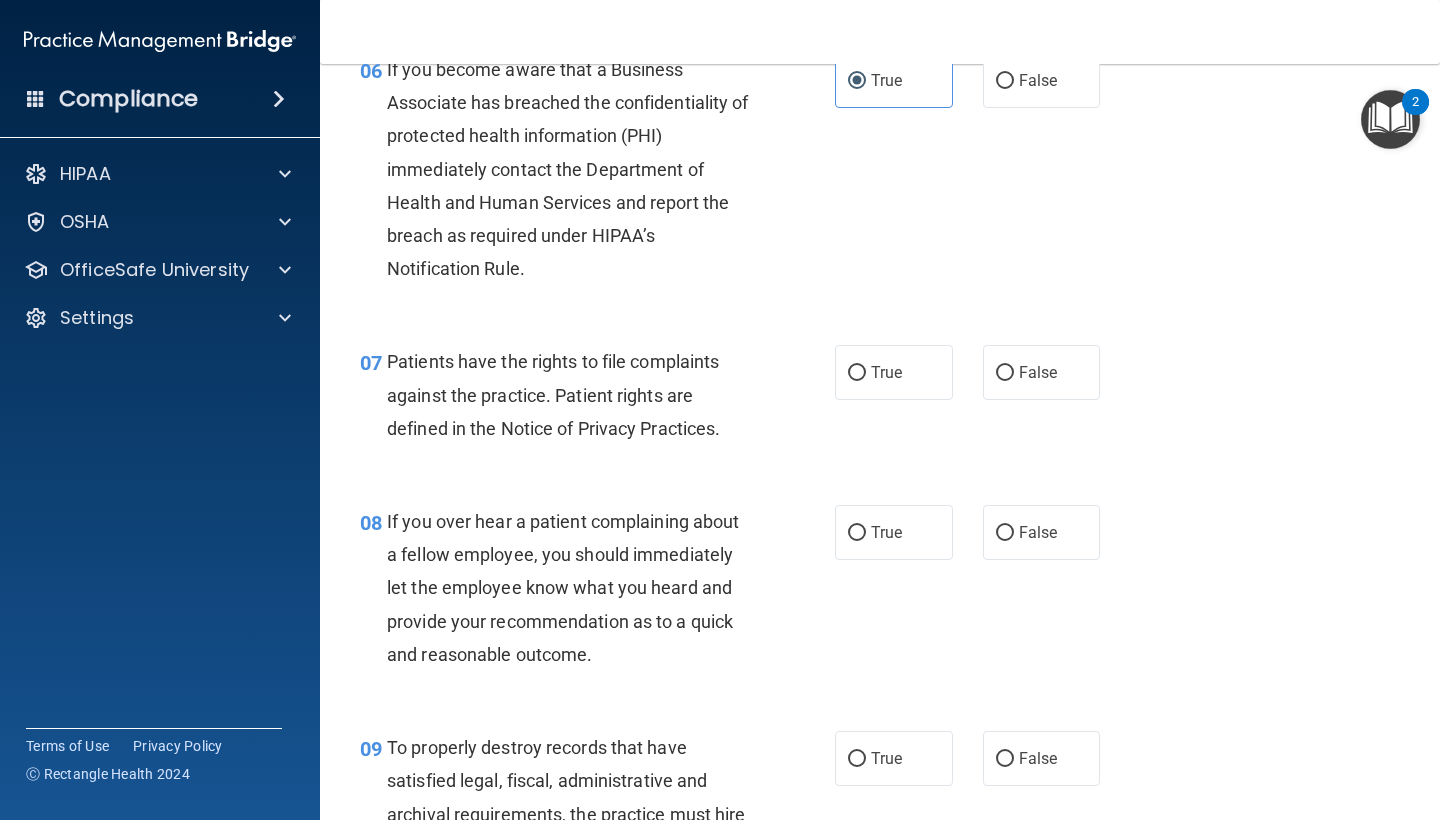 scroll, scrollTop: 1258, scrollLeft: 0, axis: vertical 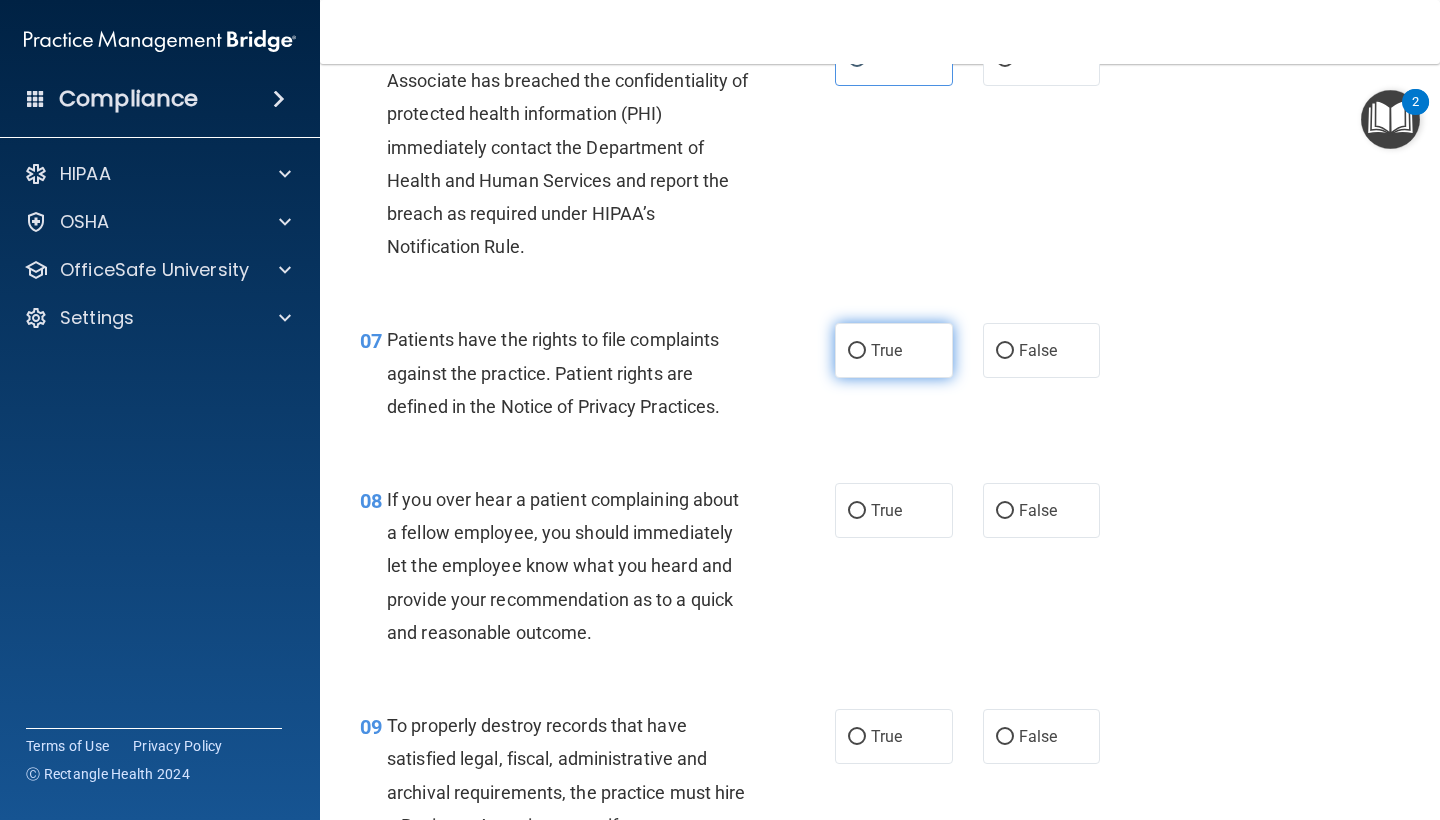 click on "True" at bounding box center (894, 350) 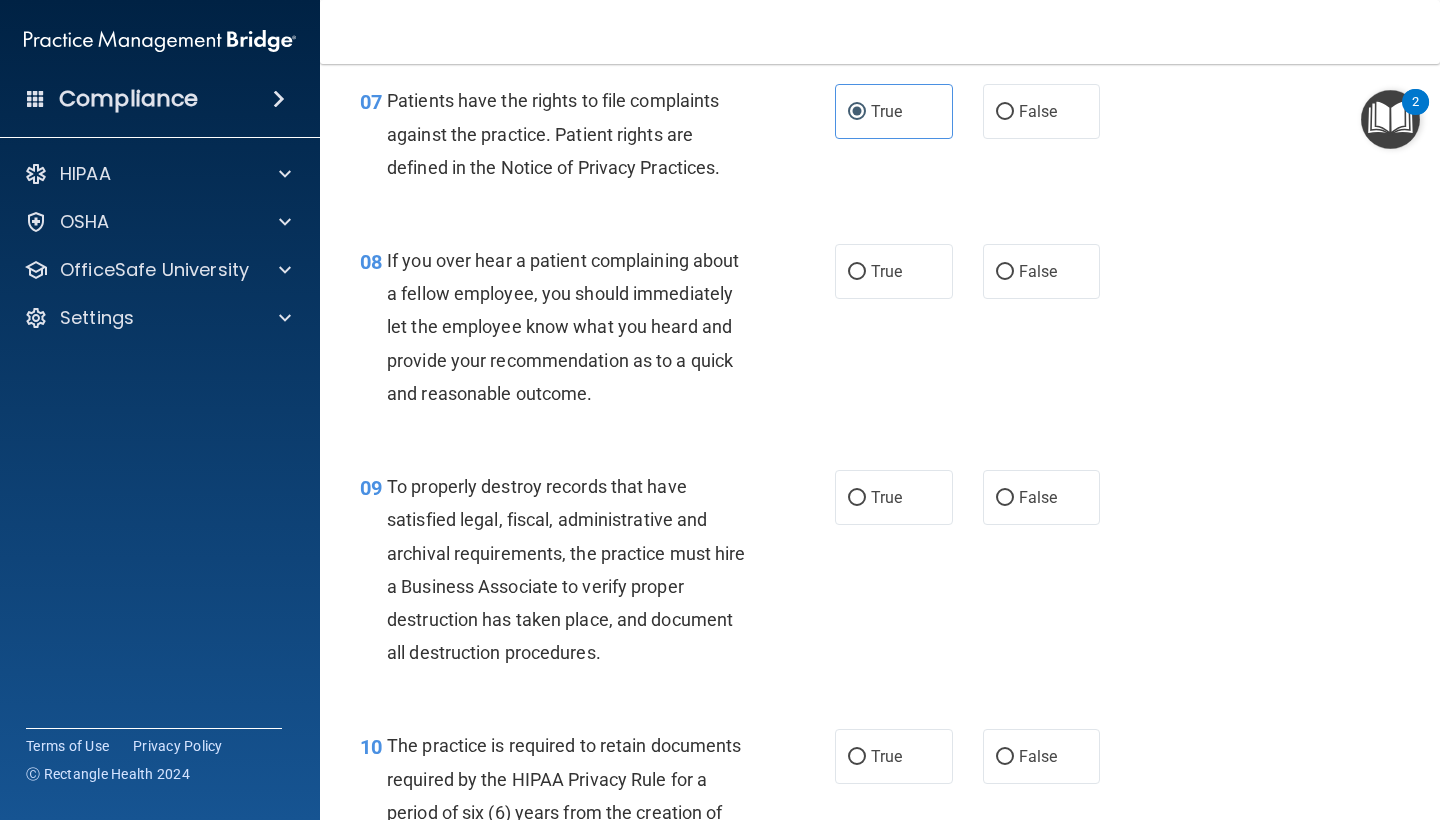 scroll, scrollTop: 1501, scrollLeft: 0, axis: vertical 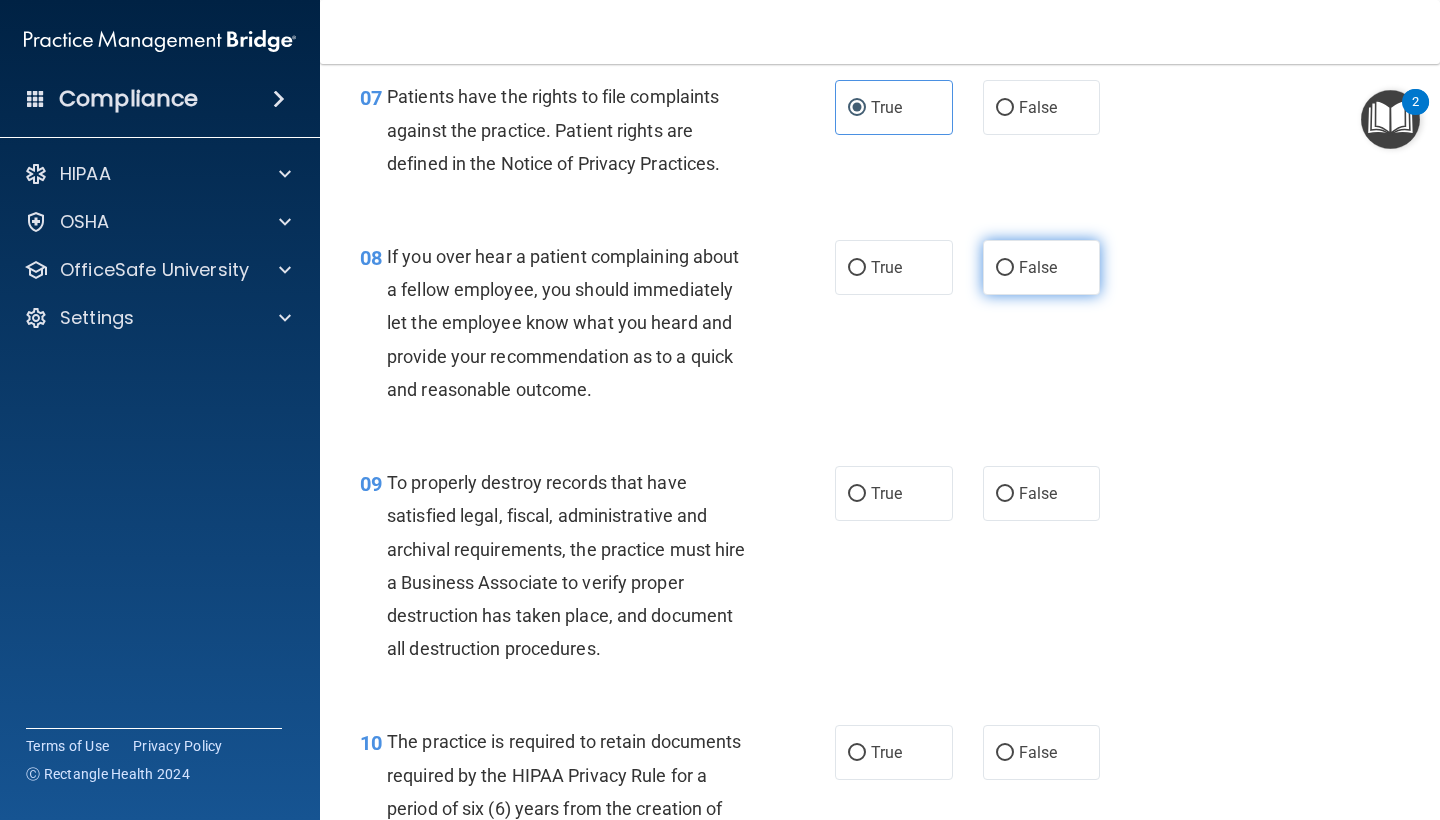 click on "False" at bounding box center [1042, 267] 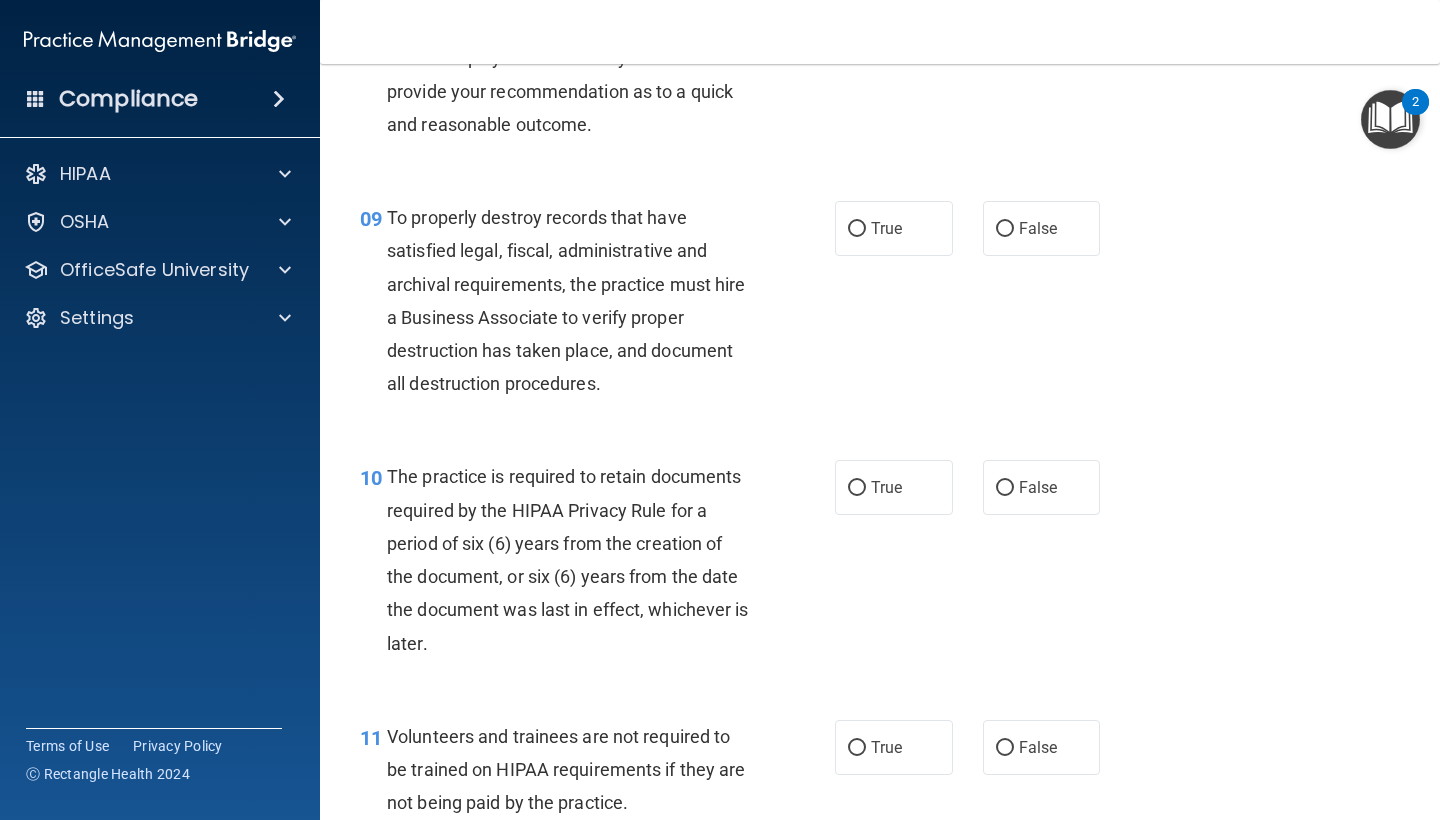 scroll, scrollTop: 1773, scrollLeft: 0, axis: vertical 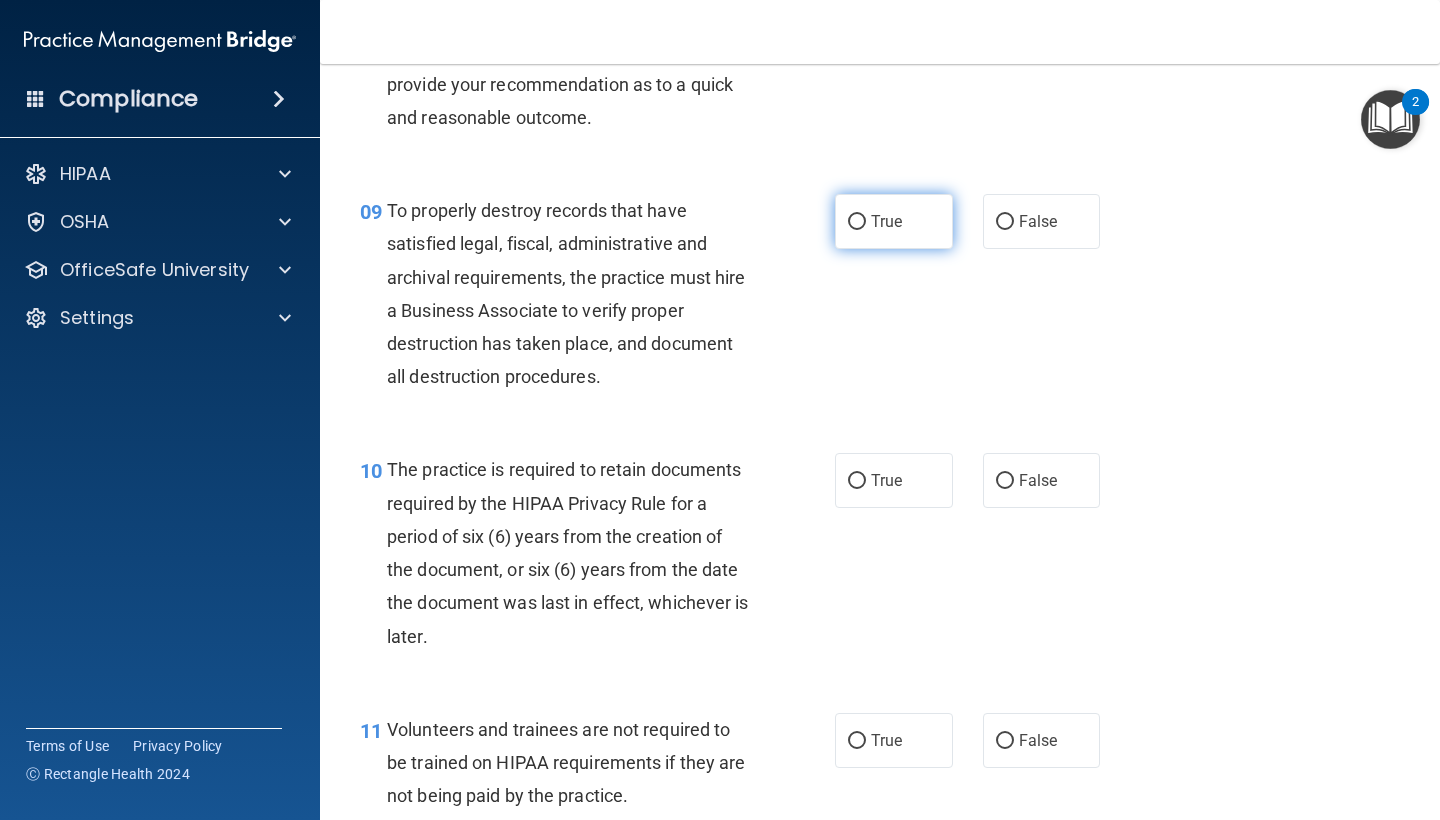 click on "True" at bounding box center [894, 221] 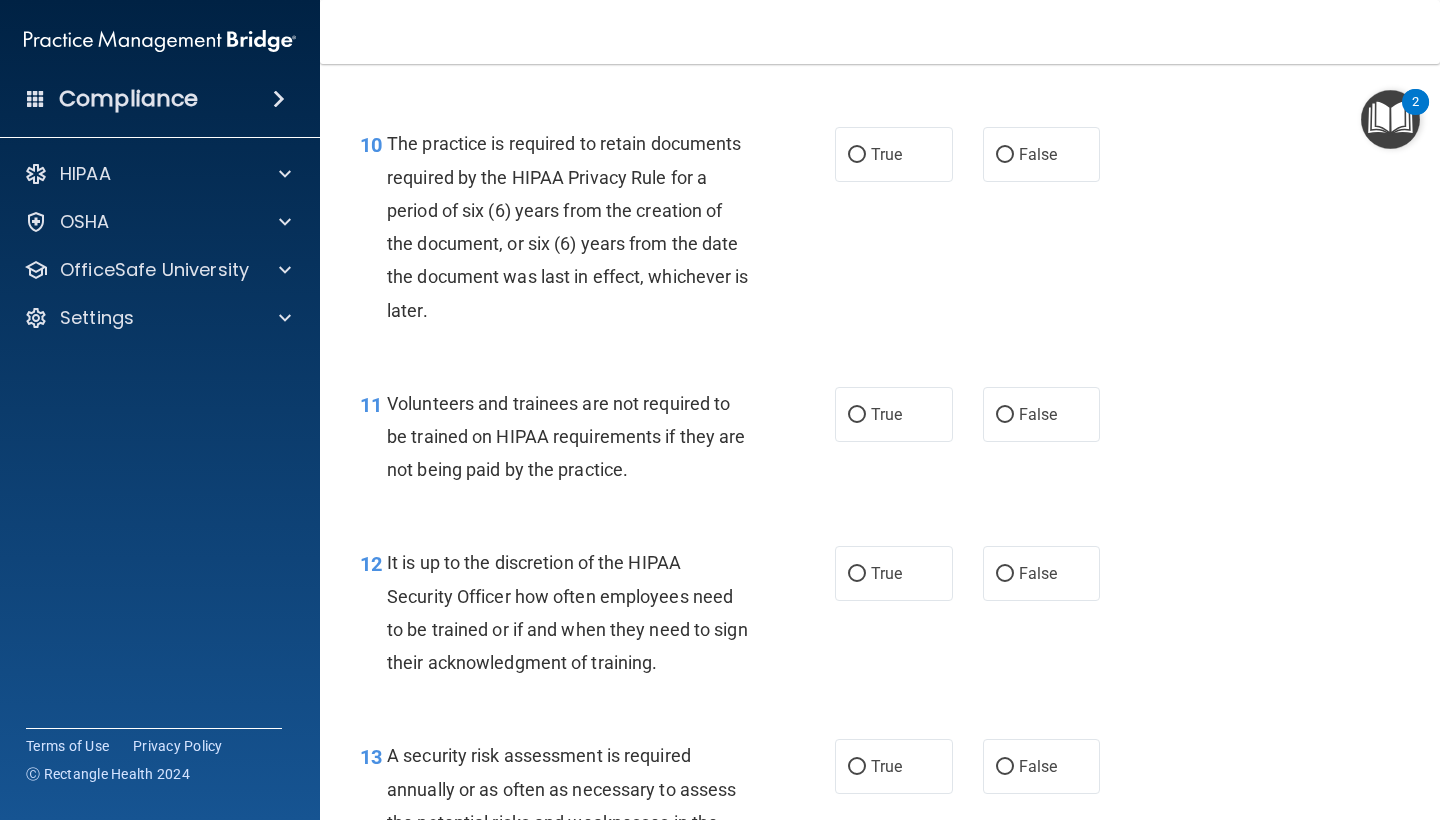 scroll, scrollTop: 2107, scrollLeft: 0, axis: vertical 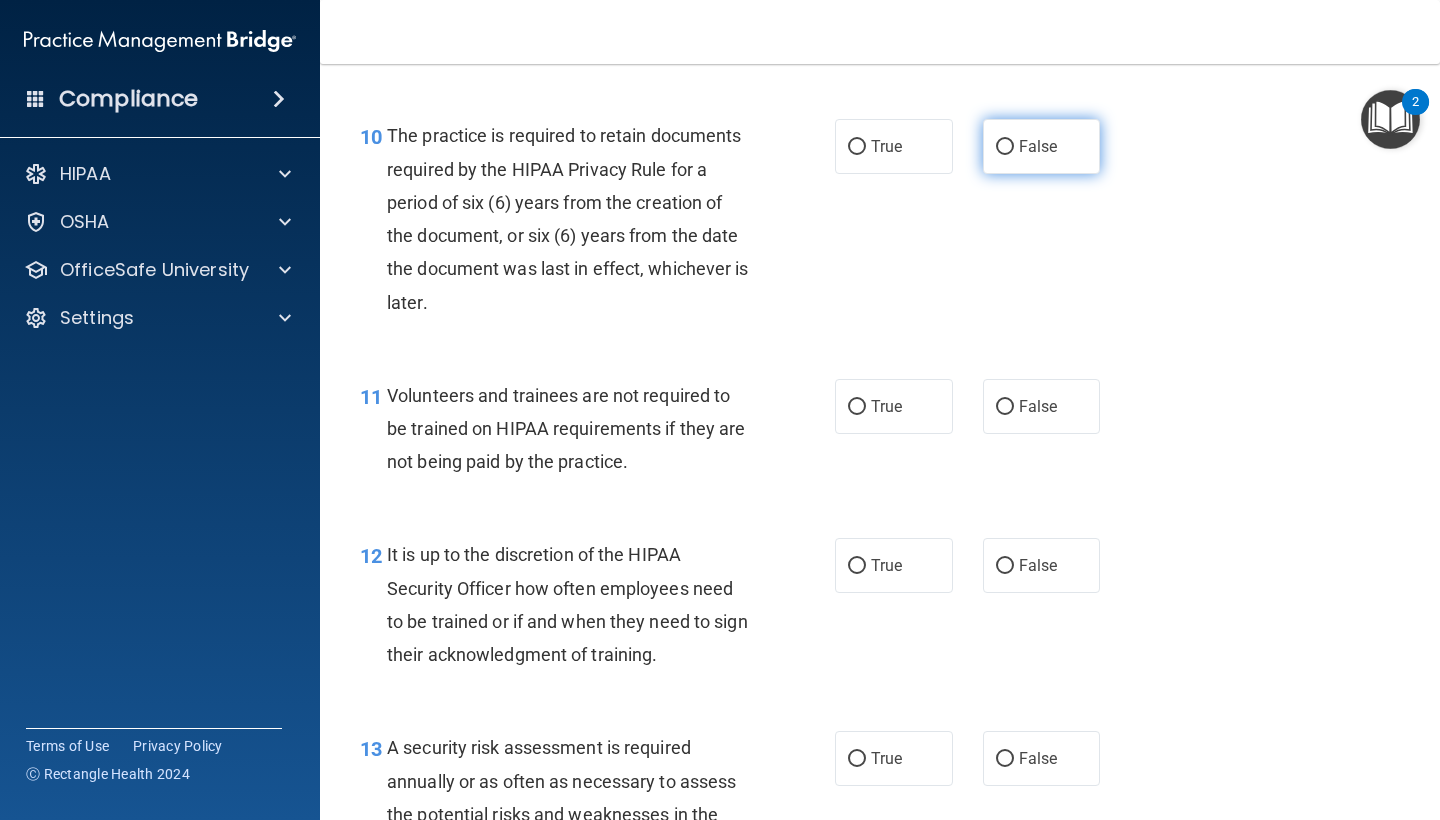 click on "False" at bounding box center [1042, 146] 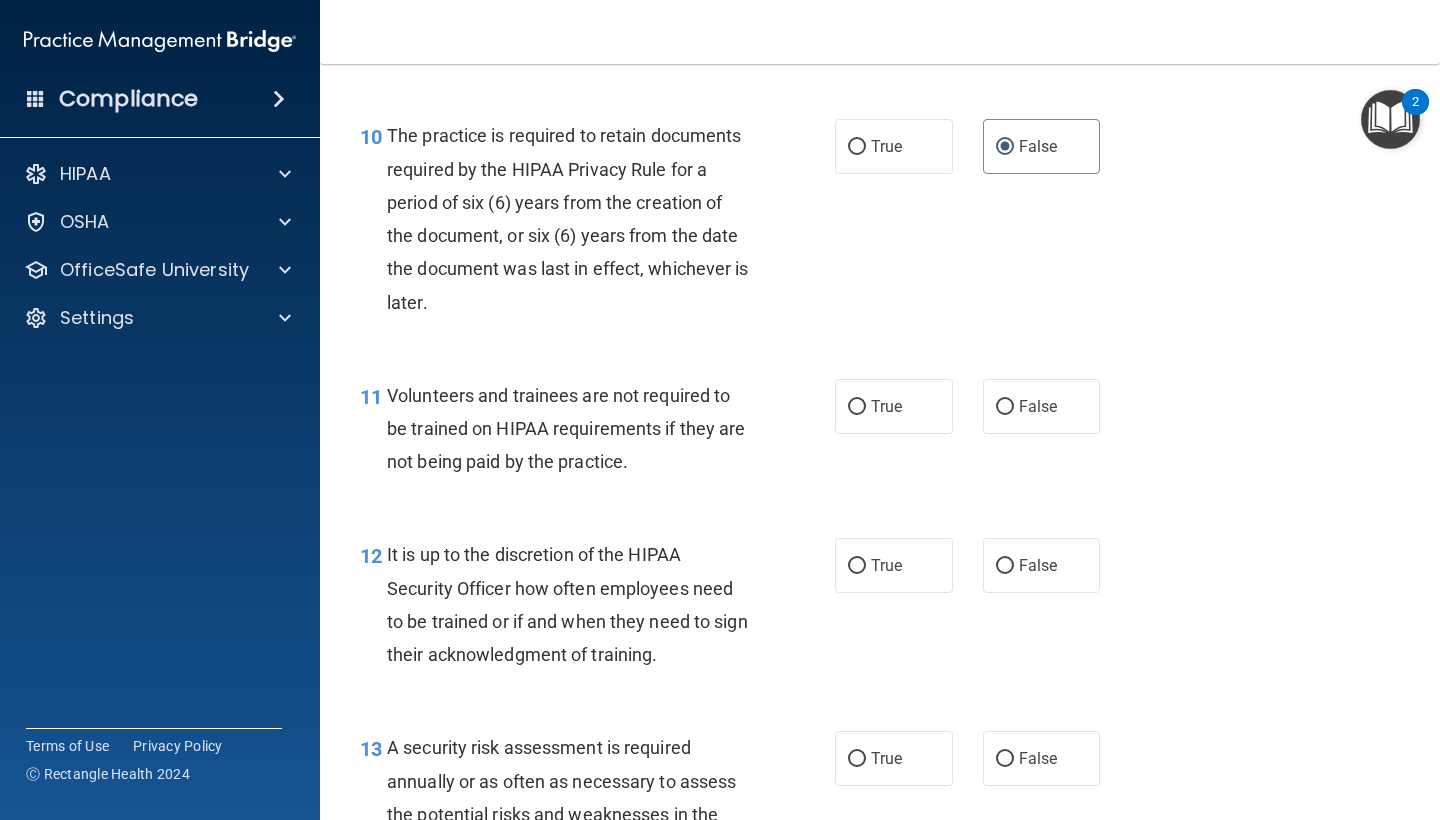 scroll, scrollTop: 2123, scrollLeft: 0, axis: vertical 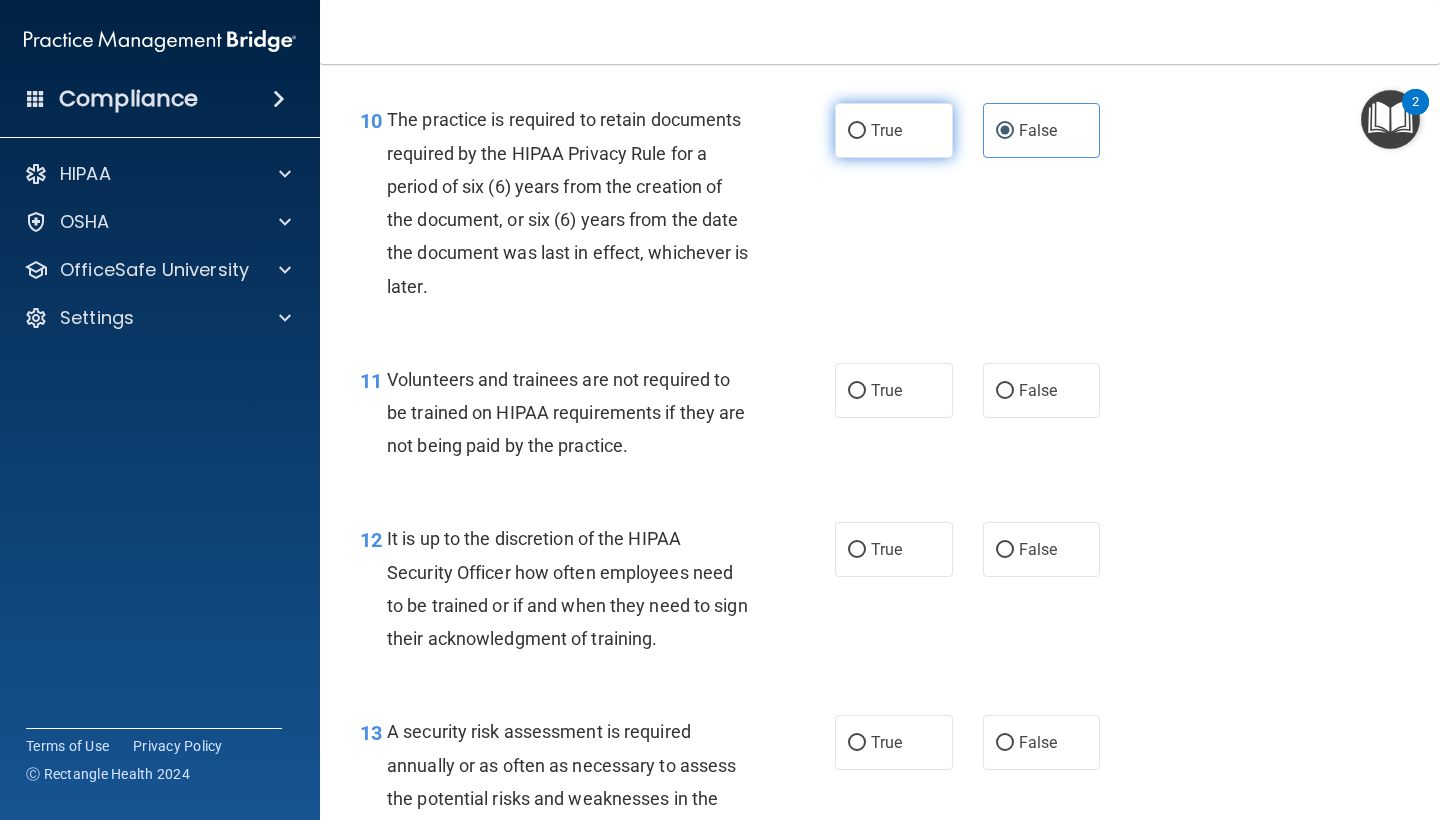 click on "True" at bounding box center [894, 130] 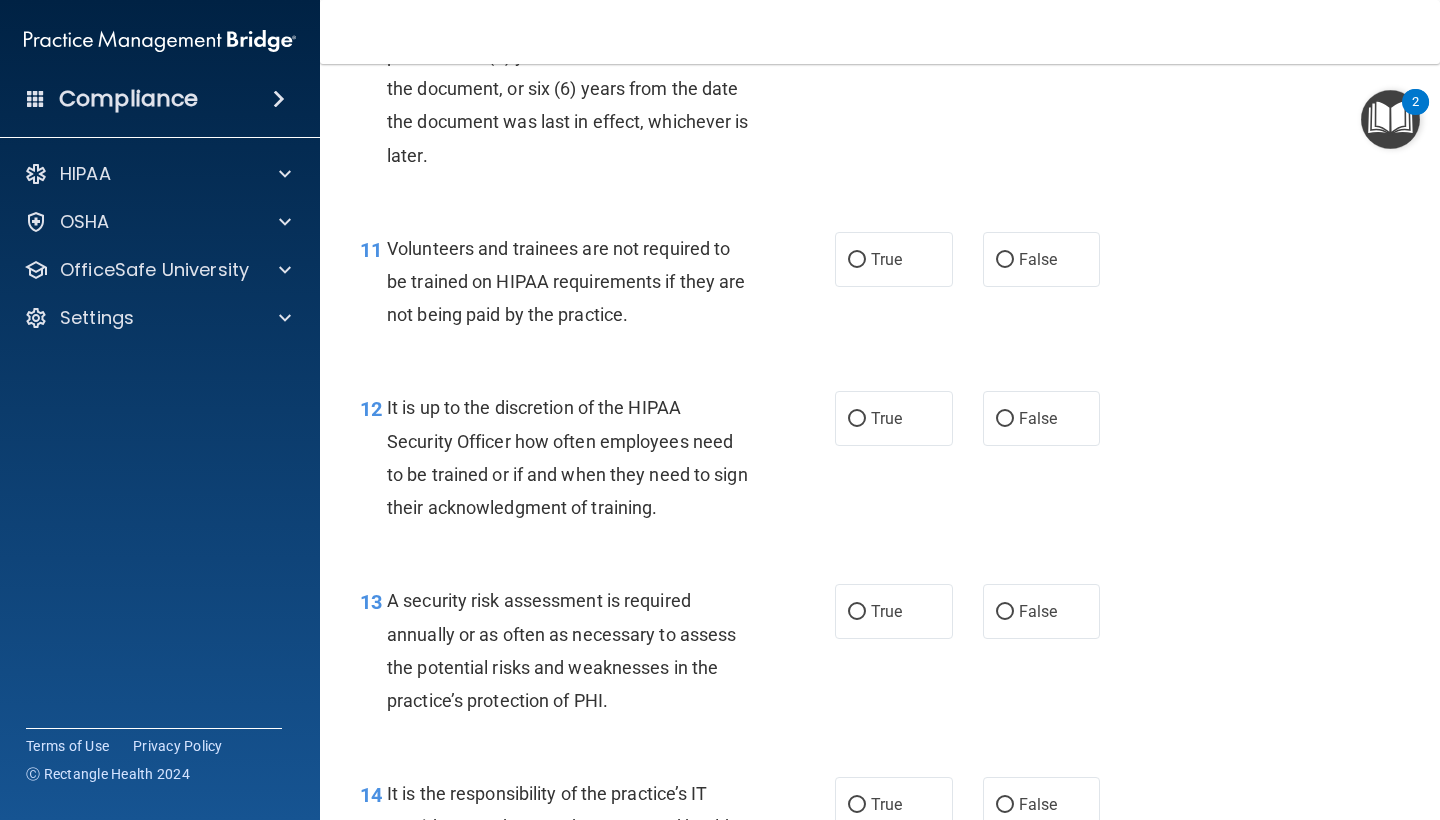 scroll, scrollTop: 2261, scrollLeft: 0, axis: vertical 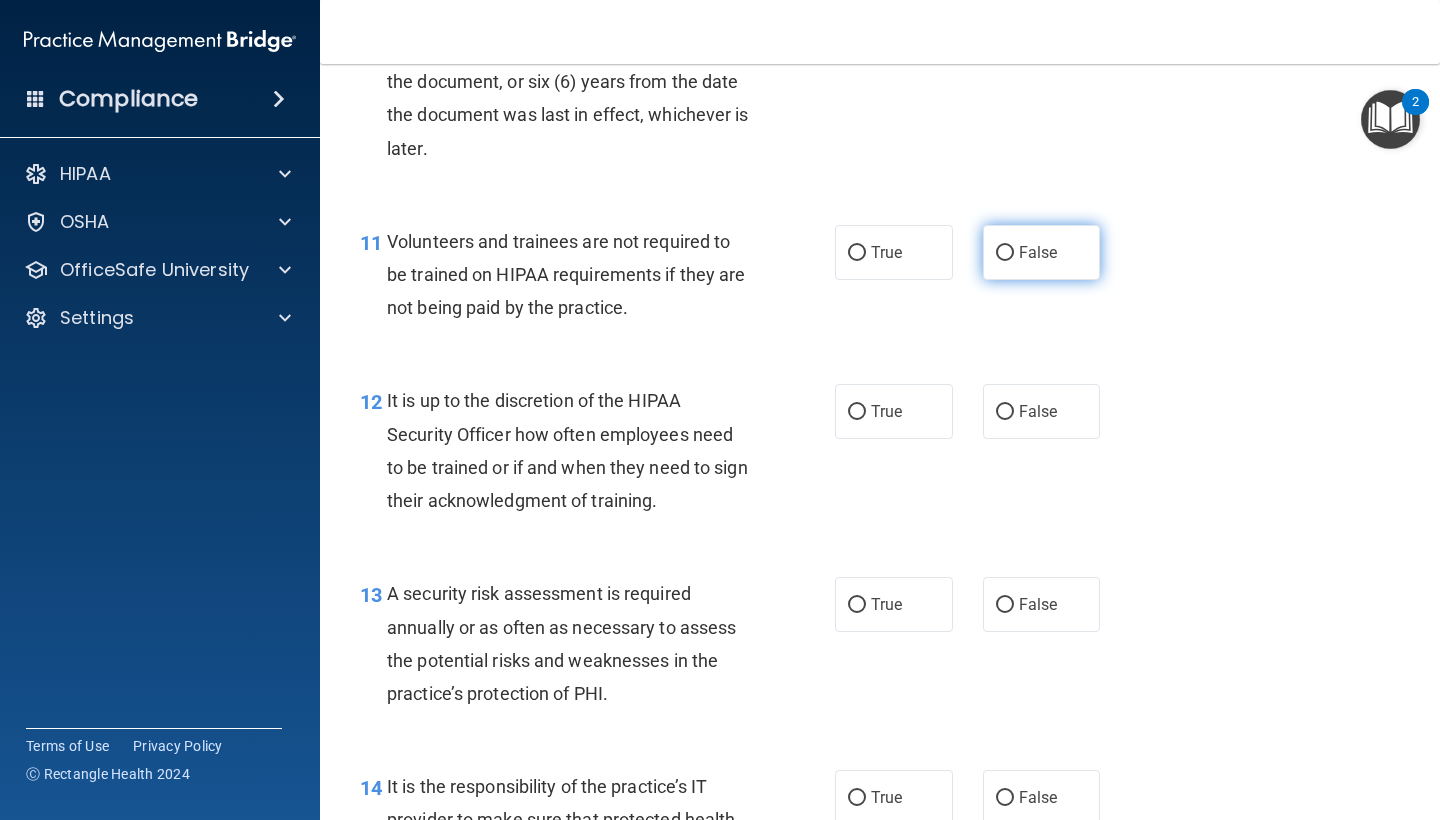 click on "False" at bounding box center [1042, 252] 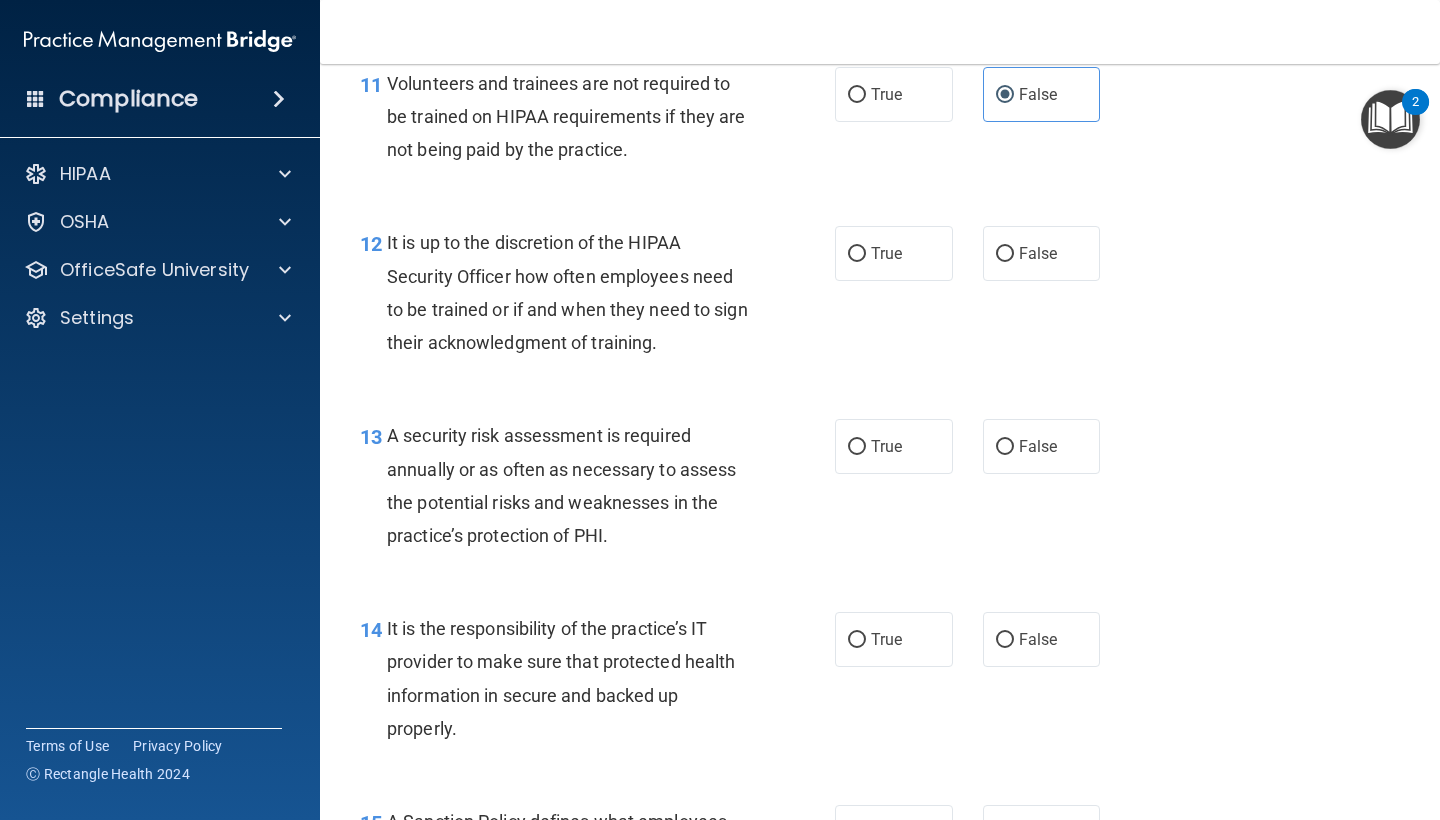 scroll, scrollTop: 2426, scrollLeft: 0, axis: vertical 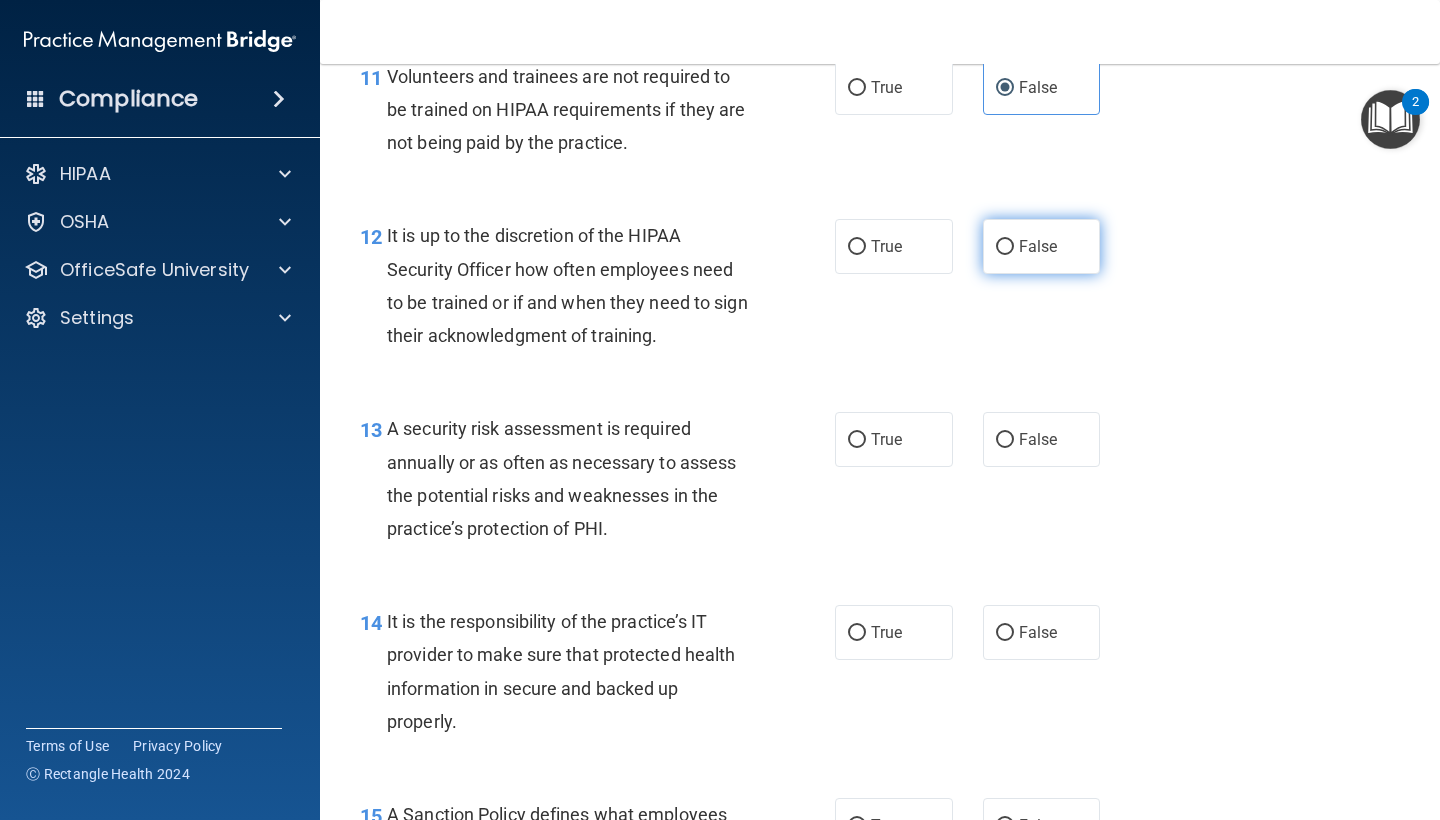 click on "False" at bounding box center [1042, 246] 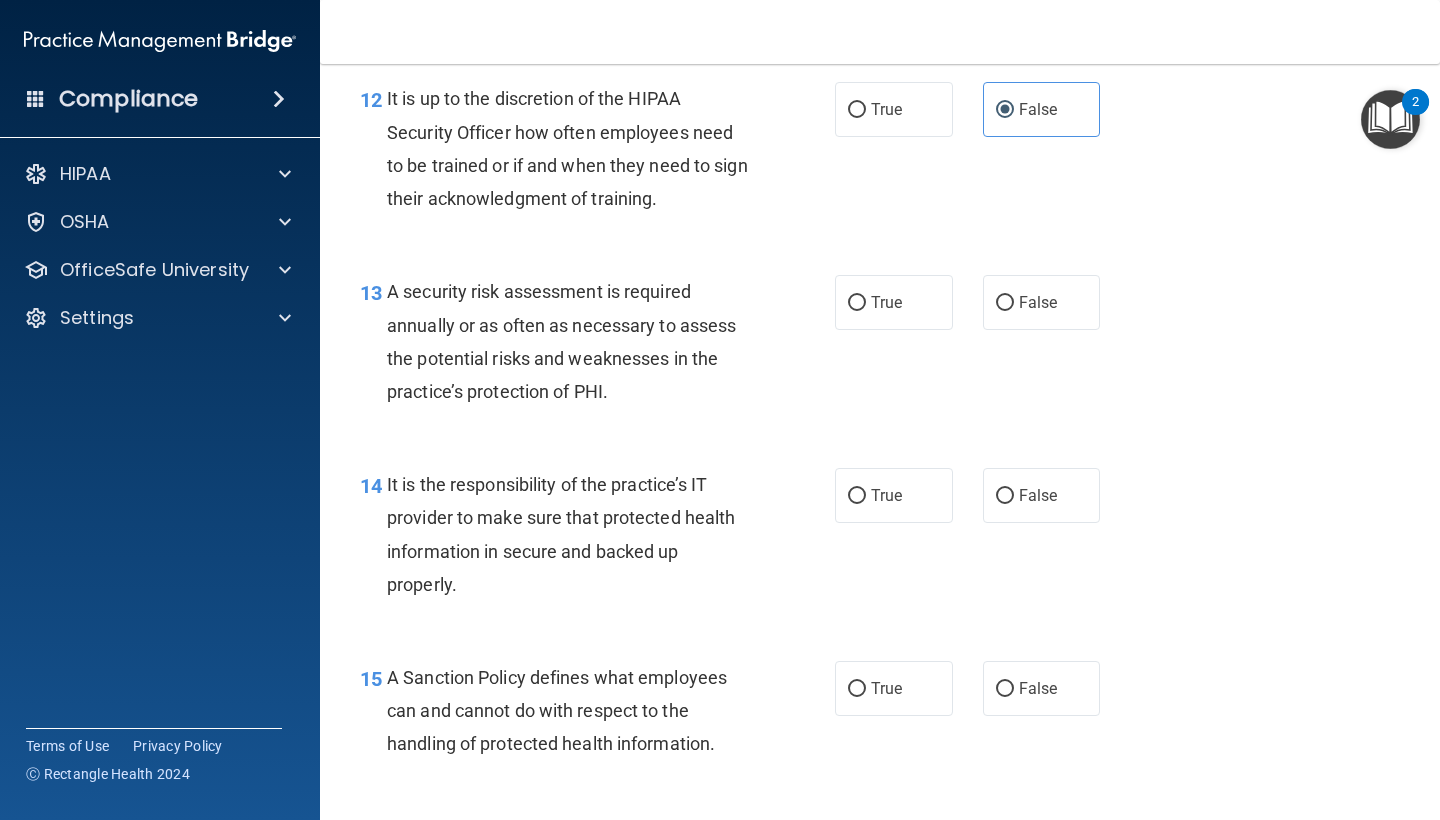 scroll, scrollTop: 2564, scrollLeft: 0, axis: vertical 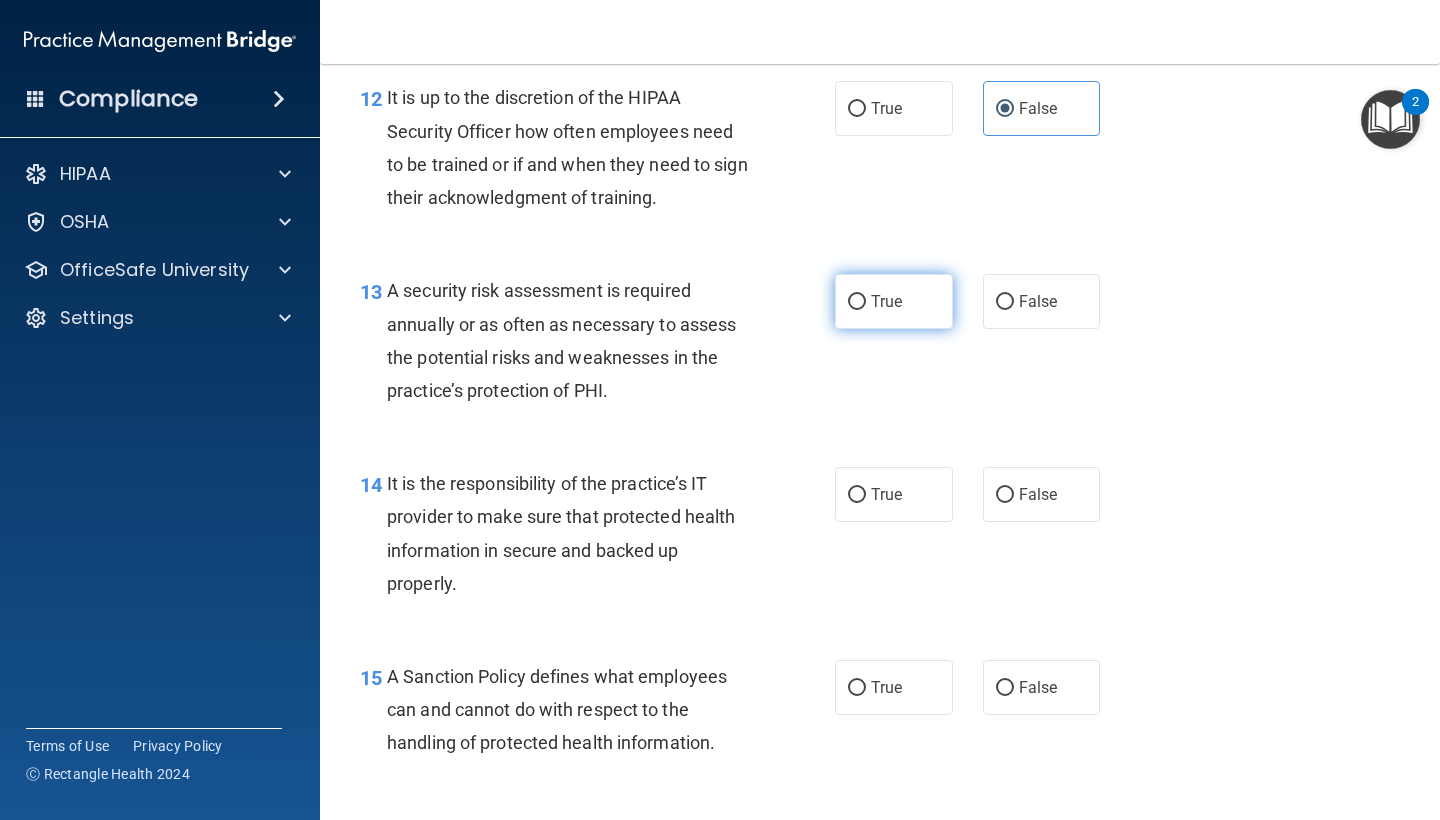 click on "True" at bounding box center (886, 301) 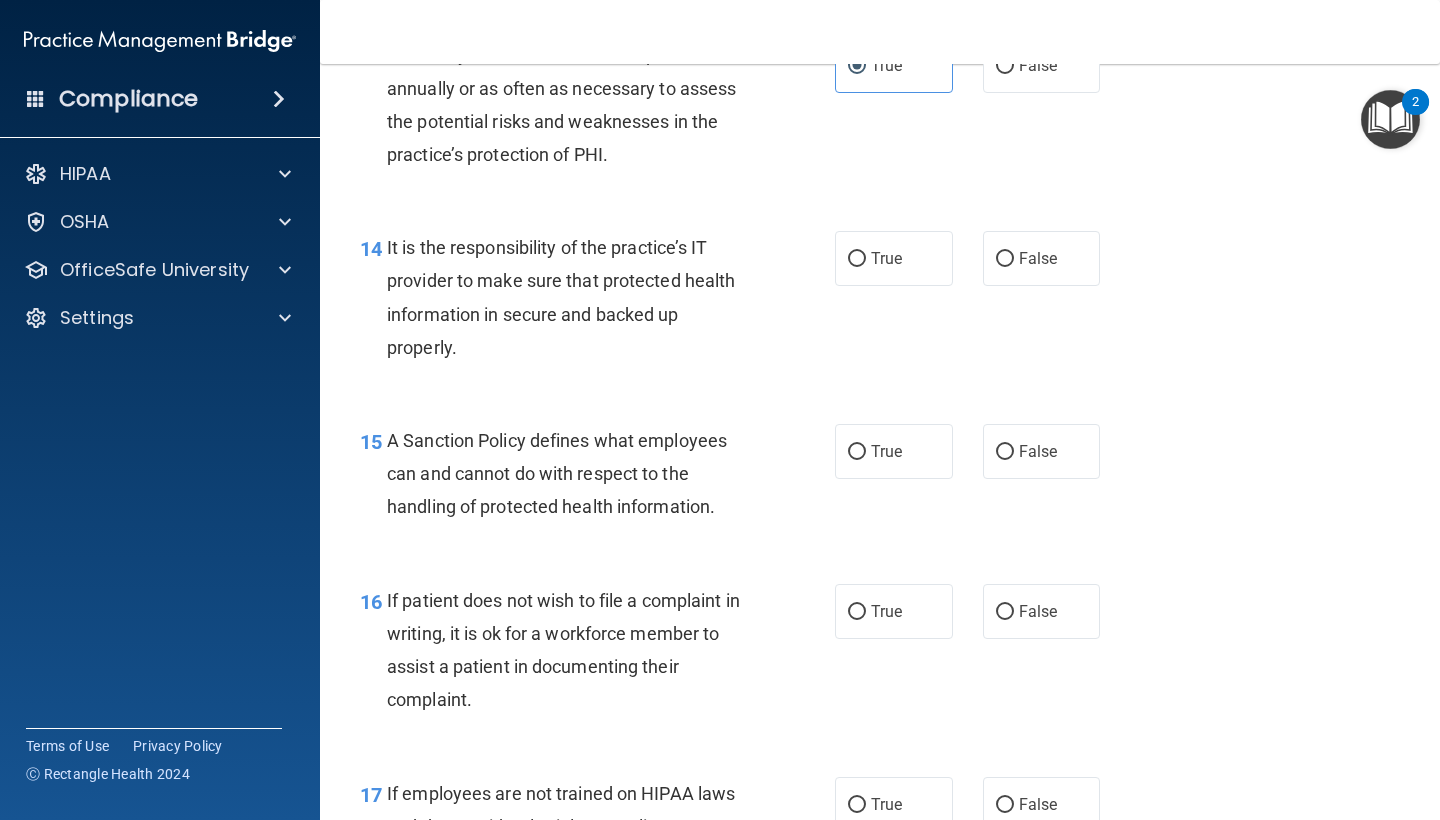 scroll, scrollTop: 2805, scrollLeft: 0, axis: vertical 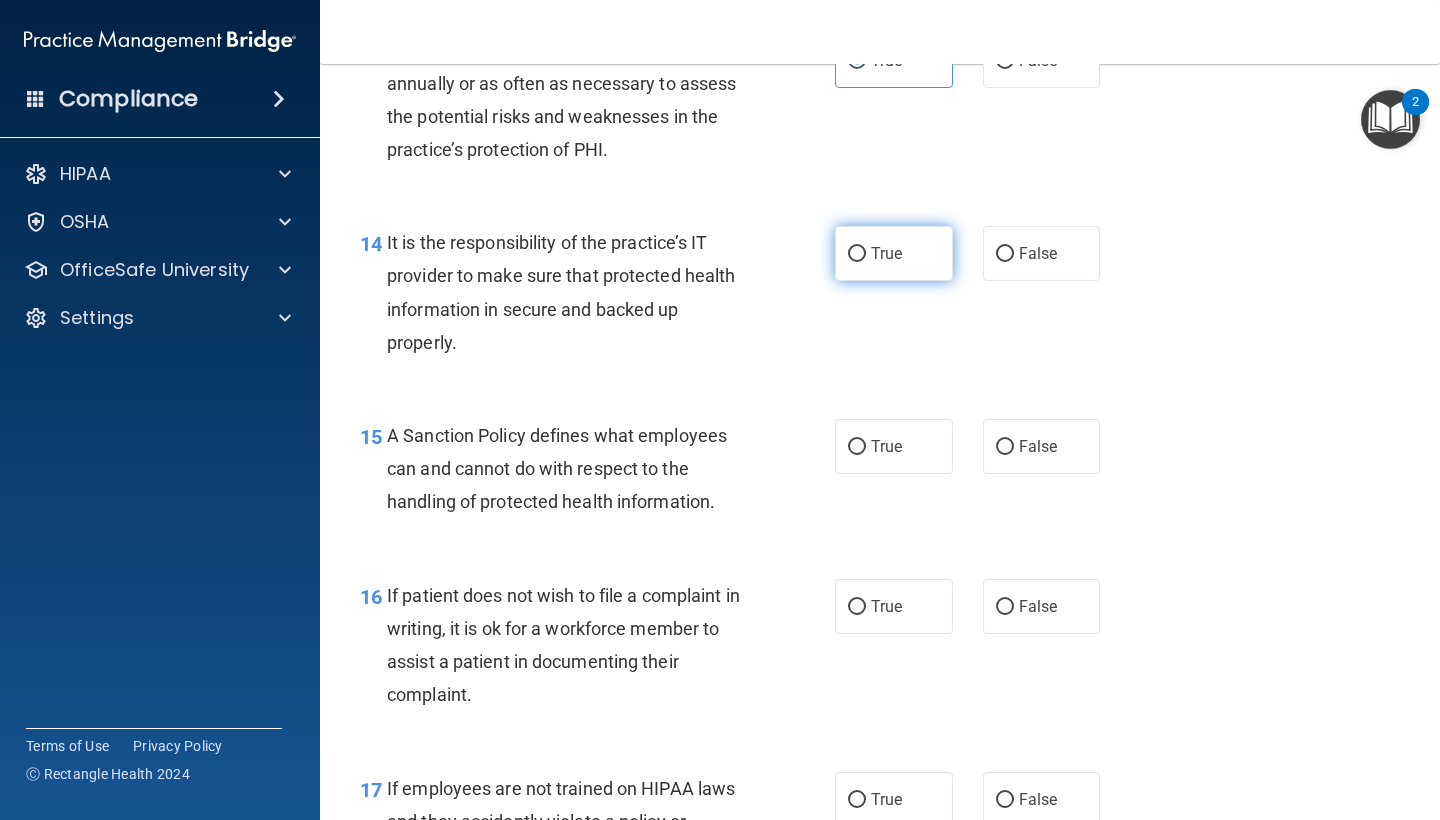 click on "True" at bounding box center [894, 253] 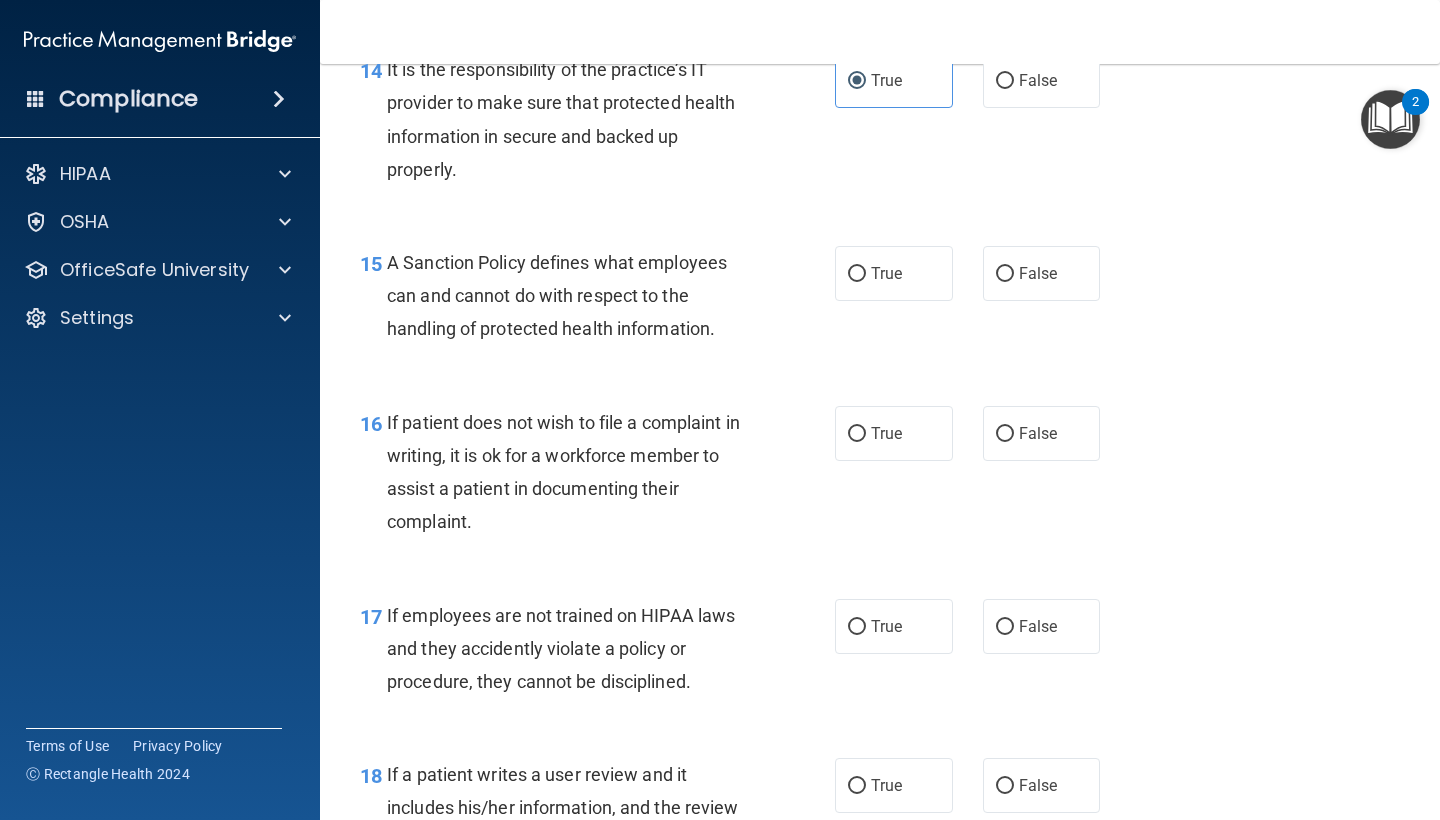 scroll, scrollTop: 2980, scrollLeft: 0, axis: vertical 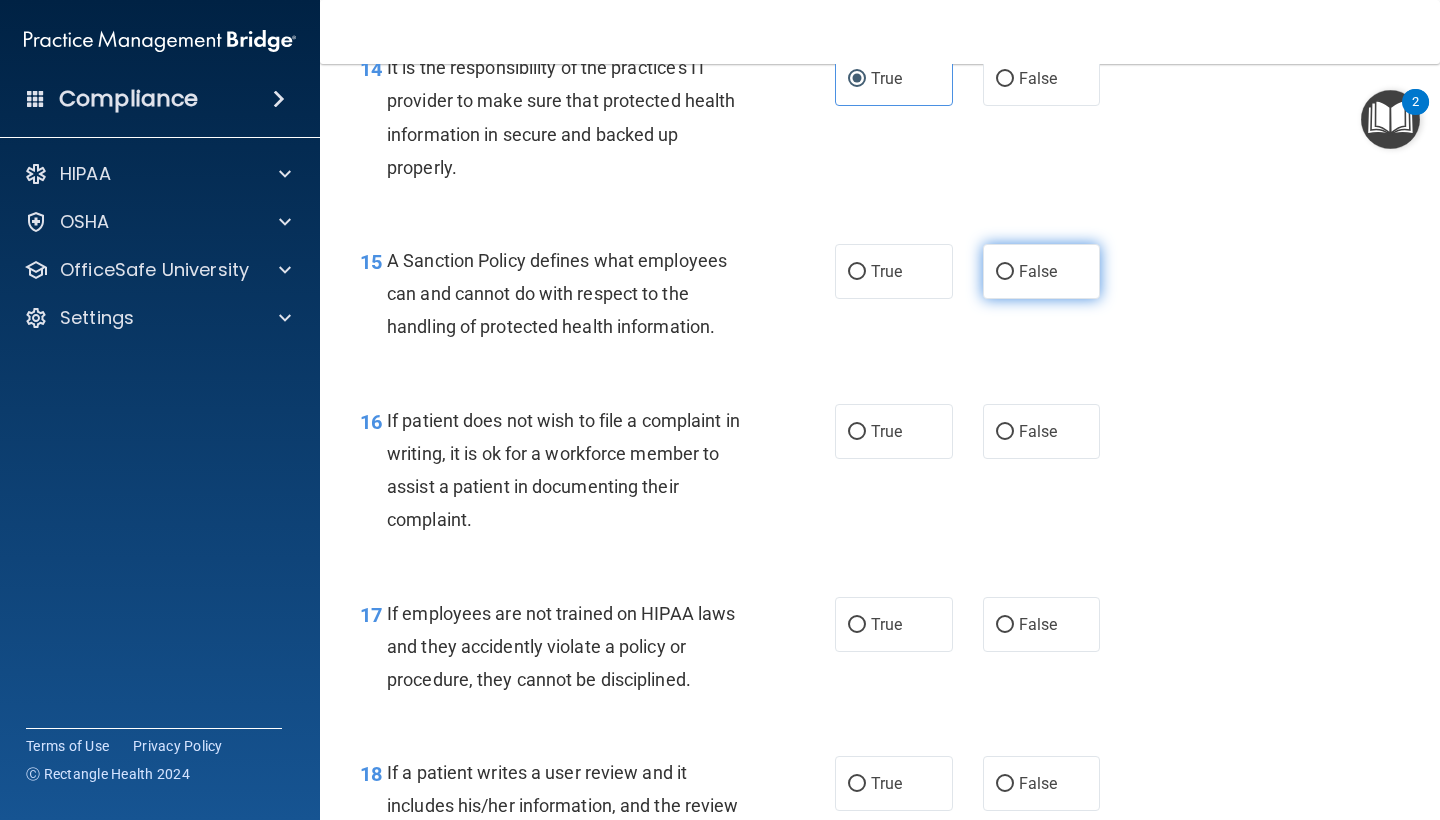 click on "False" at bounding box center (1042, 271) 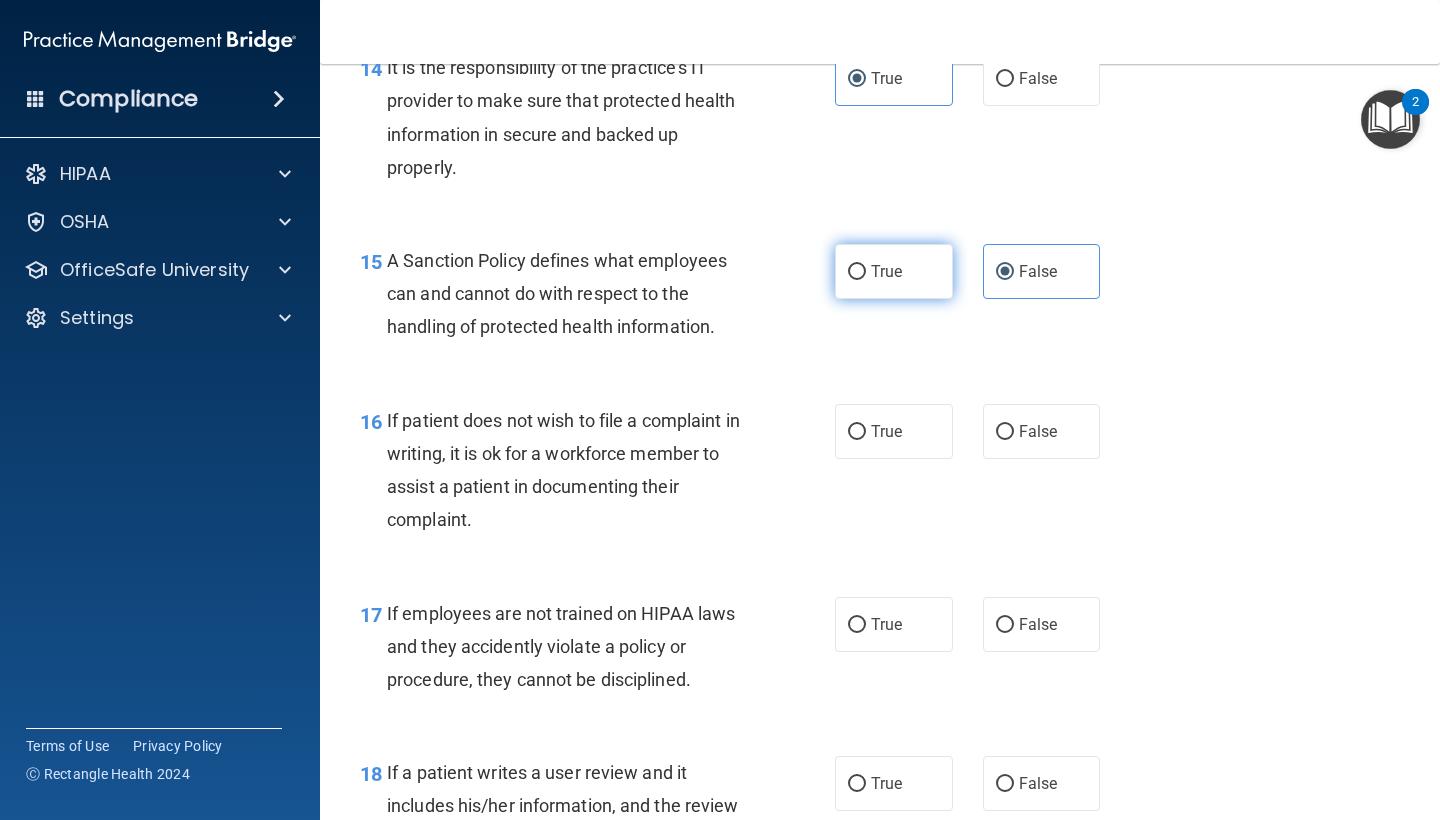 click on "True" at bounding box center (894, 271) 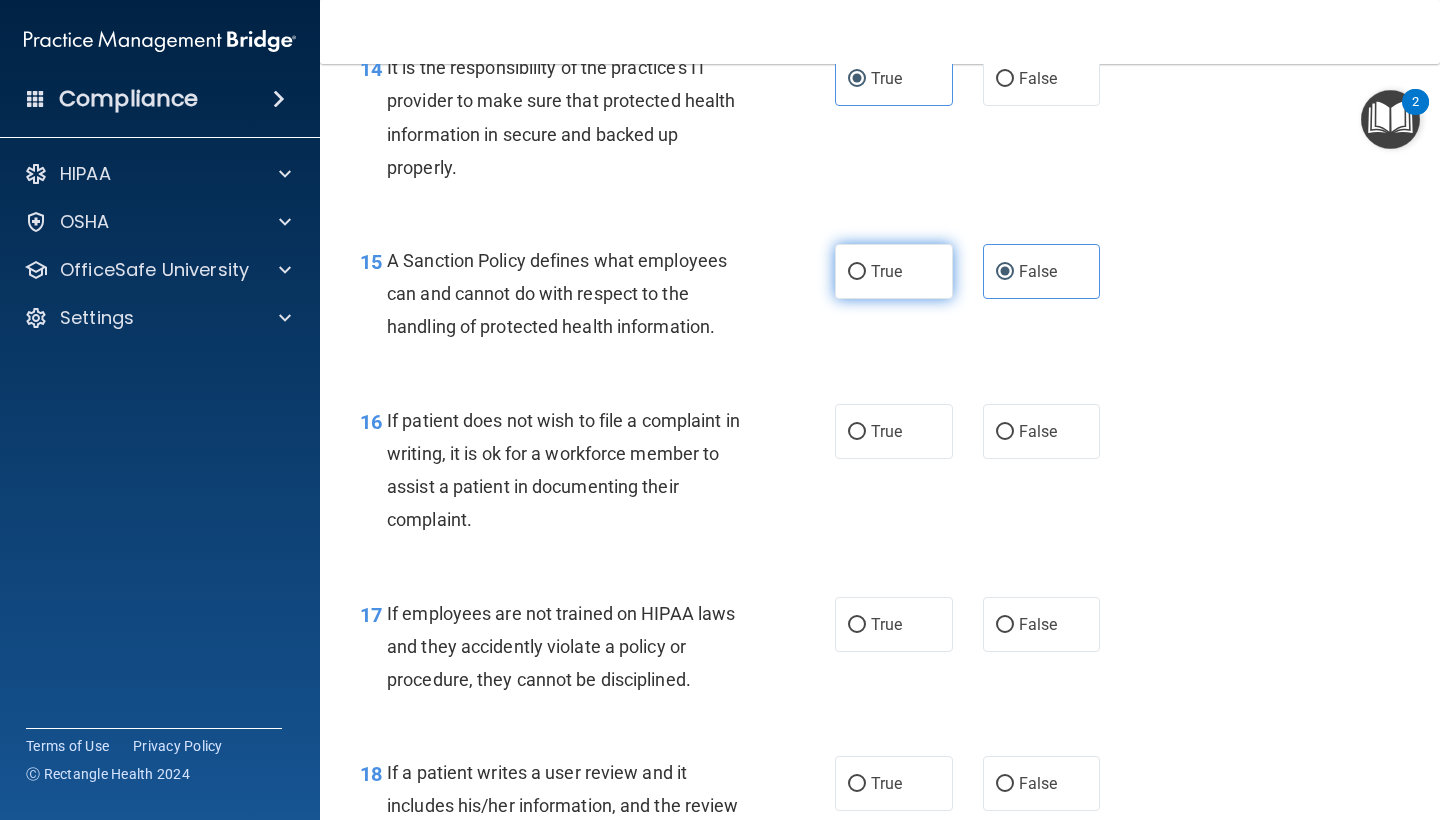 radio on "true" 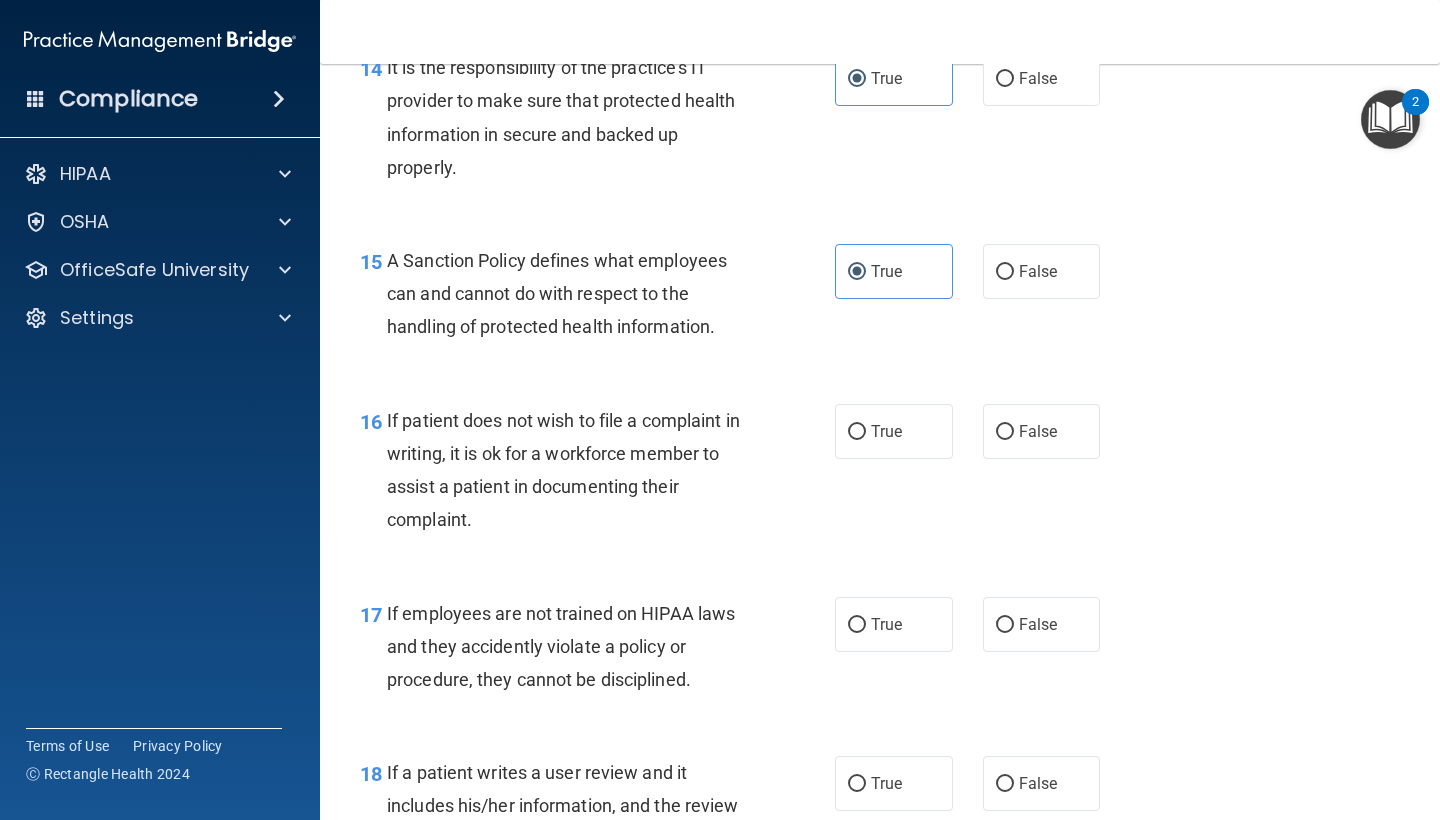 click on "15       A Sanction Policy defines what employees can and cannot do with respect to the handling of protected health information.                 True           False" at bounding box center [880, 299] 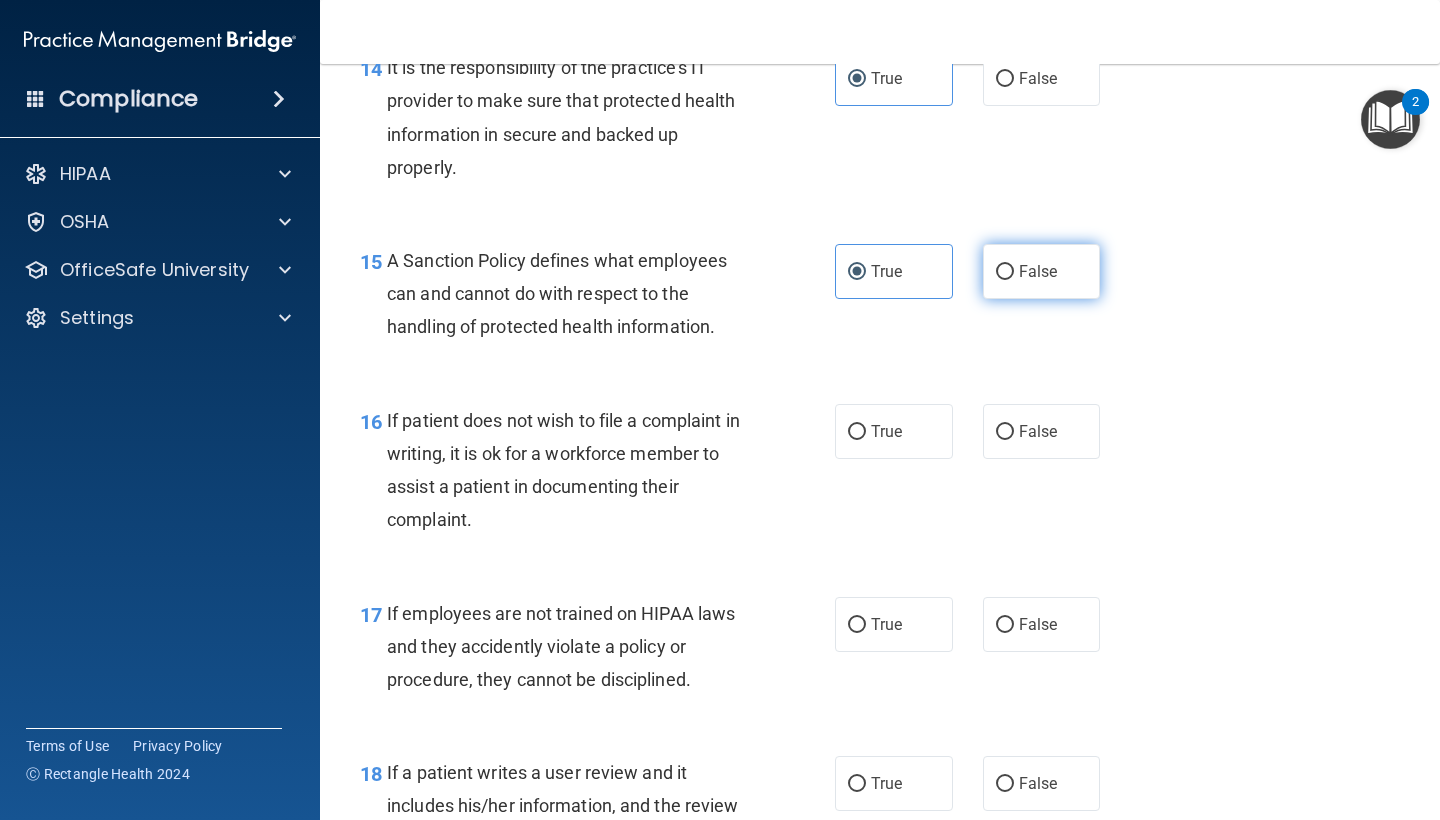 click on "False" at bounding box center [1042, 271] 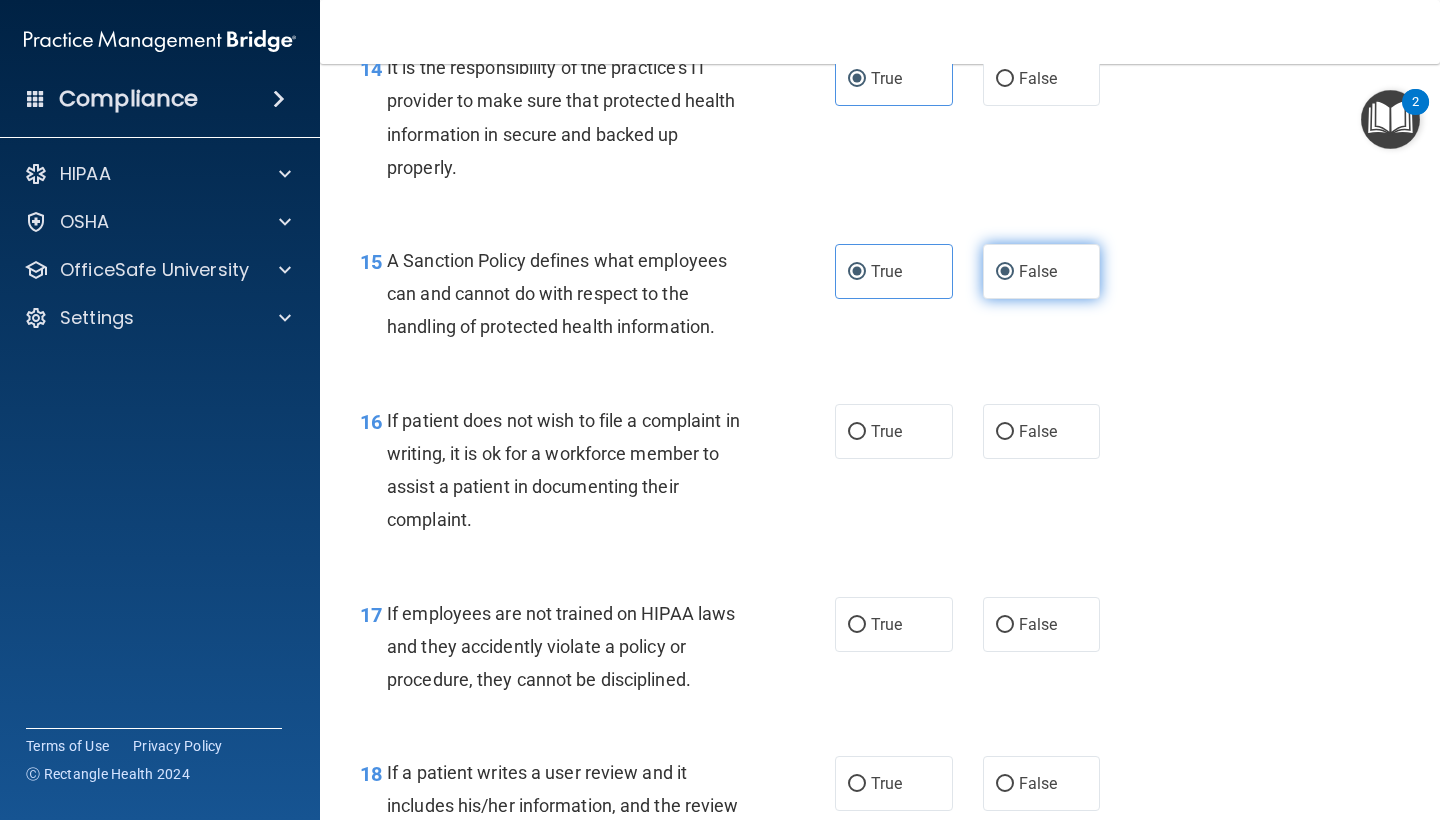 radio on "false" 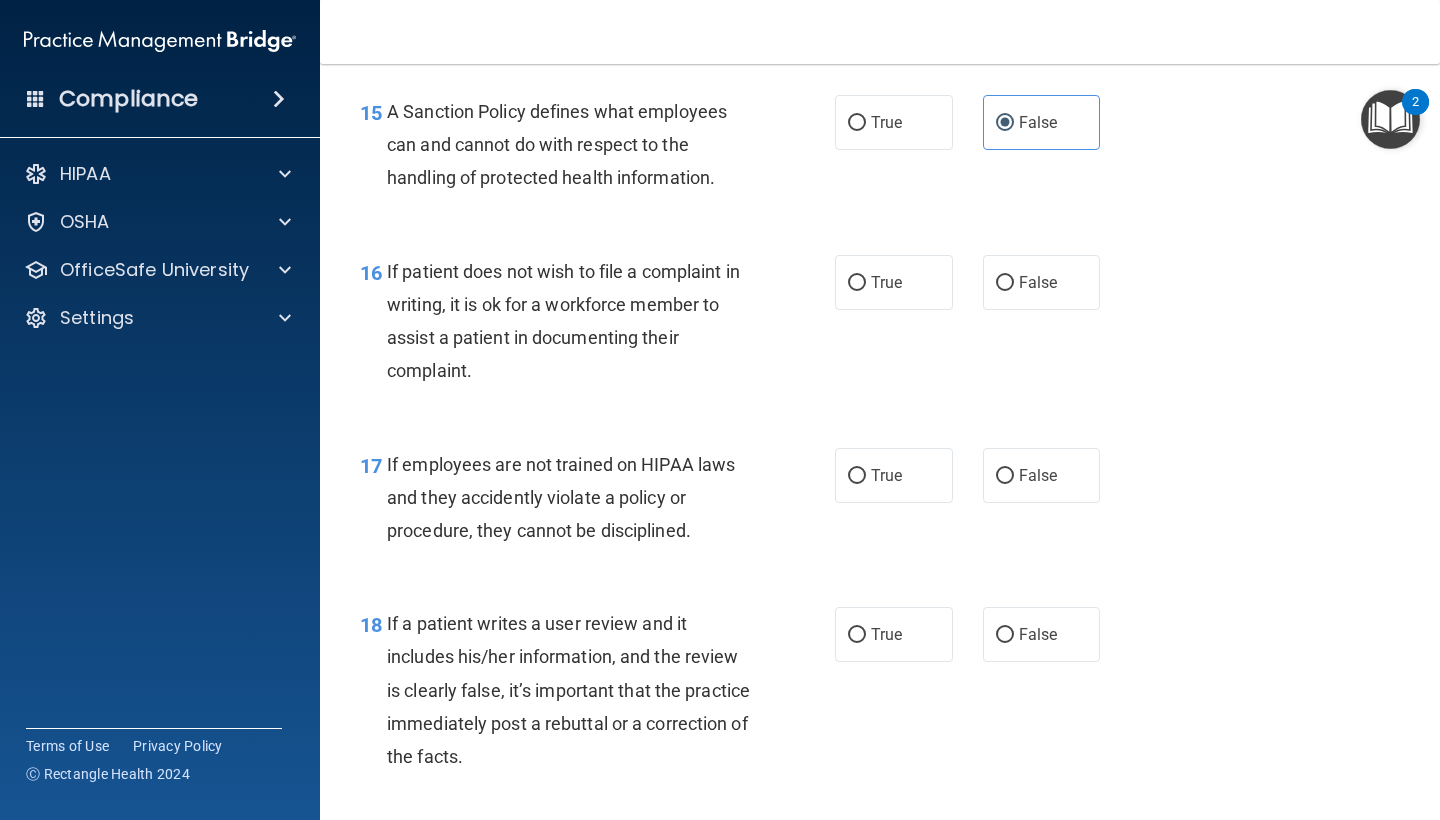 scroll, scrollTop: 3137, scrollLeft: 0, axis: vertical 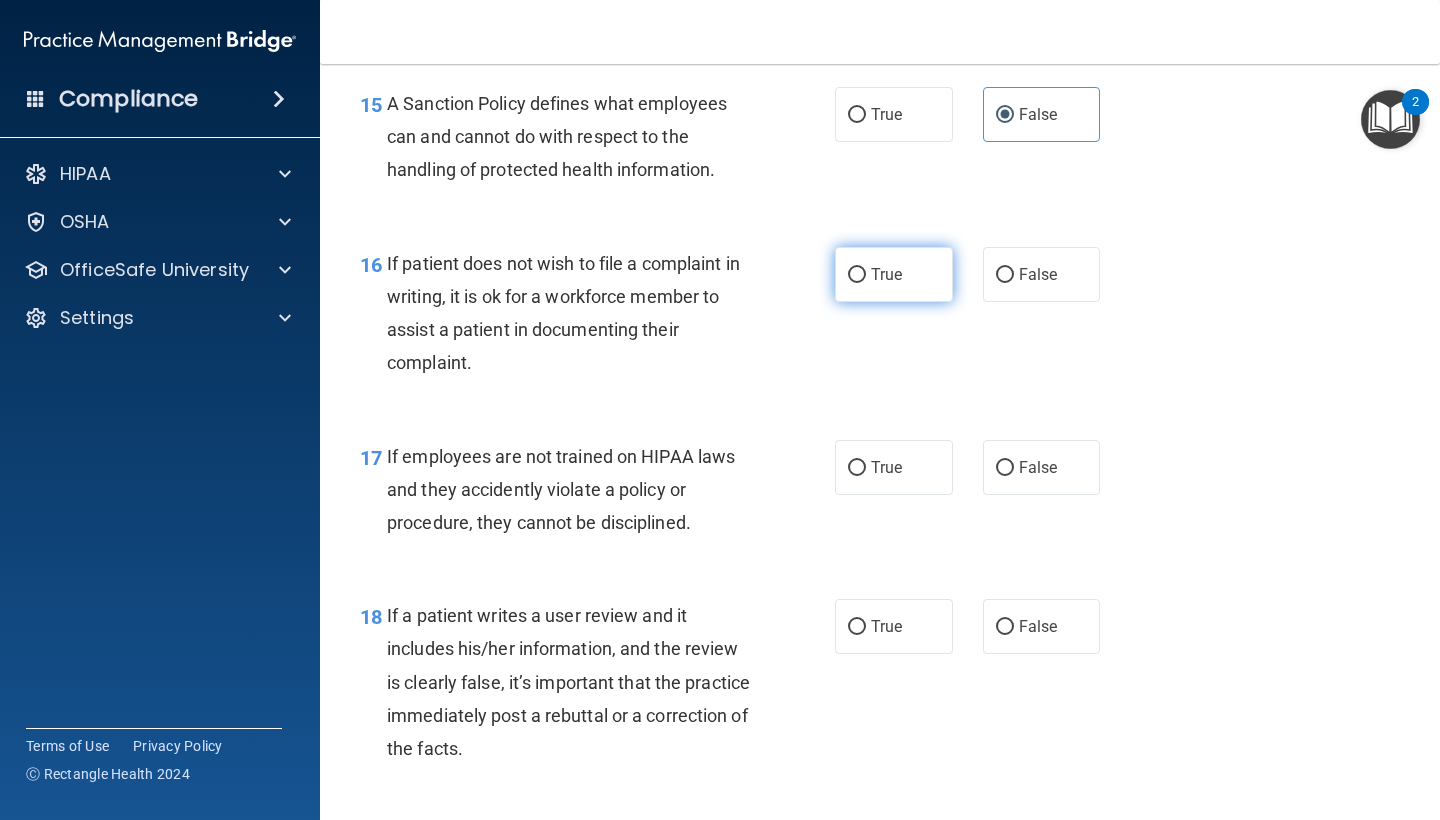 click on "True" at bounding box center (894, 274) 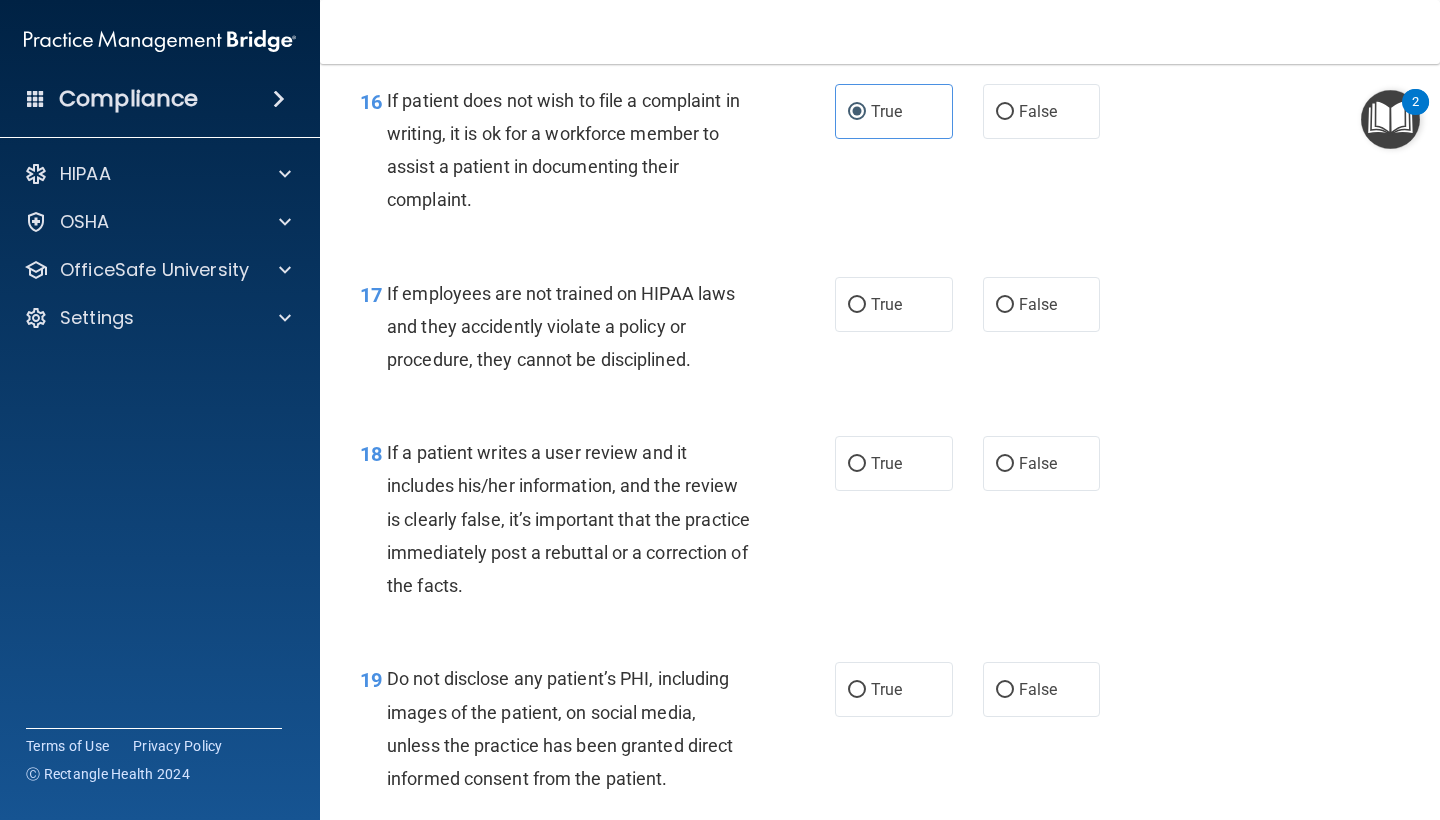 scroll, scrollTop: 3302, scrollLeft: 0, axis: vertical 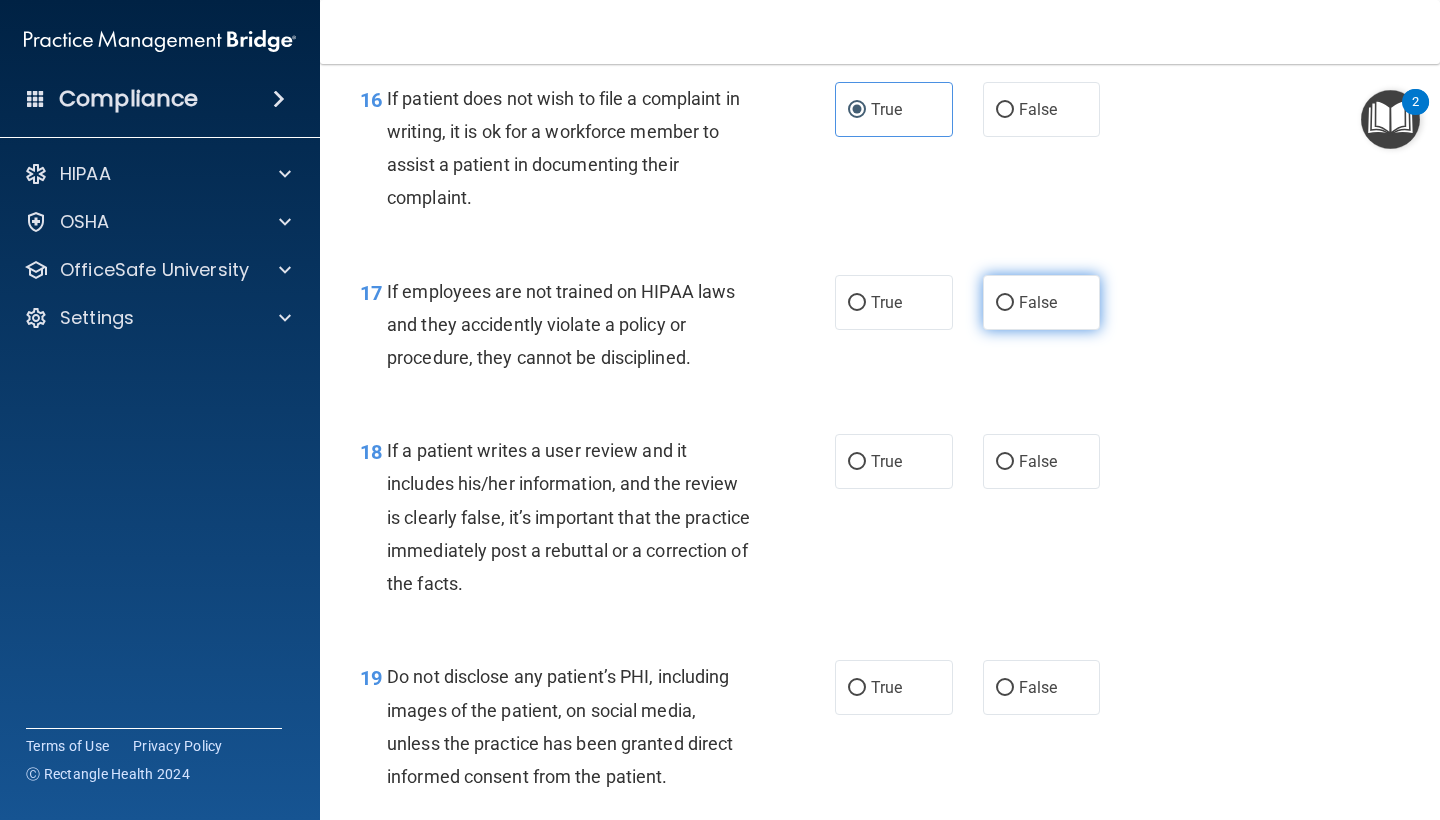 click on "False" at bounding box center [1042, 302] 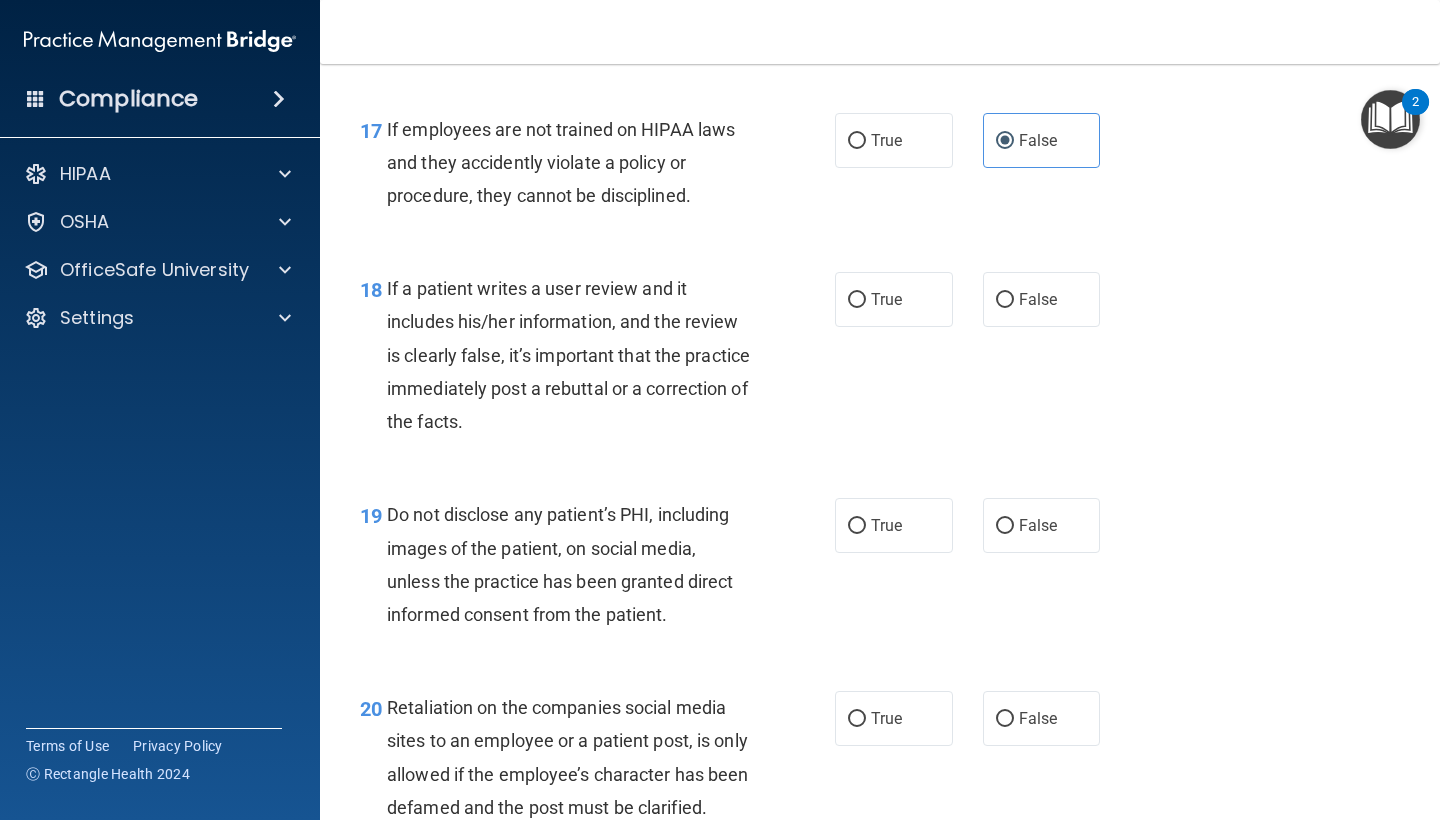 scroll, scrollTop: 3456, scrollLeft: 0, axis: vertical 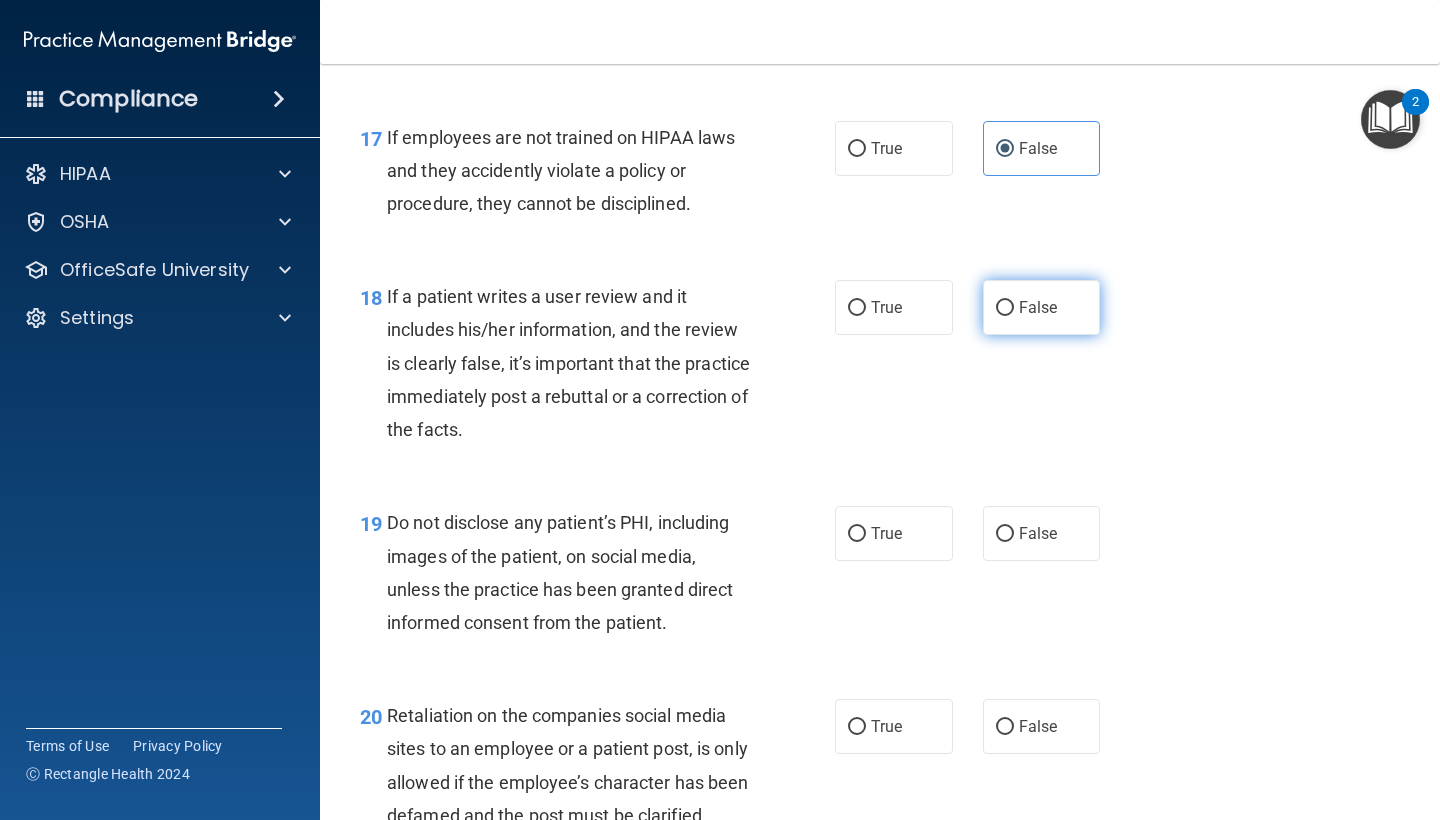 click on "False" at bounding box center [1042, 307] 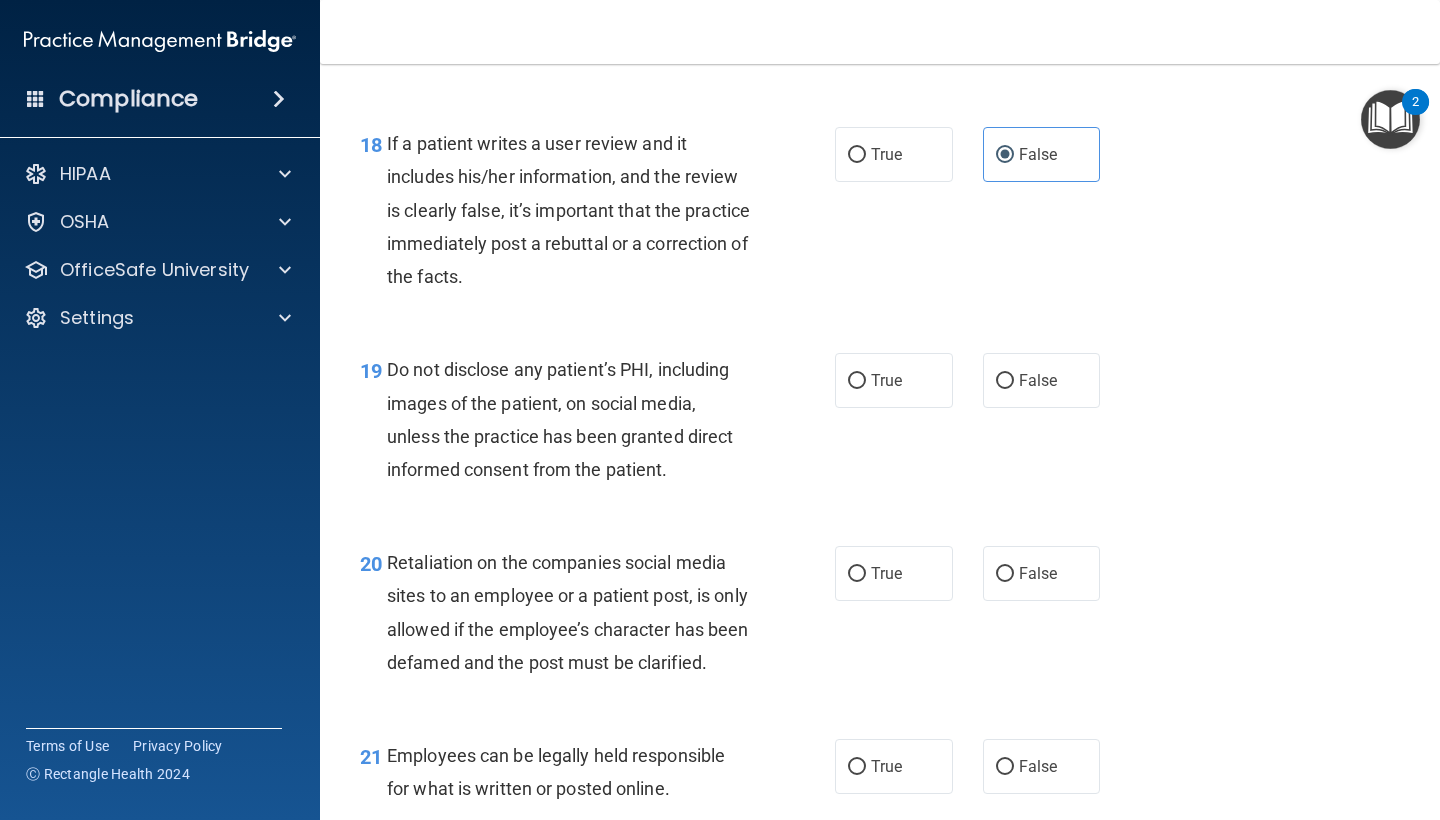 scroll, scrollTop: 3610, scrollLeft: 0, axis: vertical 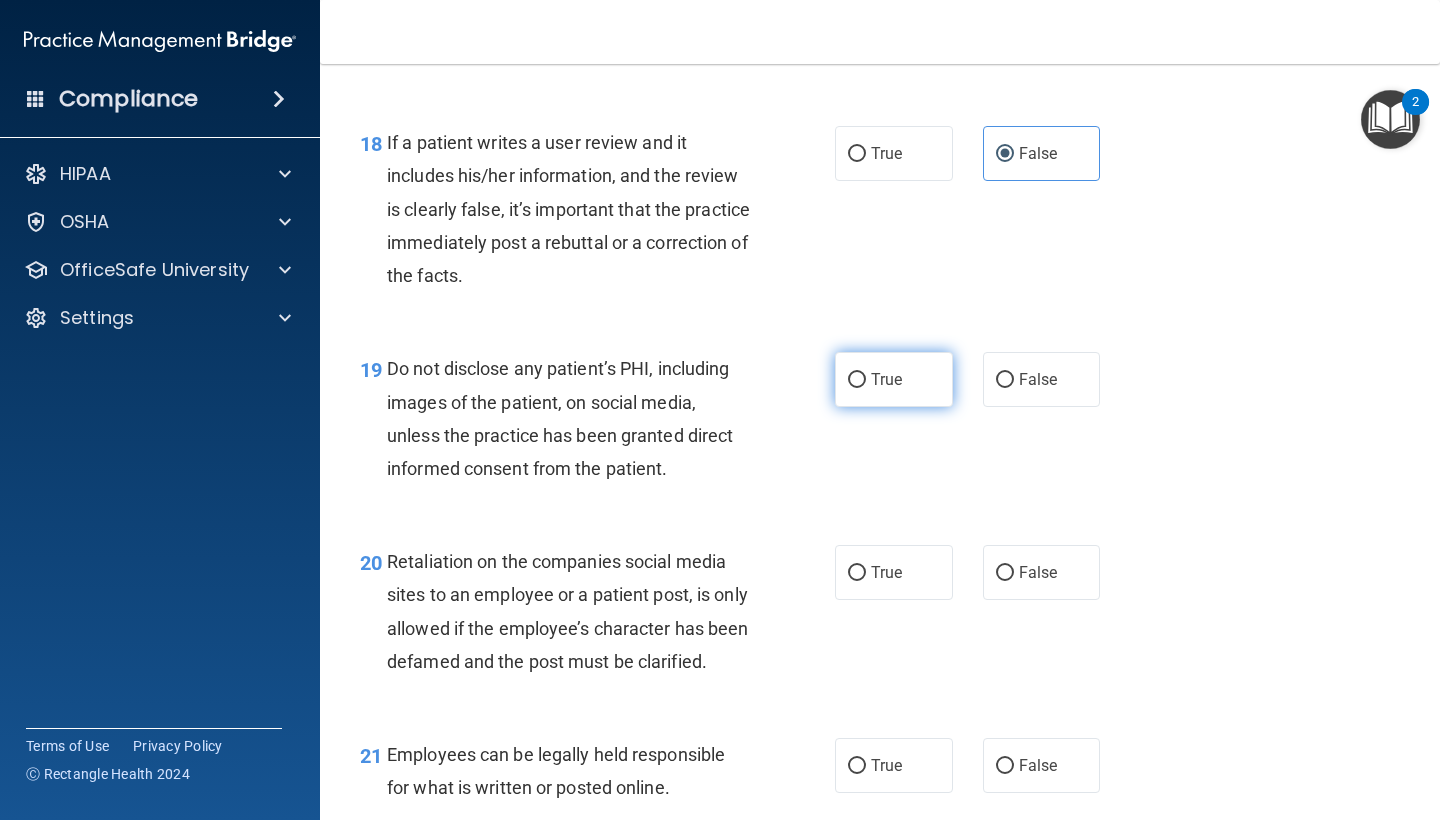 click on "True" at bounding box center [886, 379] 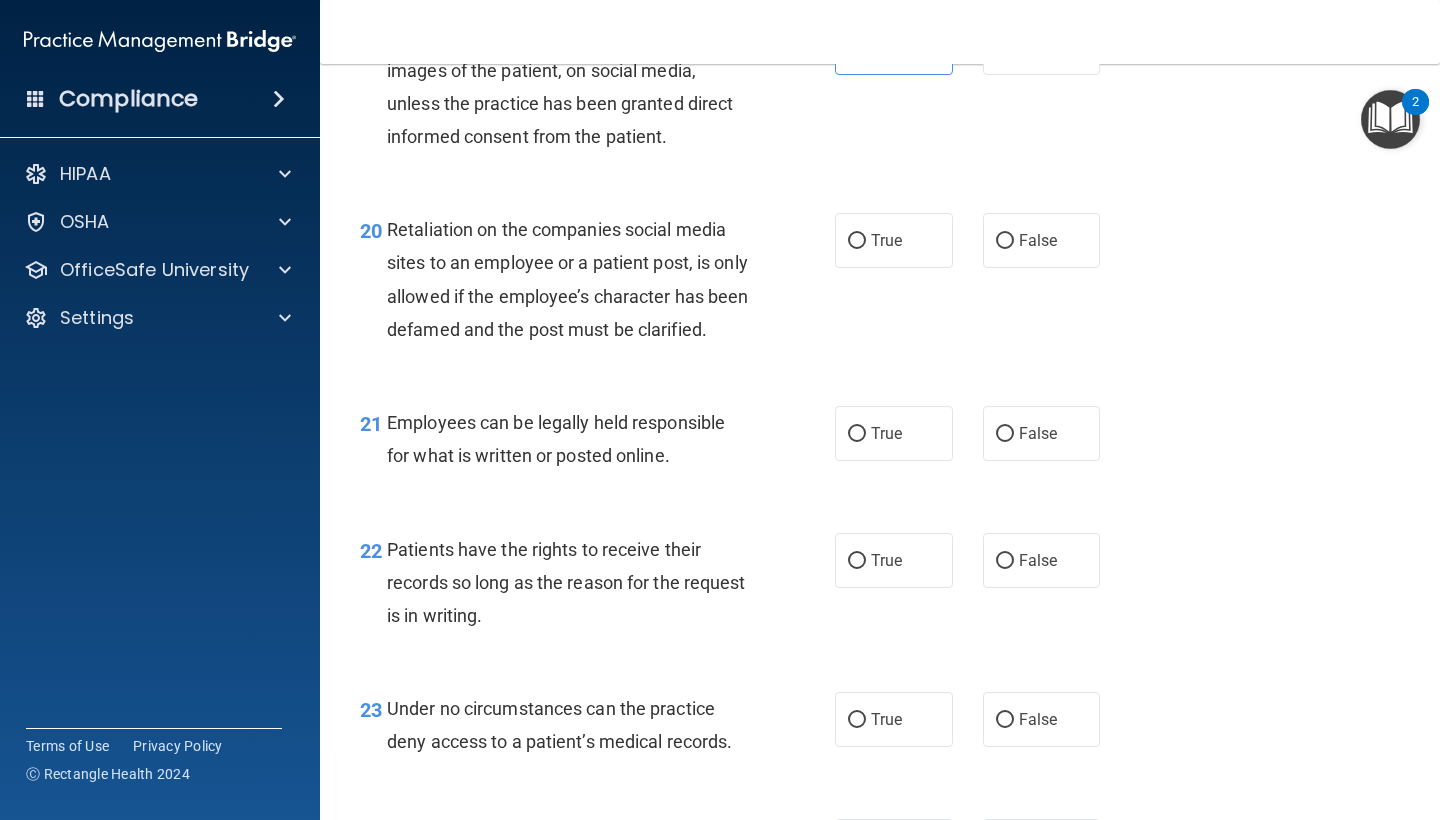 scroll, scrollTop: 3947, scrollLeft: 0, axis: vertical 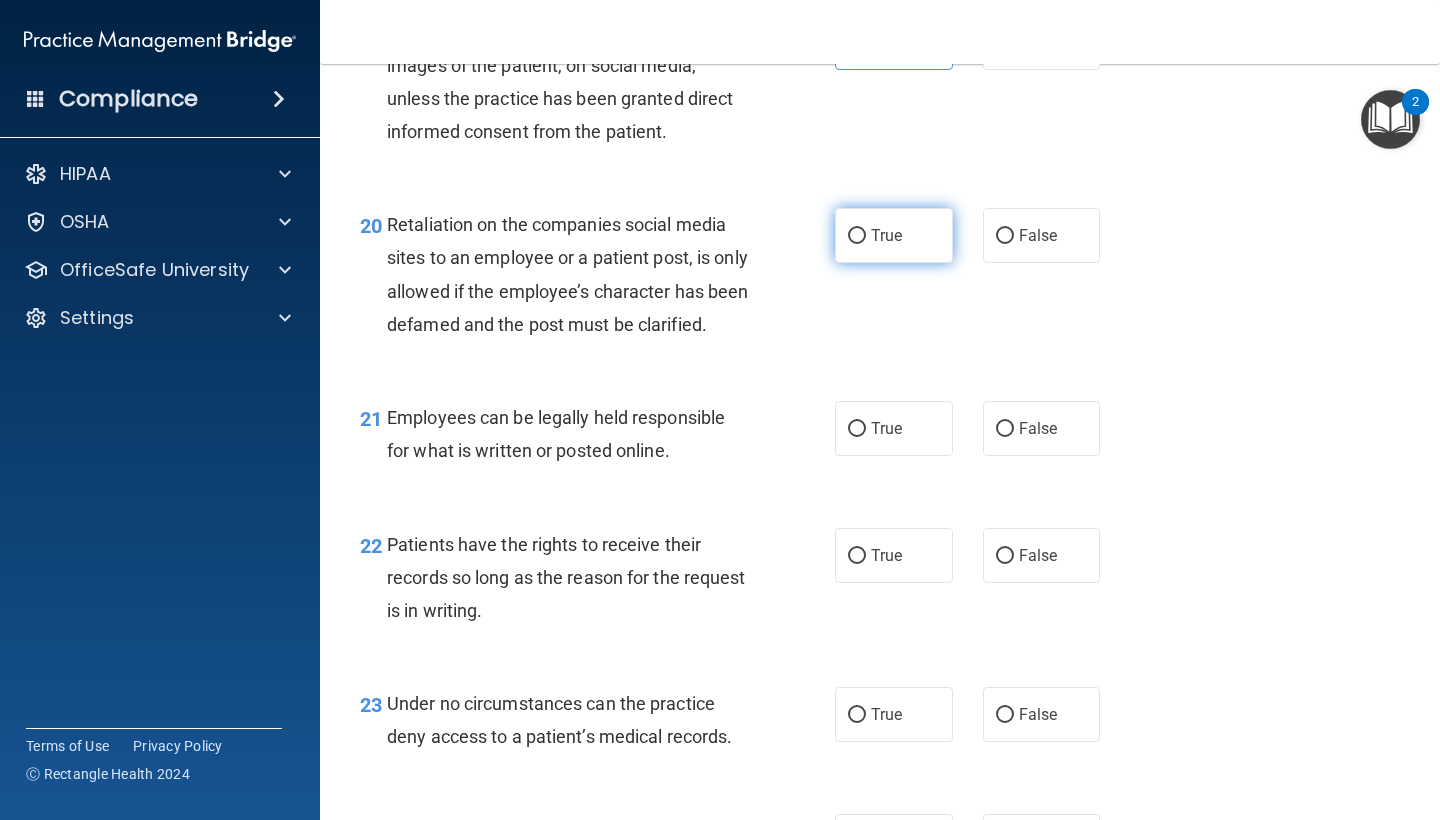 click on "True" at bounding box center [886, 235] 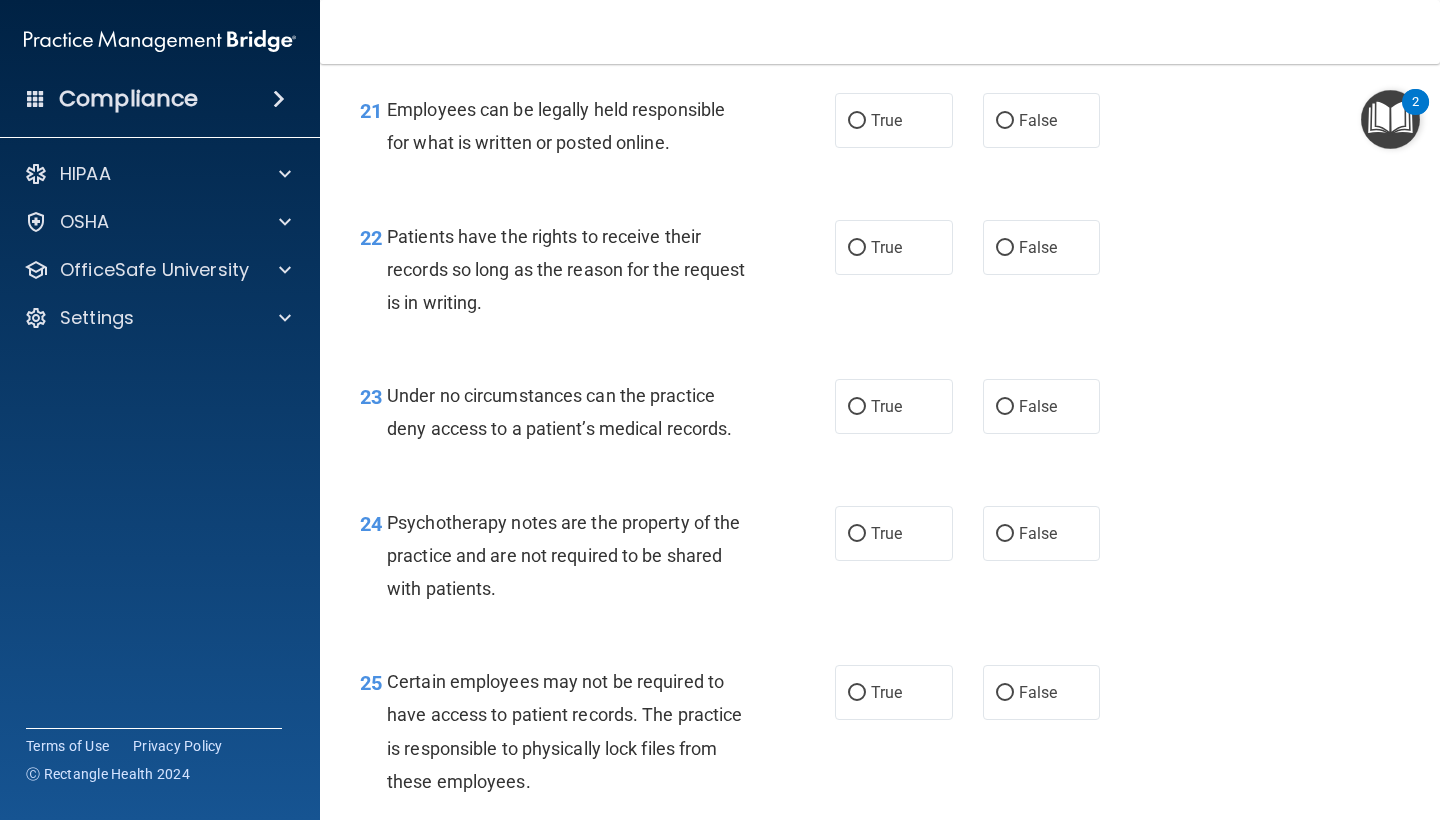 scroll, scrollTop: 4260, scrollLeft: 0, axis: vertical 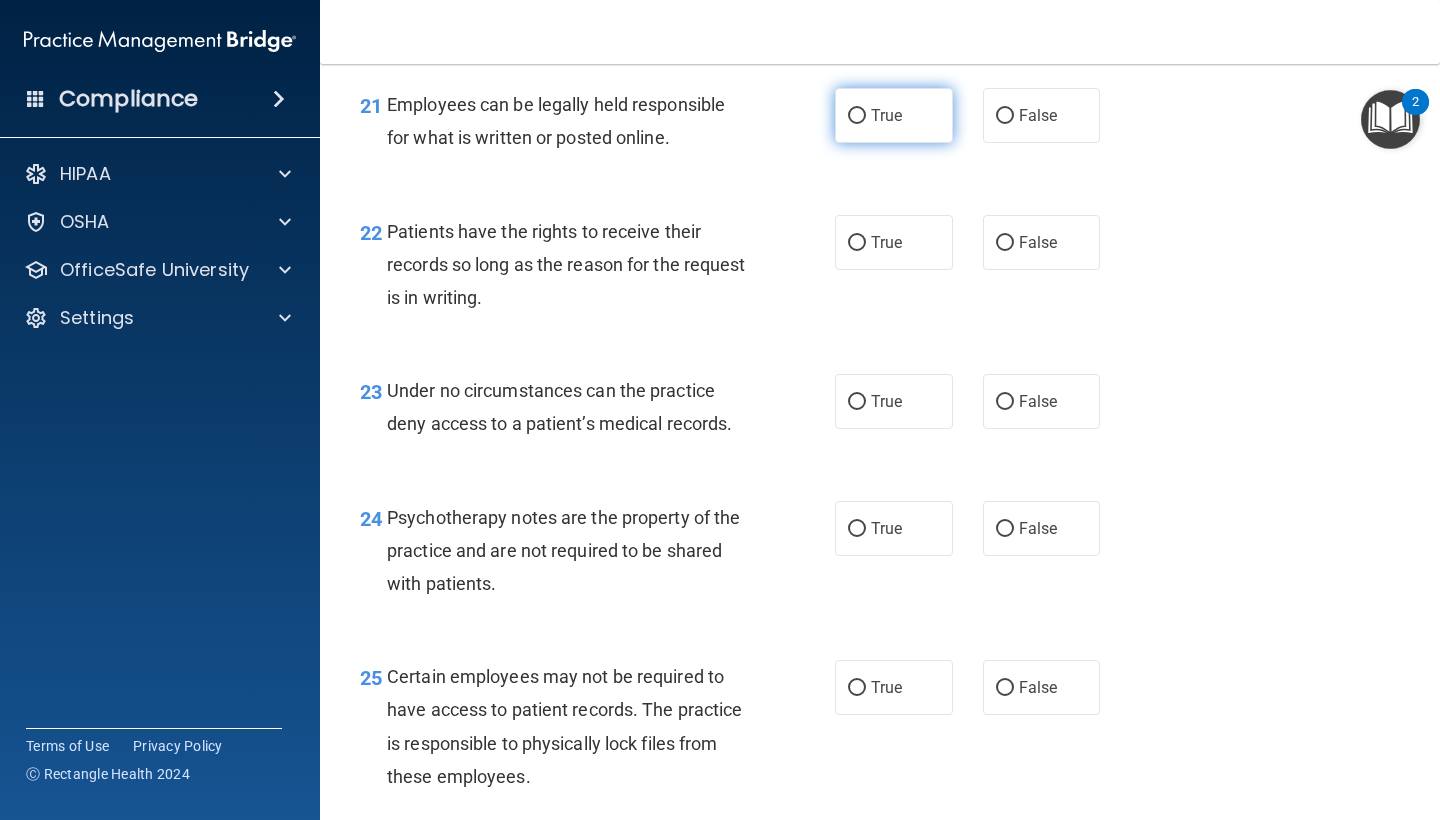 click on "True" at bounding box center [886, 115] 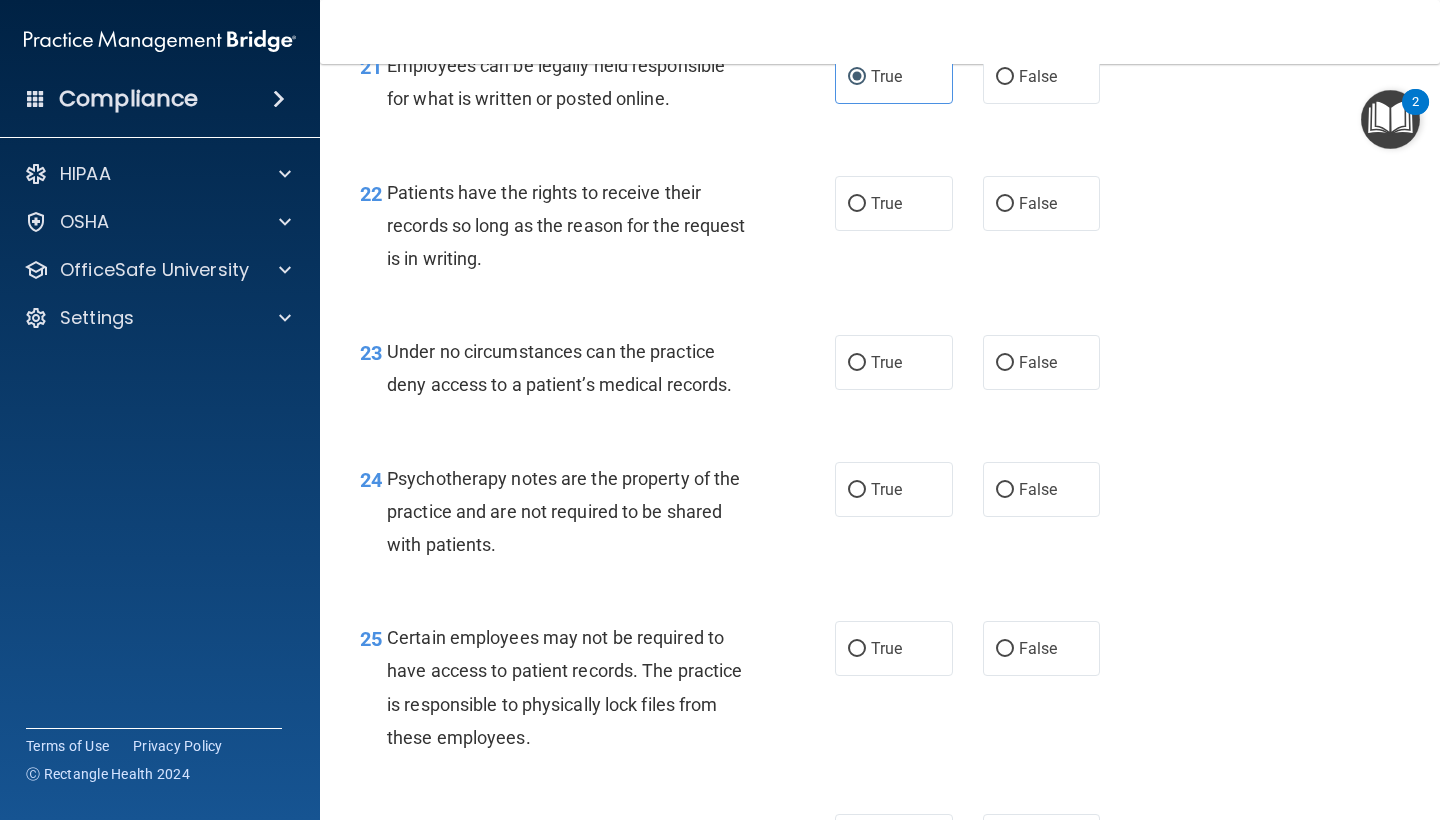scroll, scrollTop: 4301, scrollLeft: 0, axis: vertical 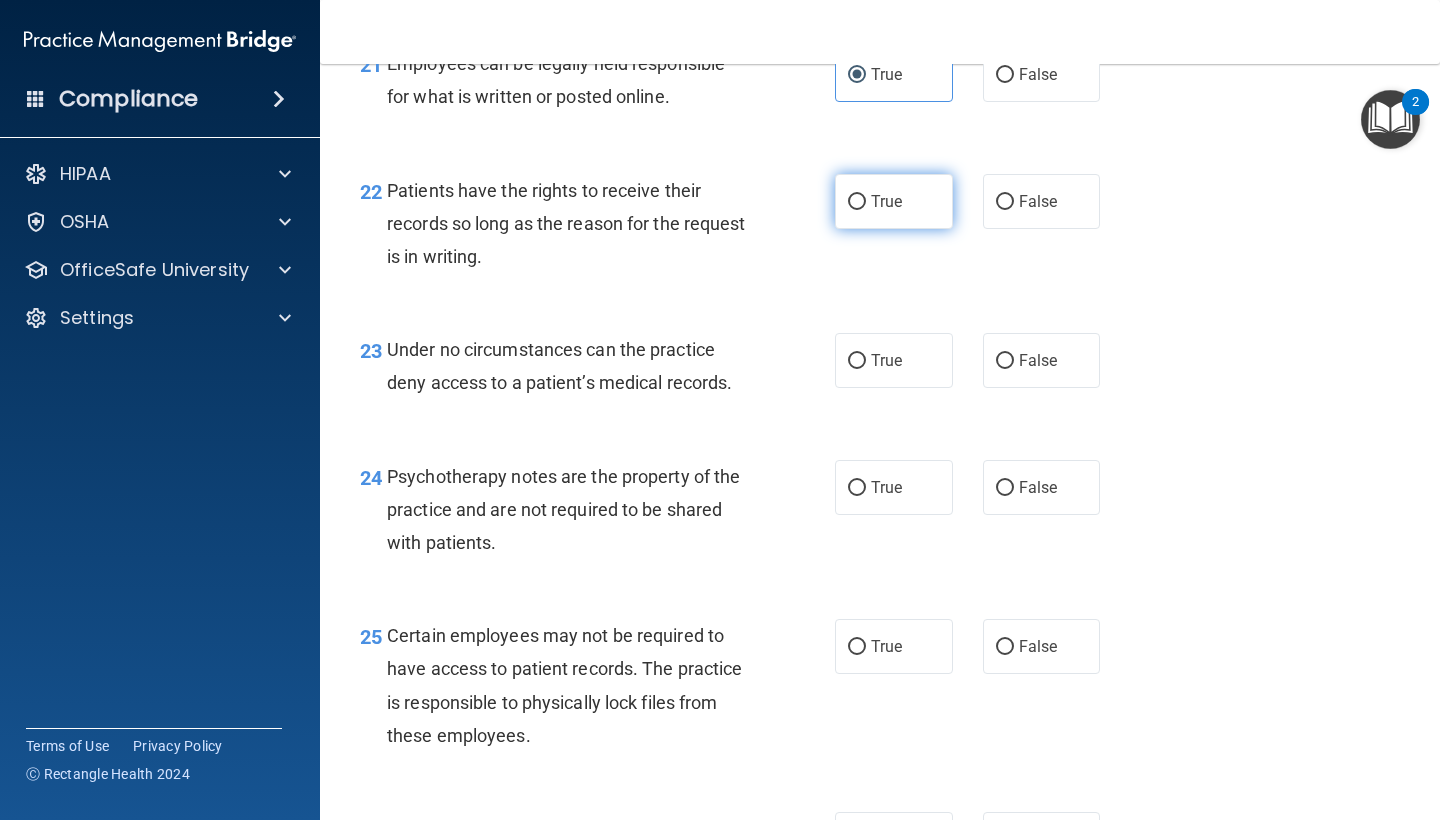 click on "True" at bounding box center [894, 201] 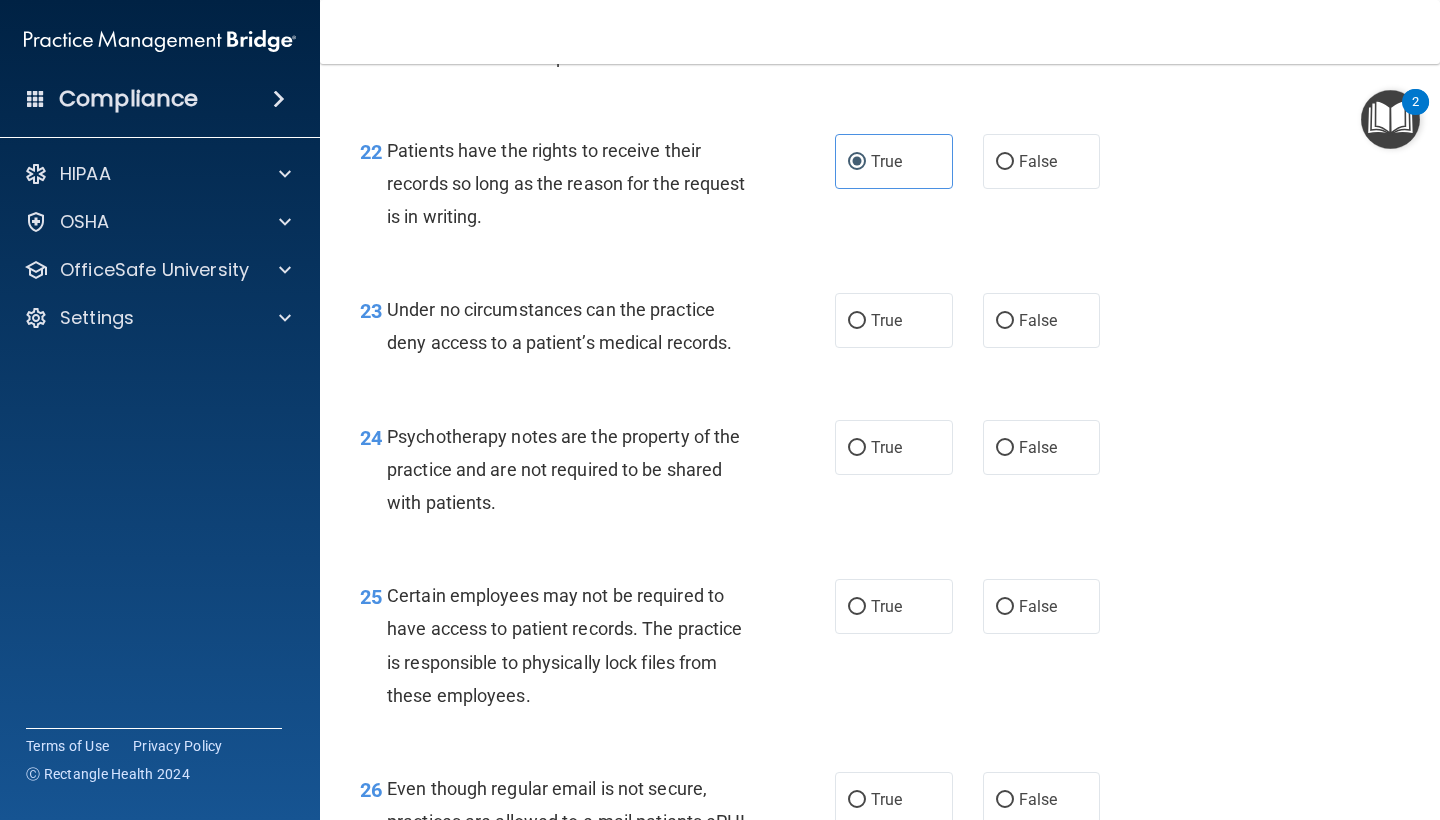 scroll, scrollTop: 4354, scrollLeft: 0, axis: vertical 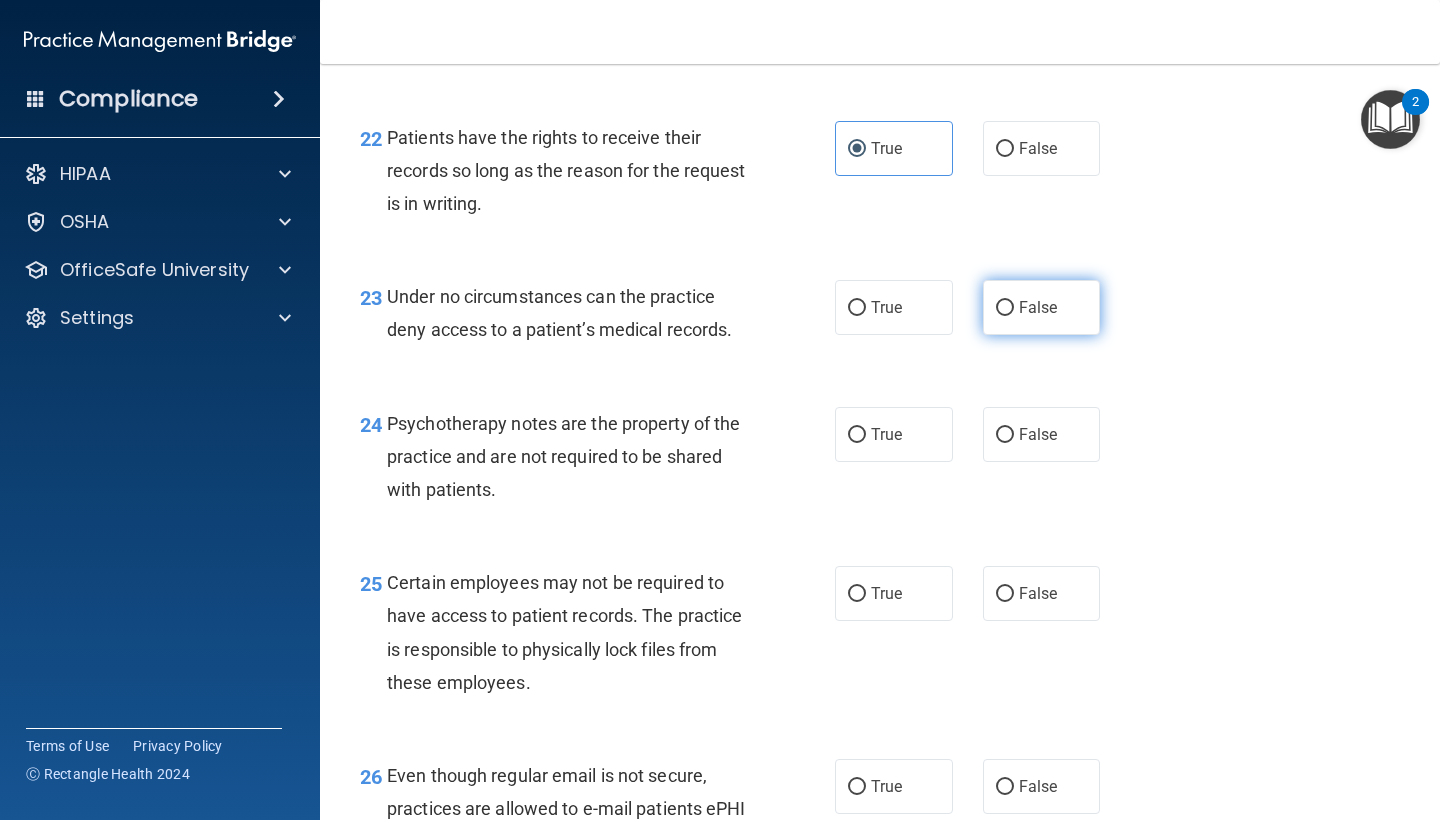 click on "False" at bounding box center [1042, 307] 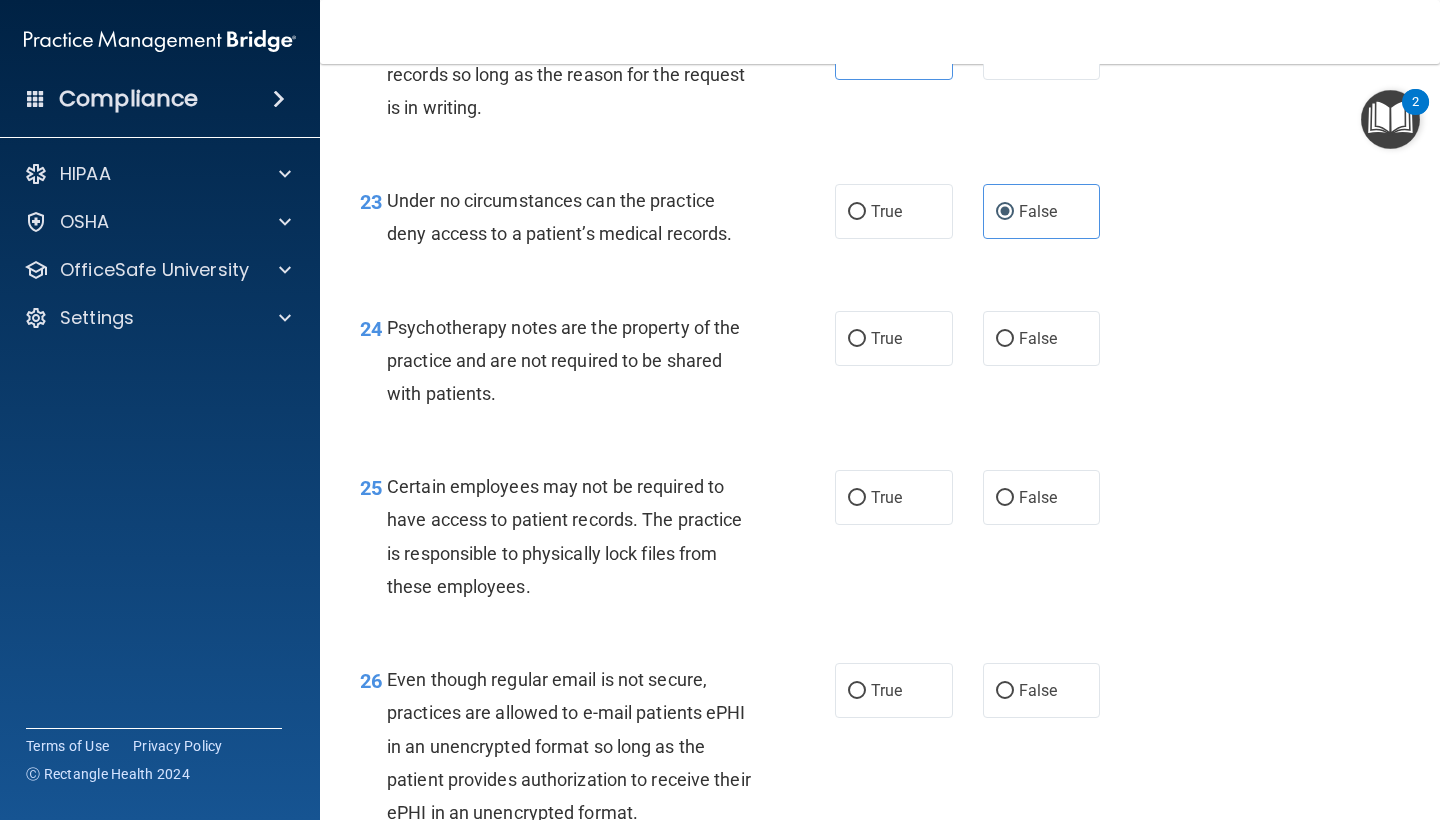 scroll, scrollTop: 4456, scrollLeft: 0, axis: vertical 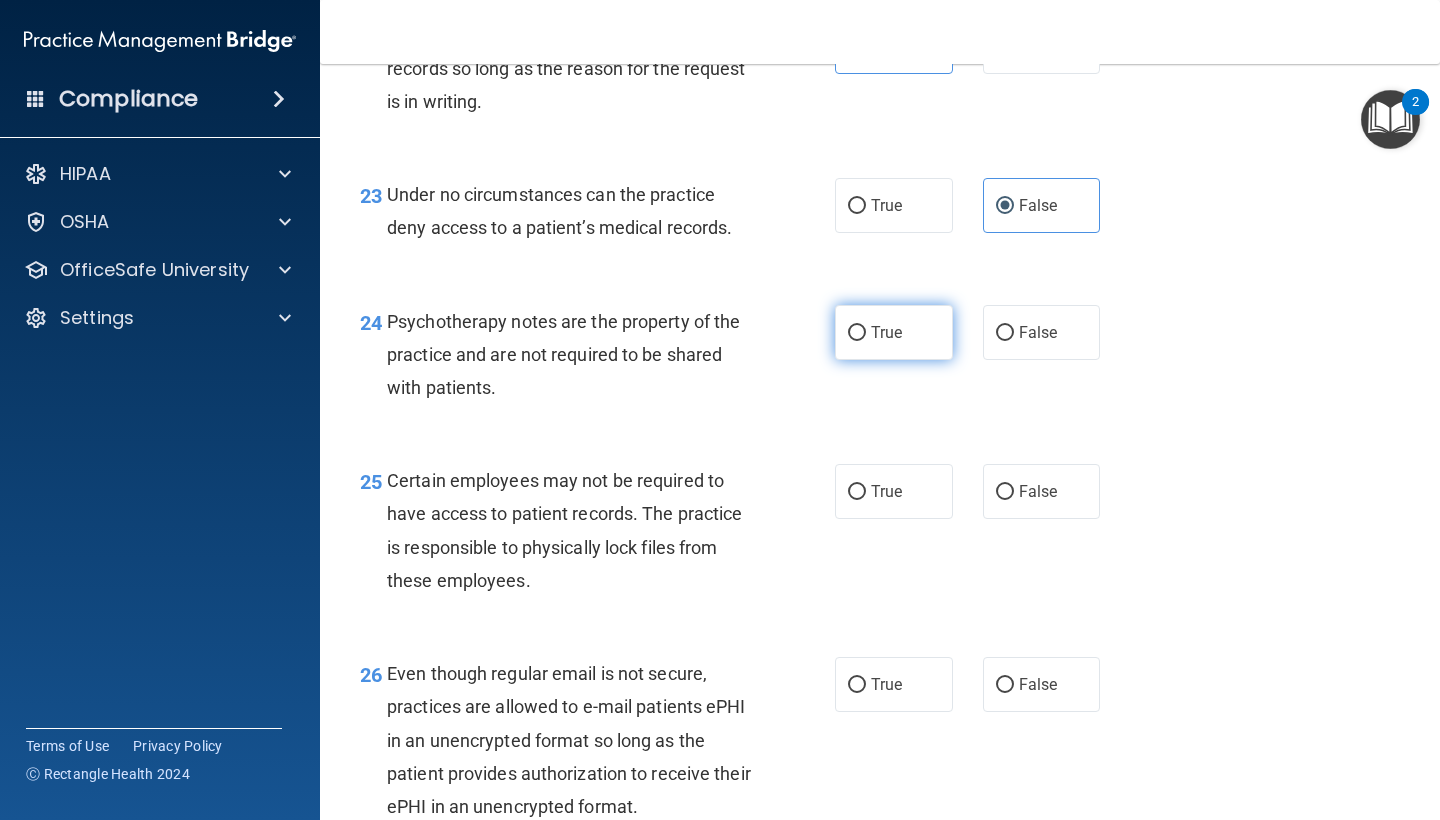 click on "True" at bounding box center (894, 332) 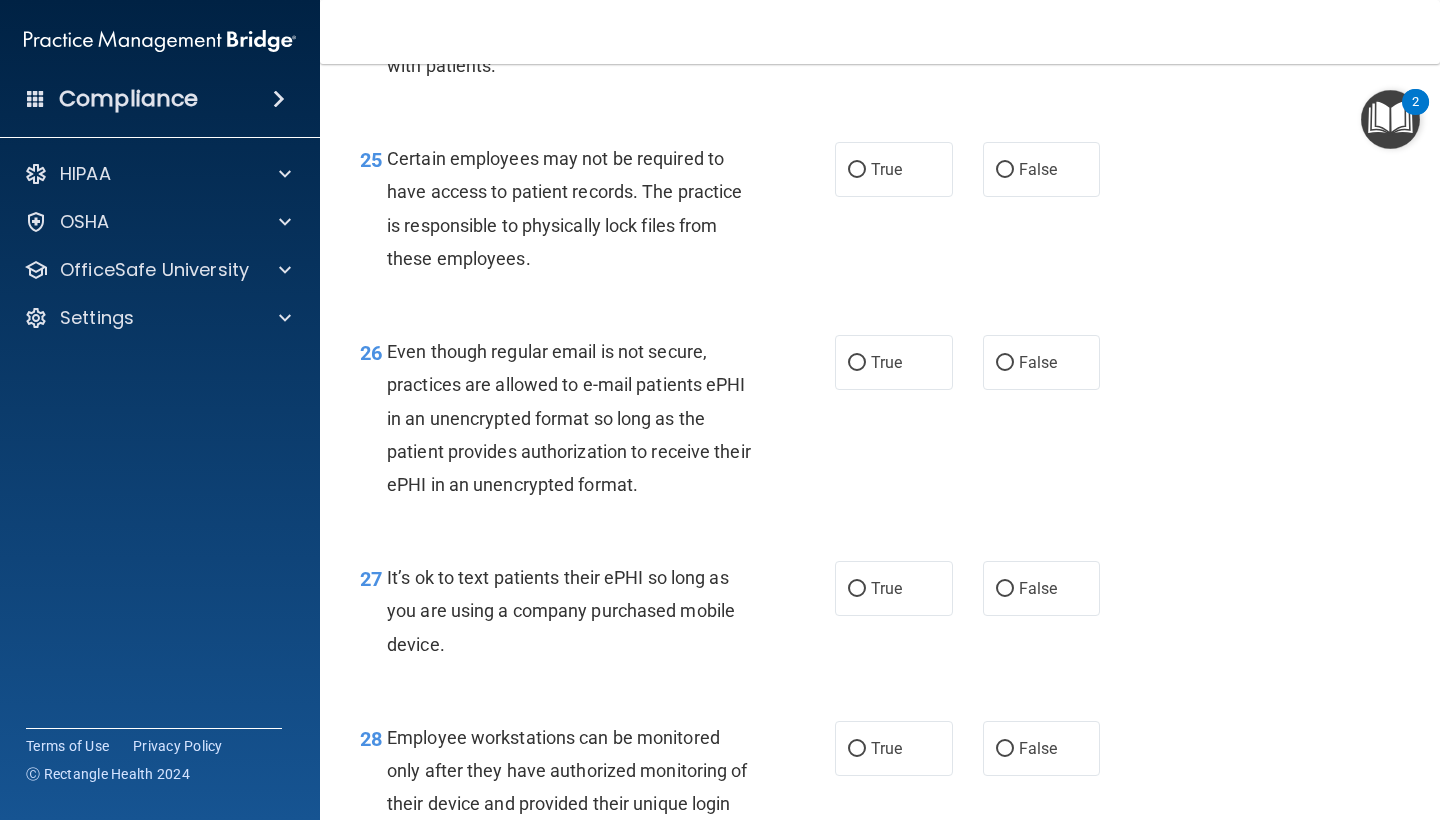 scroll, scrollTop: 4780, scrollLeft: 0, axis: vertical 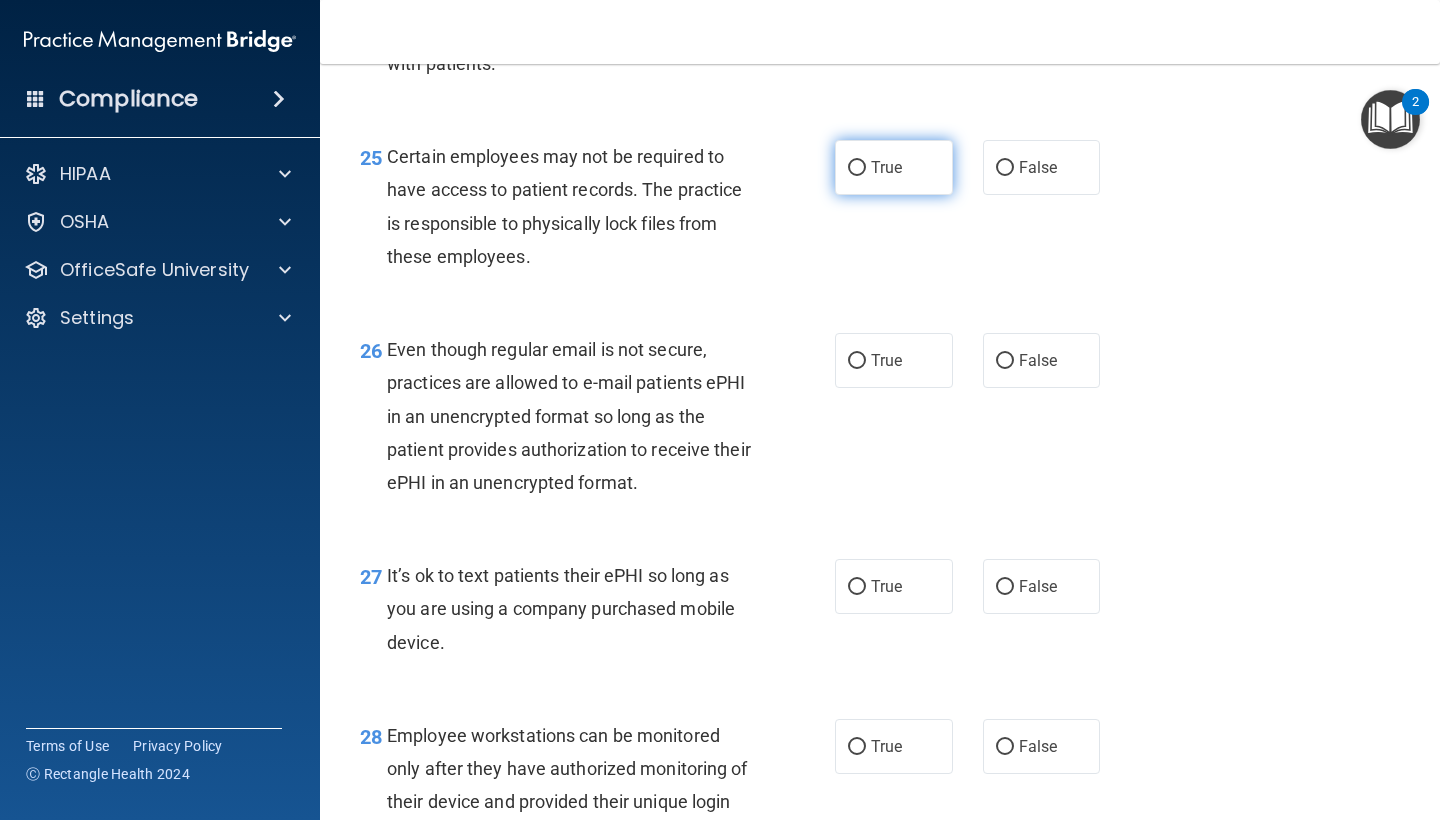 click on "True" at bounding box center [894, 167] 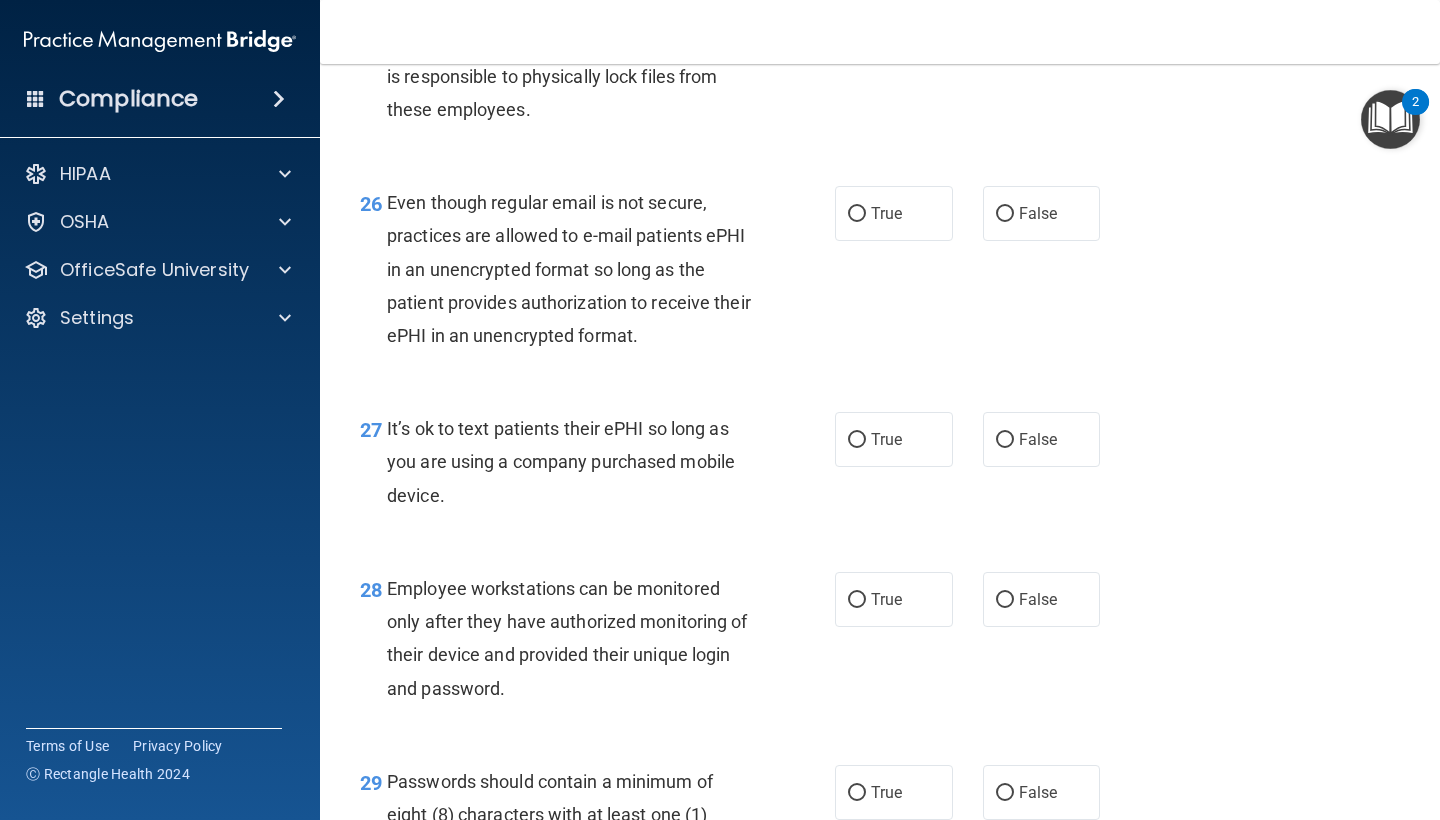 scroll, scrollTop: 4935, scrollLeft: 0, axis: vertical 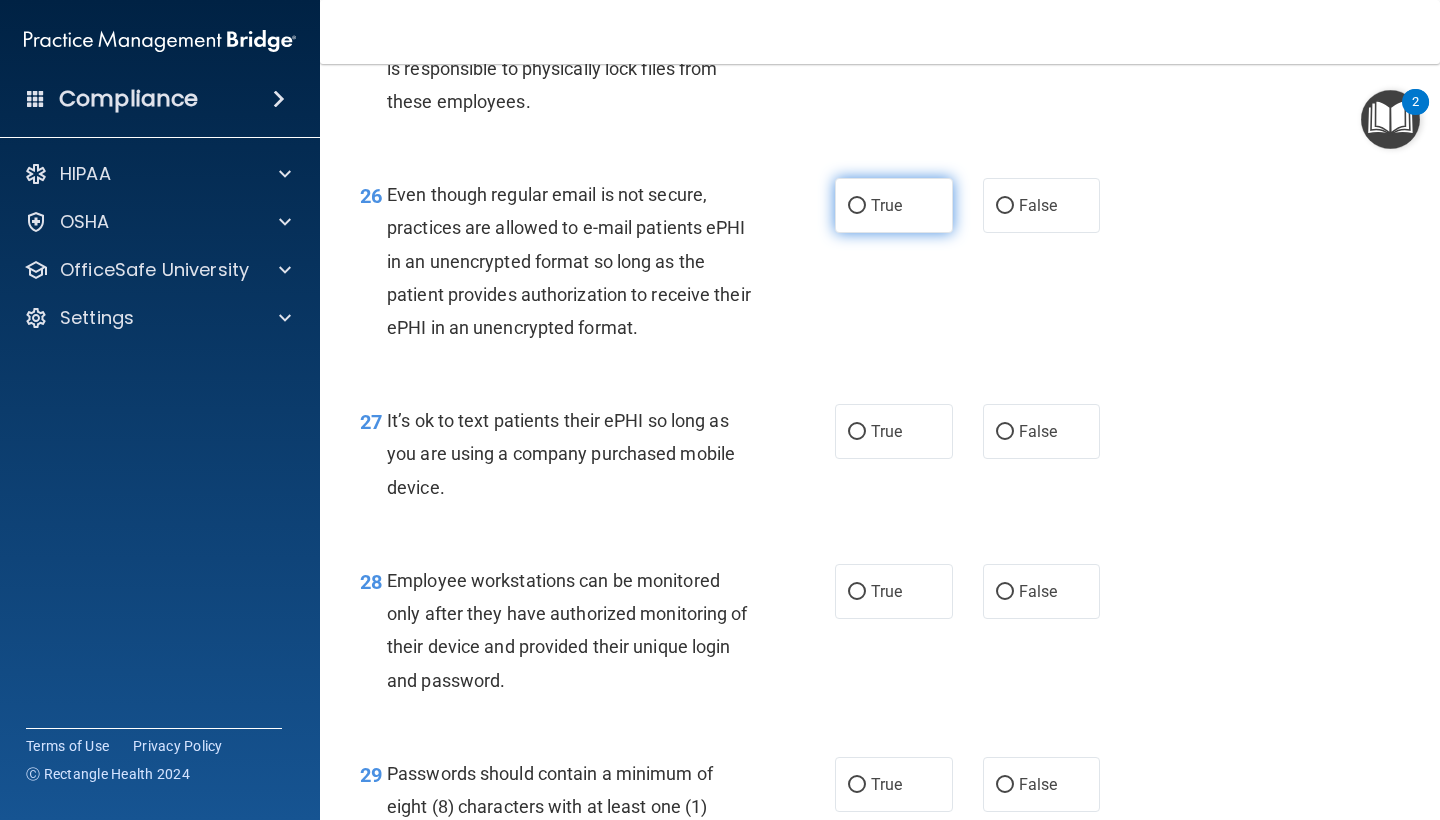 click on "True" at bounding box center [857, 206] 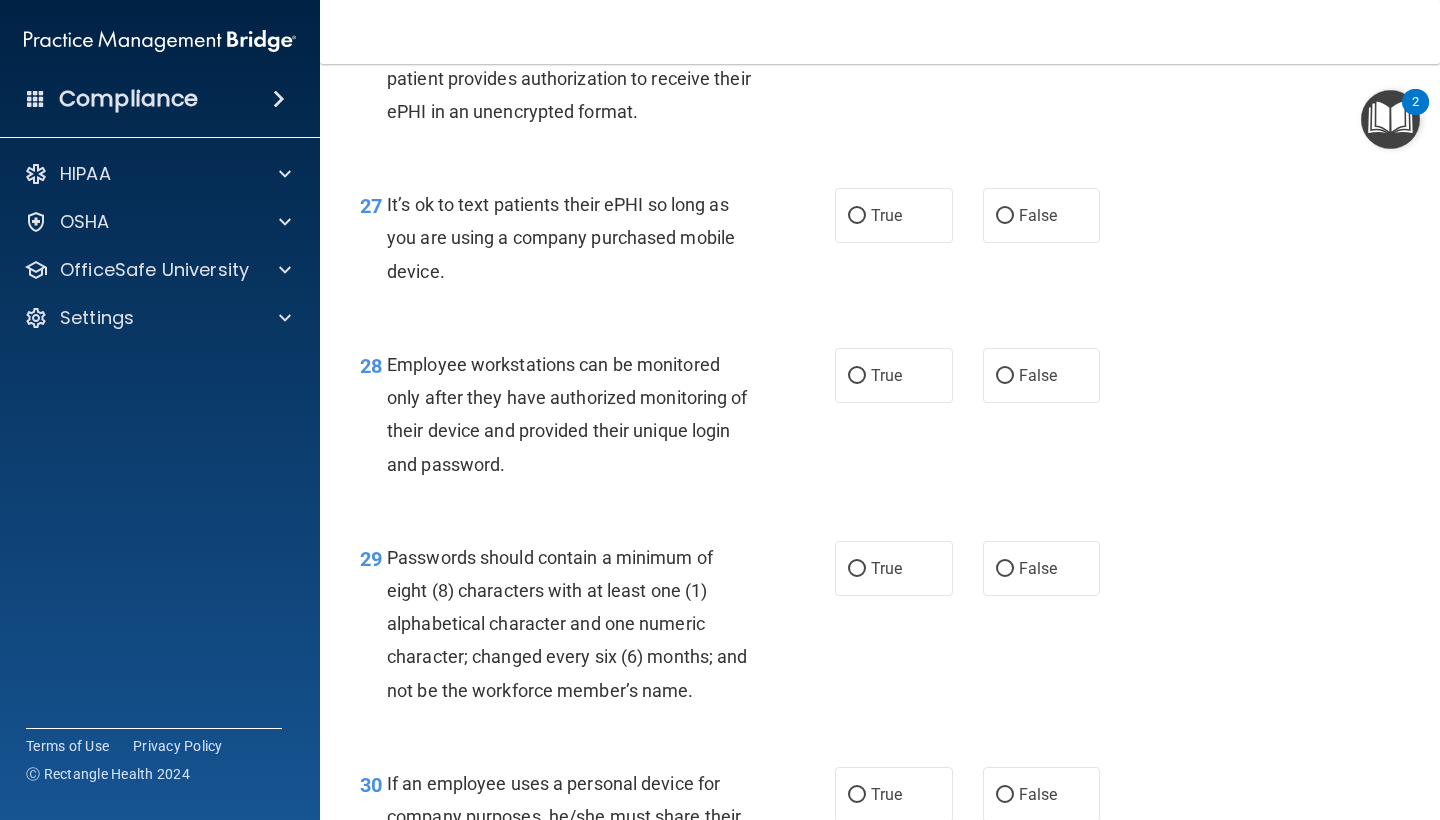 scroll, scrollTop: 5161, scrollLeft: 0, axis: vertical 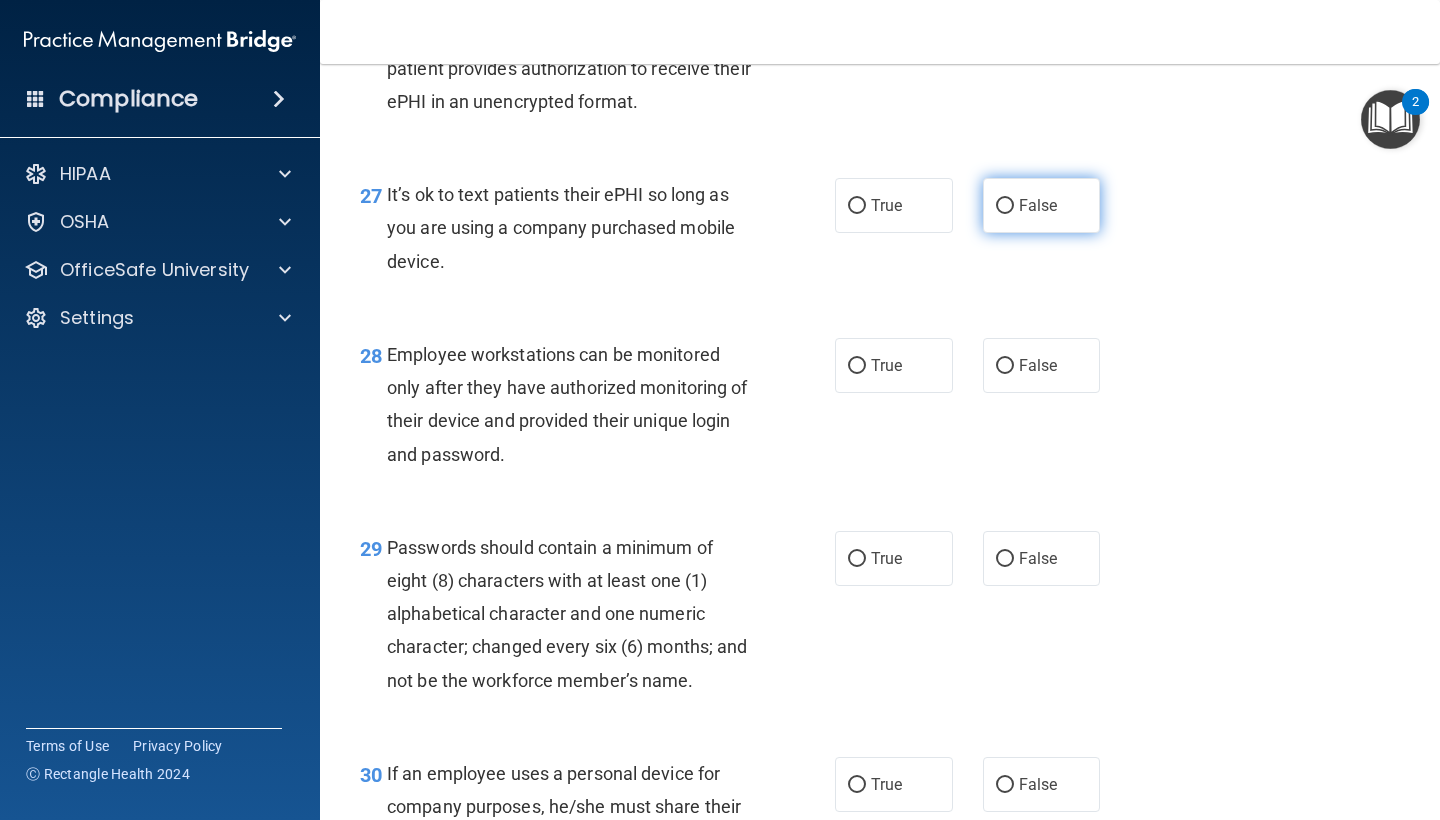 click on "False" at bounding box center [1038, 205] 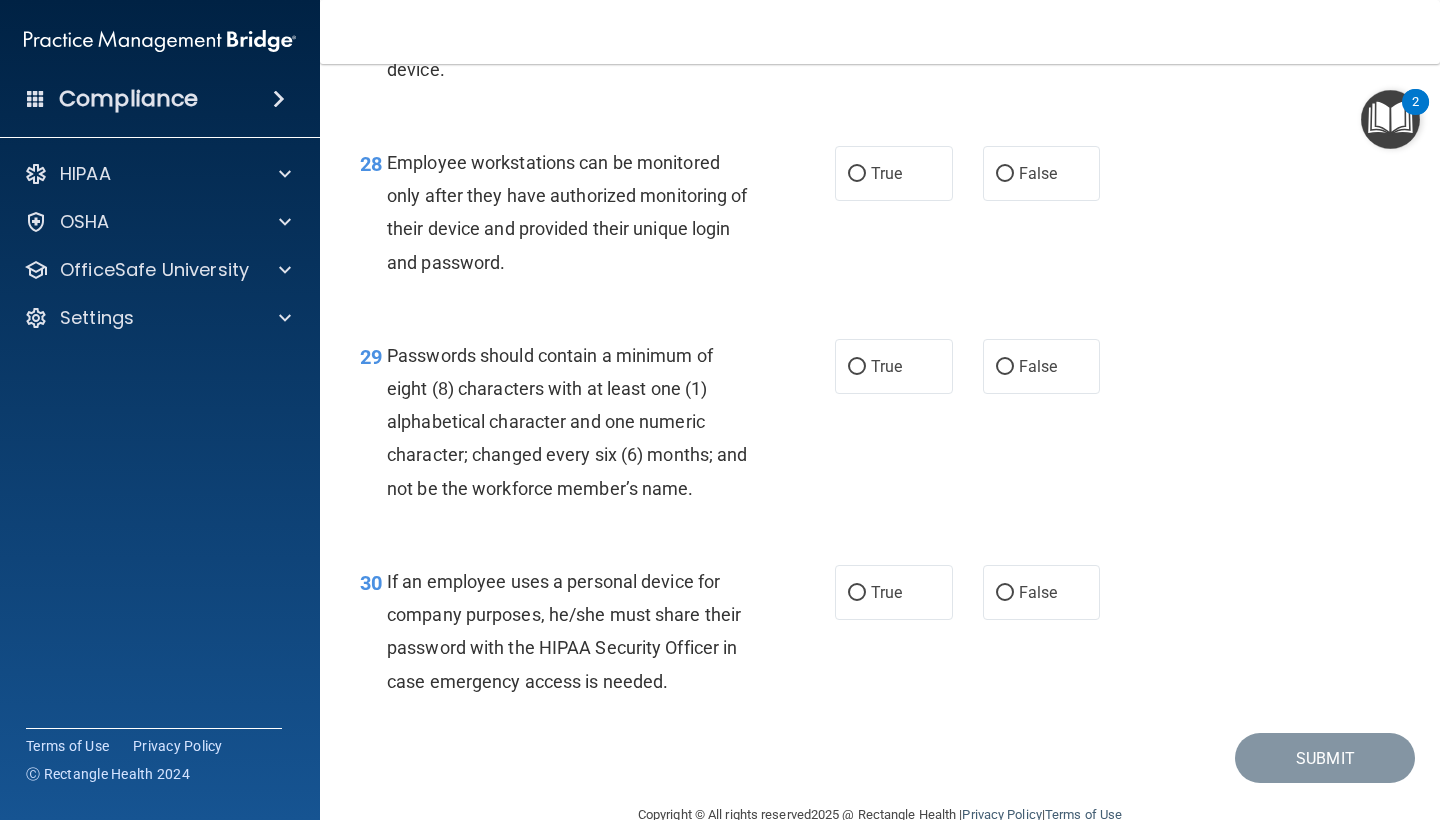 scroll, scrollTop: 5355, scrollLeft: 0, axis: vertical 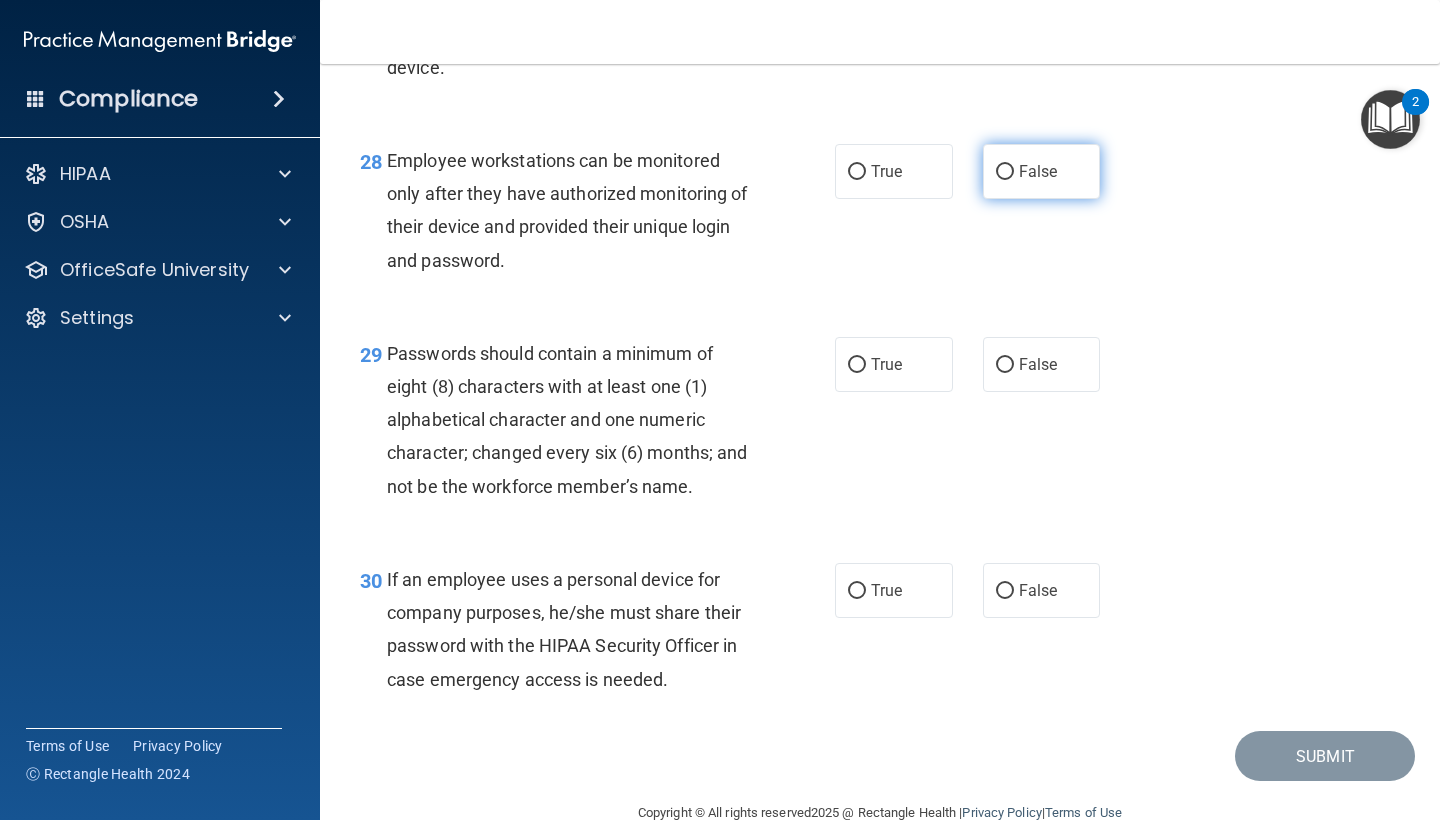 click on "False" at bounding box center (1042, 171) 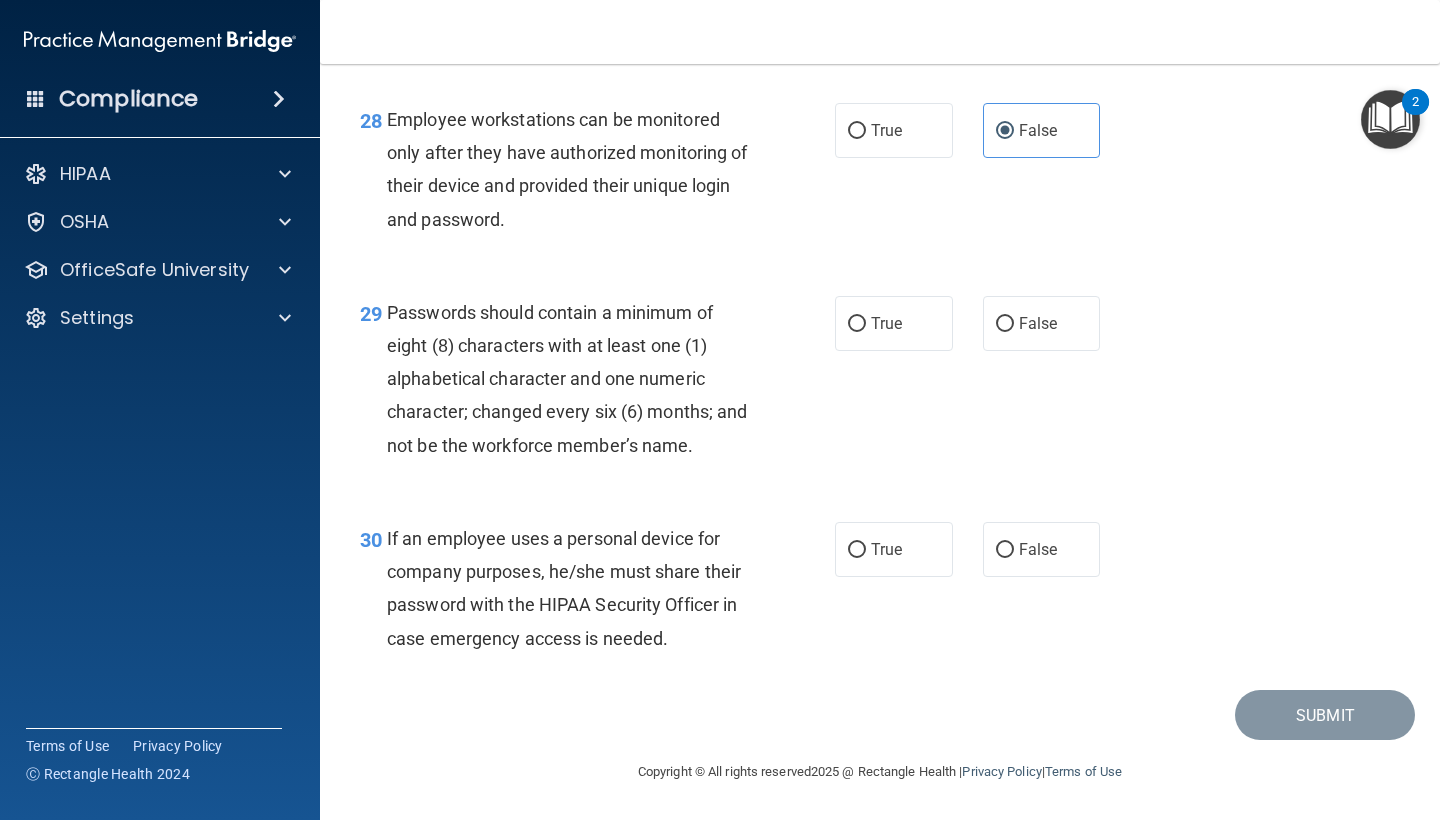 scroll, scrollTop: 5401, scrollLeft: 0, axis: vertical 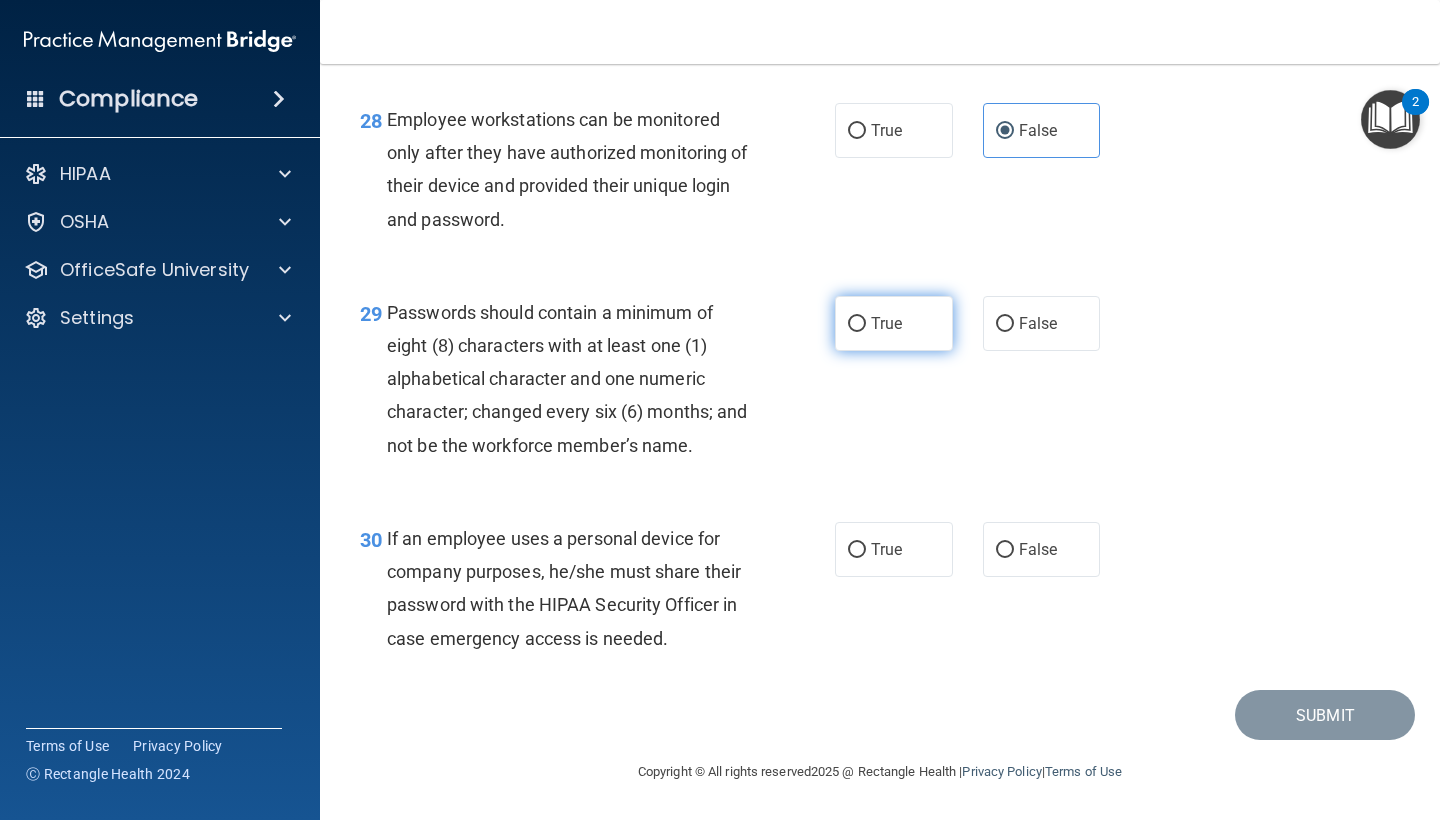 click on "True" at bounding box center [886, 323] 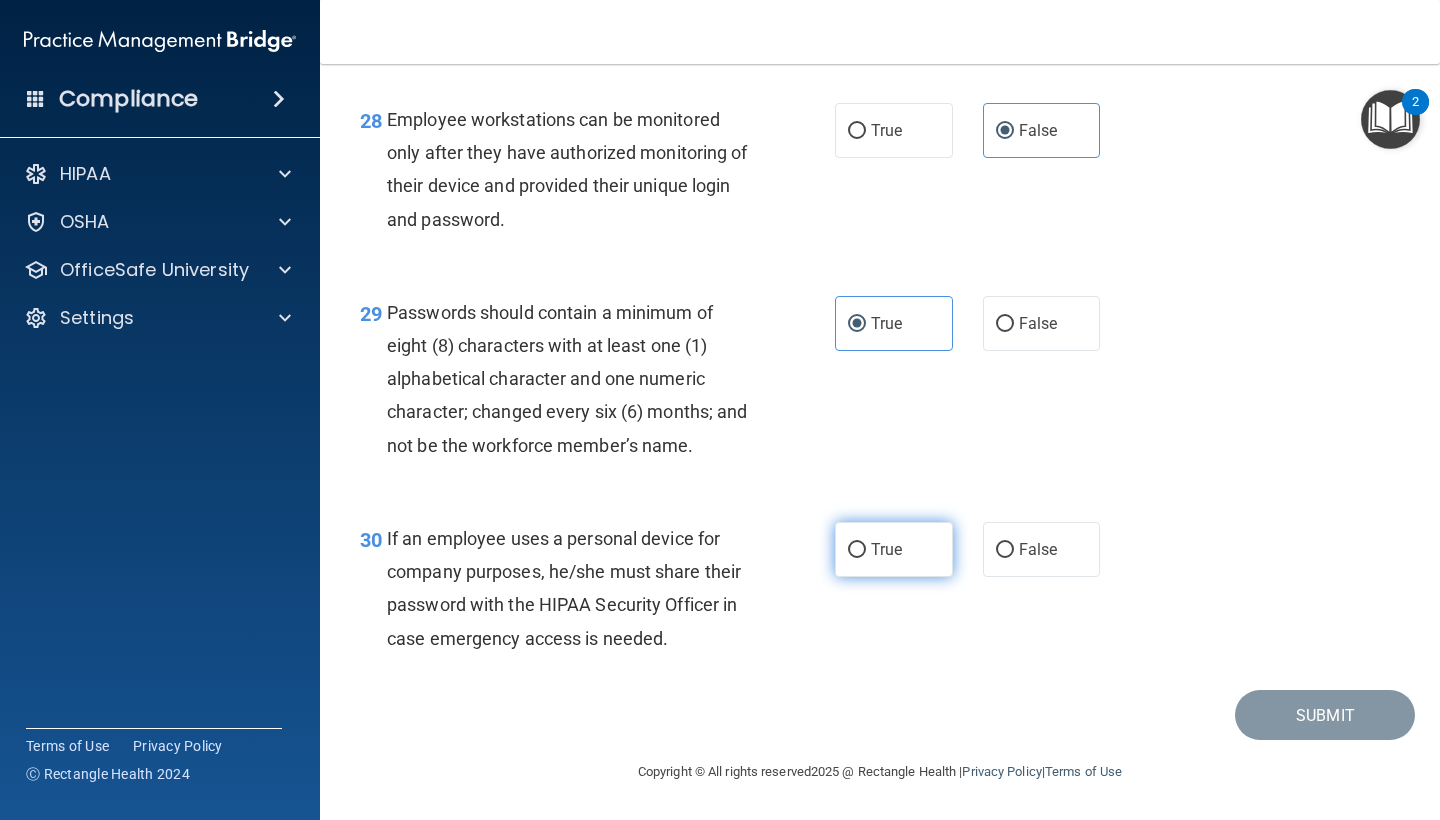 click on "True" at bounding box center (886, 549) 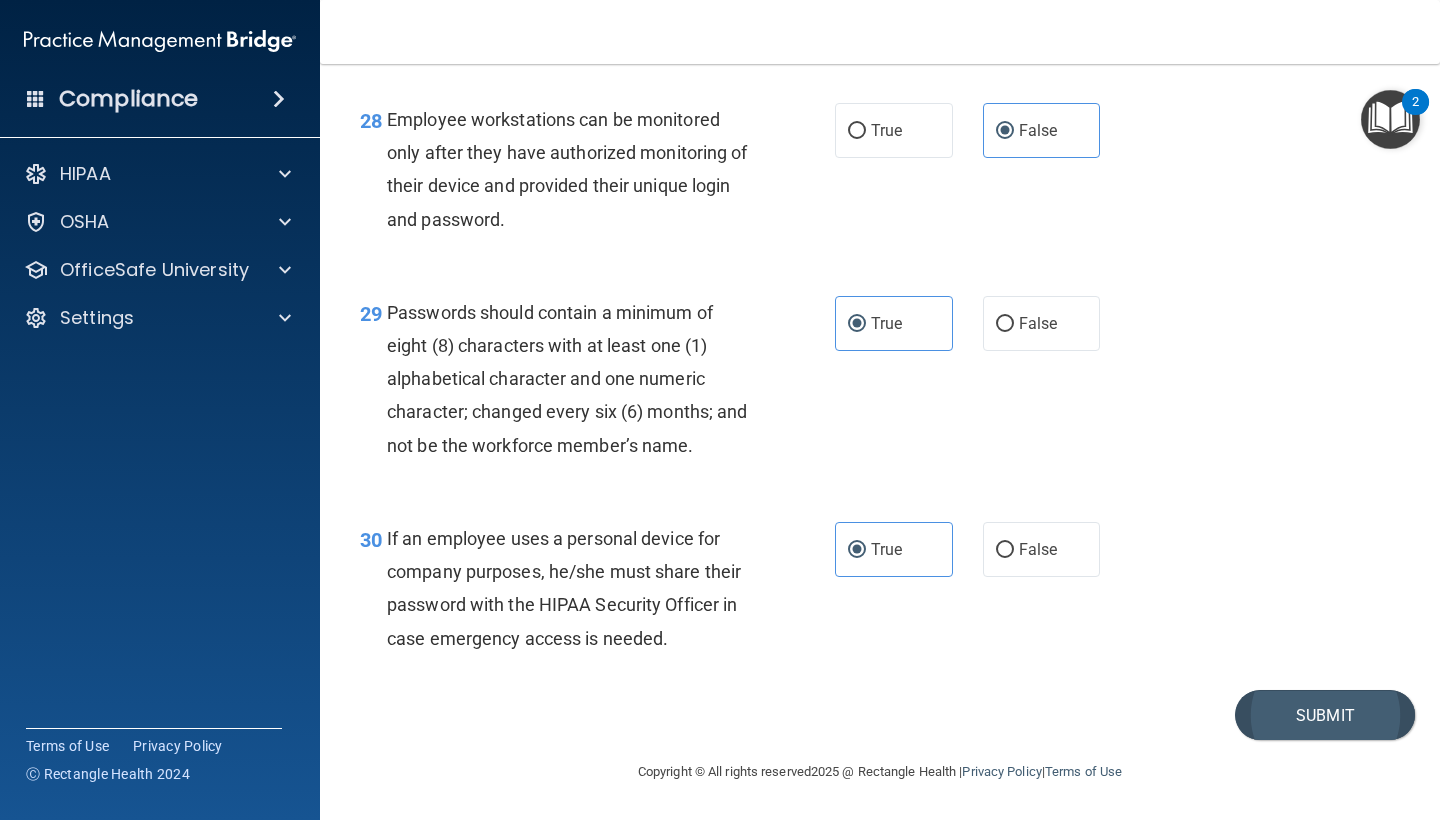 click on "Submit" at bounding box center [1325, 715] 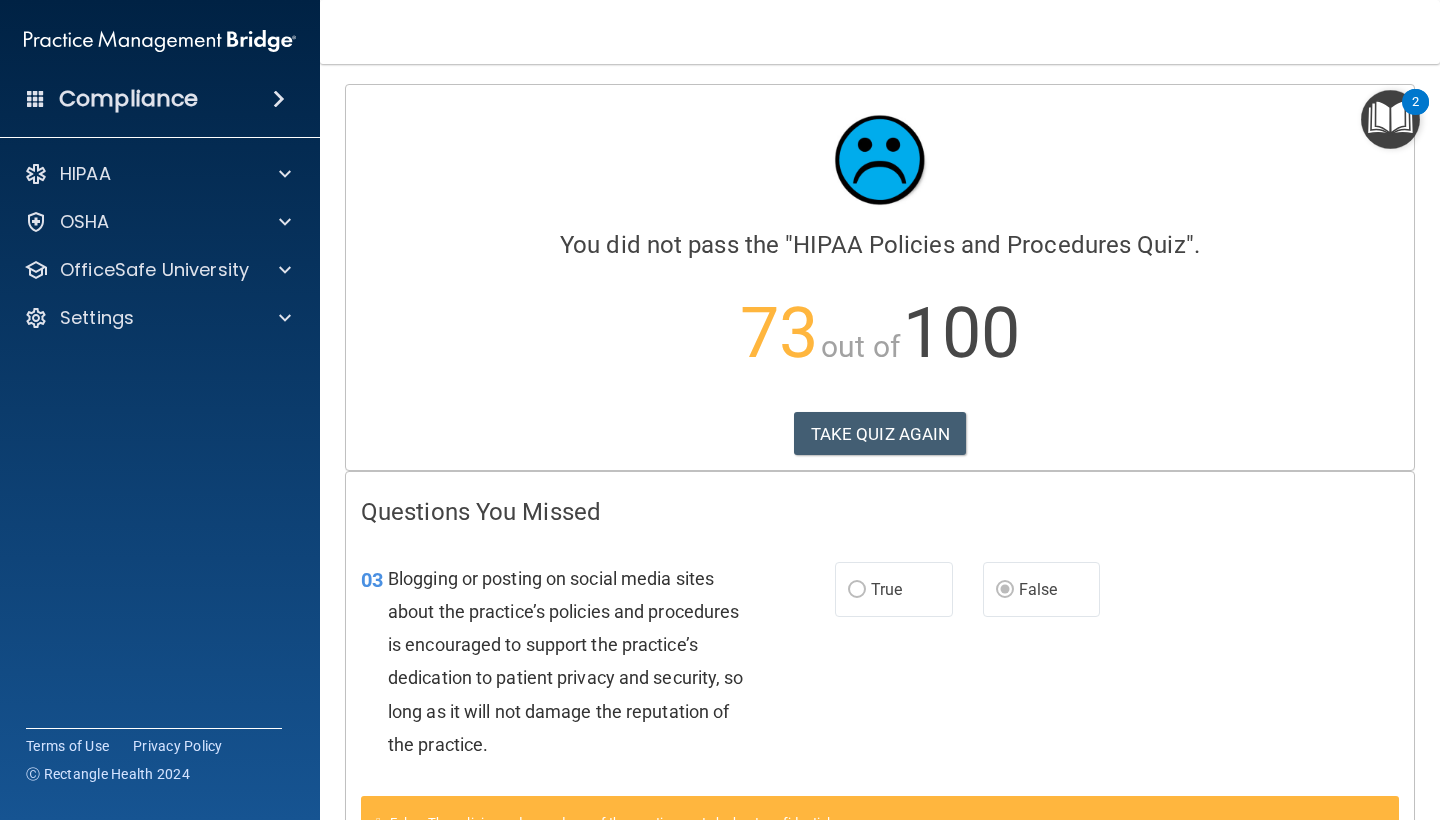 scroll, scrollTop: 0, scrollLeft: 0, axis: both 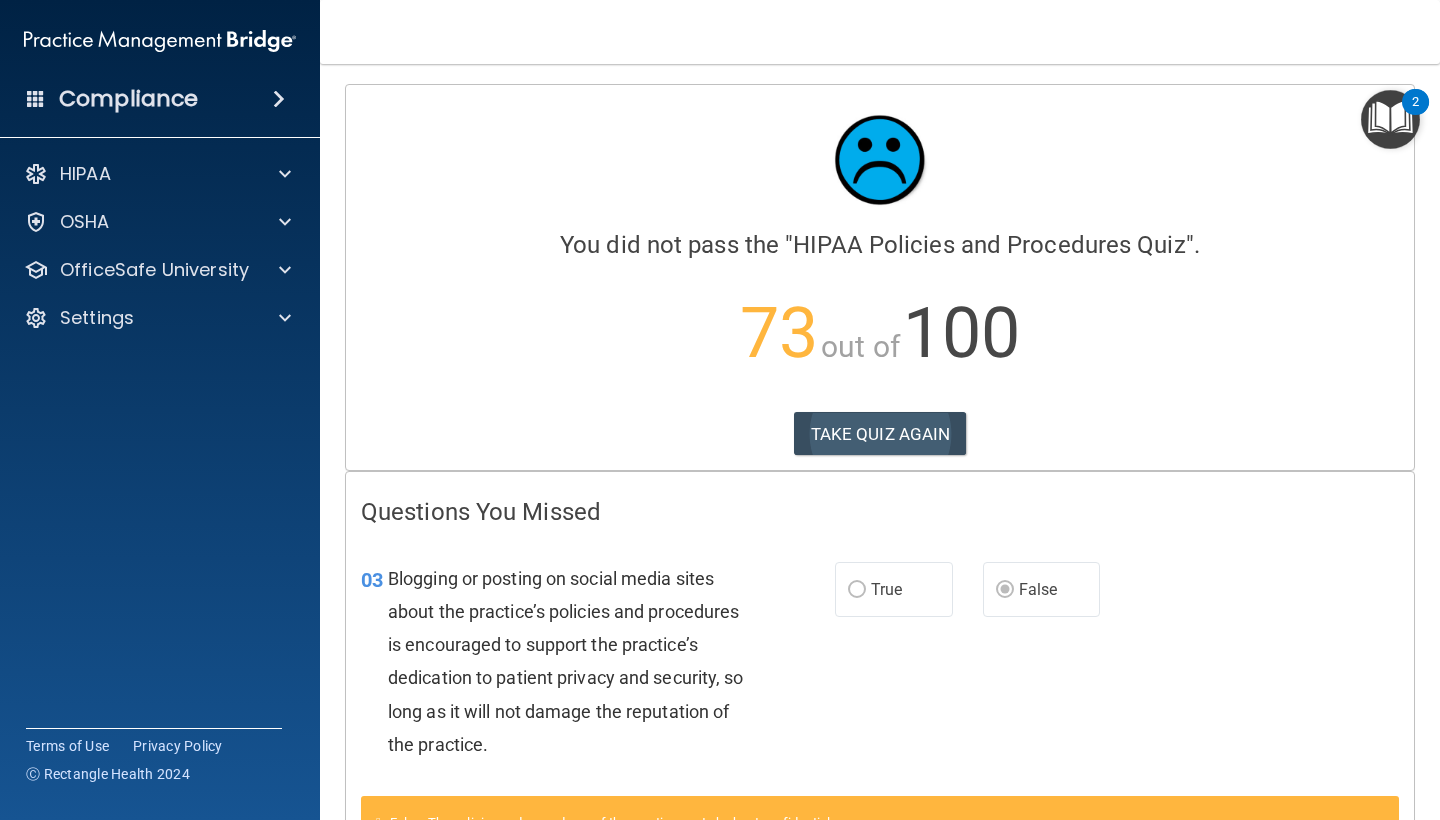 click on "TAKE QUIZ AGAIN" at bounding box center (880, 434) 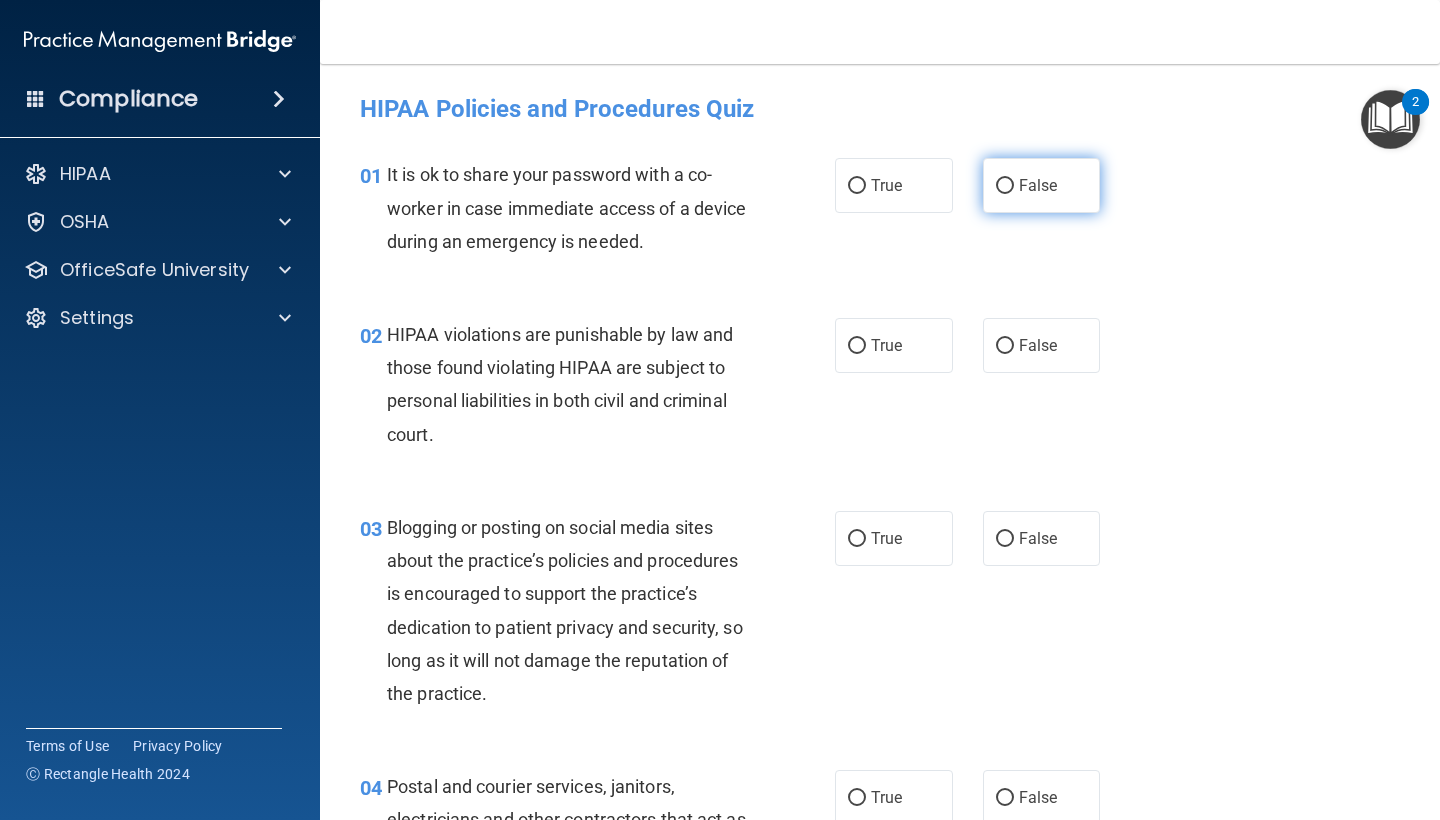 click on "False" at bounding box center [1038, 185] 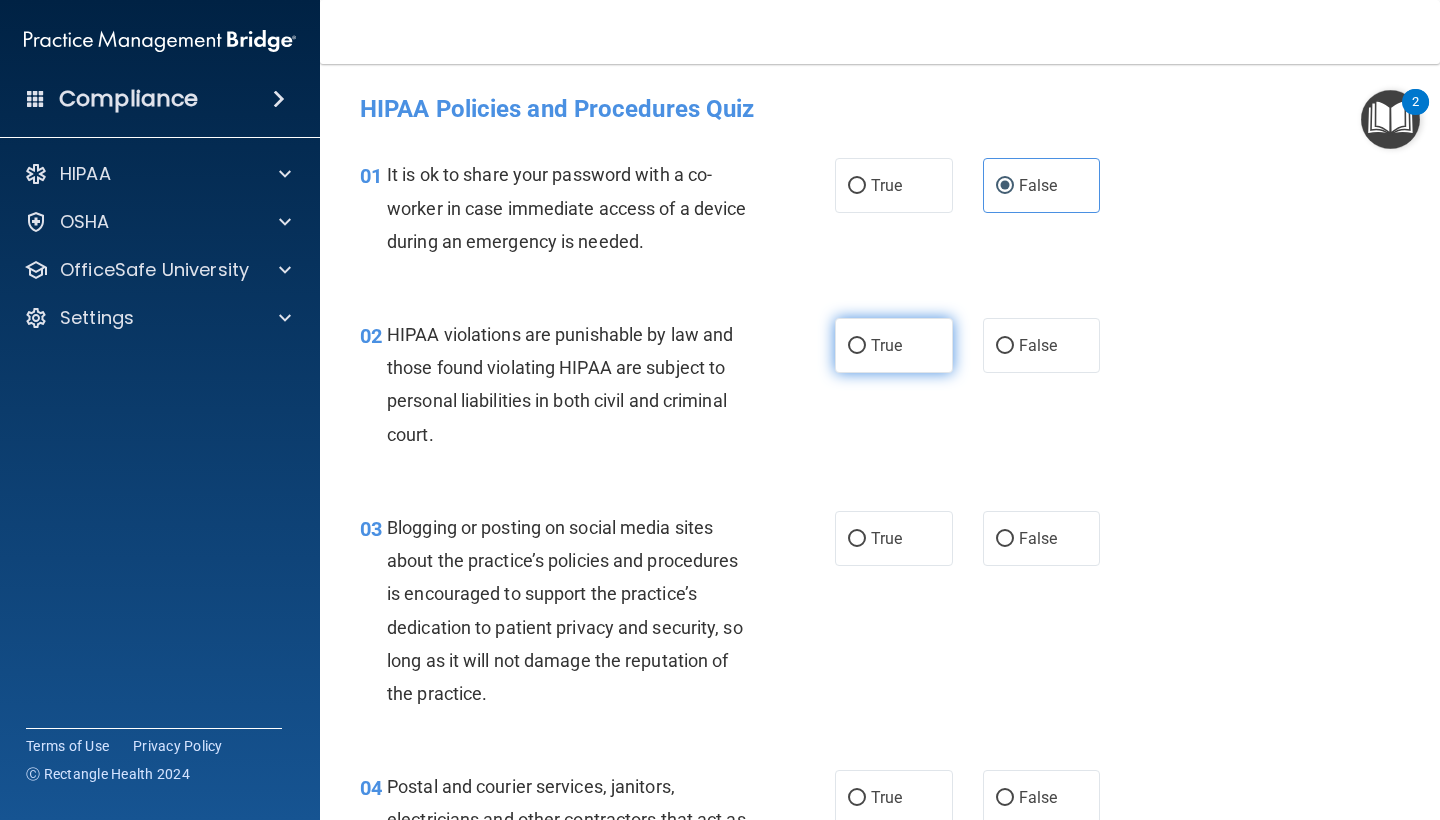 click on "True" at bounding box center (894, 345) 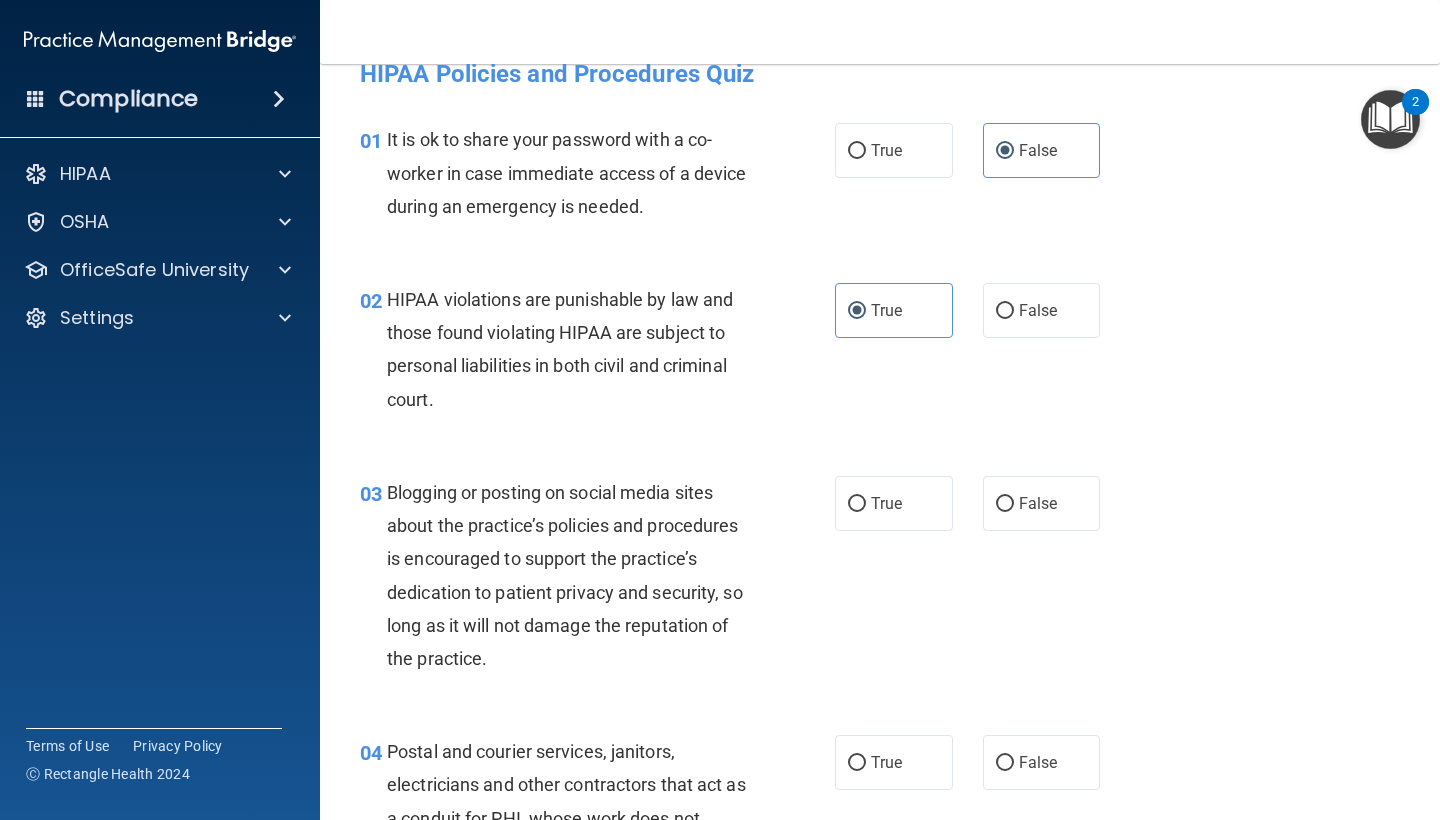 scroll, scrollTop: 38, scrollLeft: 0, axis: vertical 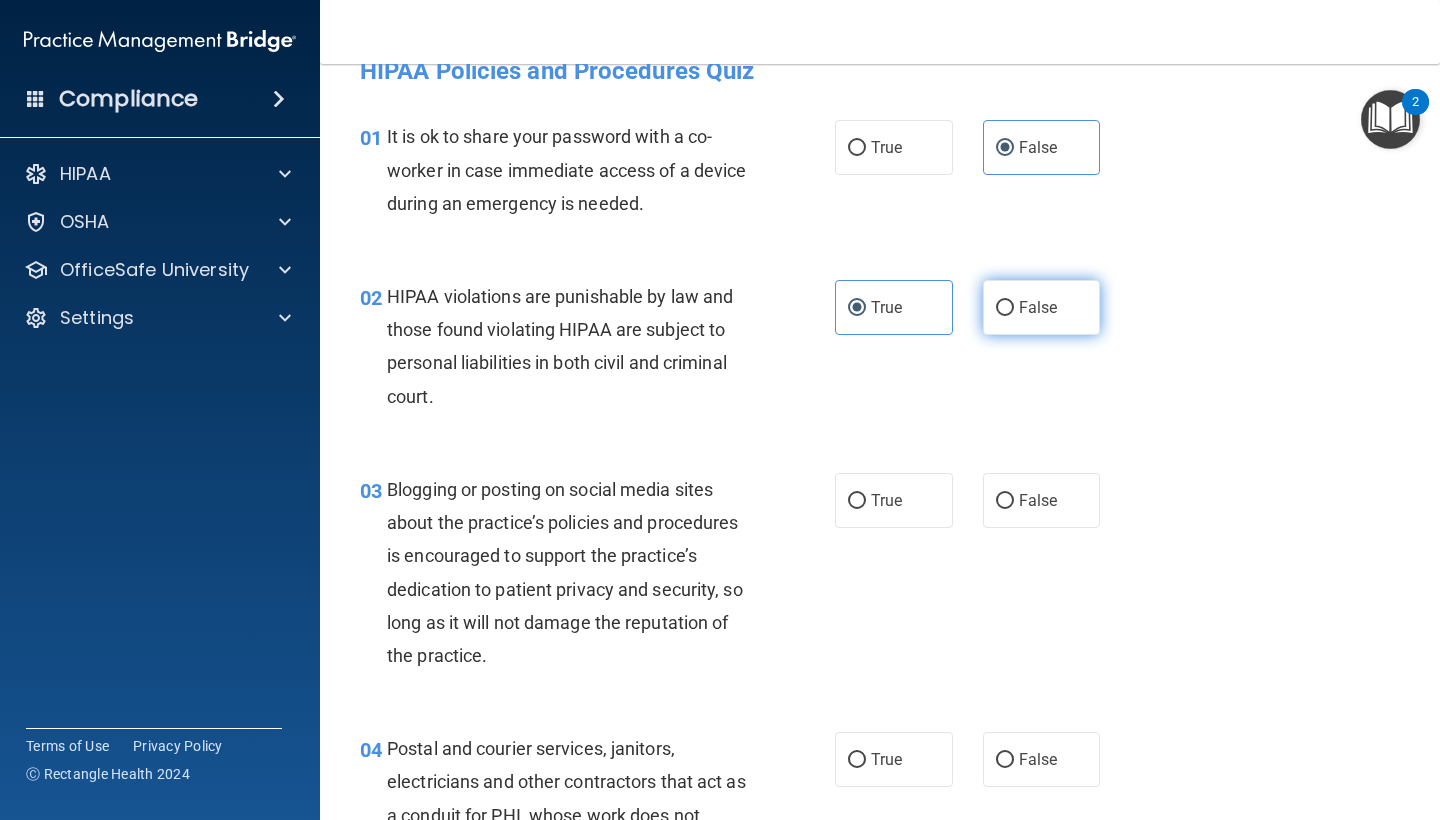 click on "False" at bounding box center (1042, 307) 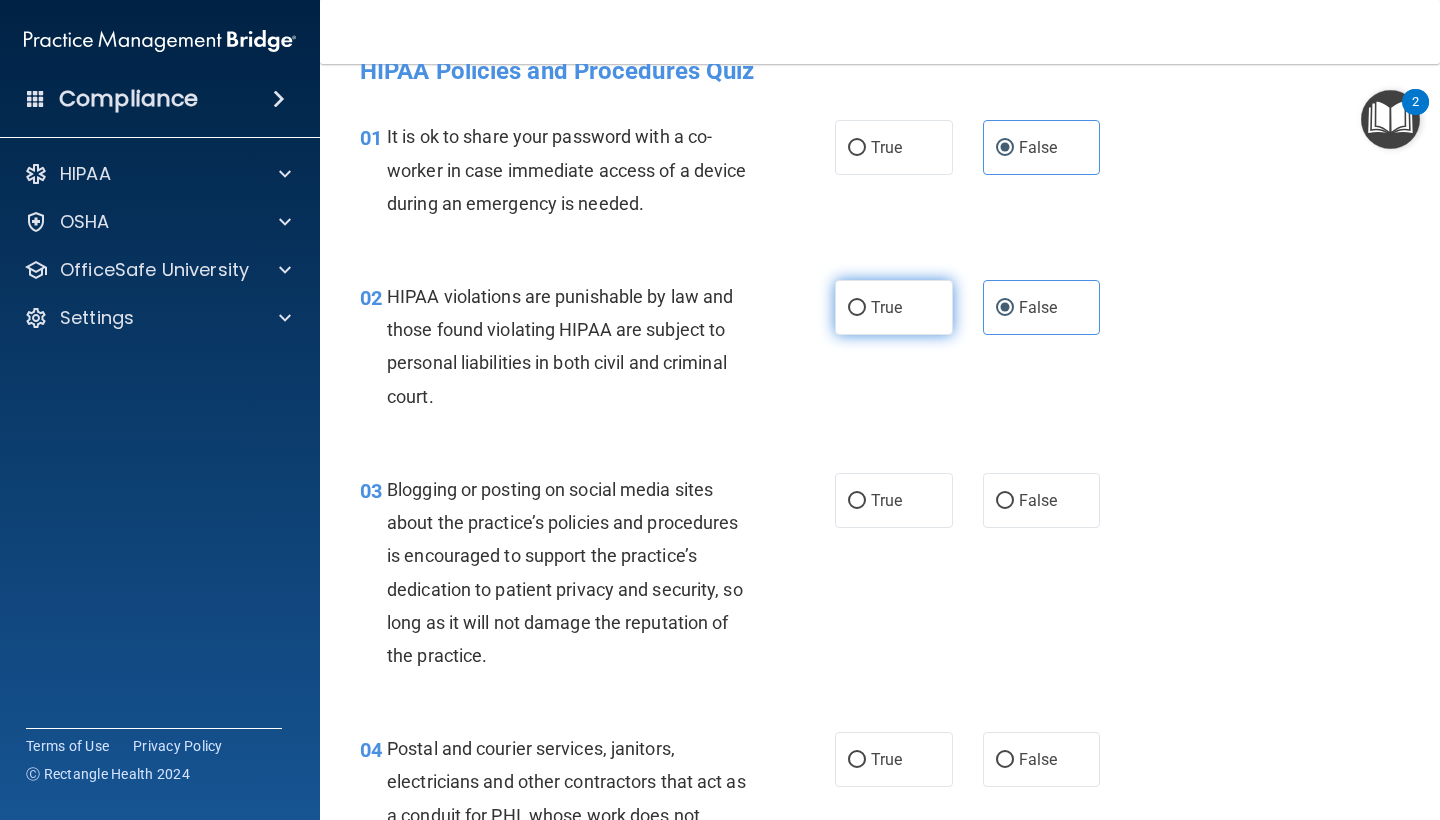 click on "True" at bounding box center (894, 307) 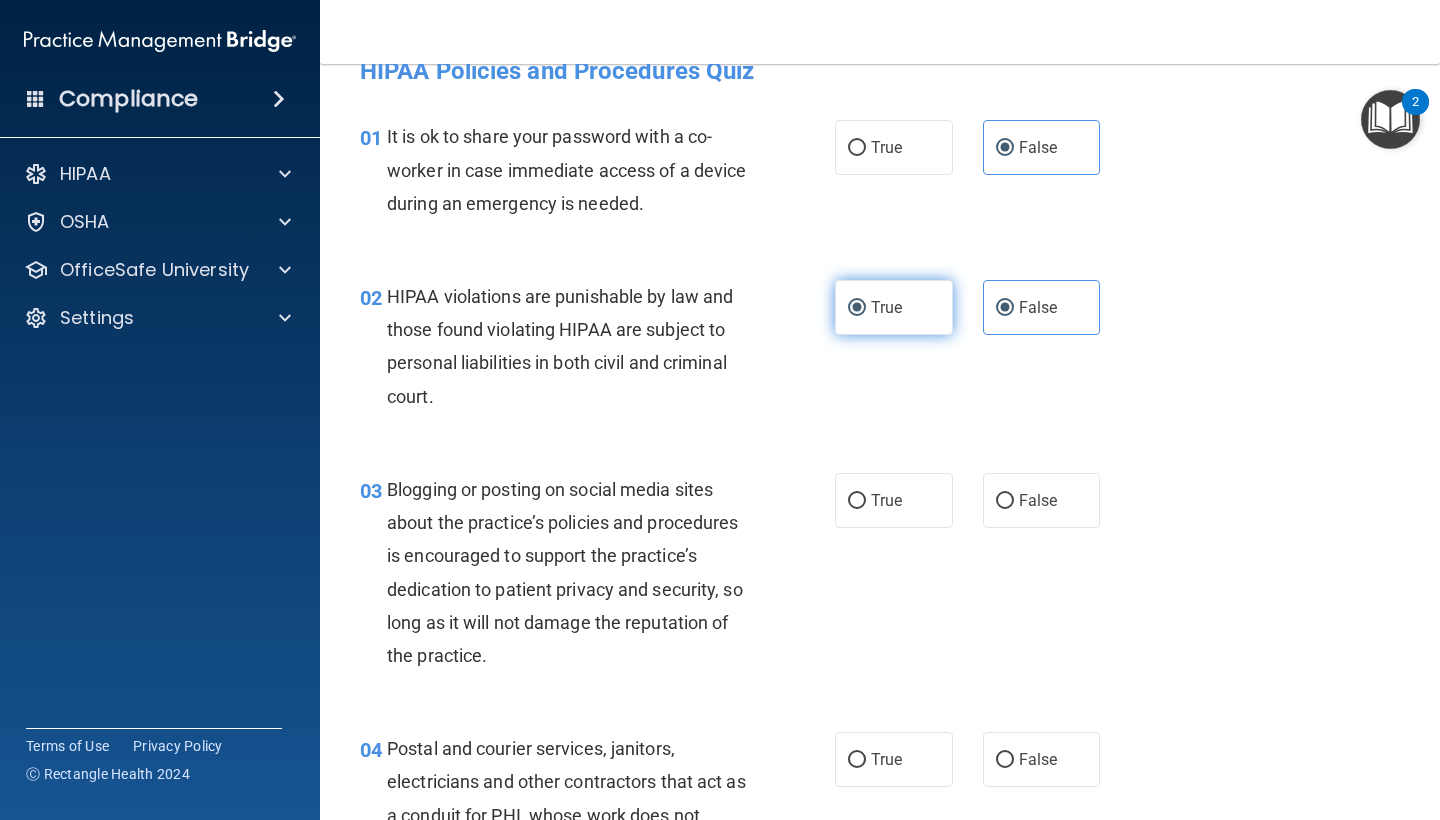 radio on "false" 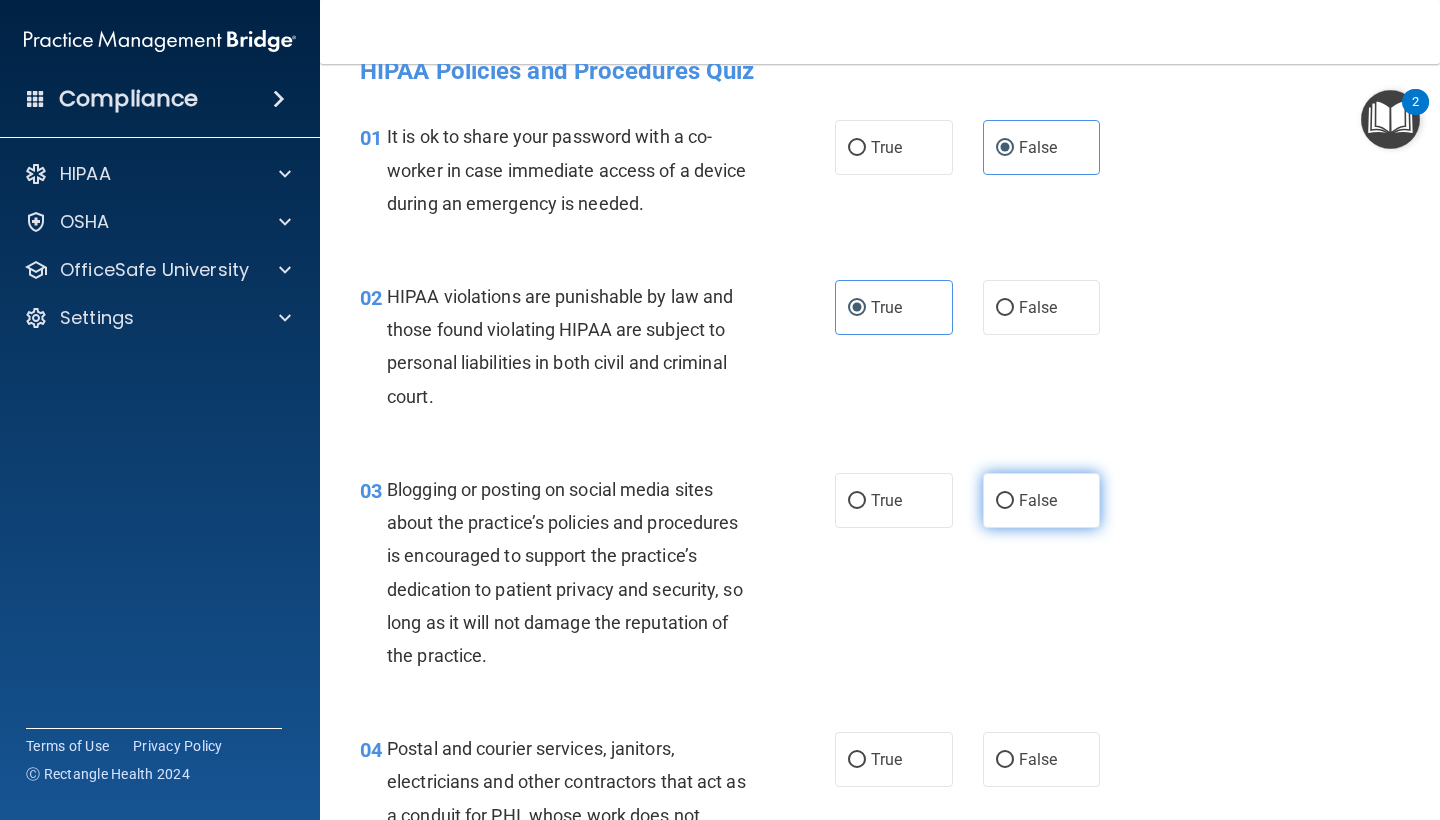 click on "False" at bounding box center (1042, 500) 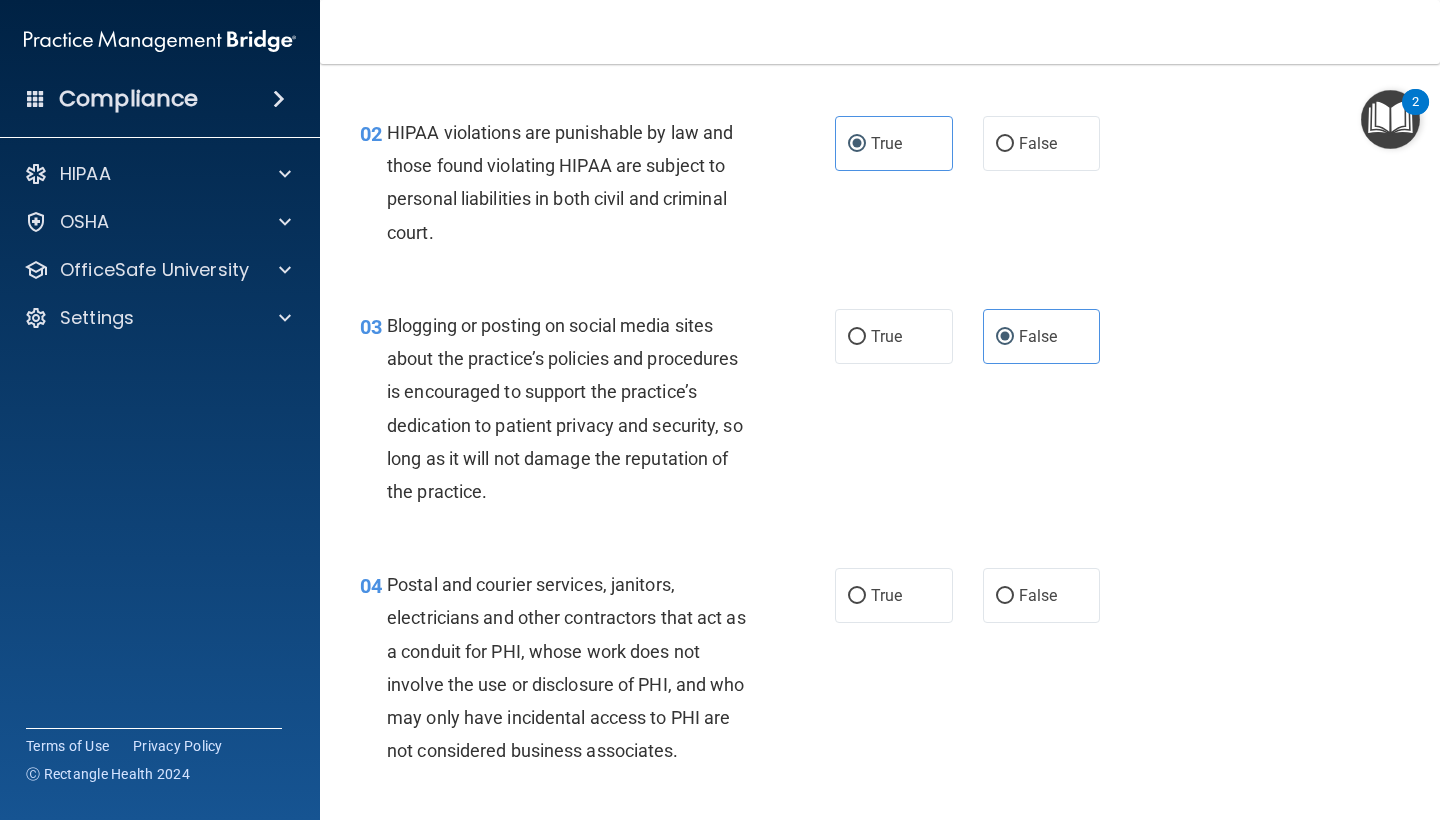 scroll, scrollTop: 270, scrollLeft: 0, axis: vertical 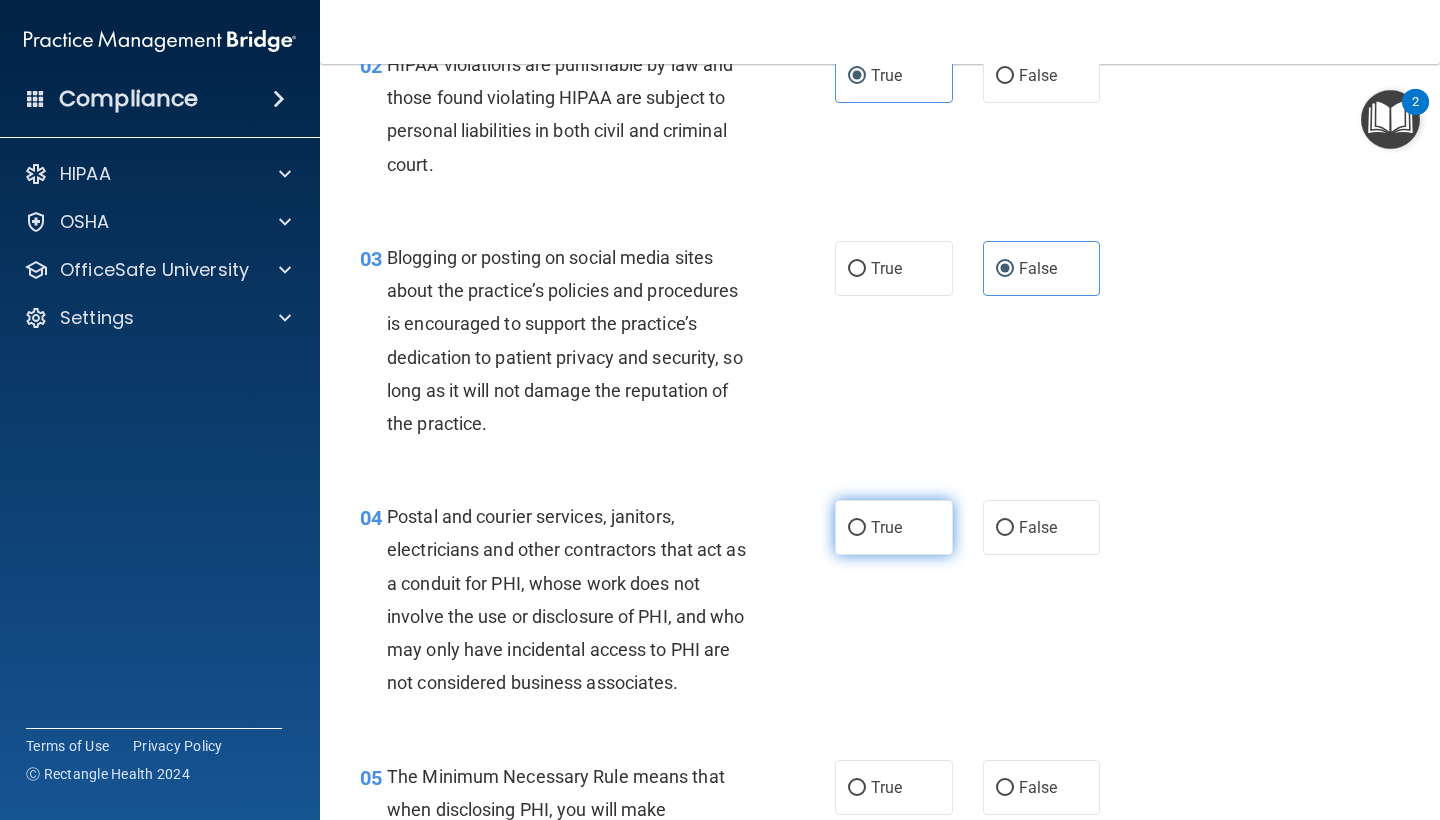 click on "True" at bounding box center [894, 527] 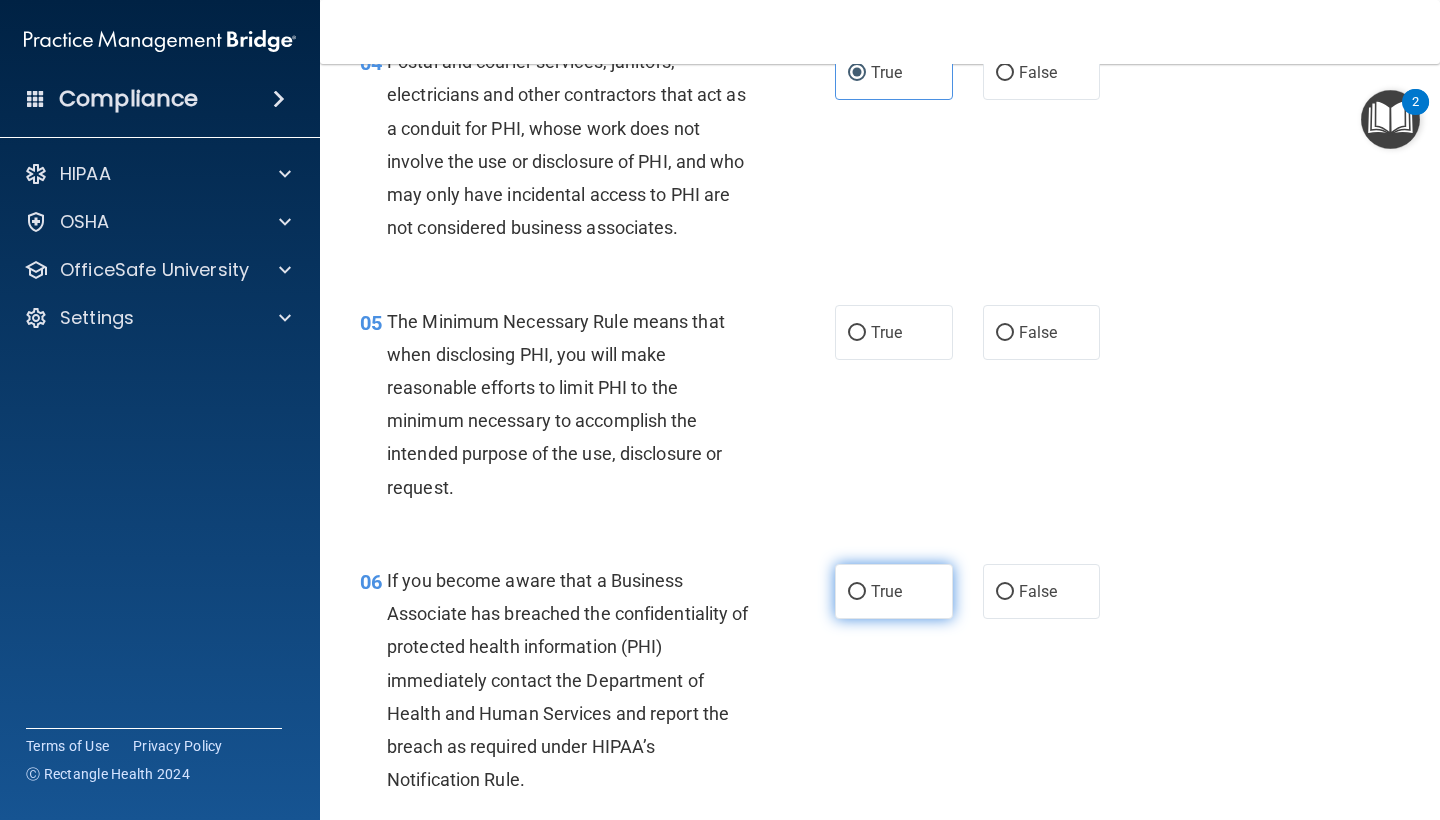 scroll, scrollTop: 730, scrollLeft: 0, axis: vertical 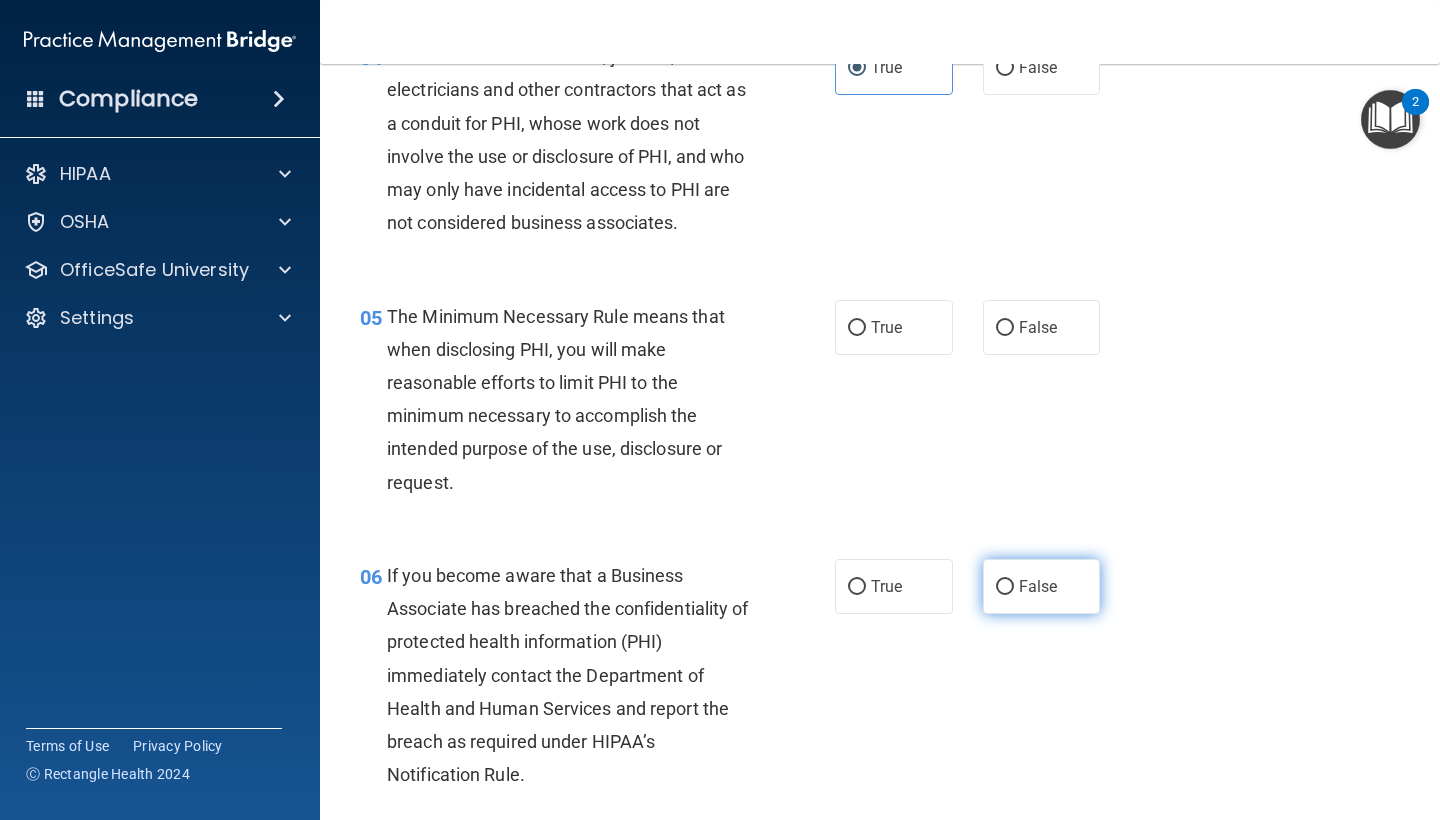 click on "False" at bounding box center [1005, 587] 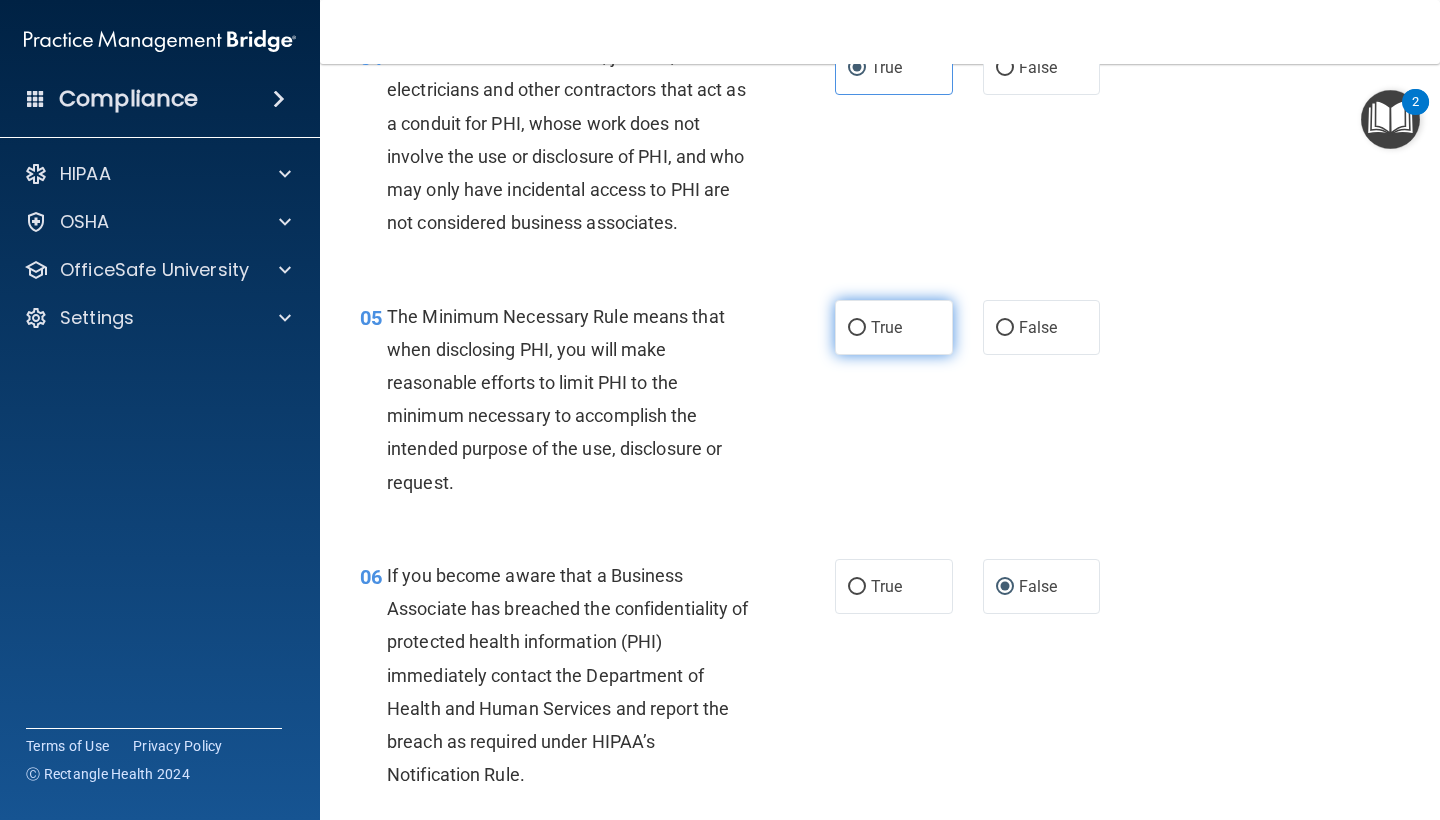 click on "True" at bounding box center [894, 327] 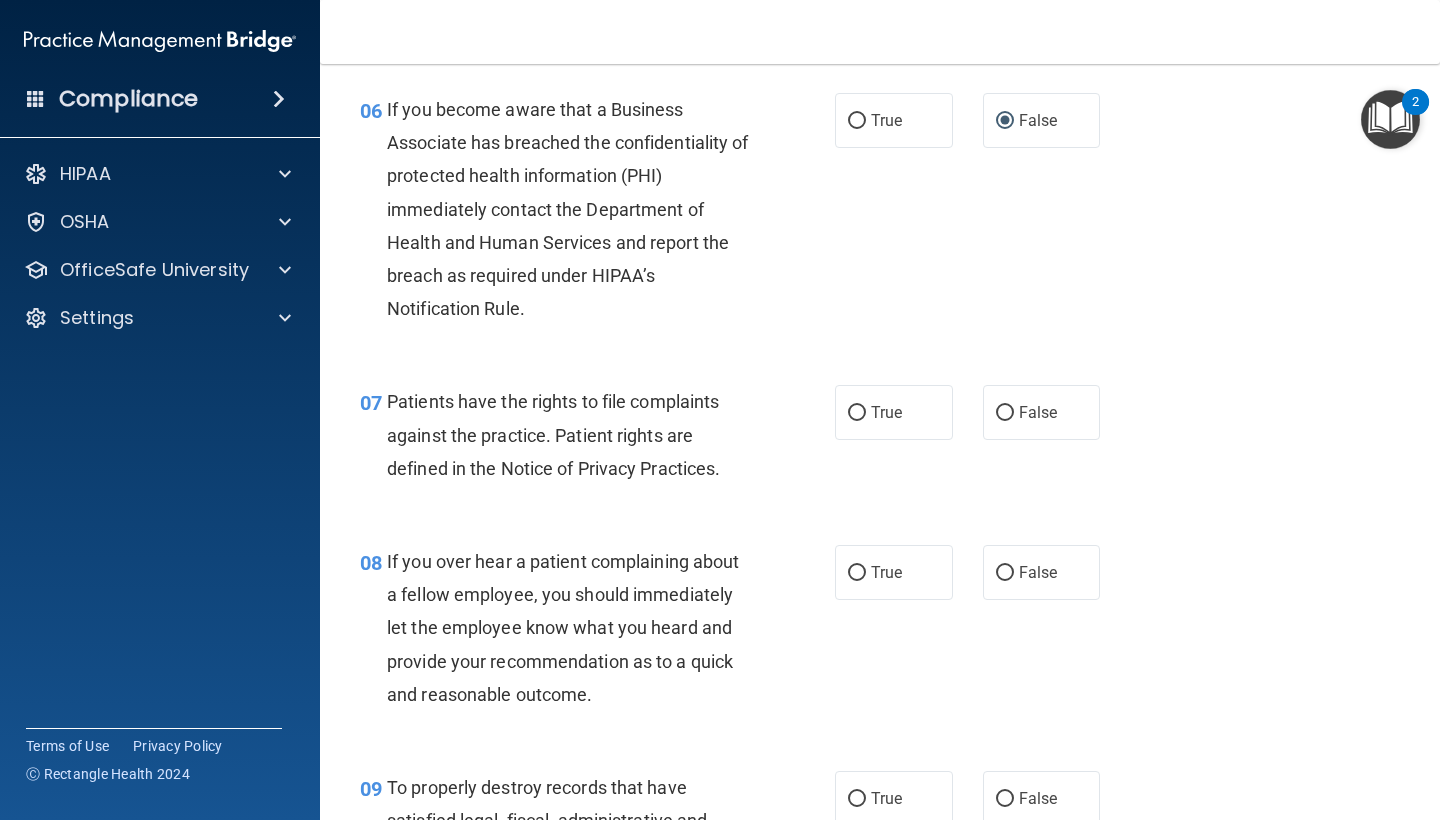 scroll, scrollTop: 1200, scrollLeft: 0, axis: vertical 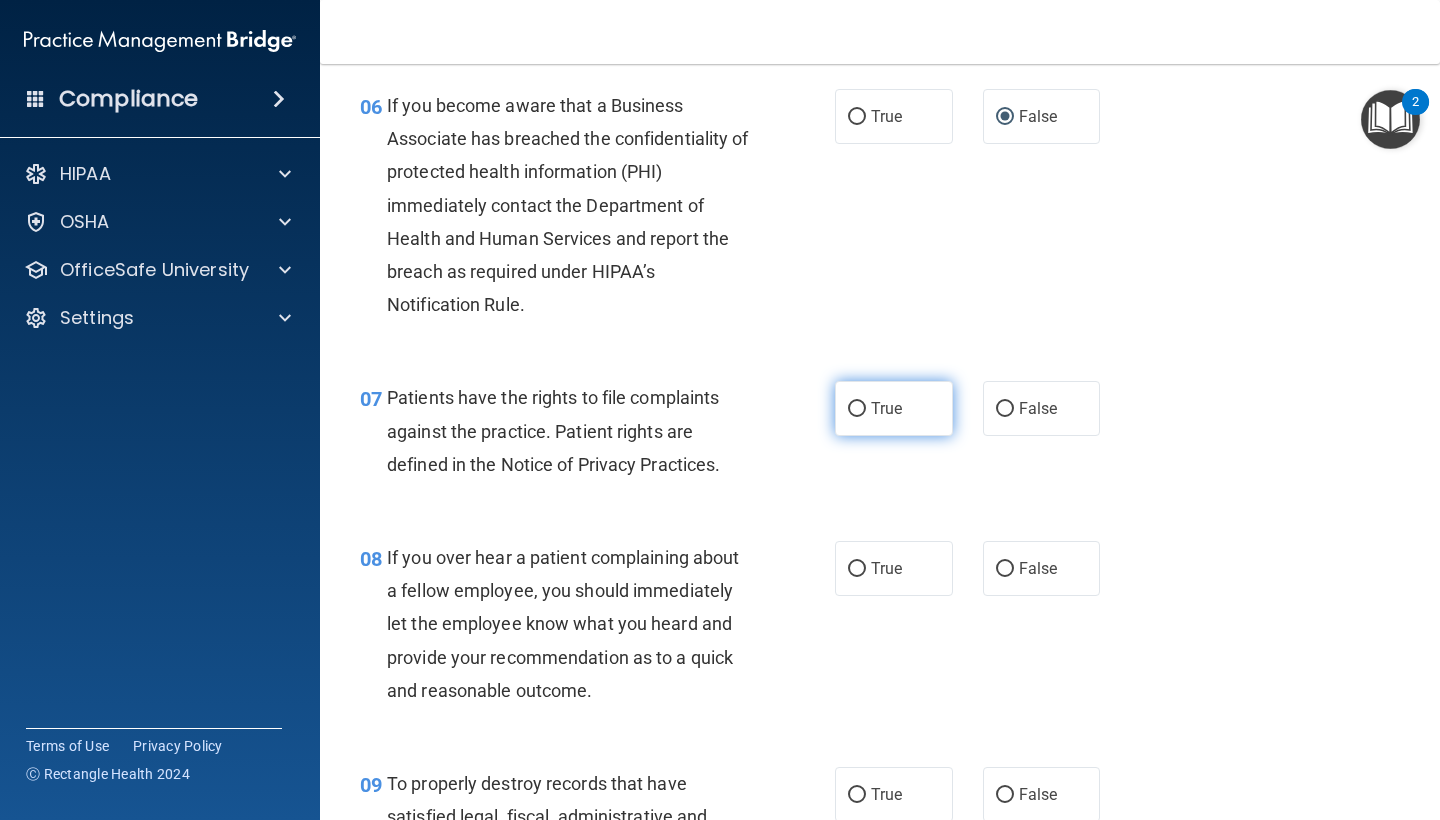 click on "True" at bounding box center (857, 409) 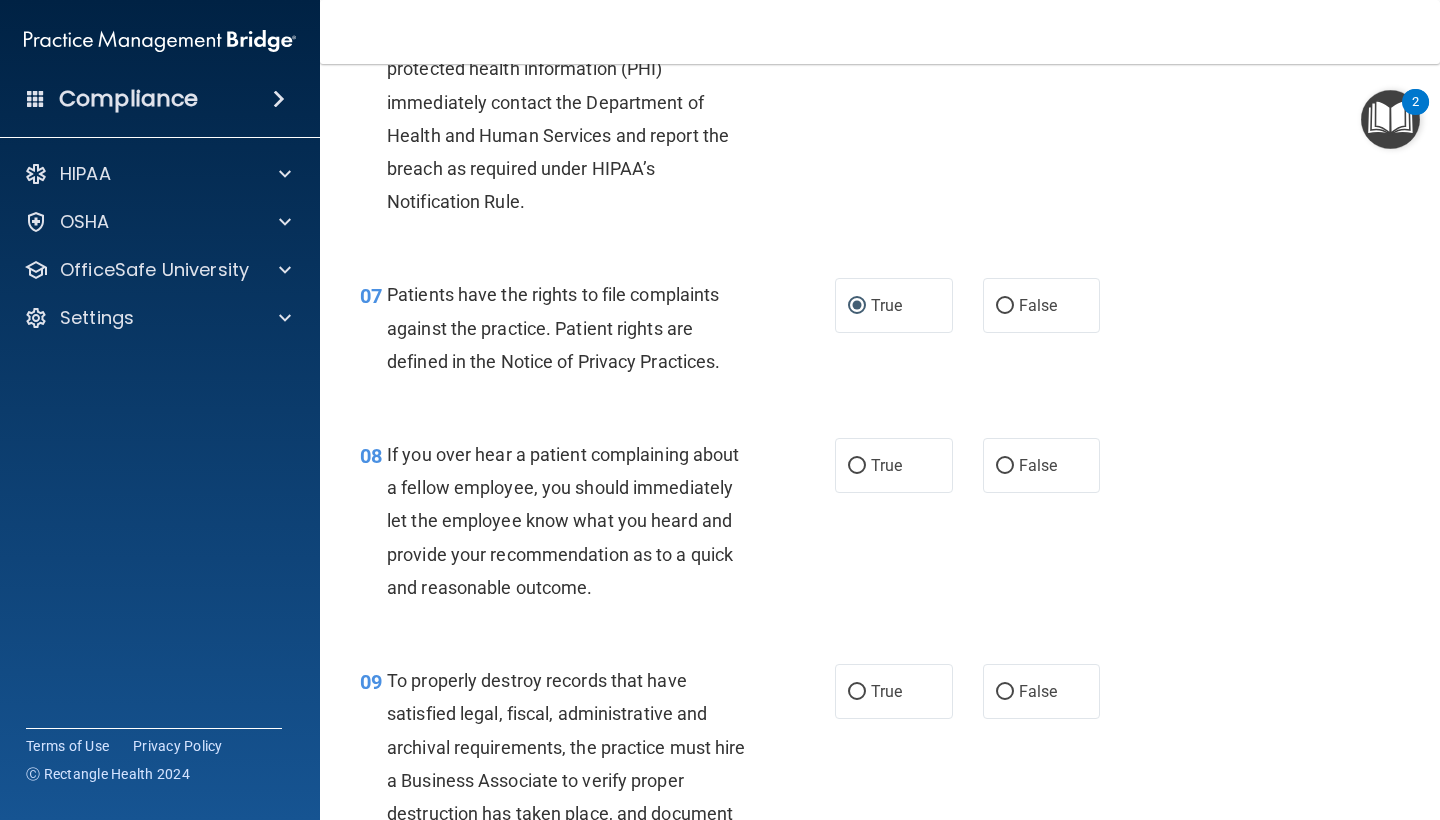 scroll, scrollTop: 1313, scrollLeft: 0, axis: vertical 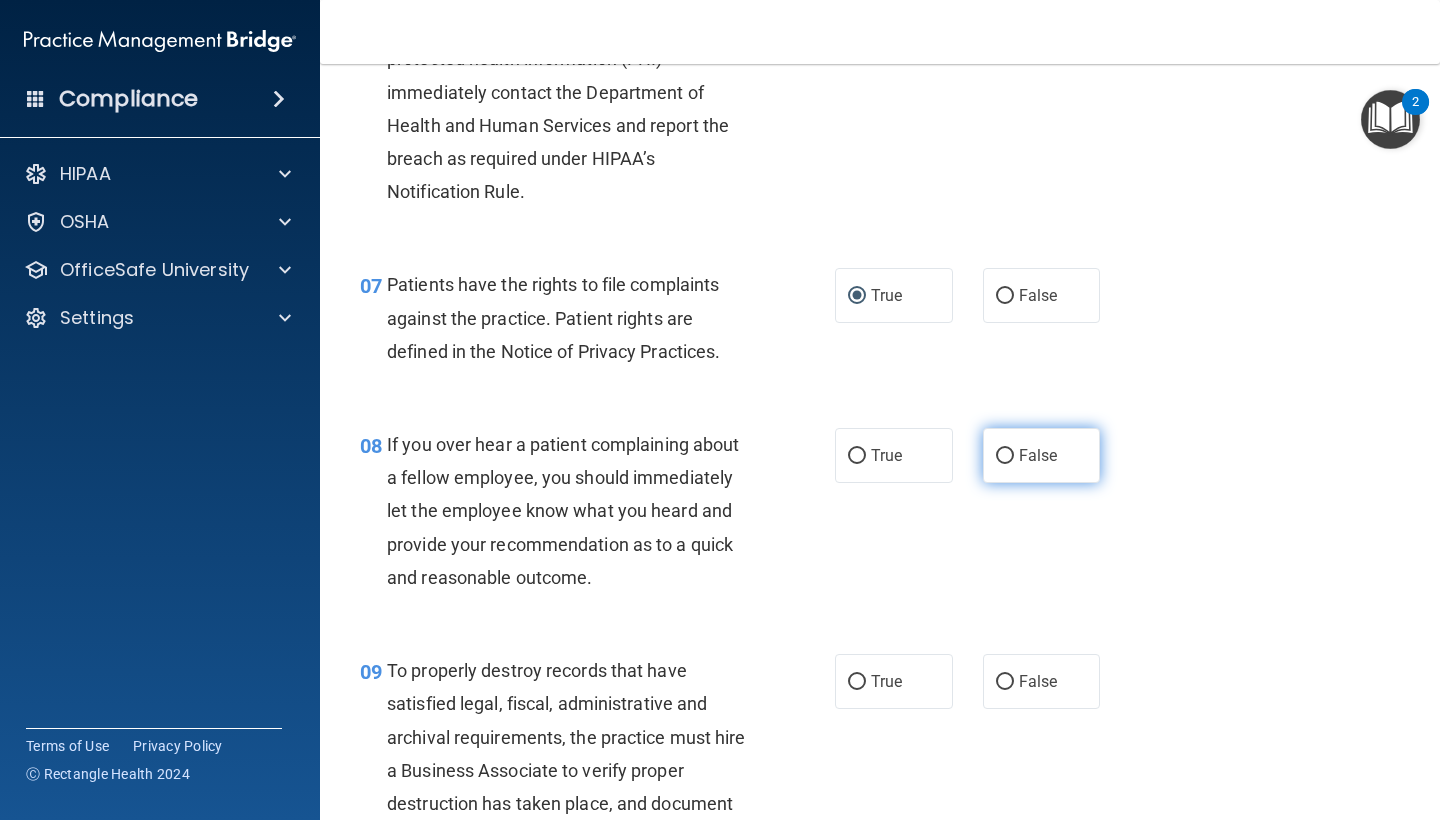 click on "False" at bounding box center (1042, 455) 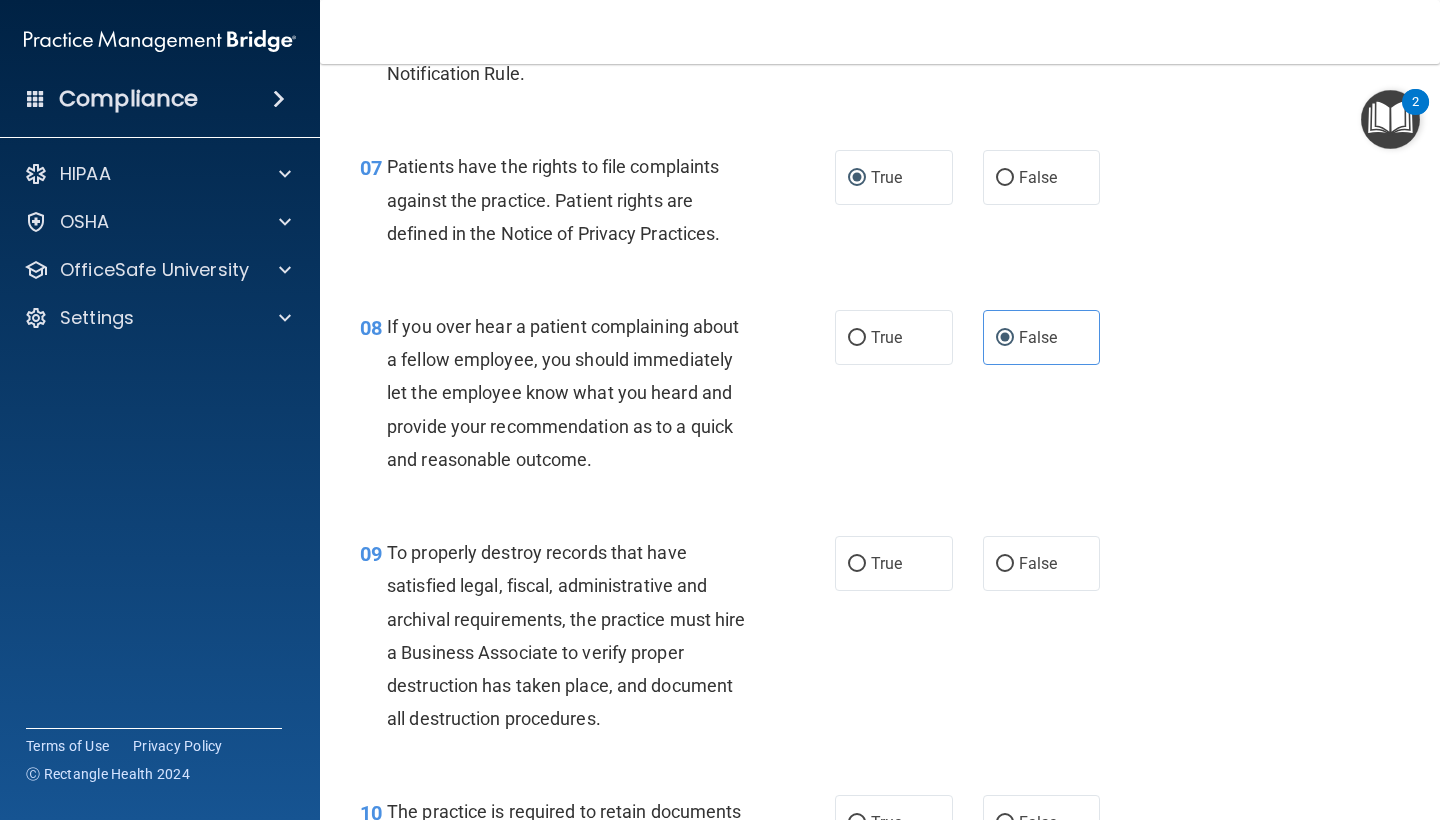 scroll, scrollTop: 1450, scrollLeft: 0, axis: vertical 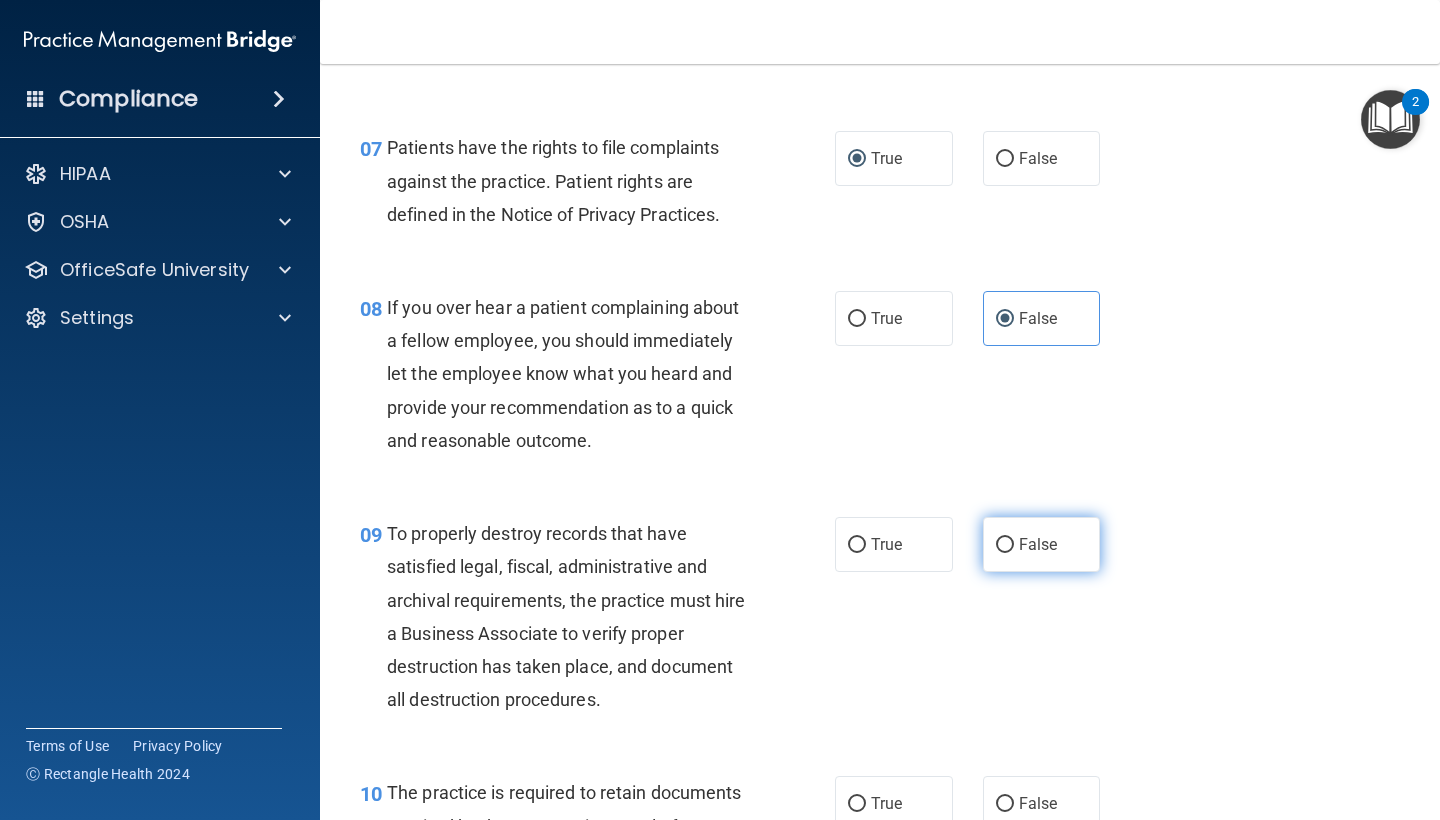 click on "False" at bounding box center (1042, 544) 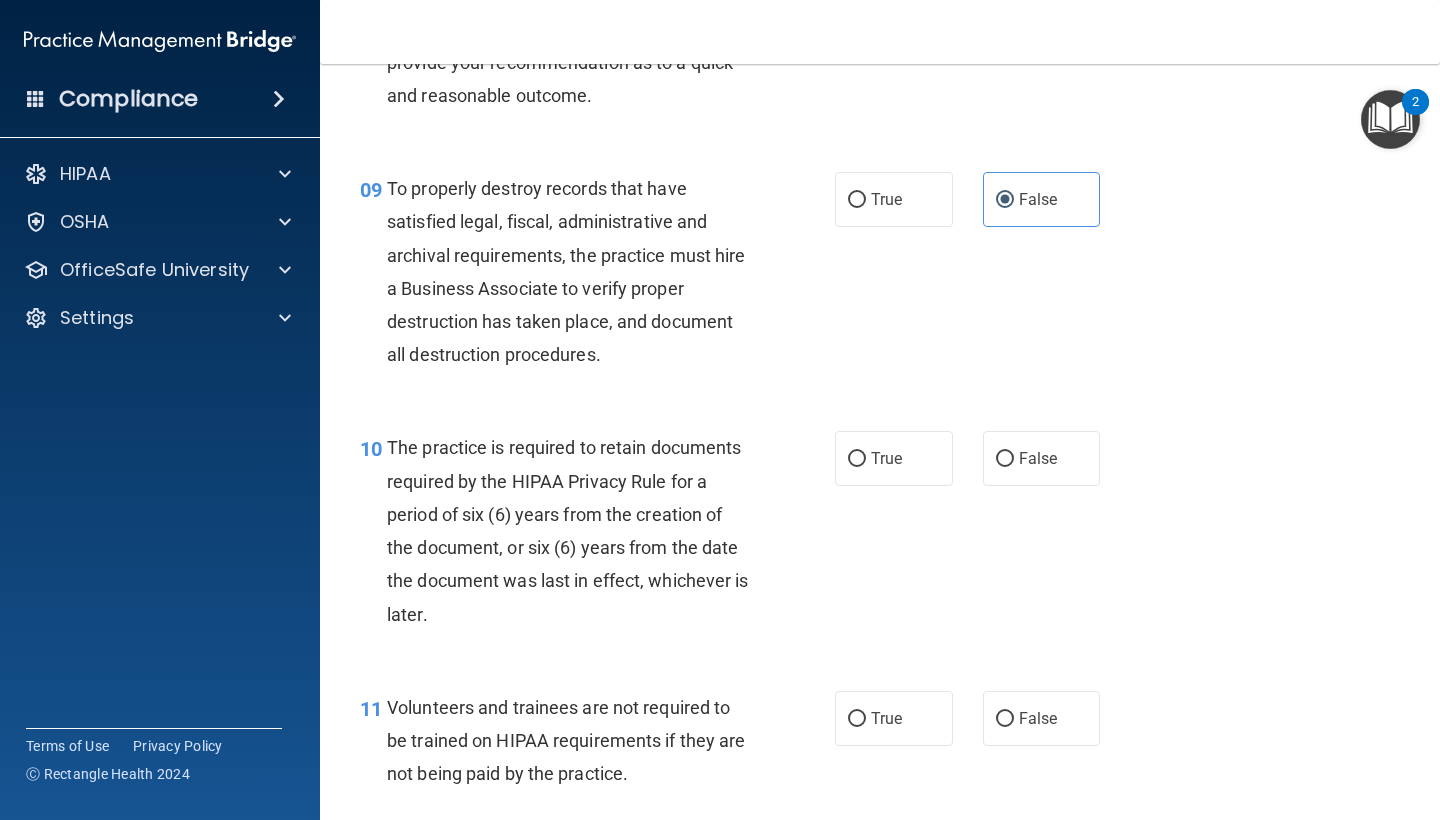 scroll, scrollTop: 1798, scrollLeft: 0, axis: vertical 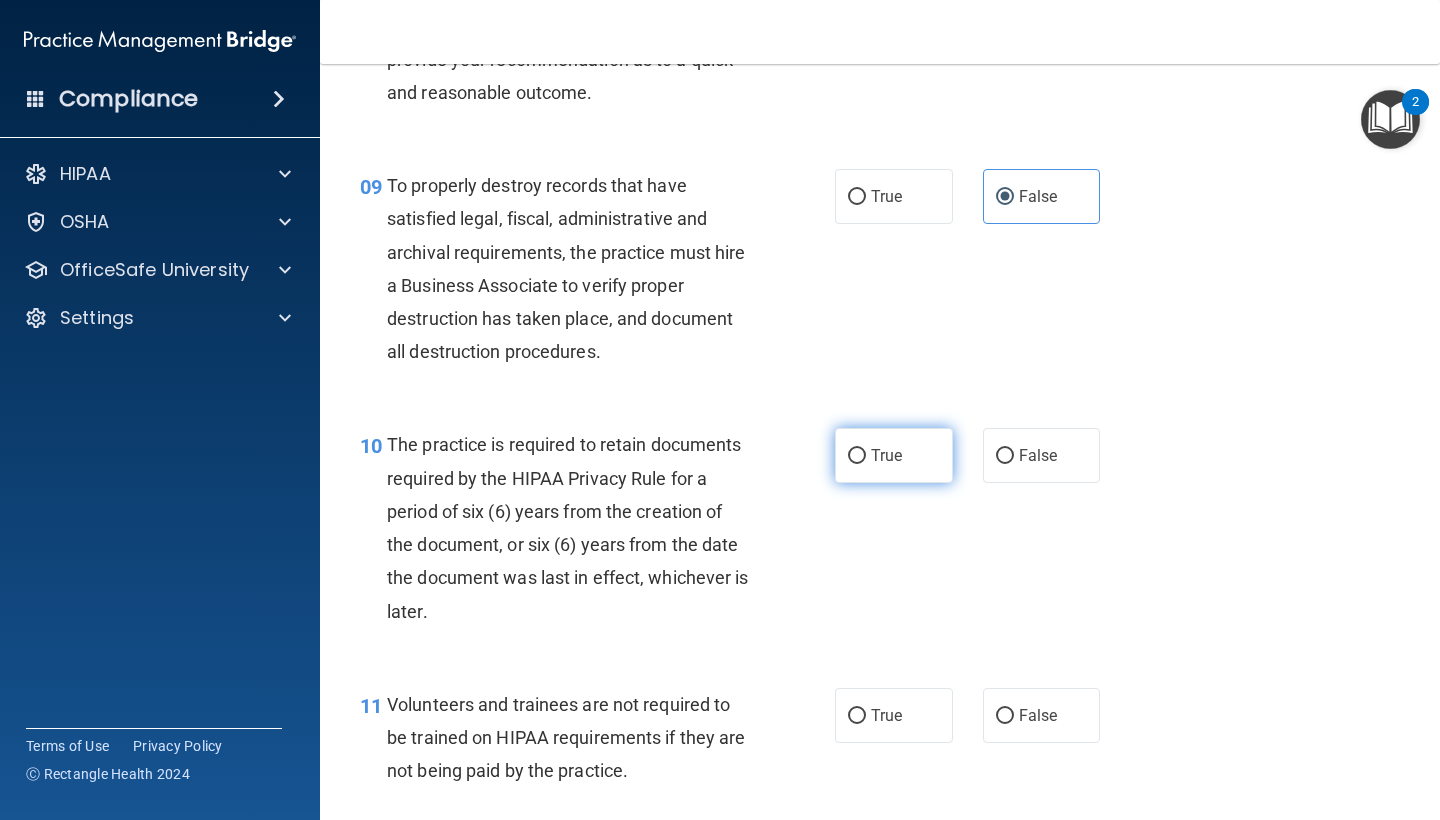 click on "True" at bounding box center (894, 455) 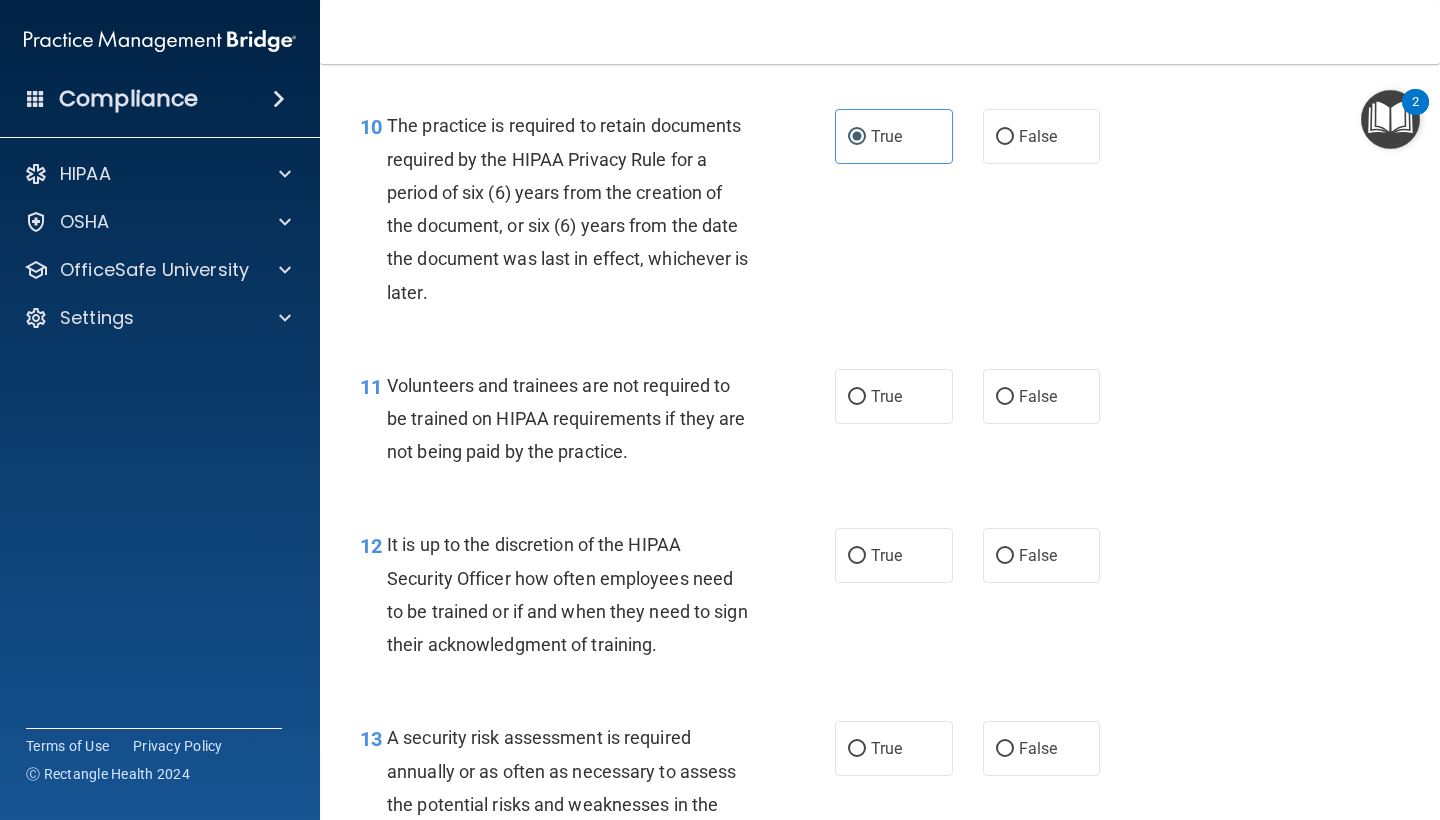 scroll, scrollTop: 2120, scrollLeft: 0, axis: vertical 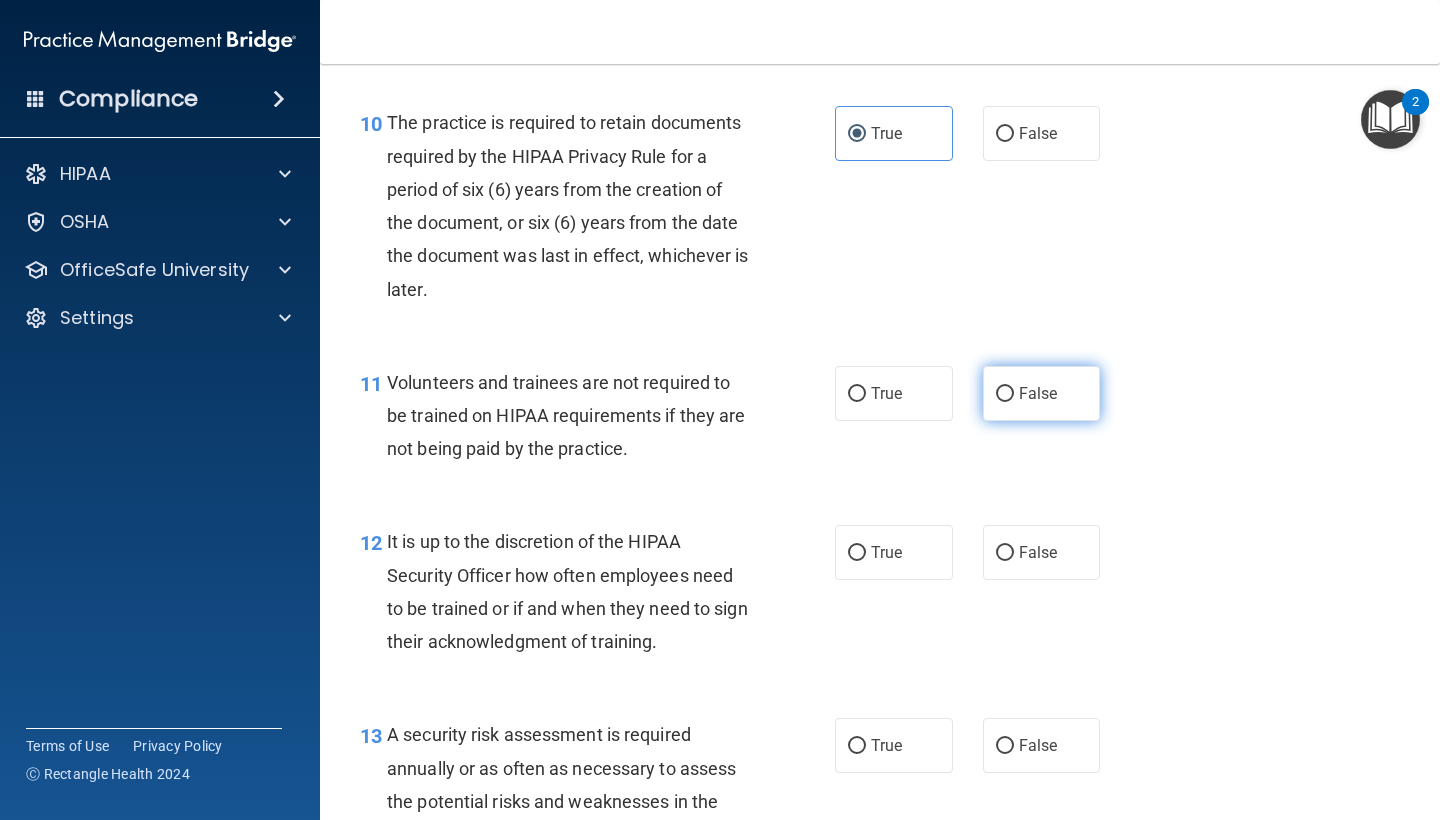 click on "False" at bounding box center [1042, 393] 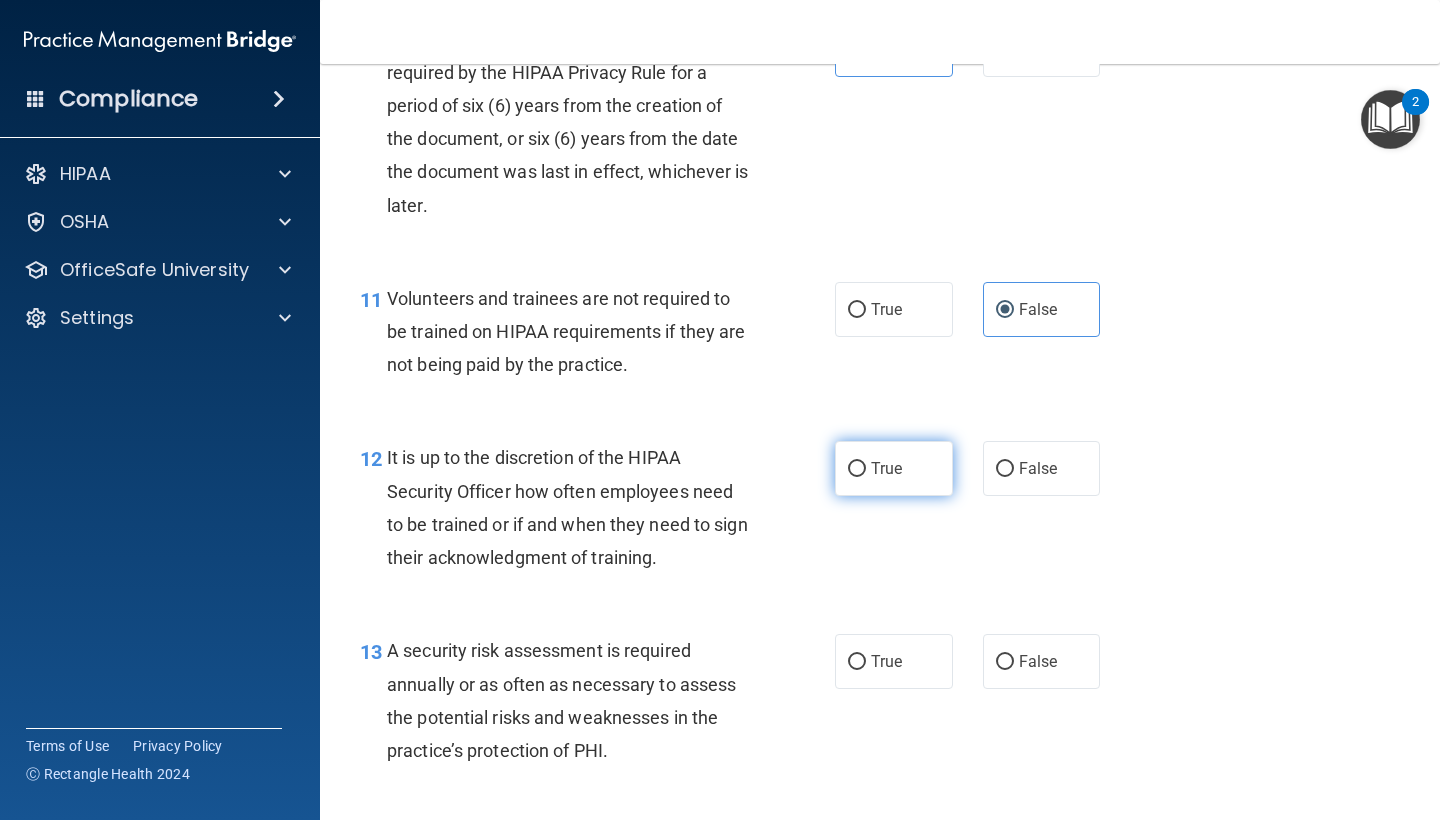 scroll, scrollTop: 2230, scrollLeft: 0, axis: vertical 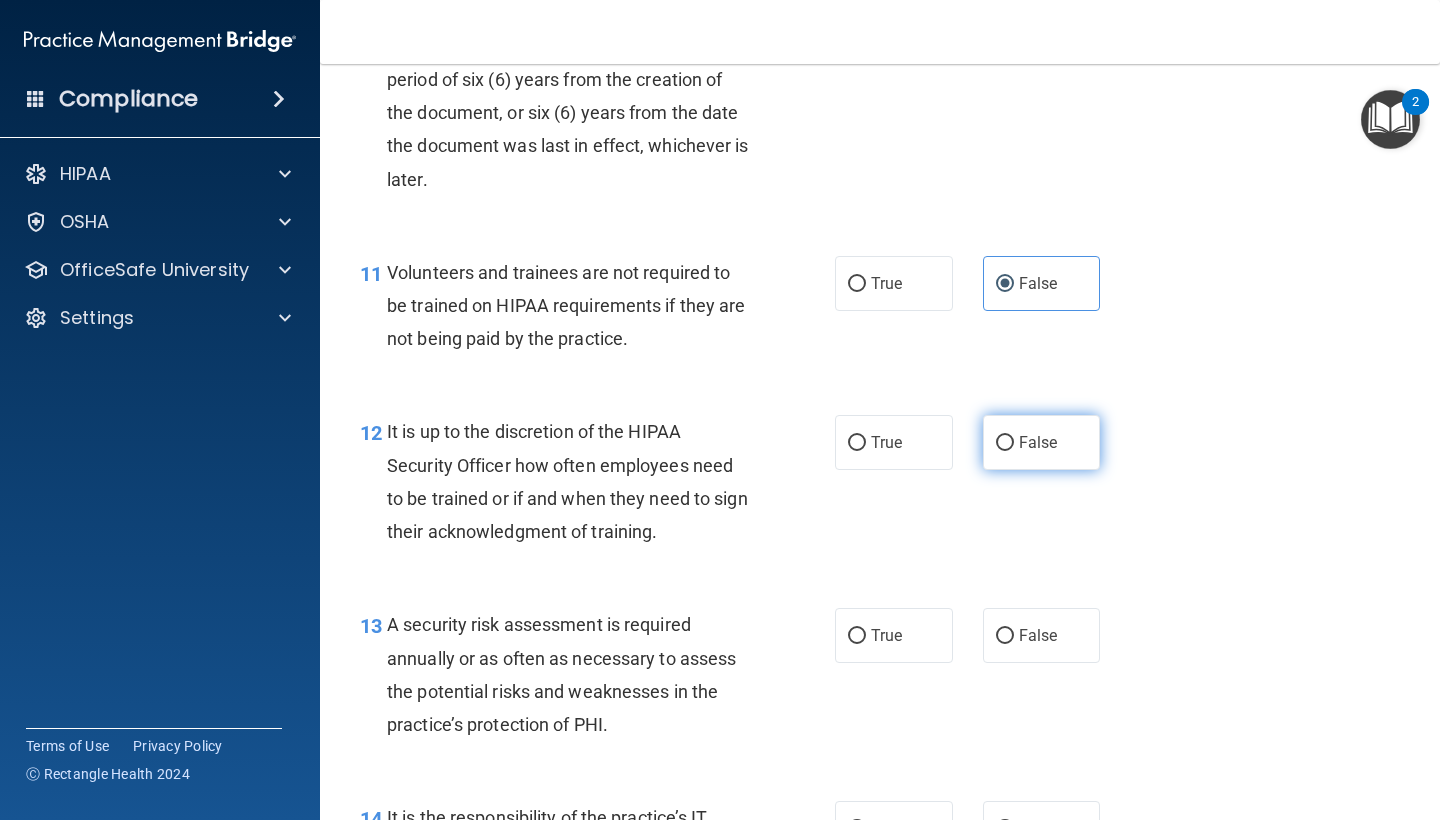 click on "False" at bounding box center [1038, 442] 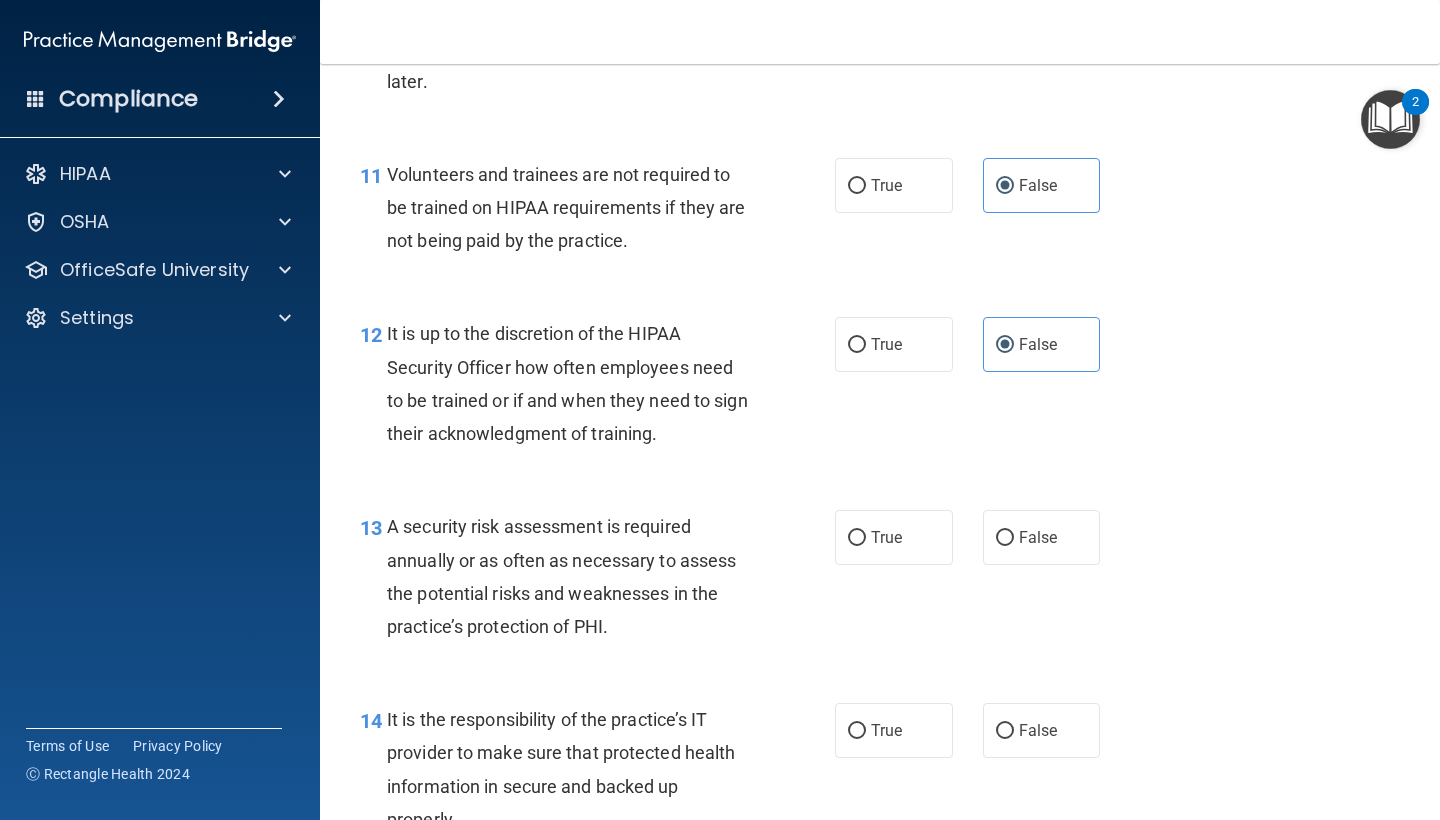 scroll, scrollTop: 2332, scrollLeft: 0, axis: vertical 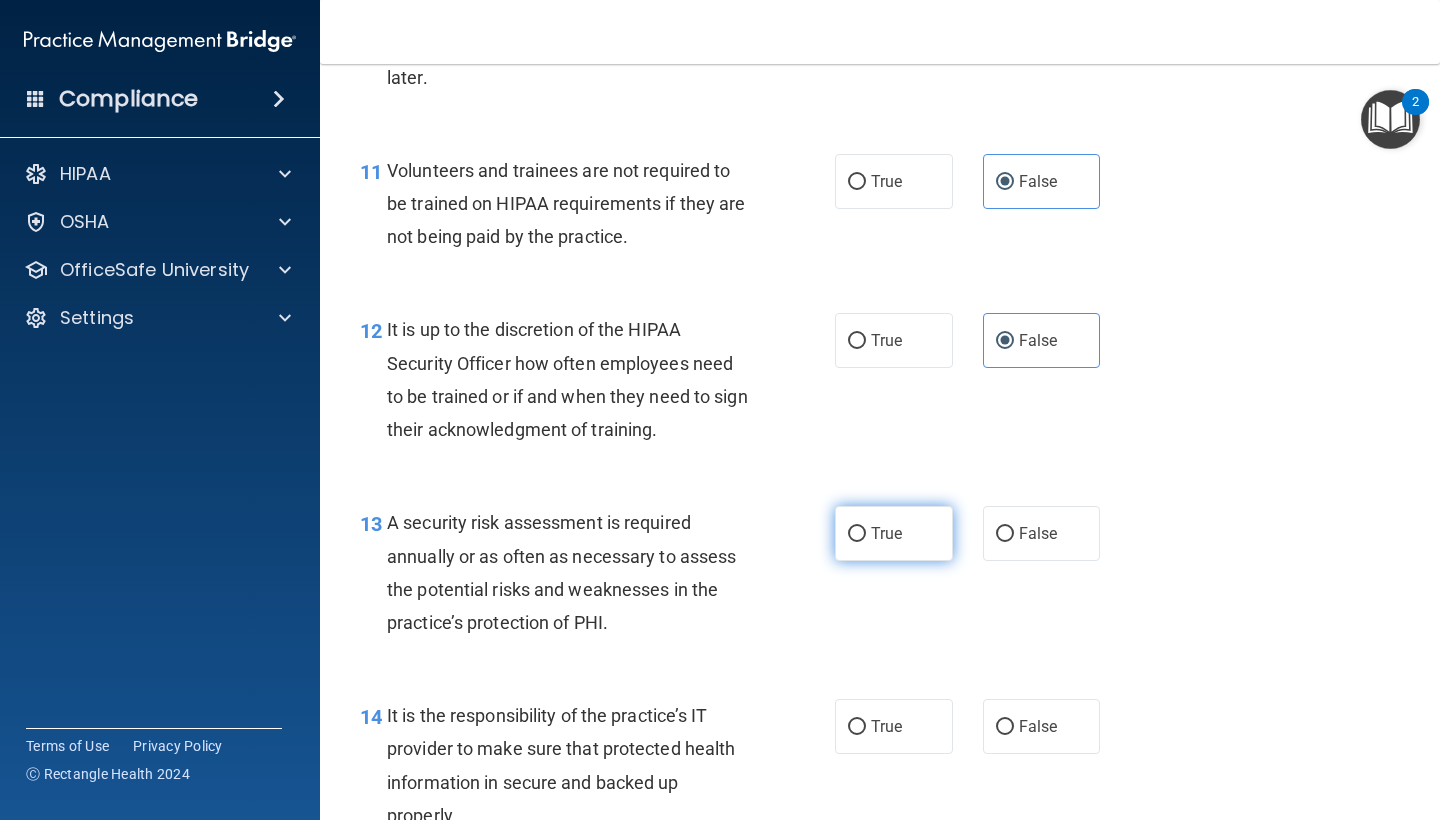 click on "True" at bounding box center [857, 534] 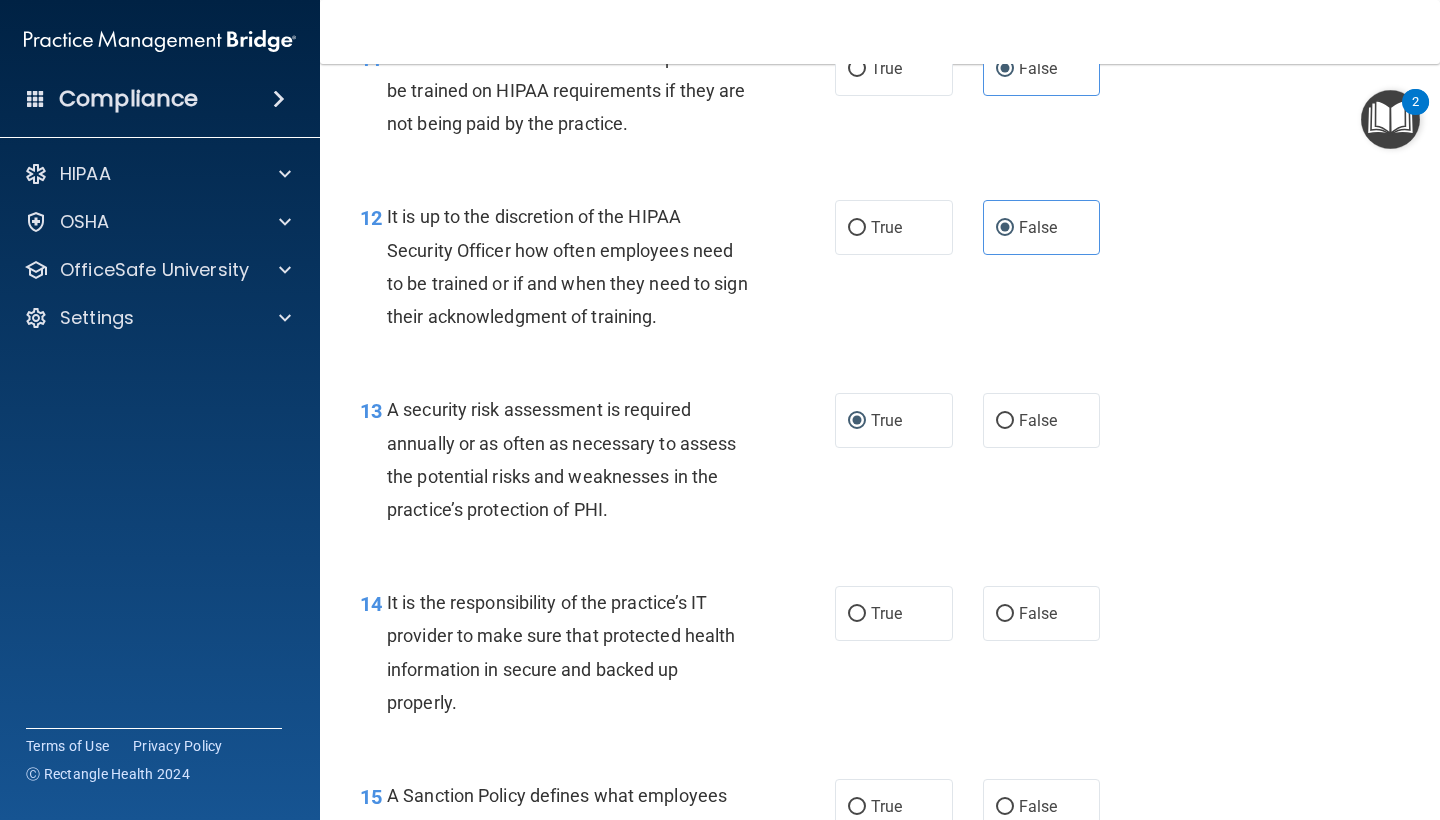 scroll, scrollTop: 2472, scrollLeft: 0, axis: vertical 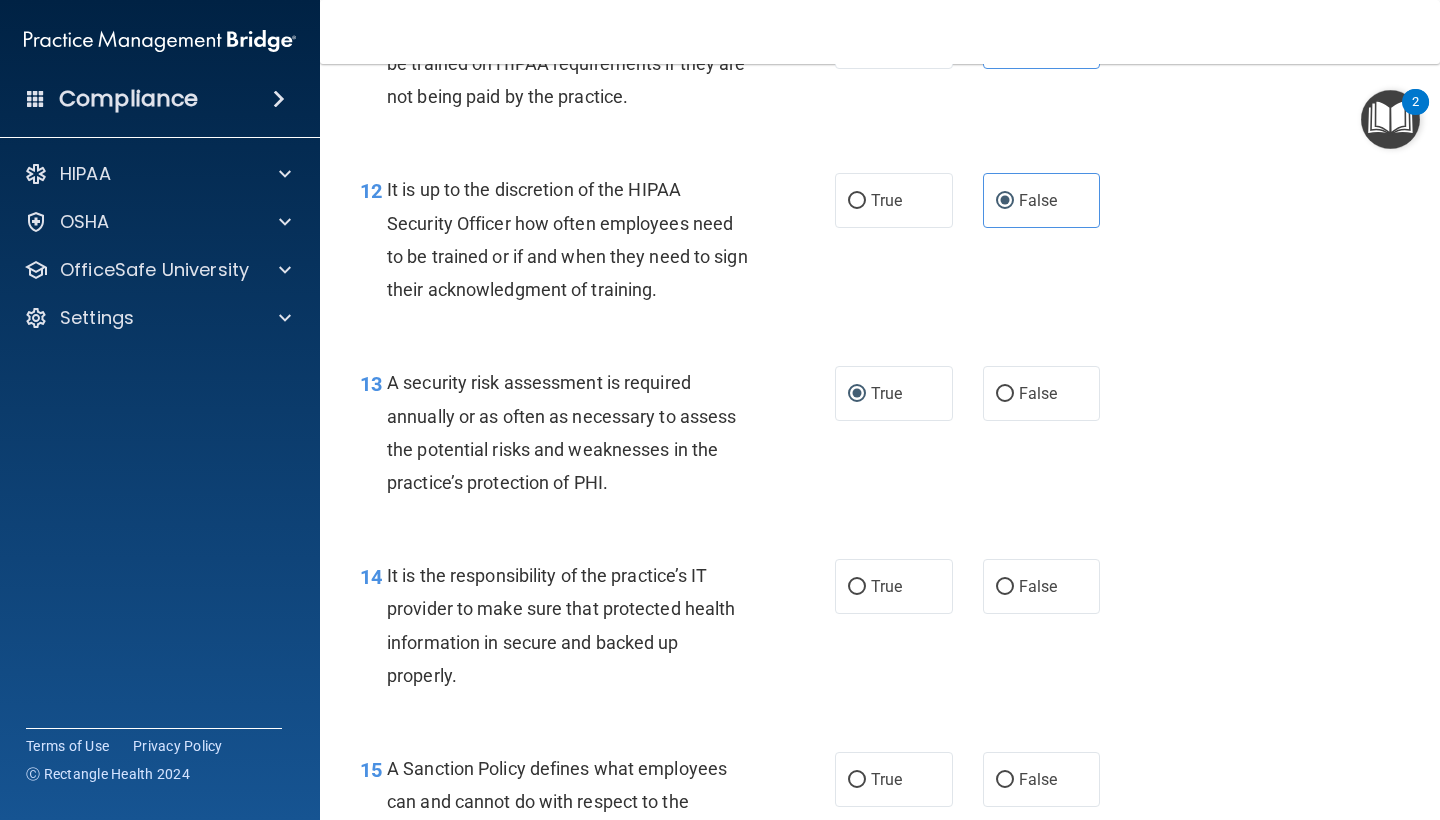 click on "True           False" at bounding box center [976, 586] 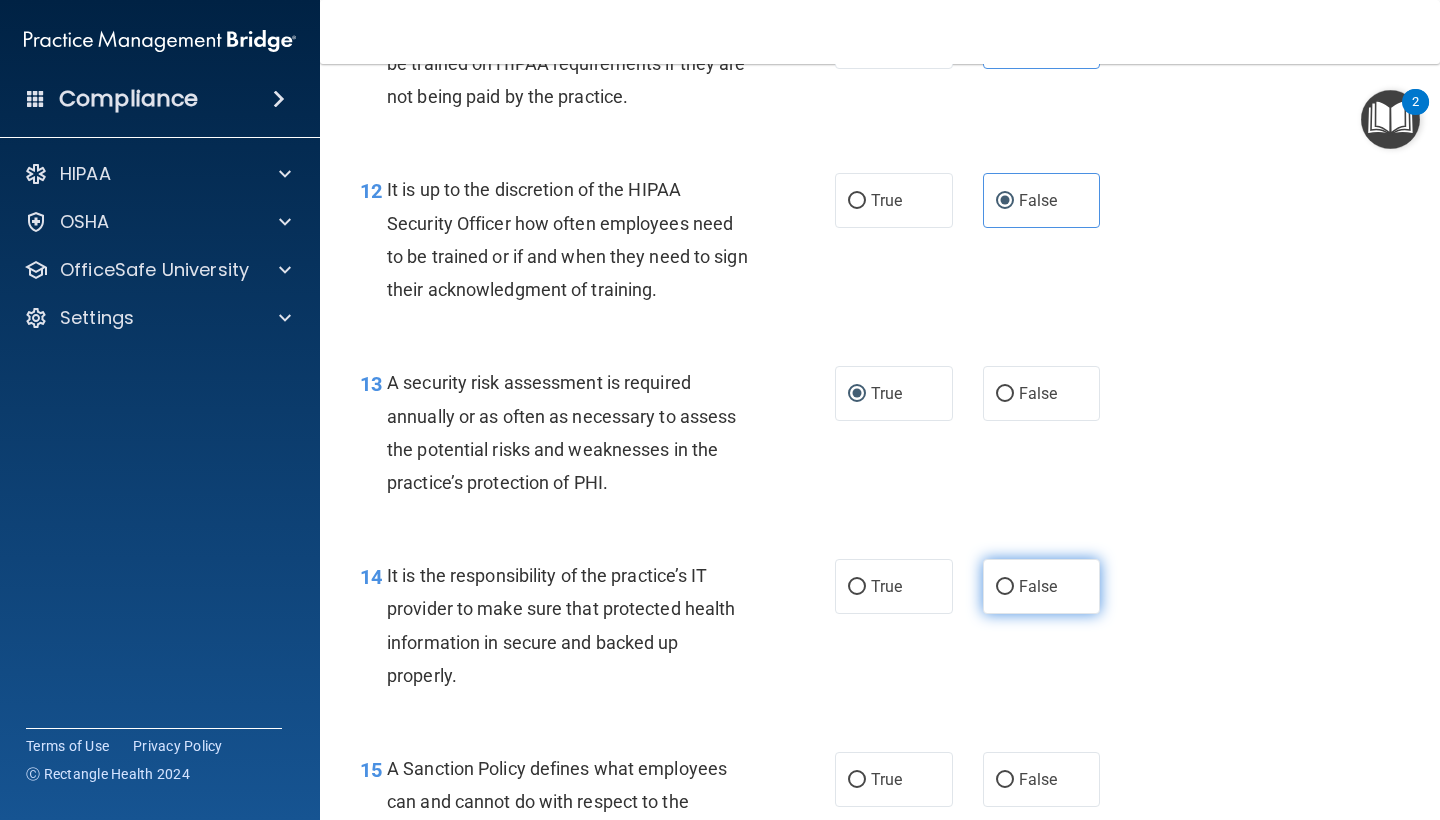 click on "False" at bounding box center (1042, 586) 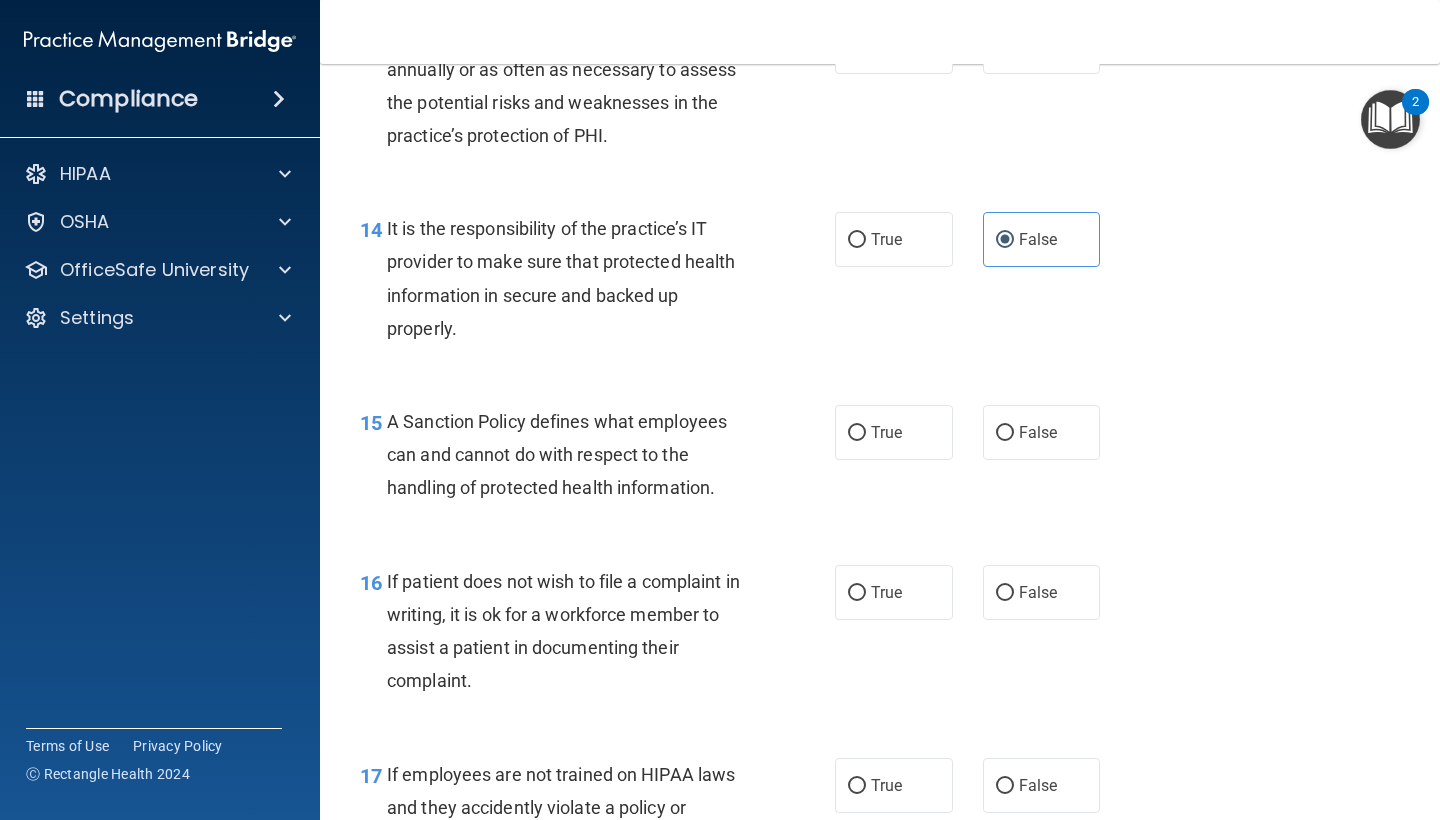 scroll, scrollTop: 2820, scrollLeft: 0, axis: vertical 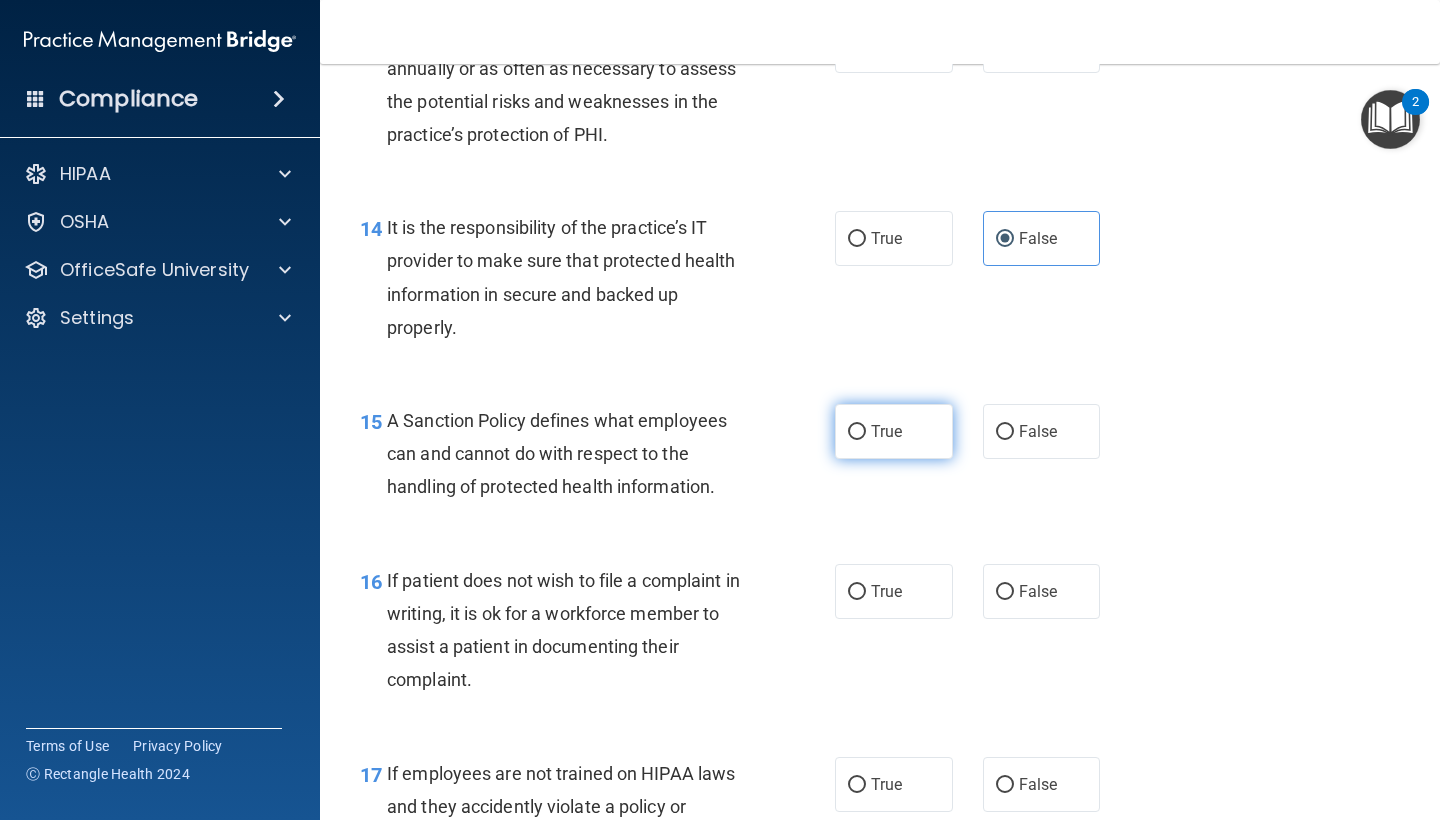 click on "True" at bounding box center (894, 431) 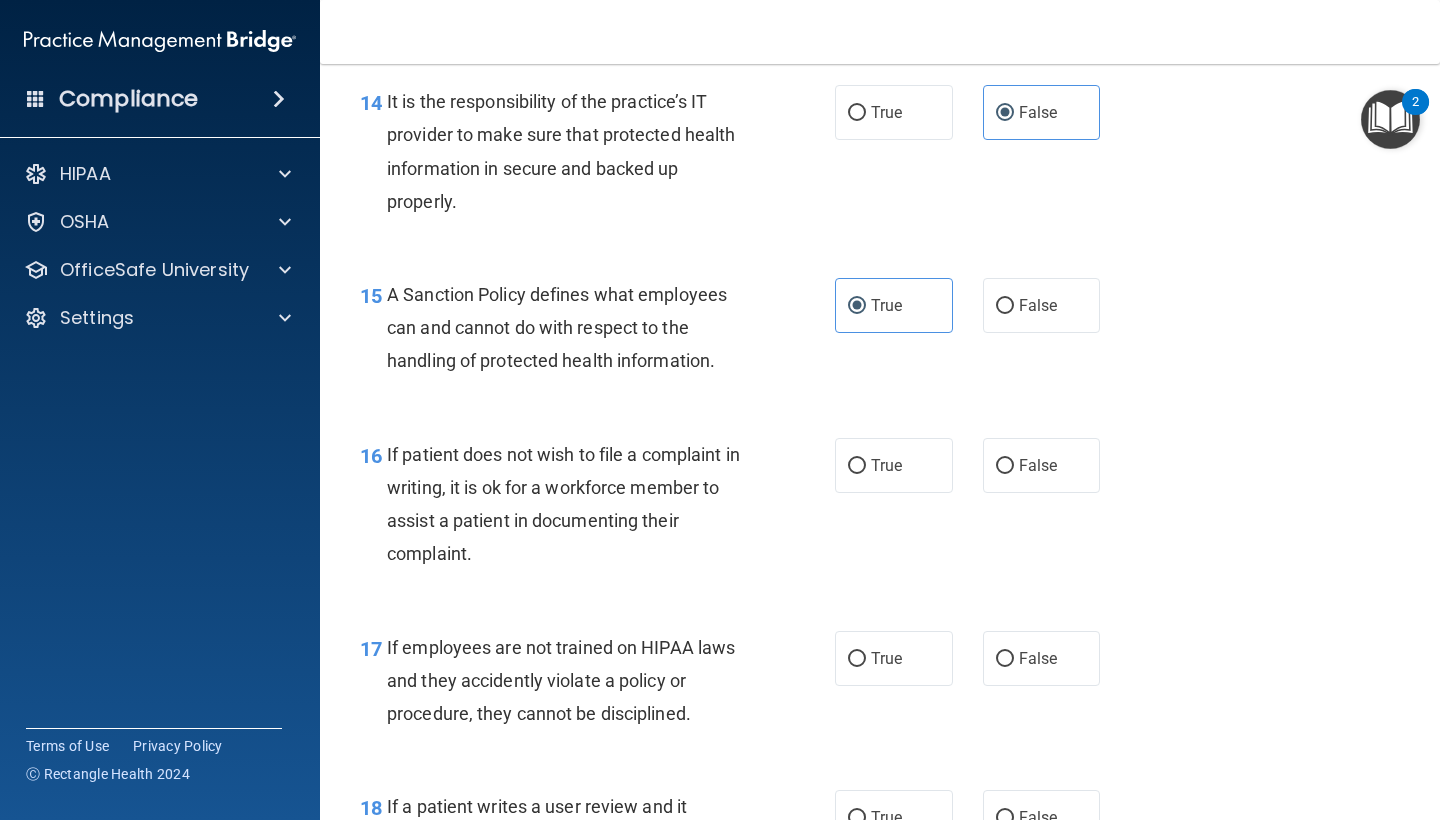 scroll, scrollTop: 2953, scrollLeft: 0, axis: vertical 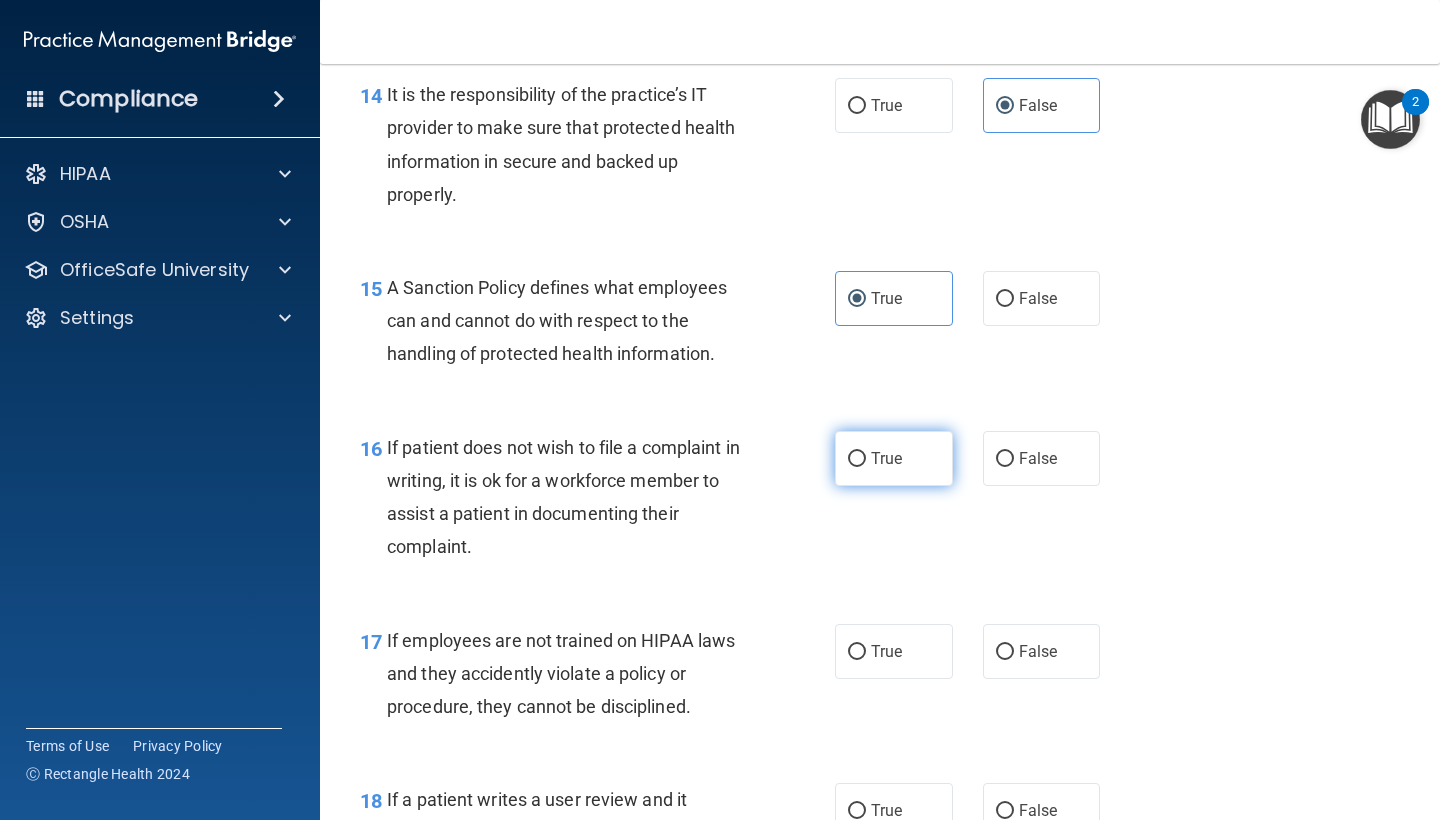 click on "True" at bounding box center (886, 458) 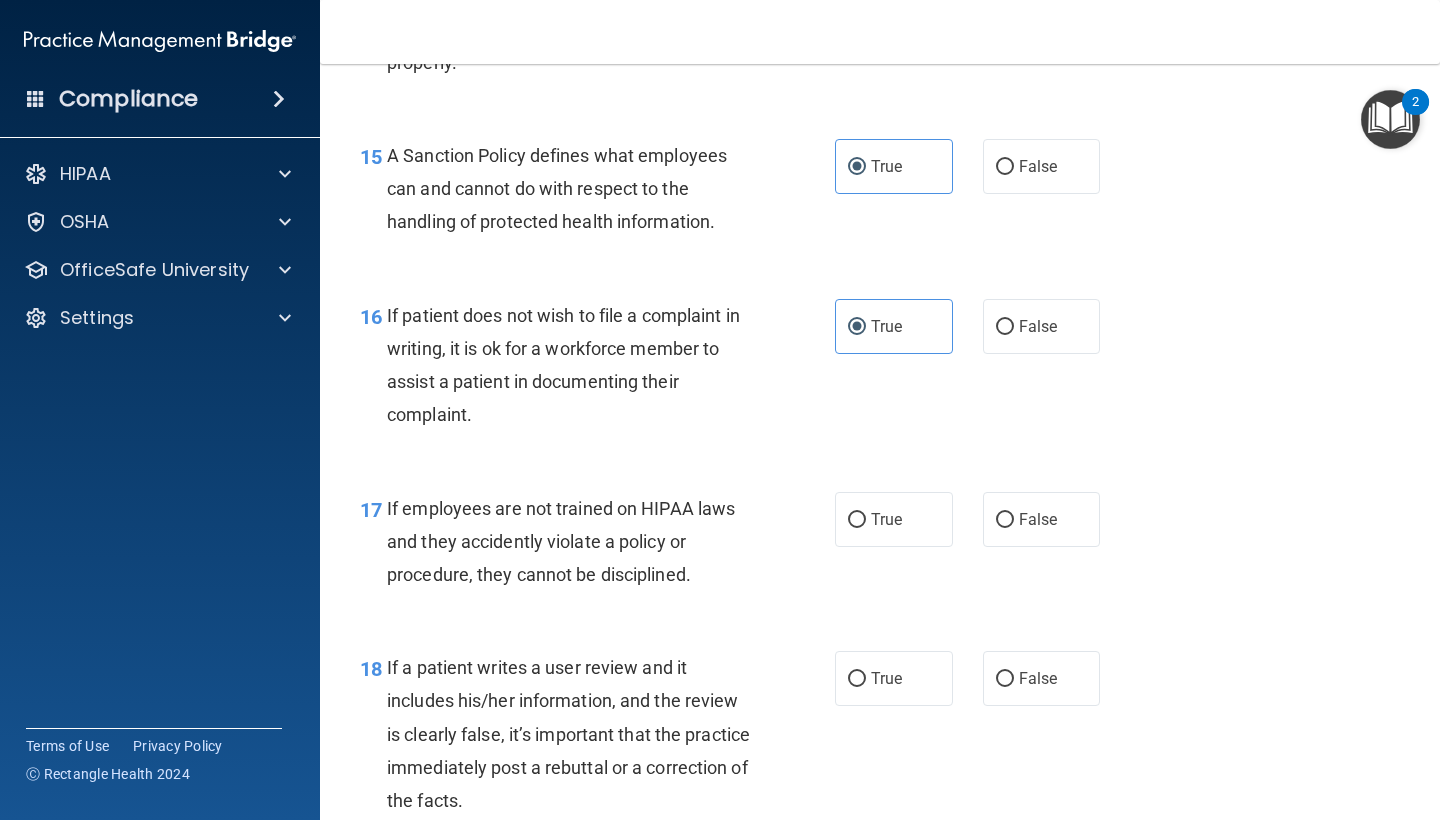 scroll, scrollTop: 3088, scrollLeft: 0, axis: vertical 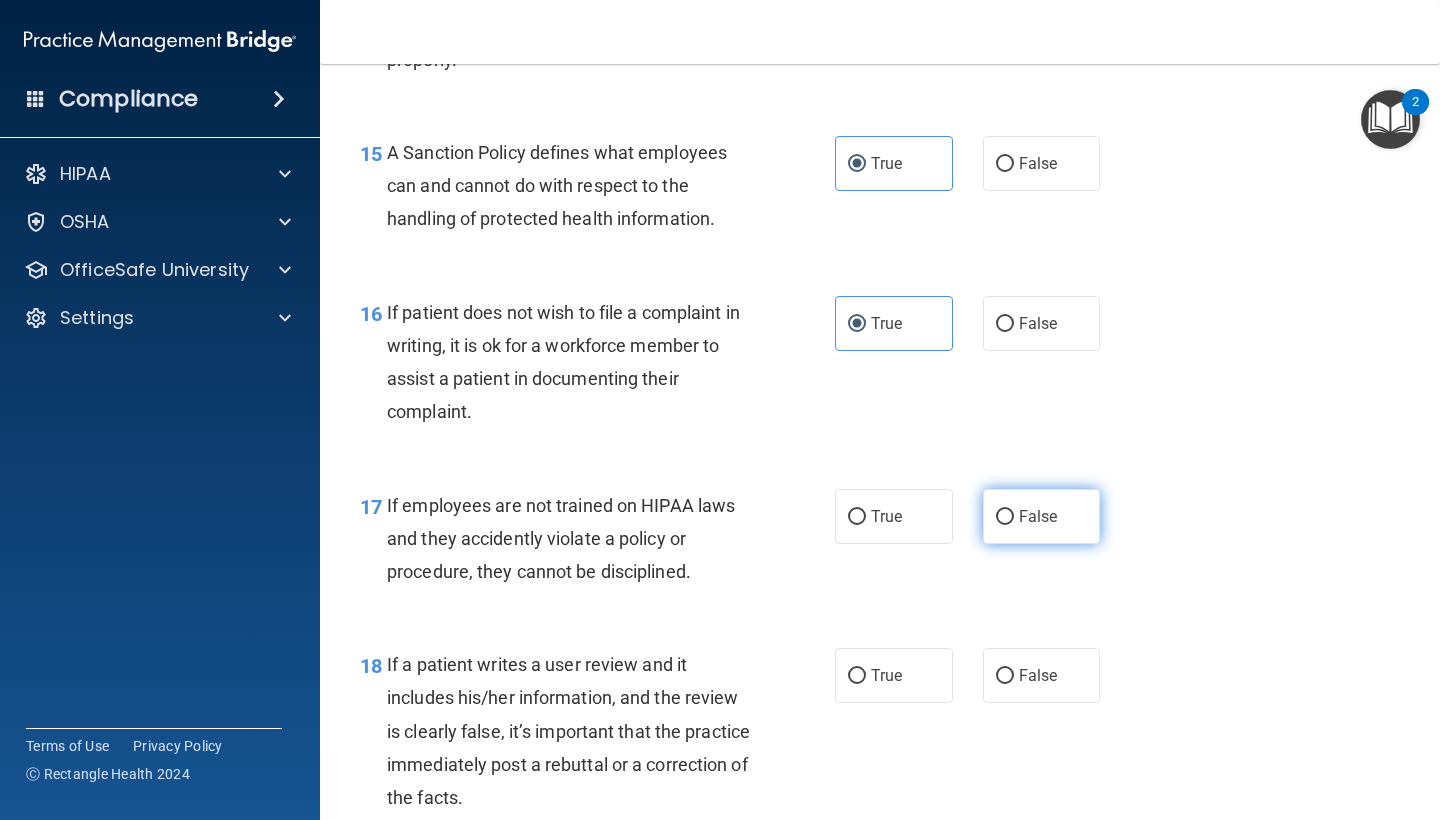 click on "False" at bounding box center (1042, 516) 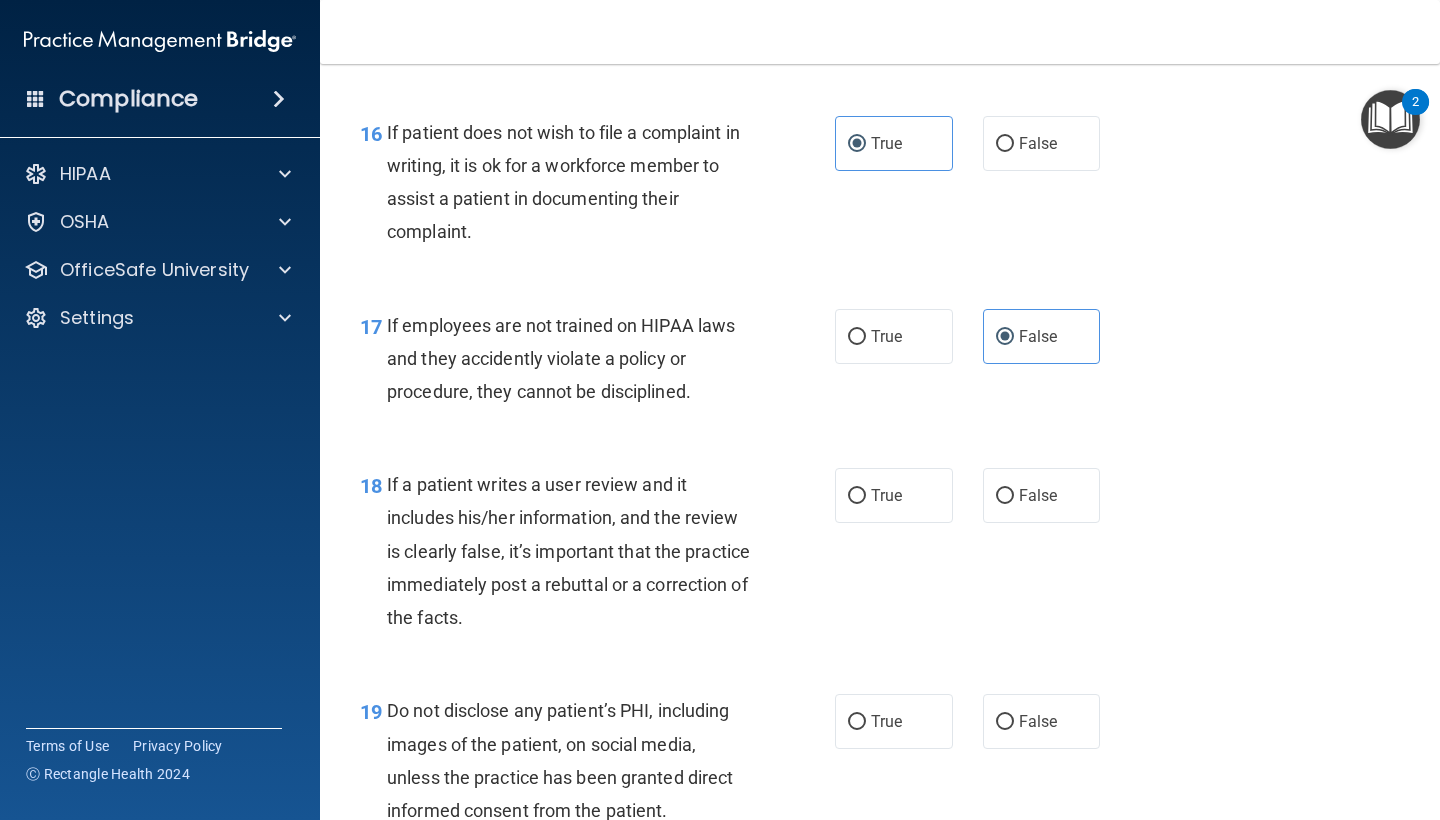 scroll, scrollTop: 3276, scrollLeft: 0, axis: vertical 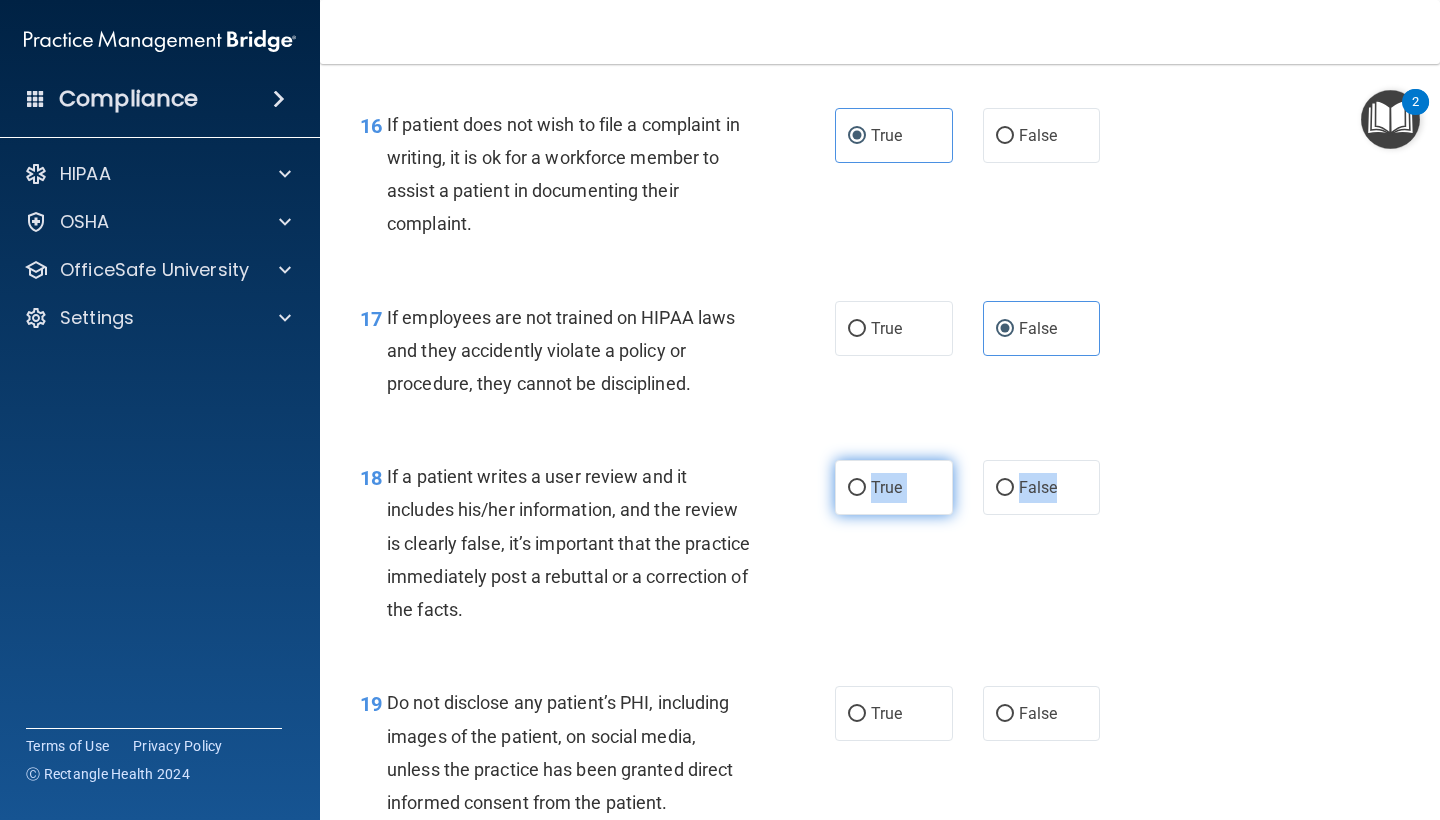 drag, startPoint x: 1020, startPoint y: 486, endPoint x: 871, endPoint y: 477, distance: 149.27156 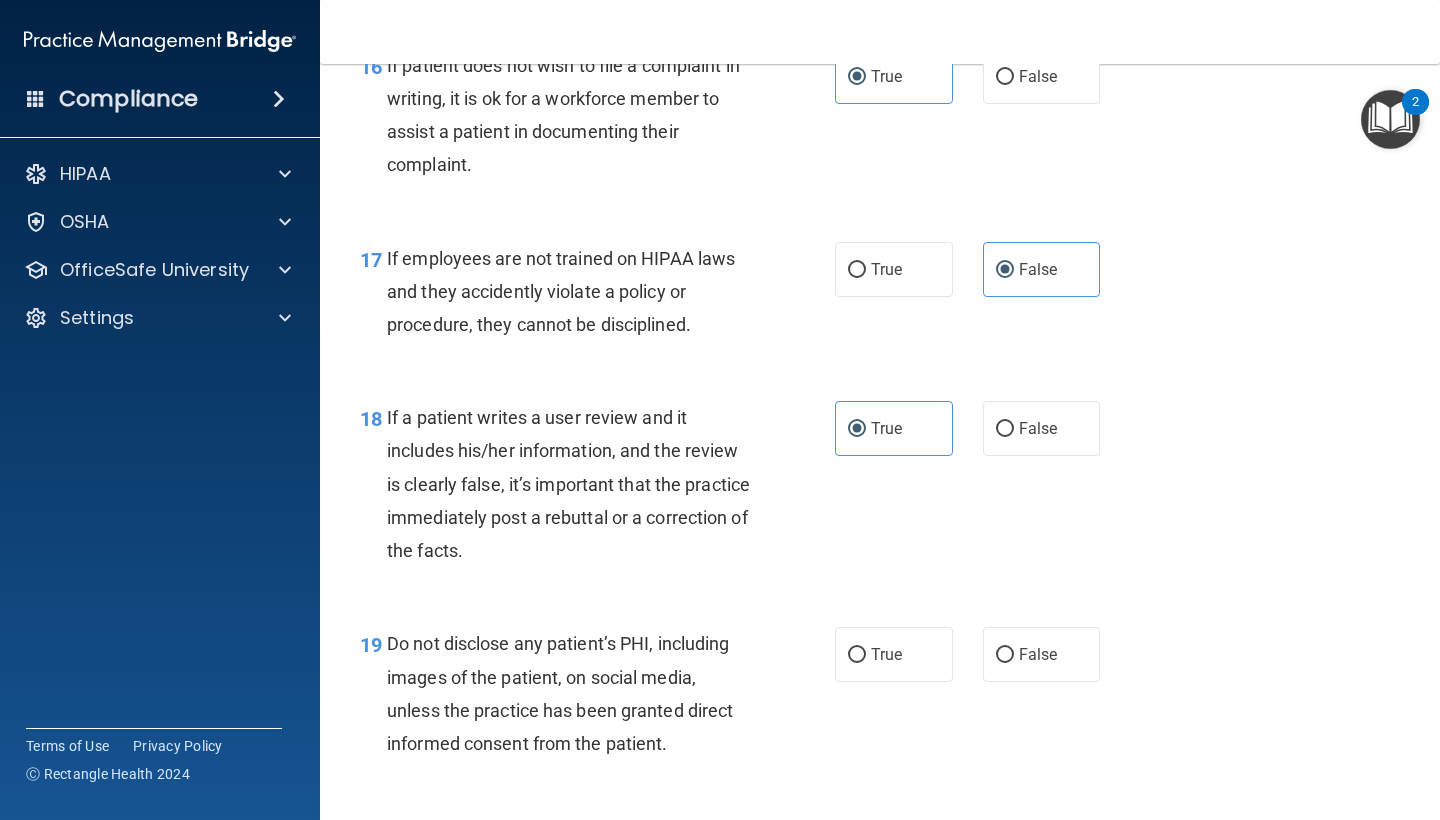 scroll, scrollTop: 3338, scrollLeft: 0, axis: vertical 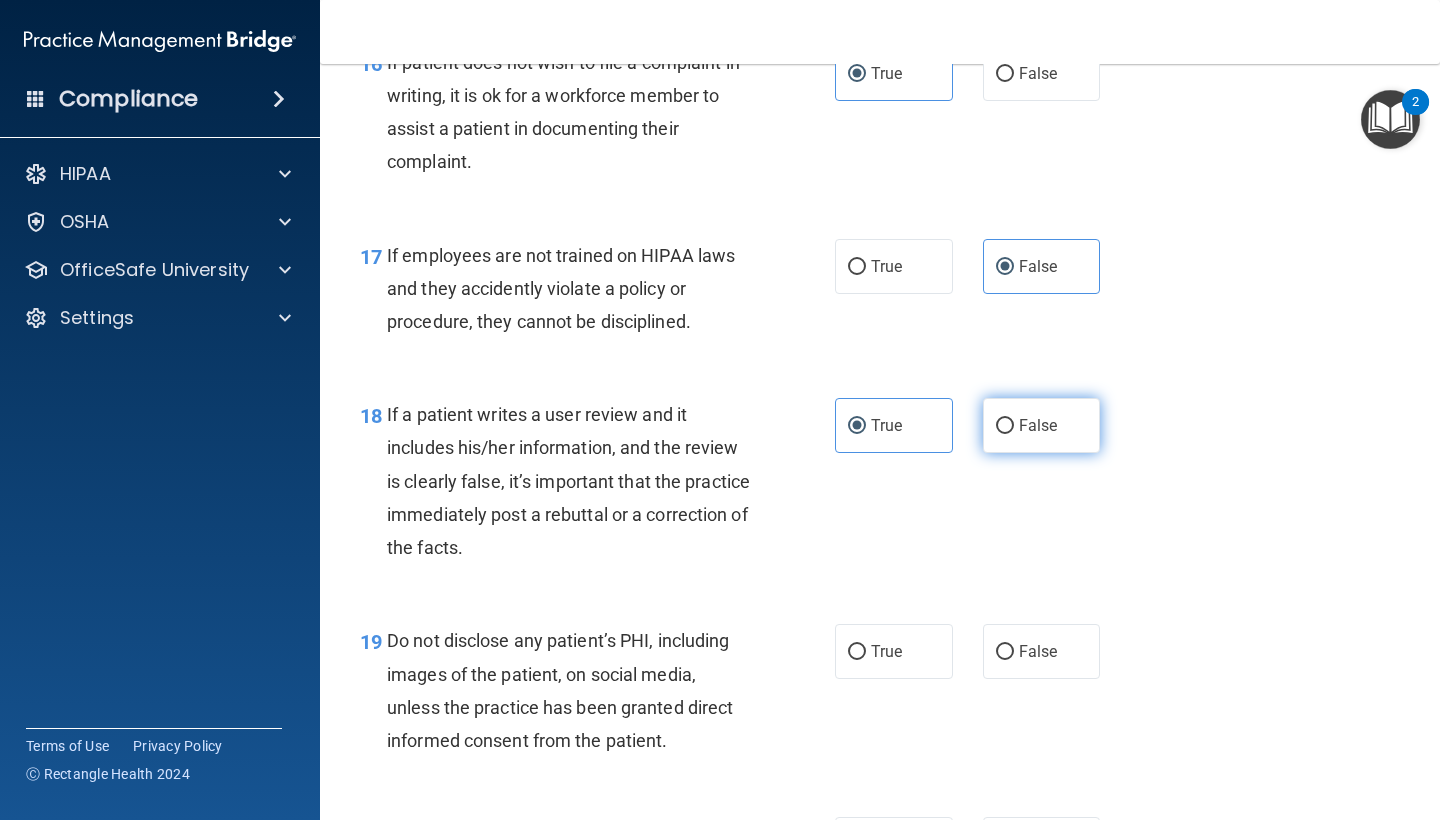 click on "False" at bounding box center [1042, 425] 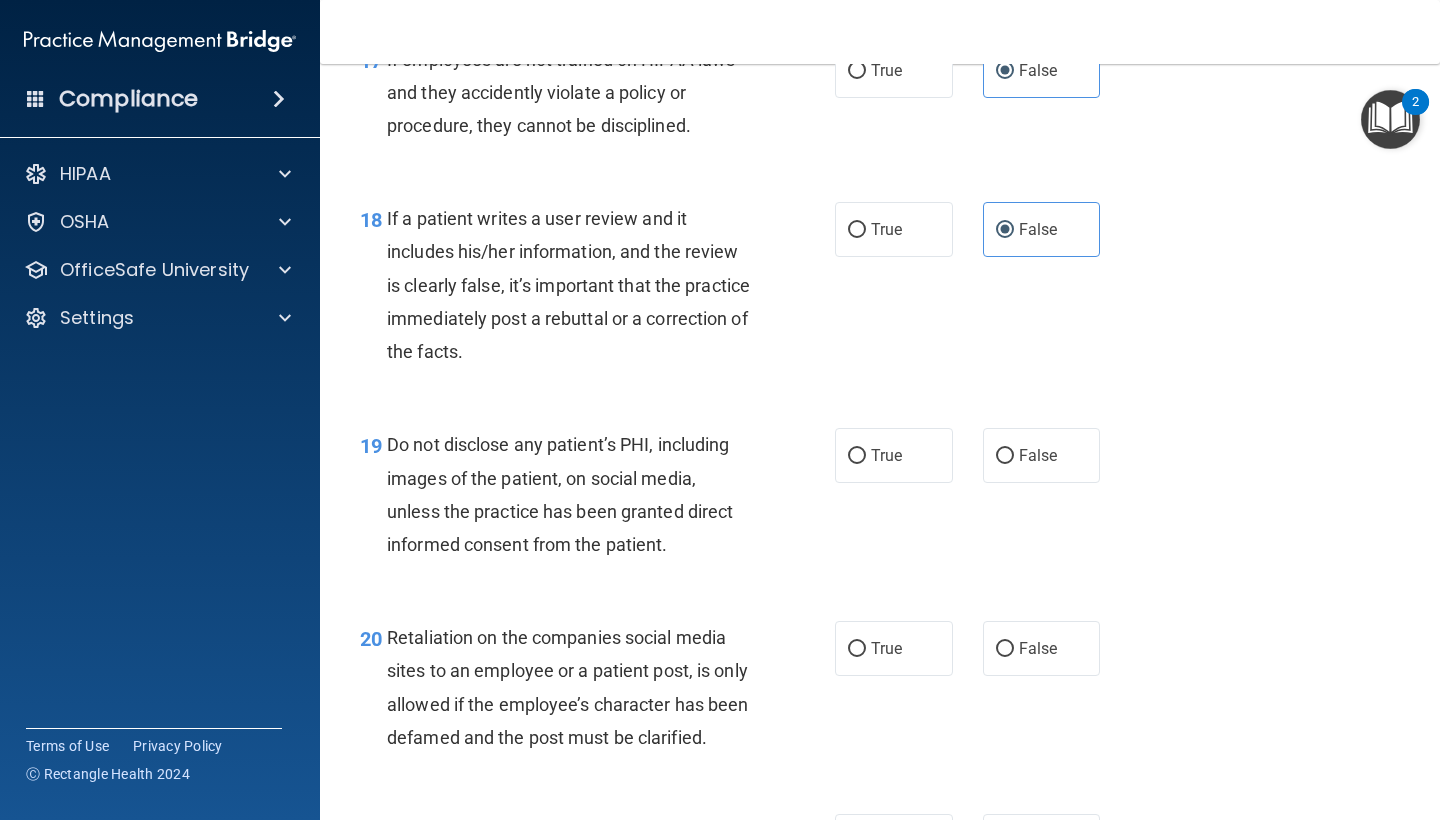 scroll, scrollTop: 3540, scrollLeft: 0, axis: vertical 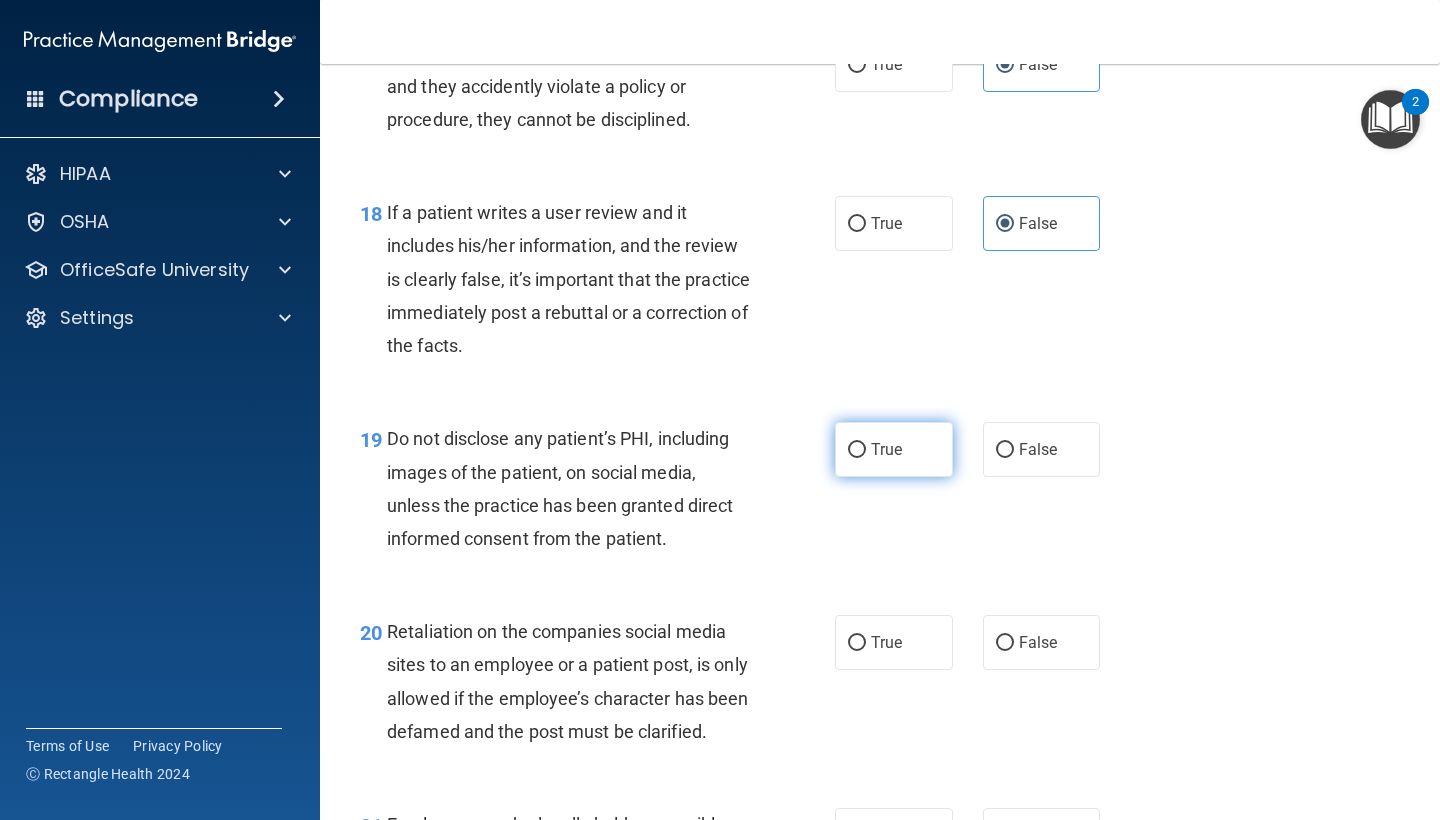 click on "True" at bounding box center (857, 450) 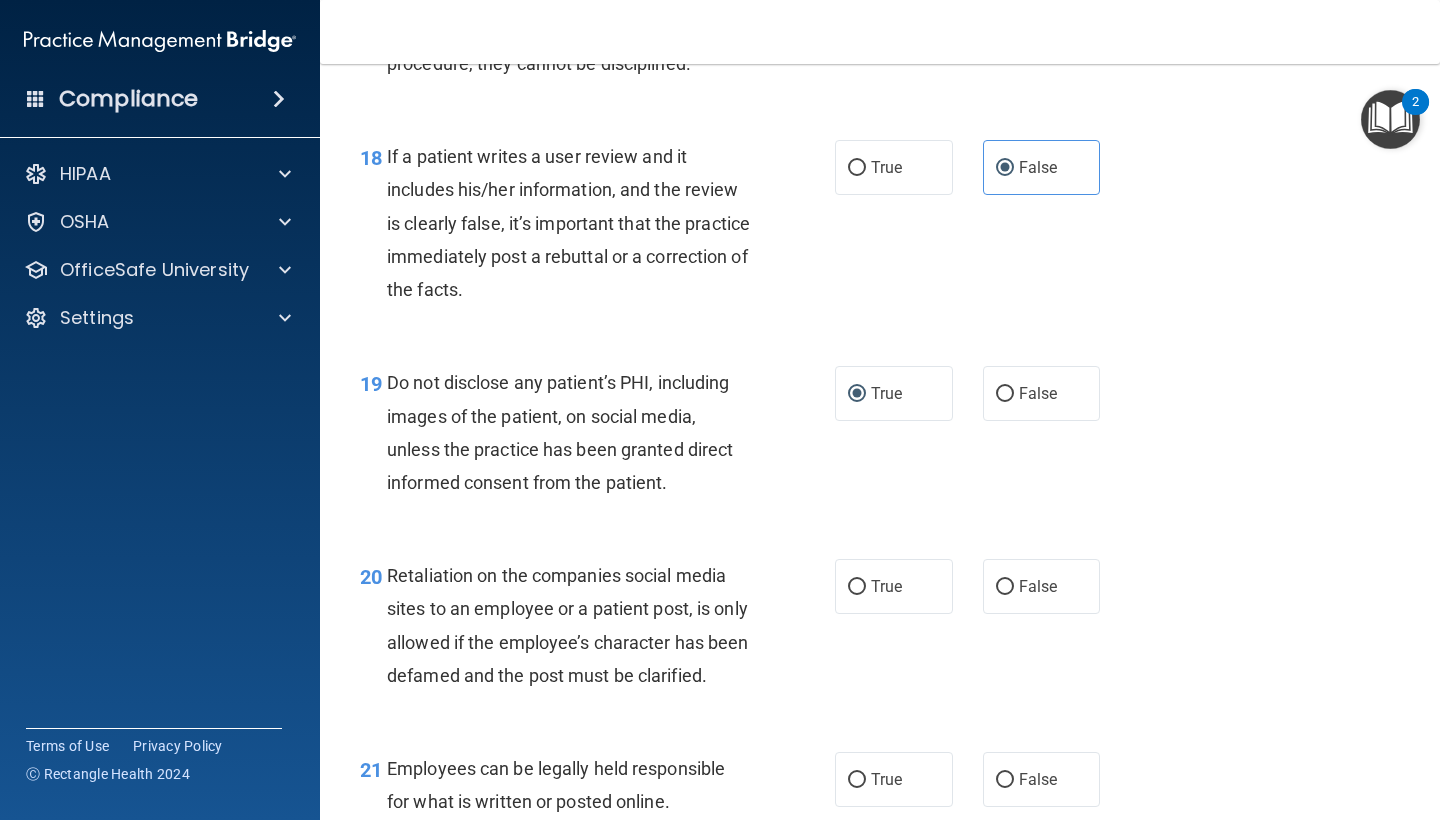 scroll, scrollTop: 3601, scrollLeft: 0, axis: vertical 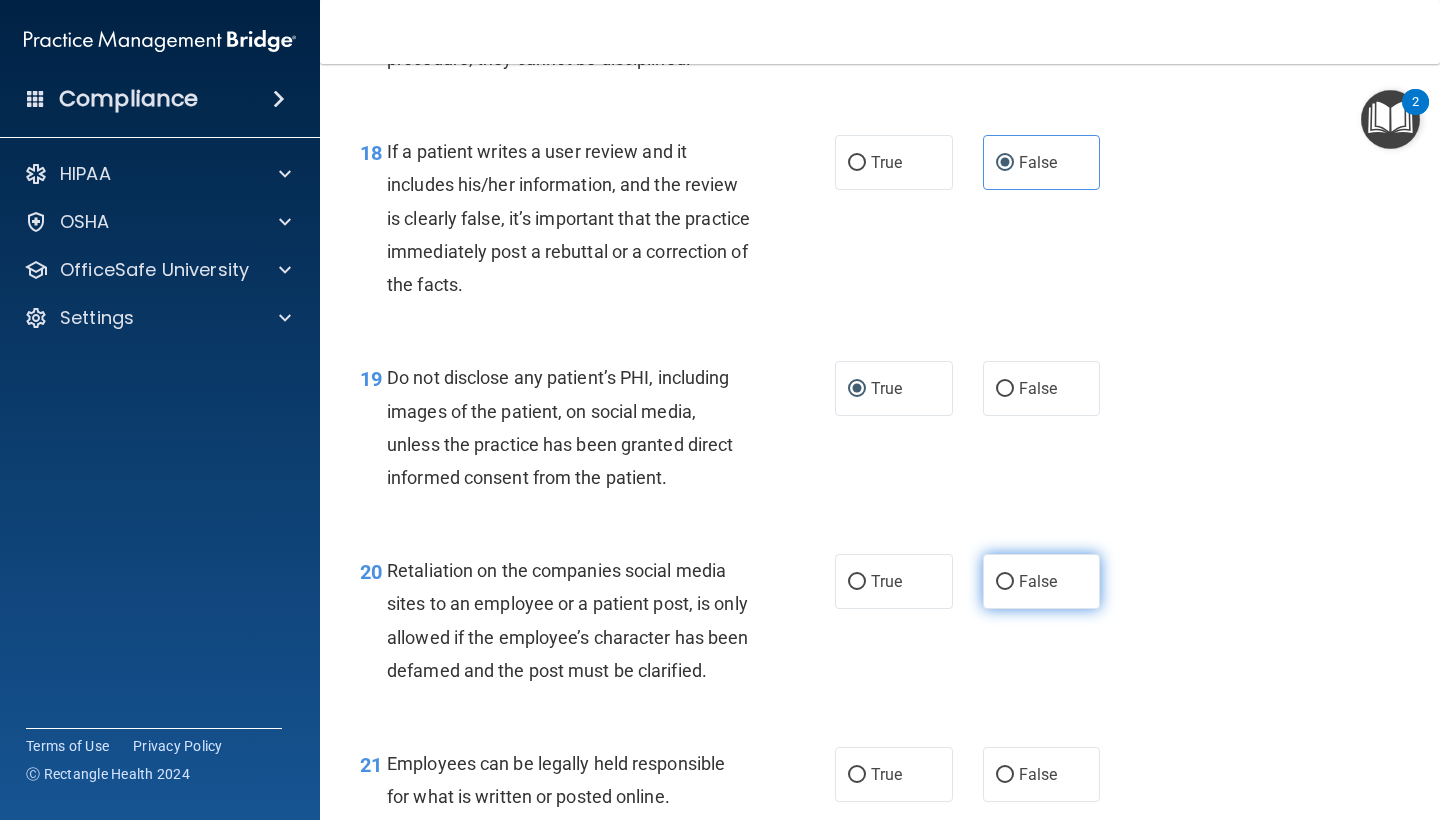 click on "False" at bounding box center (1005, 582) 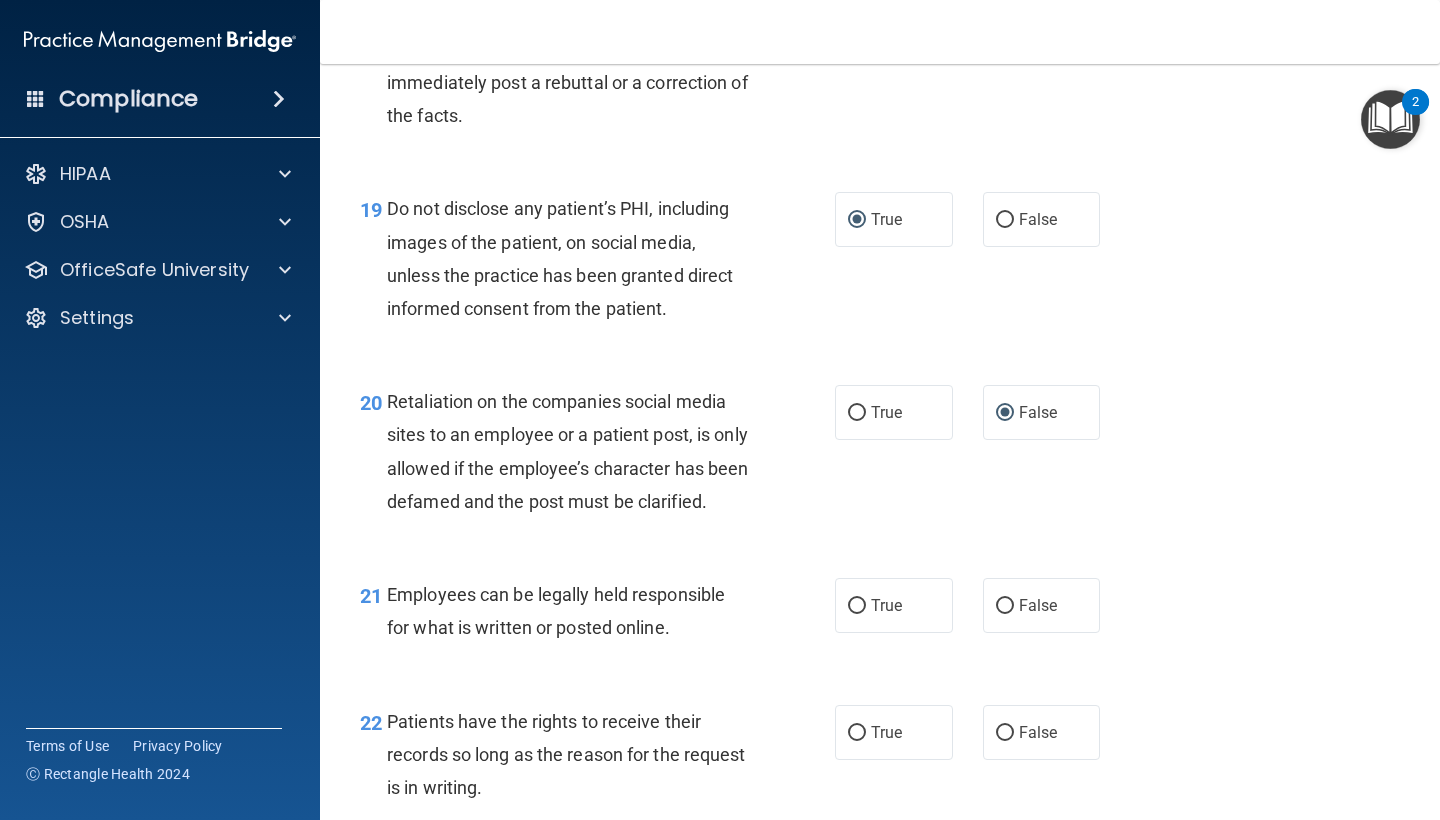 scroll, scrollTop: 3772, scrollLeft: 0, axis: vertical 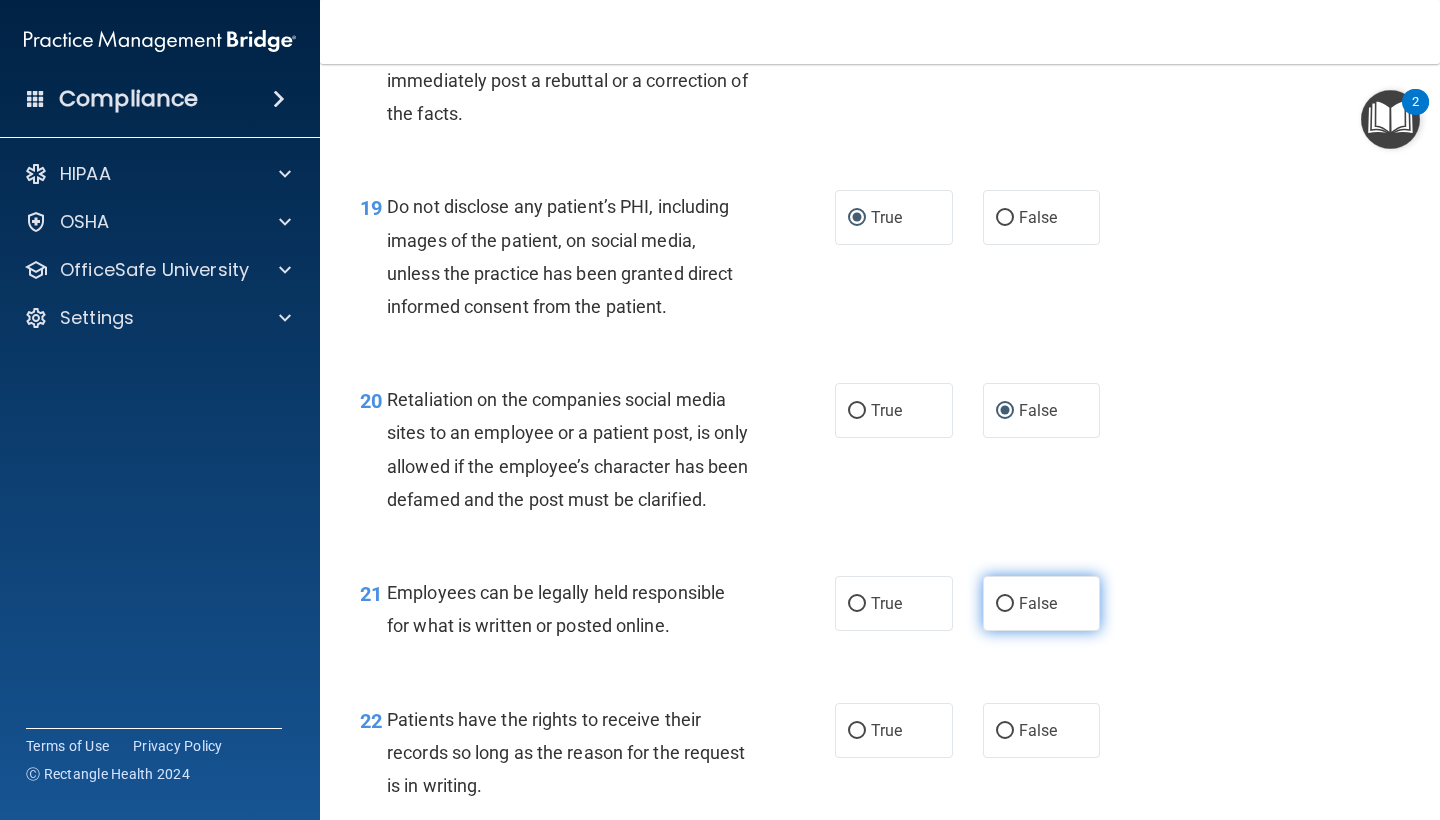 click on "False" at bounding box center (1042, 603) 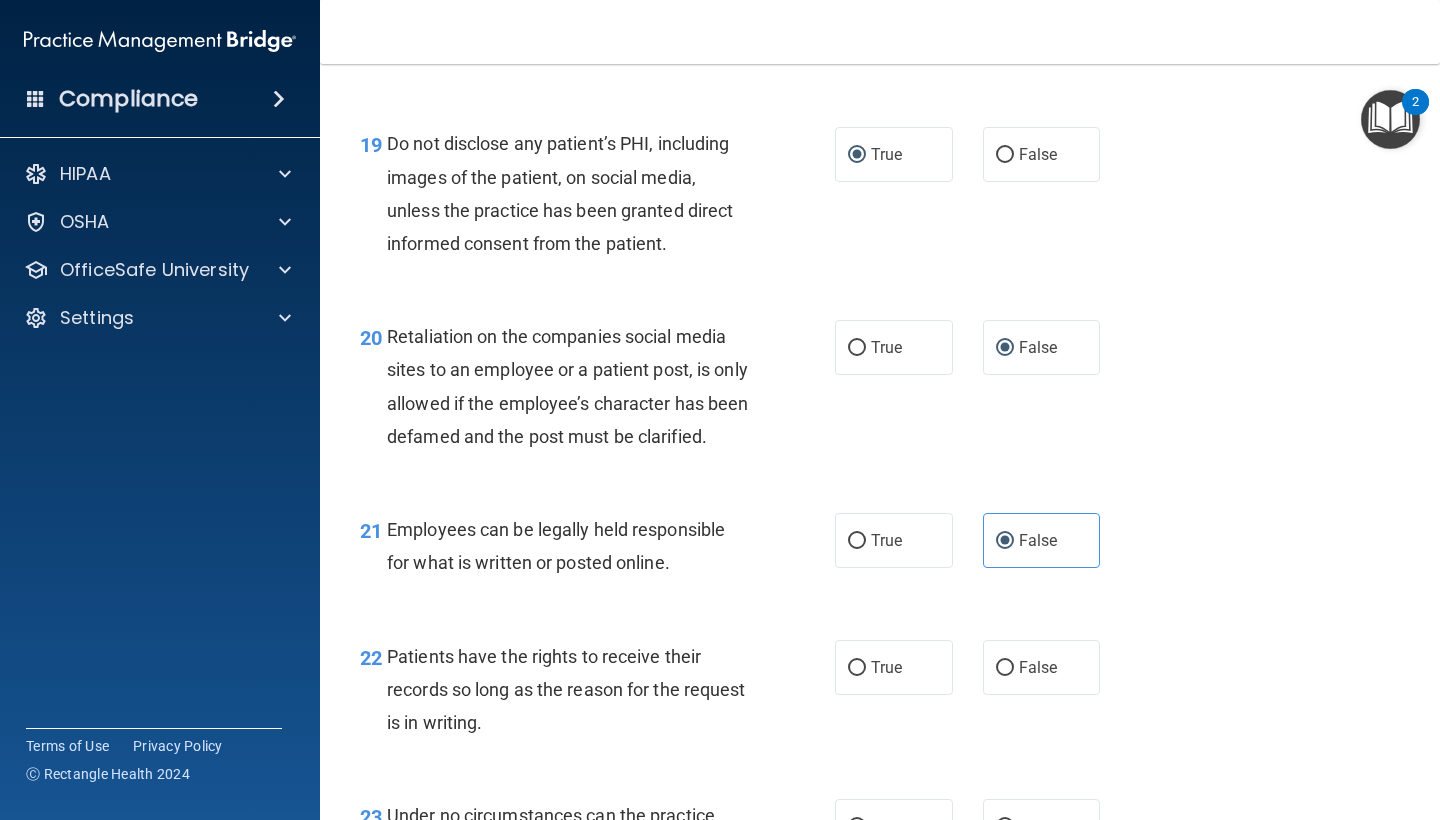scroll, scrollTop: 3854, scrollLeft: 0, axis: vertical 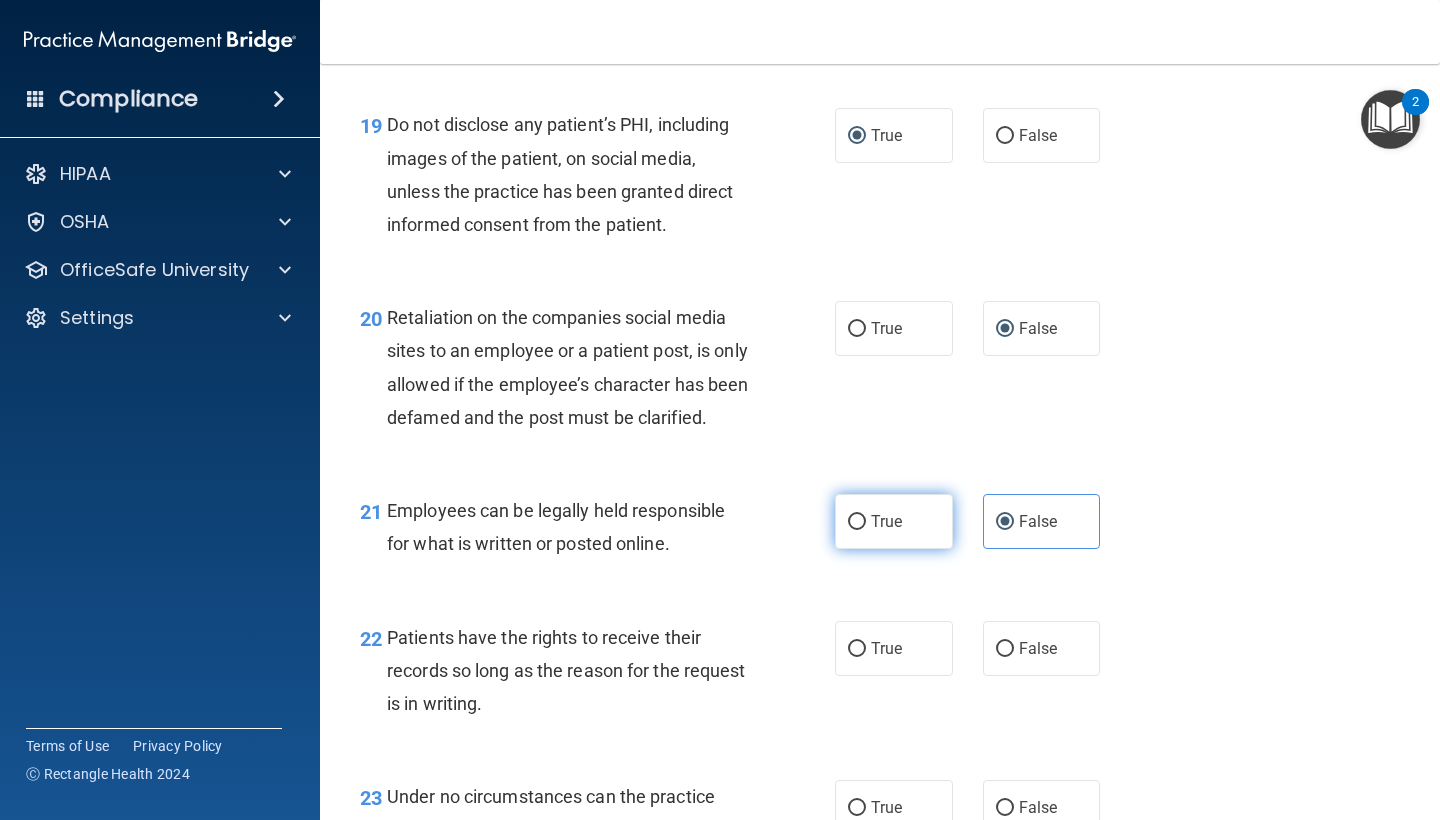 click on "True" at bounding box center [894, 521] 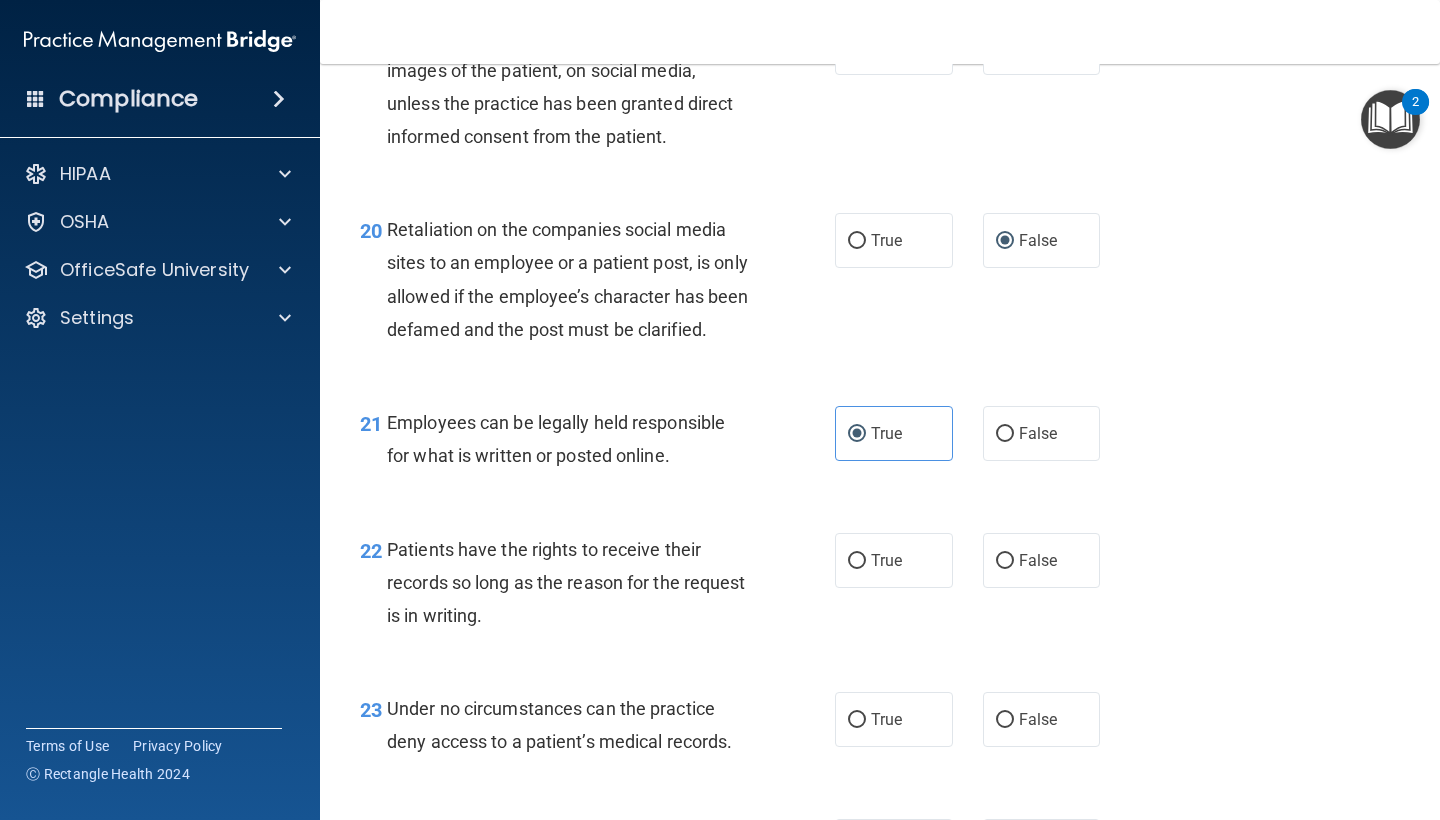 scroll, scrollTop: 3943, scrollLeft: 0, axis: vertical 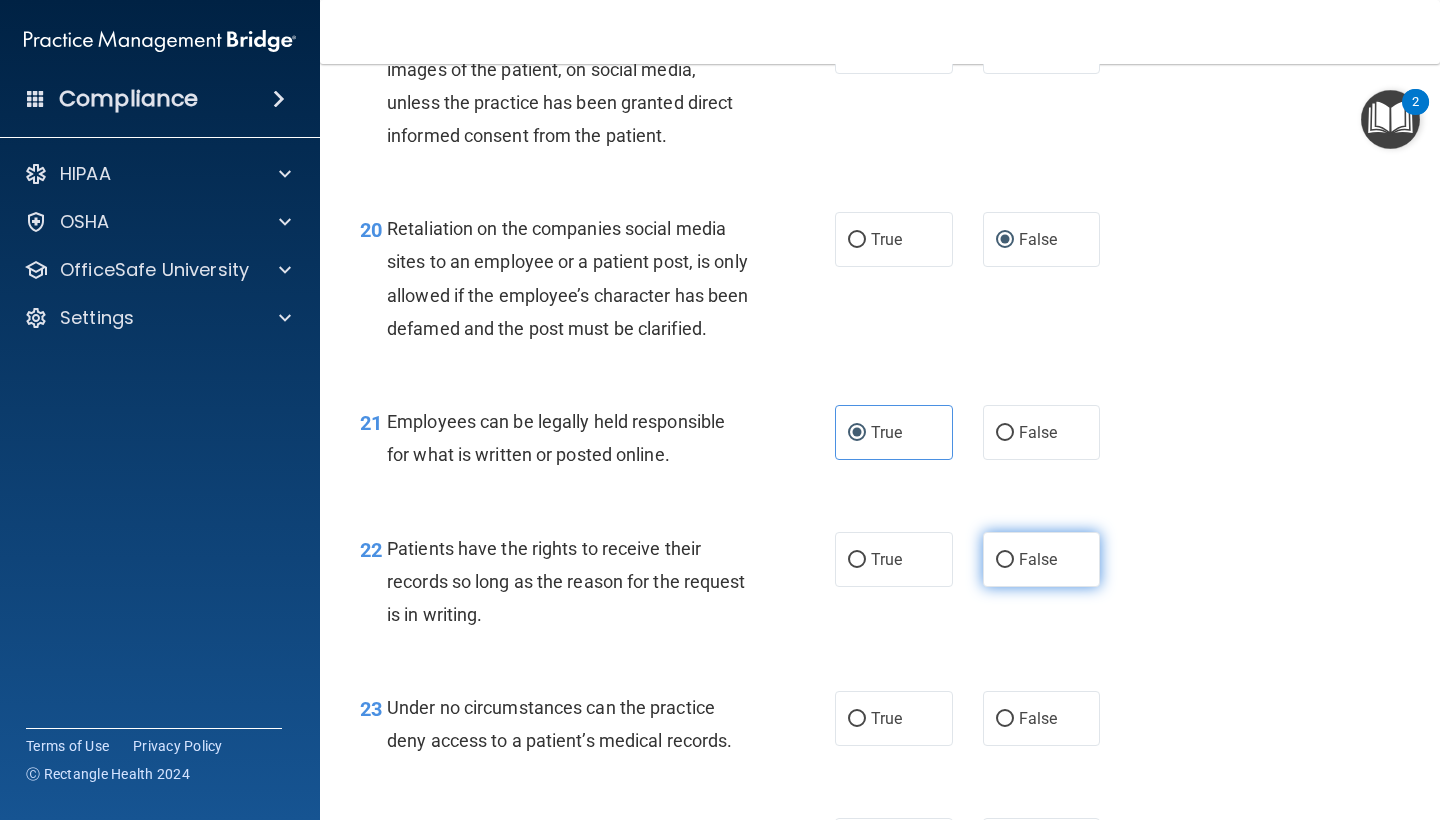 click on "False" at bounding box center [1042, 559] 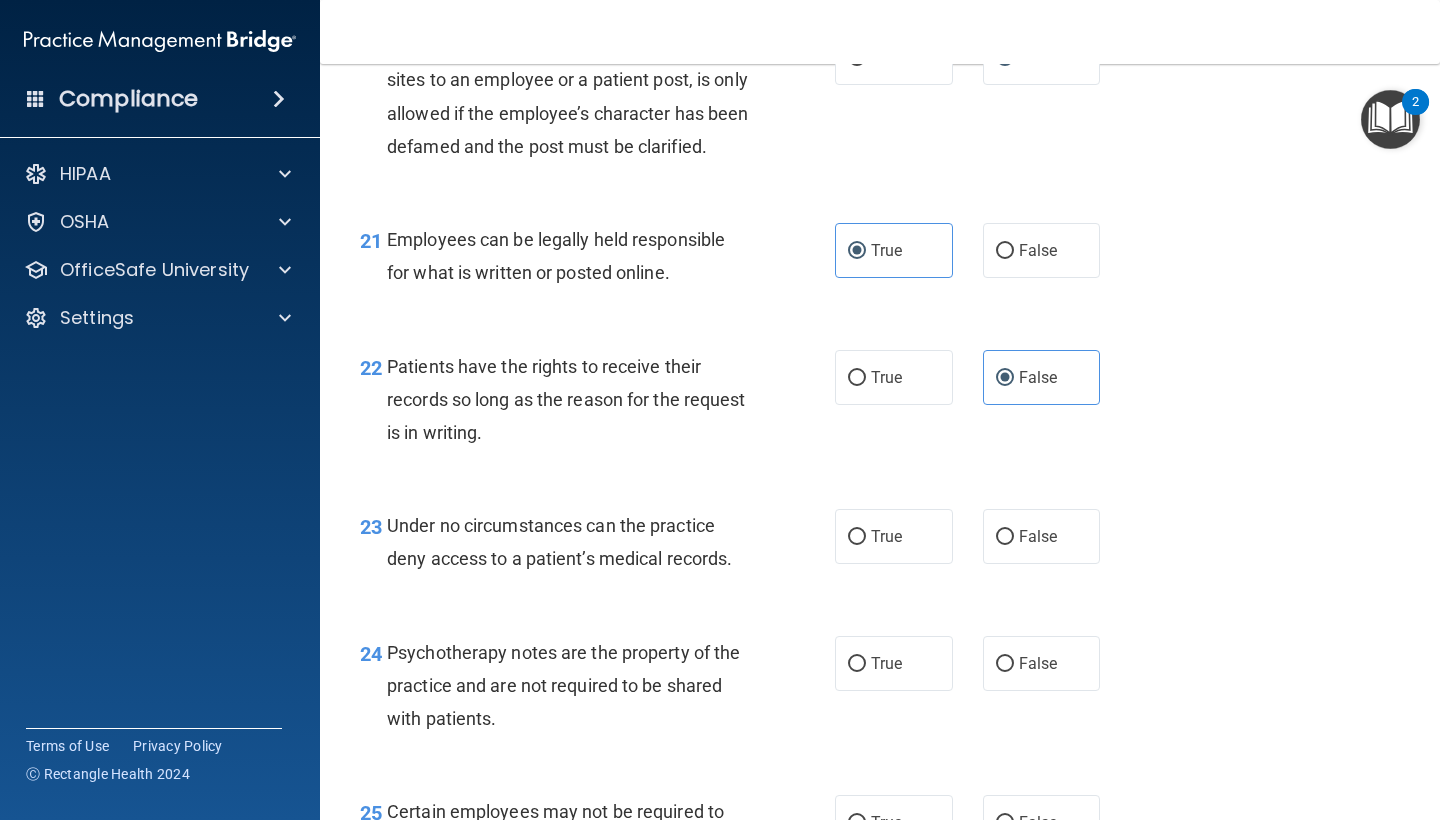 scroll, scrollTop: 4140, scrollLeft: 0, axis: vertical 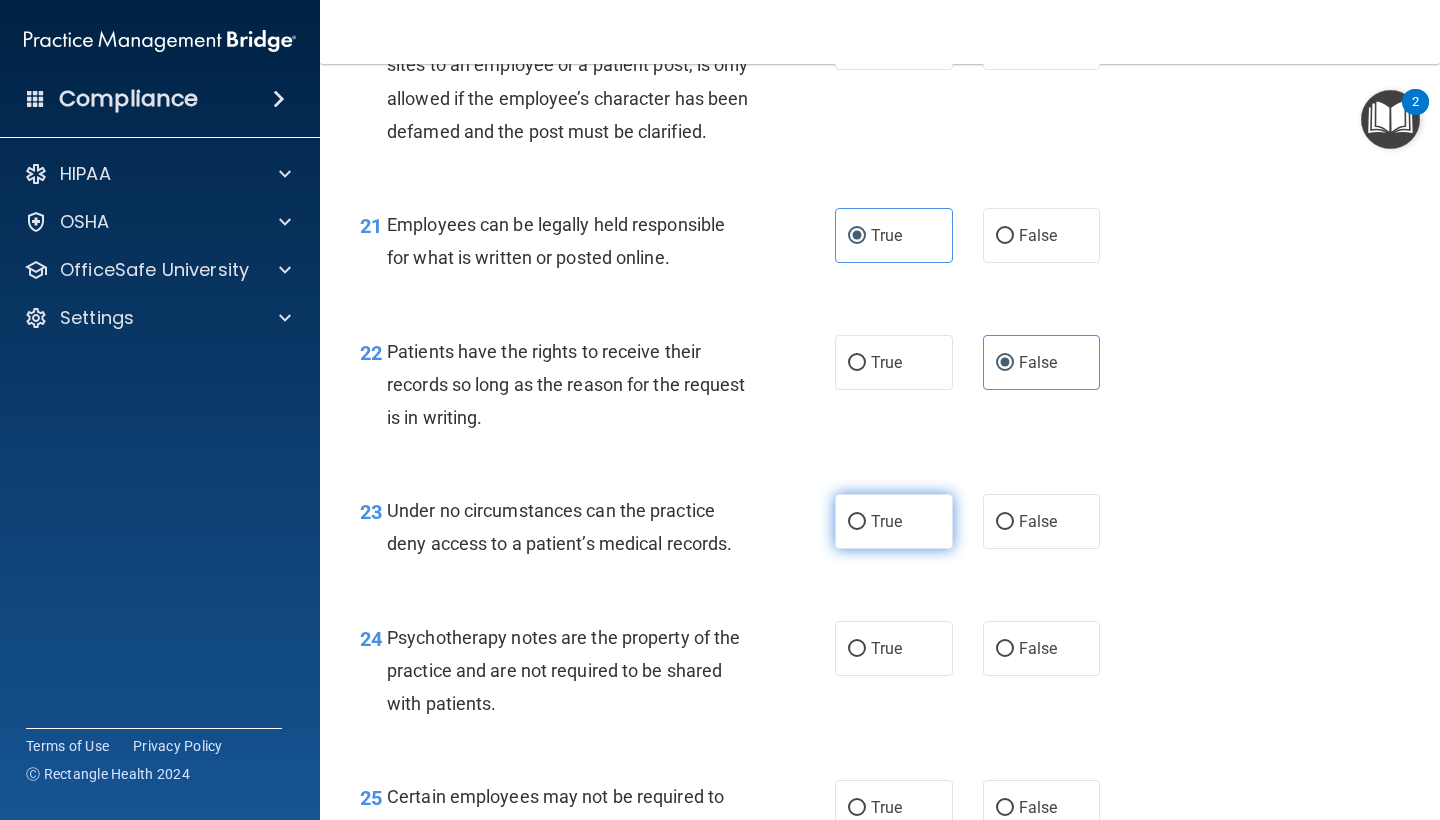 click on "True" at bounding box center (894, 521) 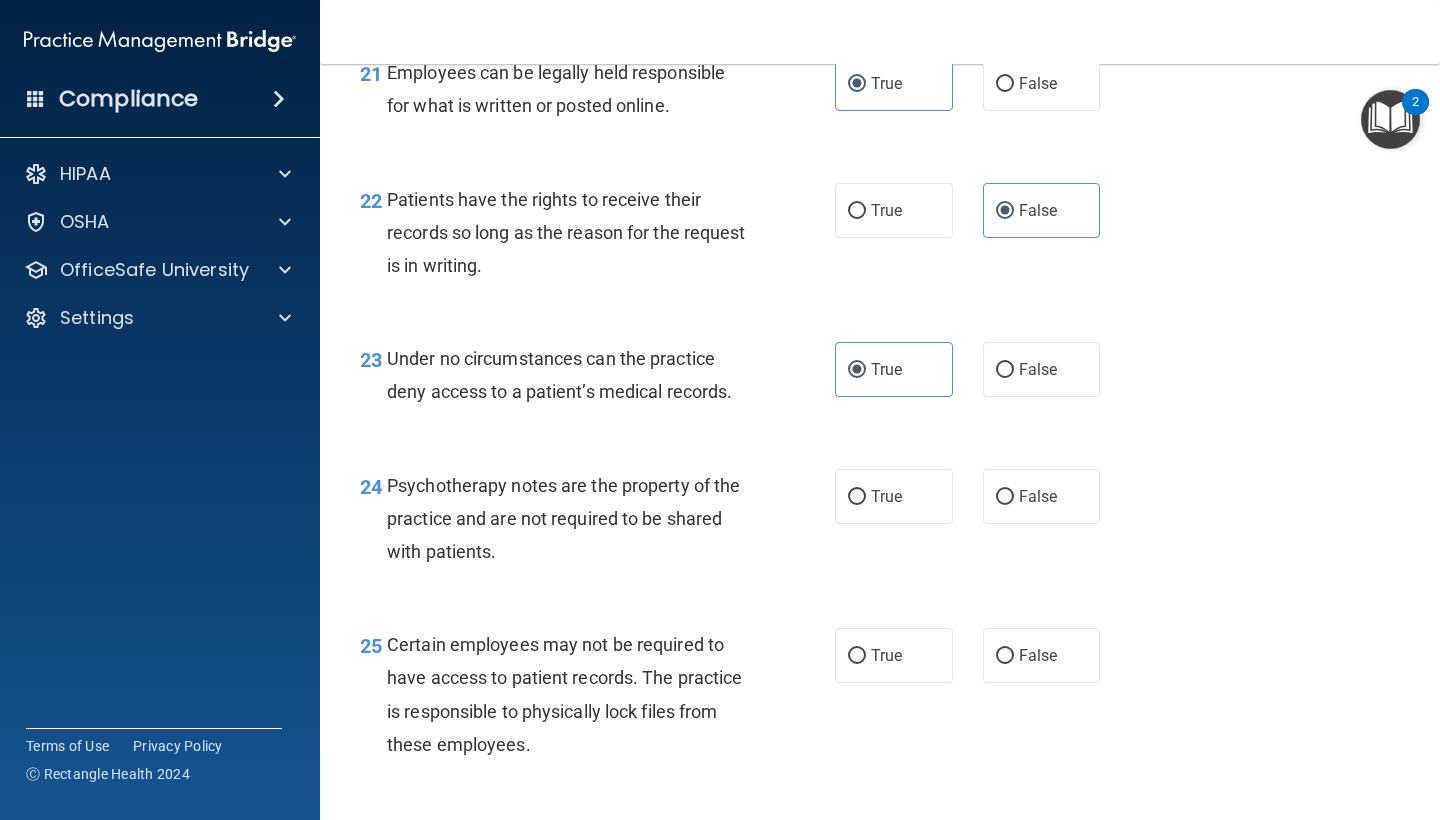 scroll, scrollTop: 4305, scrollLeft: 0, axis: vertical 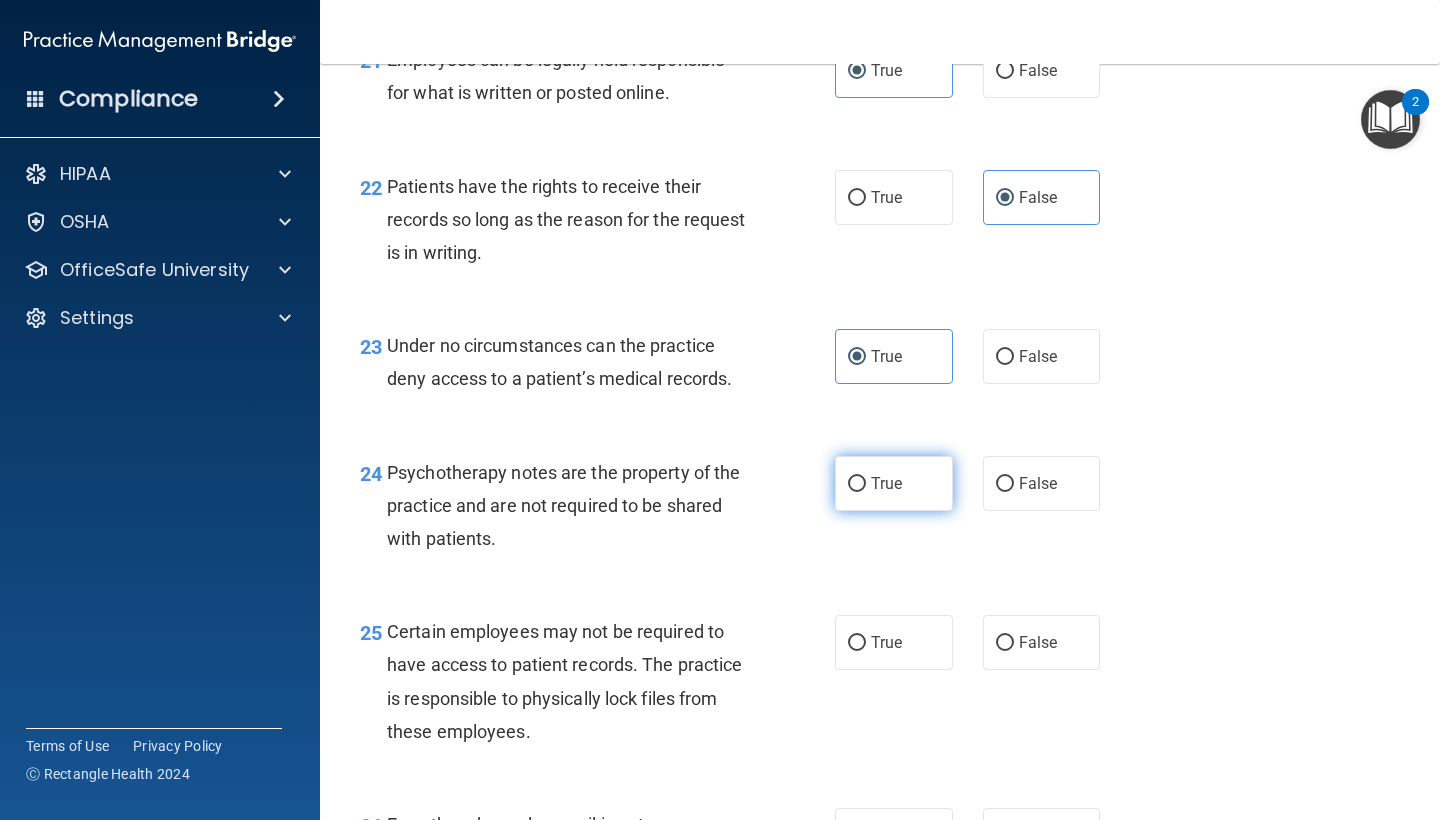 click on "True" at bounding box center [894, 483] 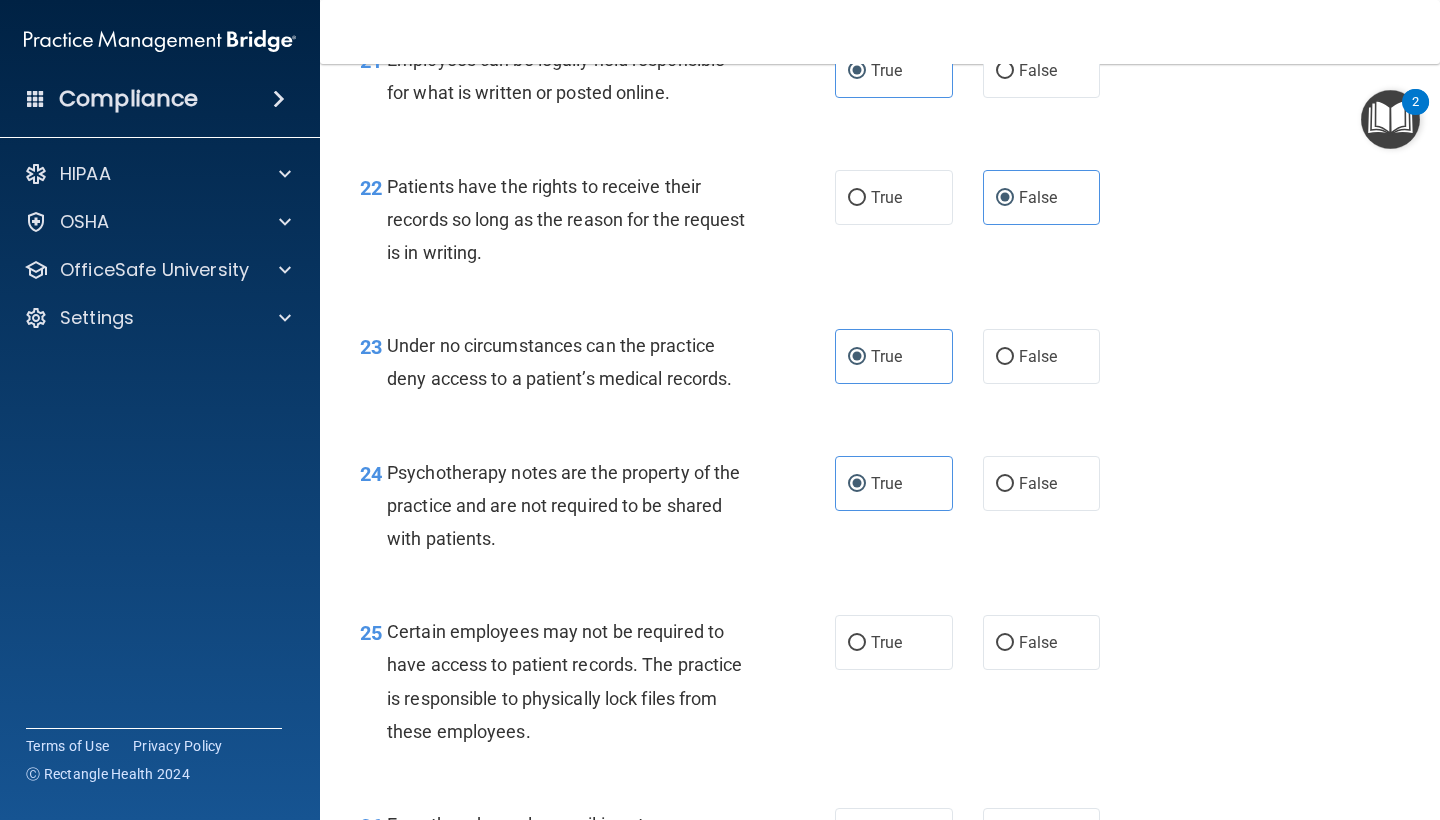 click on "24       Psychotherapy notes are the property of the practice and are not required to be shared with patients." at bounding box center (597, 511) 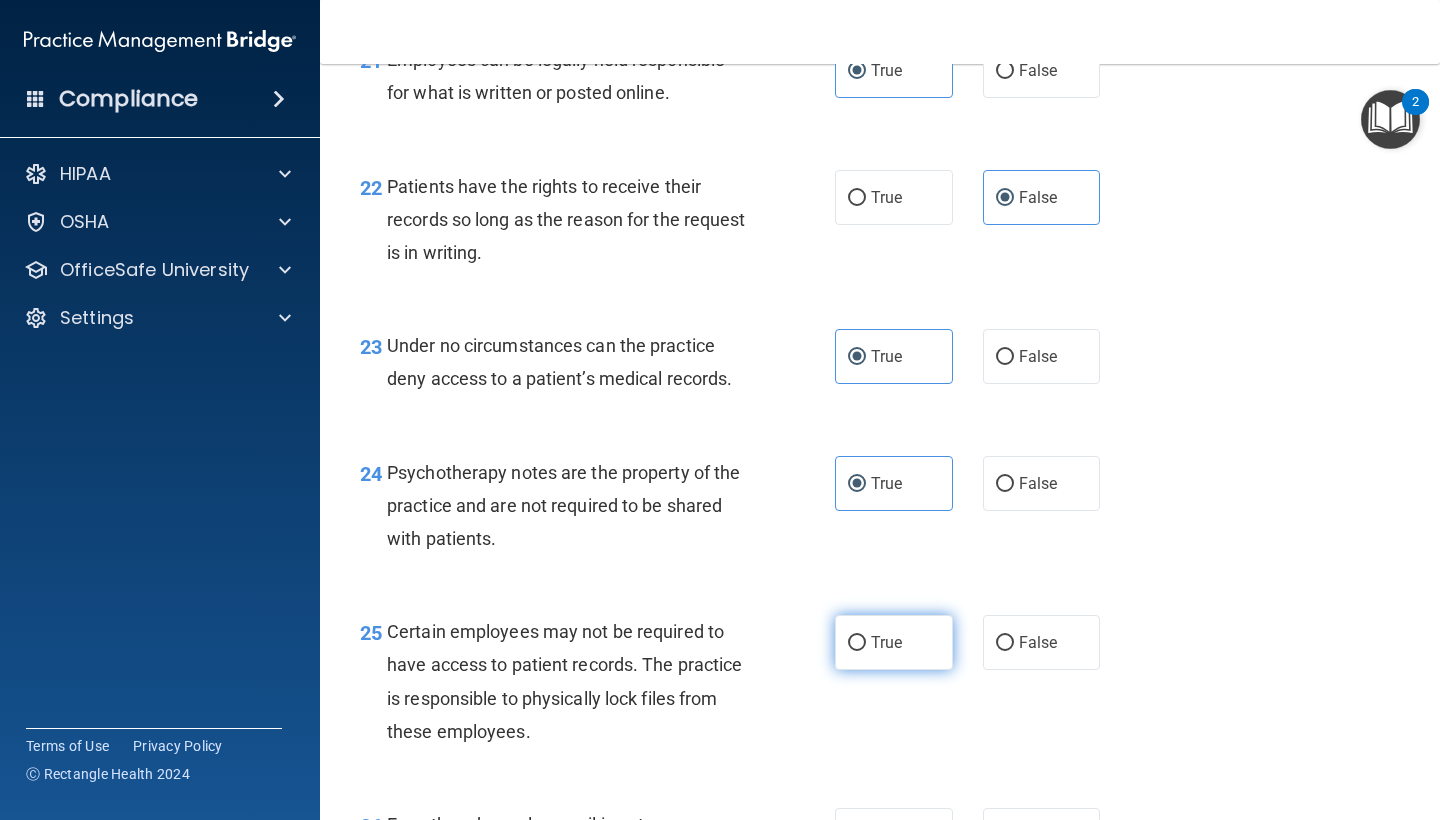 click on "True" 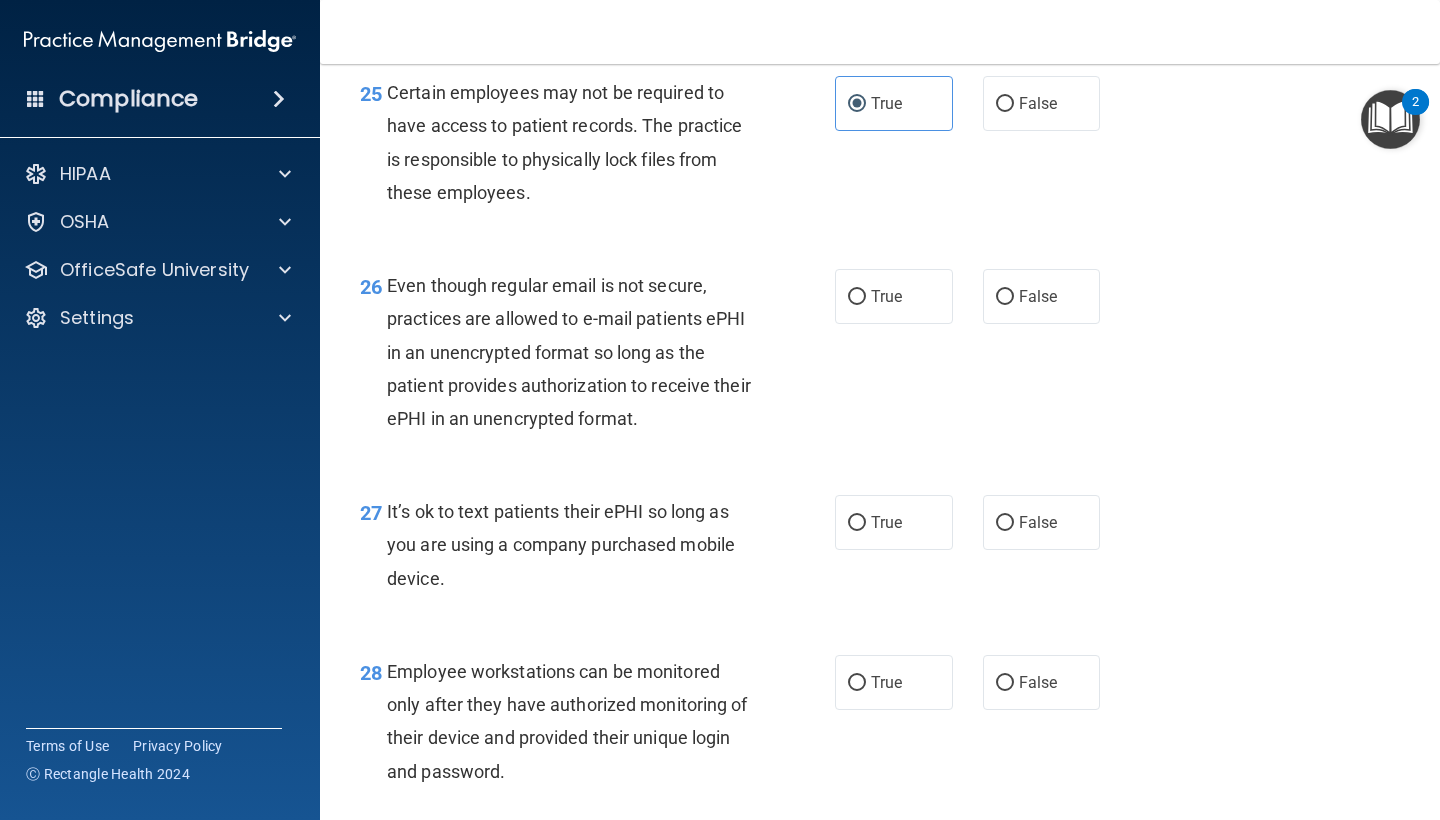 scroll, scrollTop: 4847, scrollLeft: 0, axis: vertical 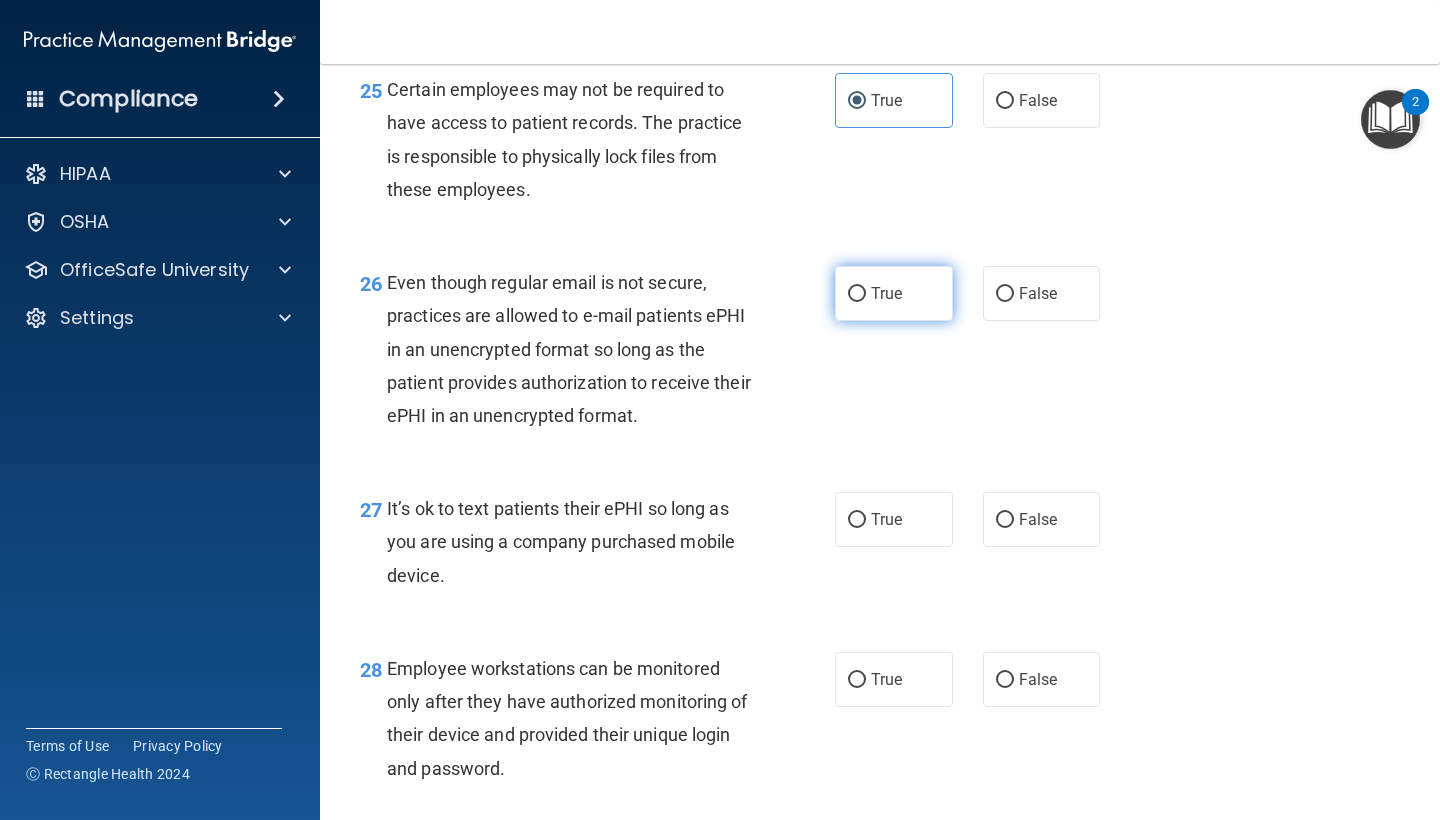 click on "True" at bounding box center (857, 294) 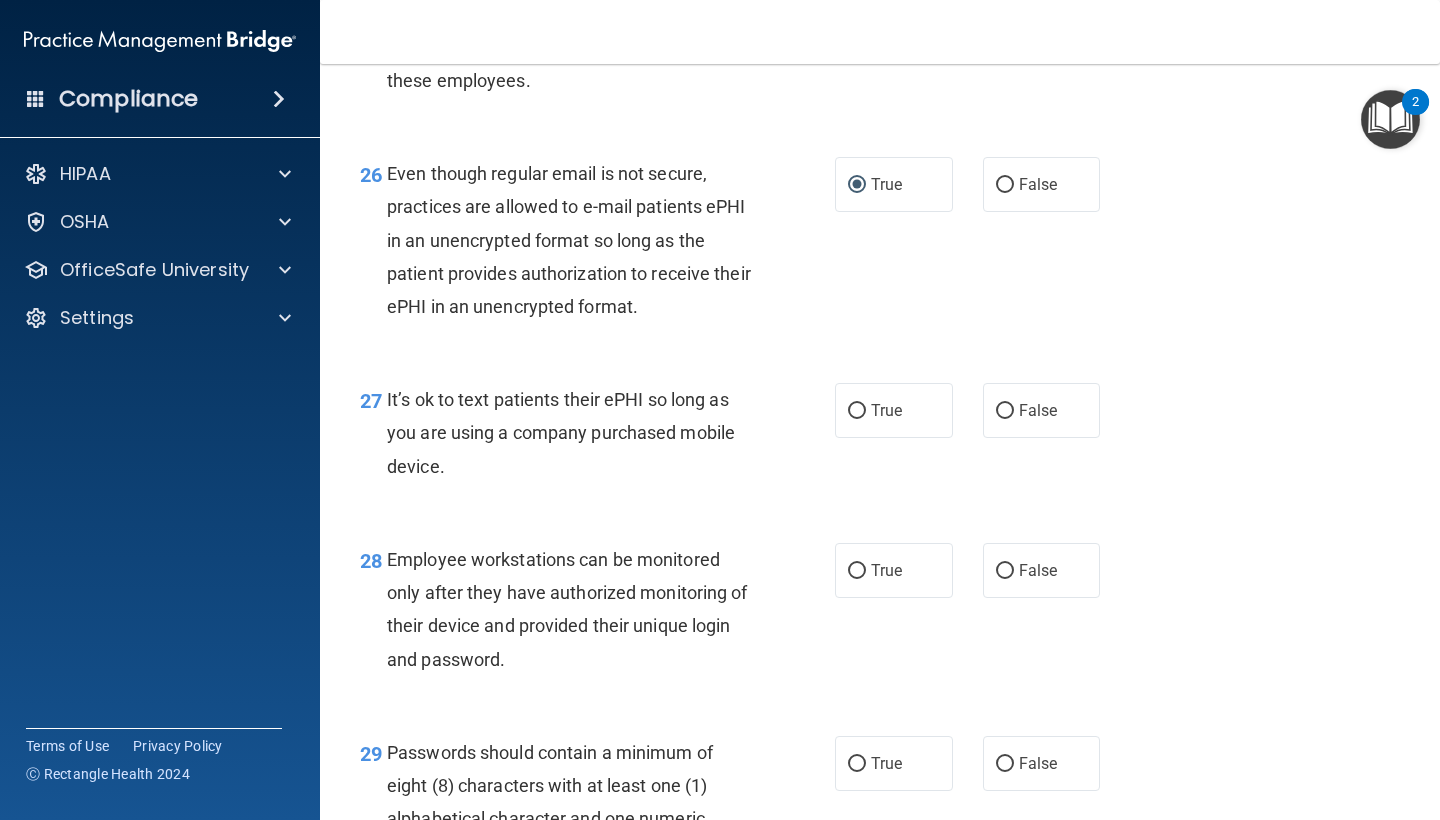 scroll, scrollTop: 4965, scrollLeft: 0, axis: vertical 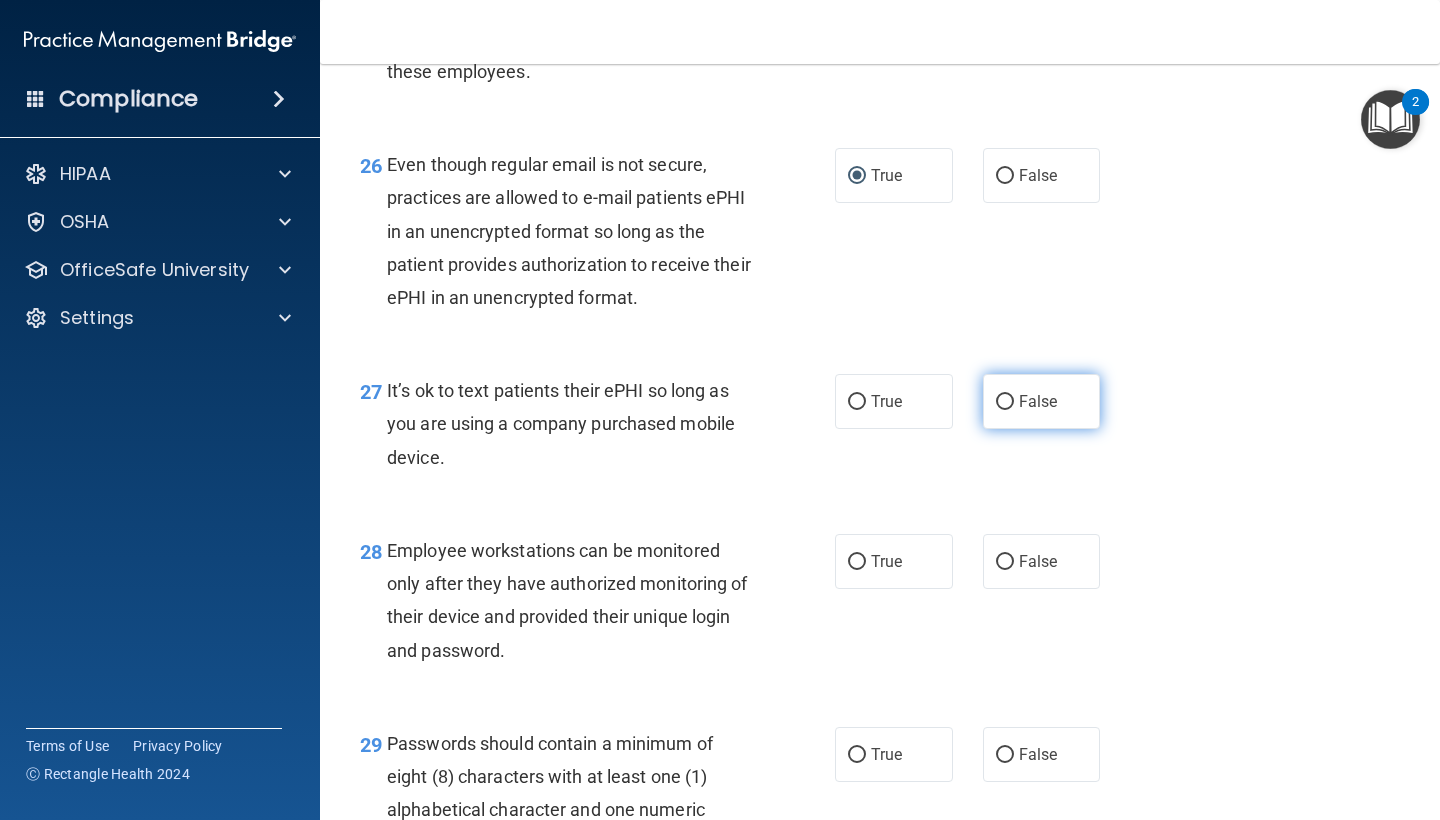 click on "False" at bounding box center (1042, 401) 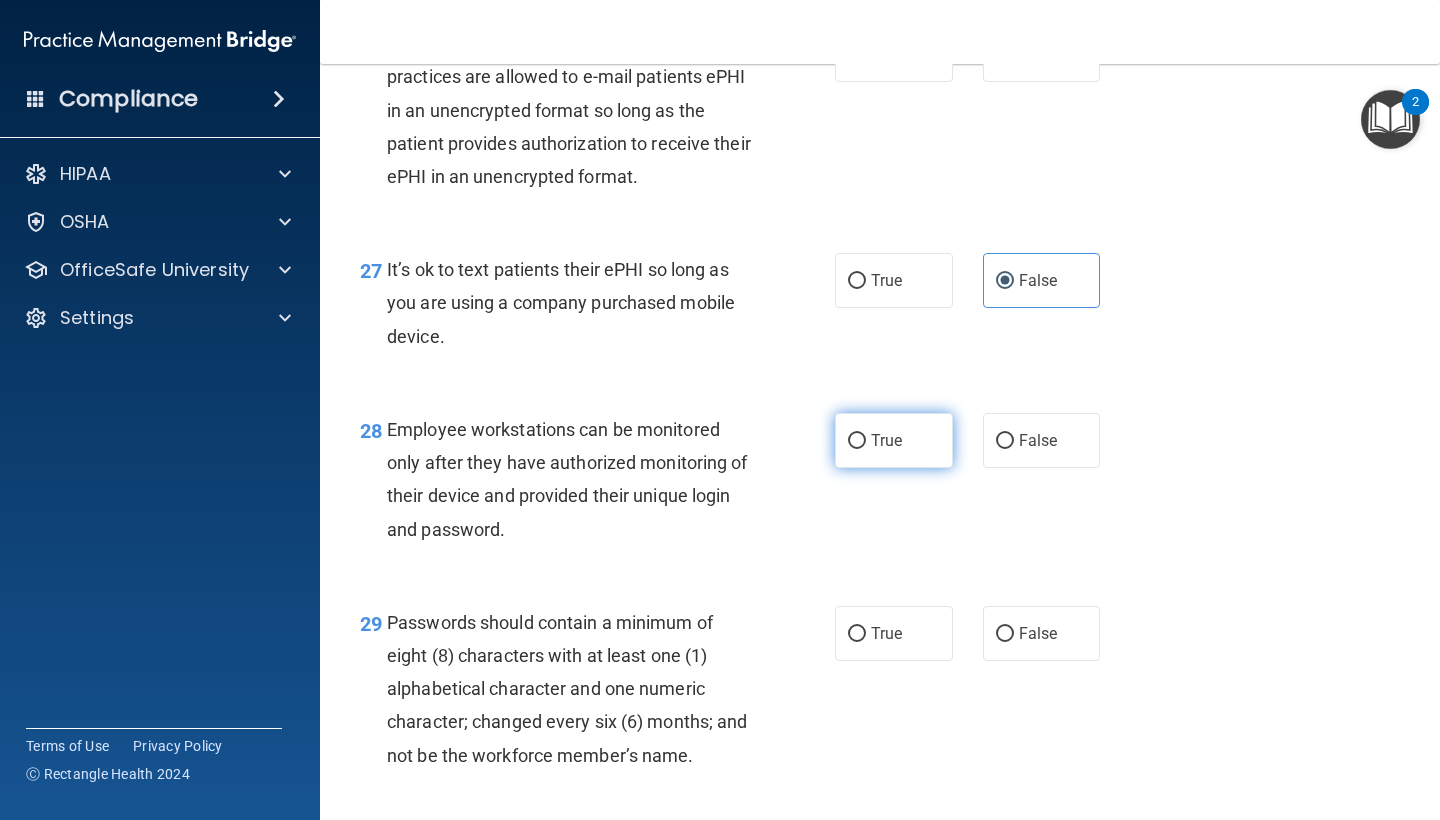click on "True" at bounding box center [857, 441] 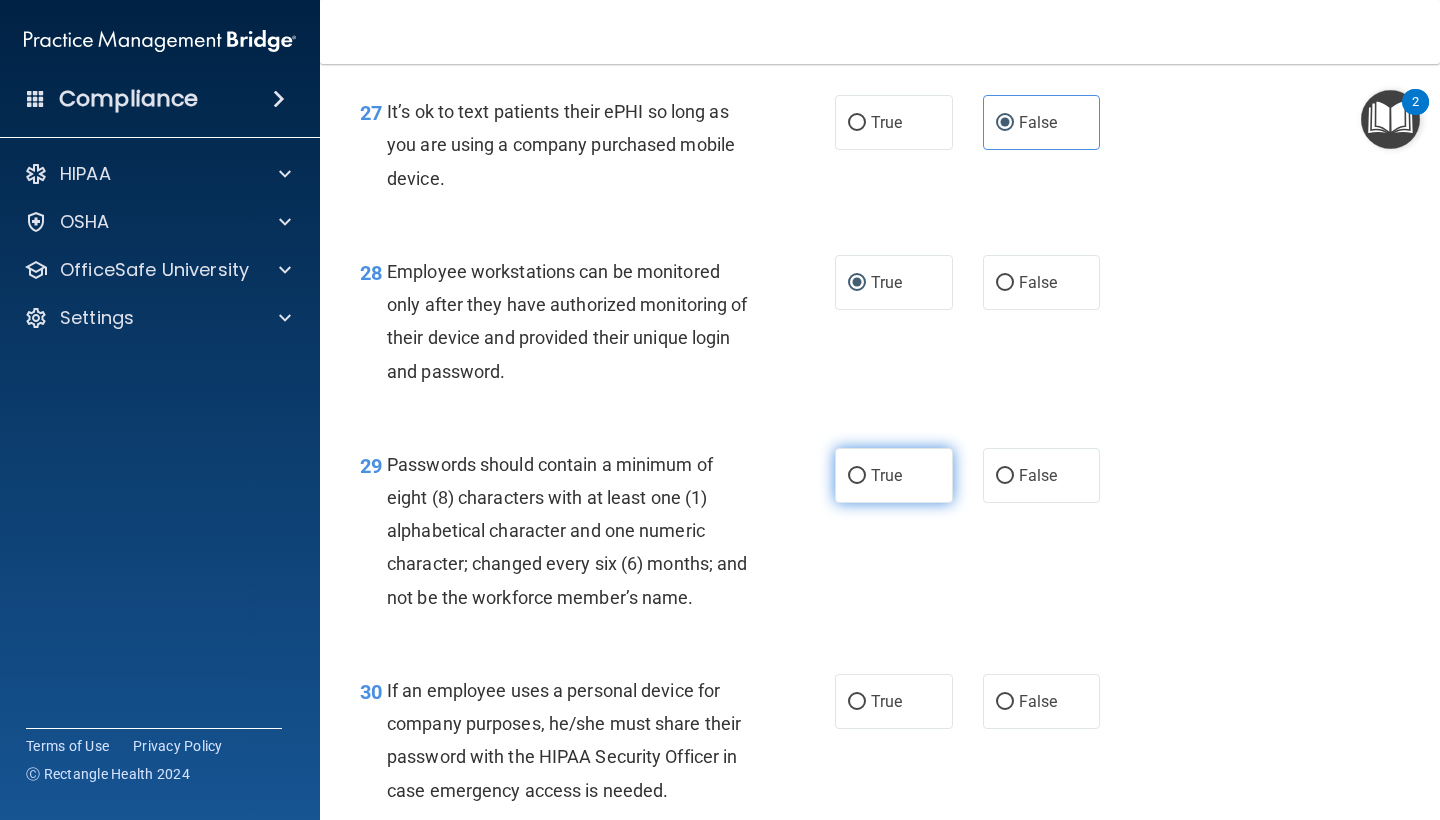 click on "True" at bounding box center (894, 475) 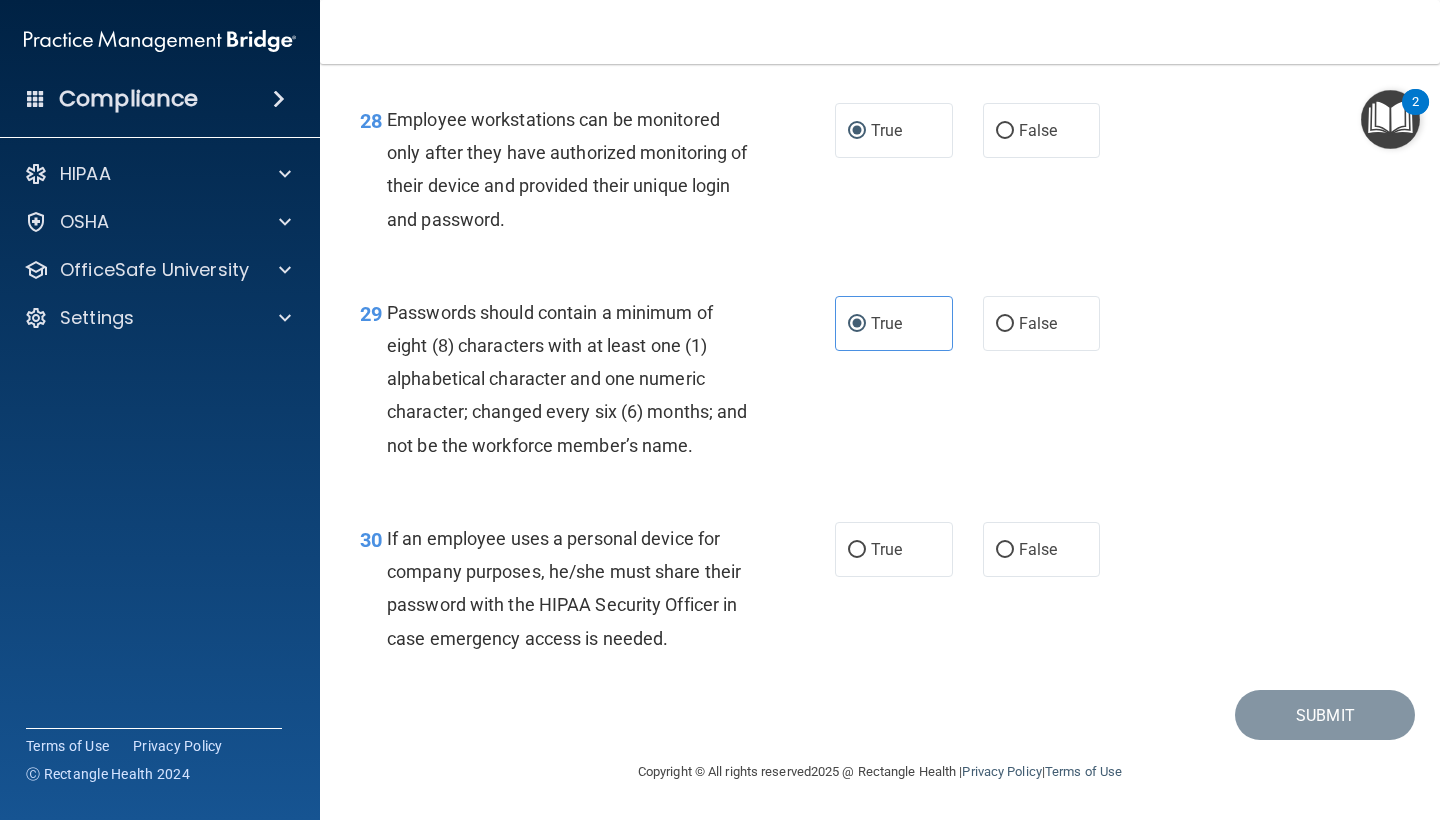 scroll, scrollTop: 5401, scrollLeft: 0, axis: vertical 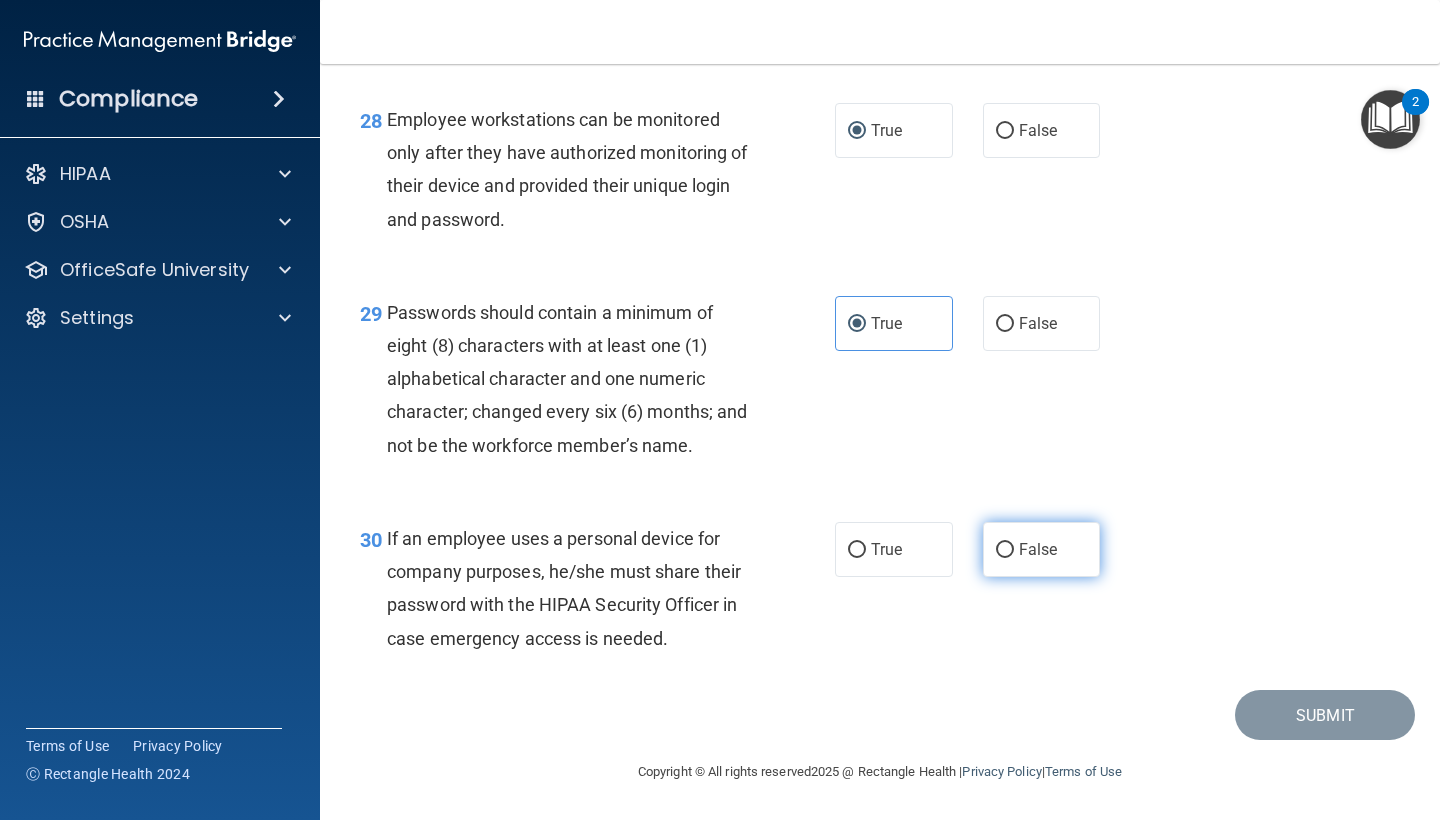 click on "False" at bounding box center (1005, 550) 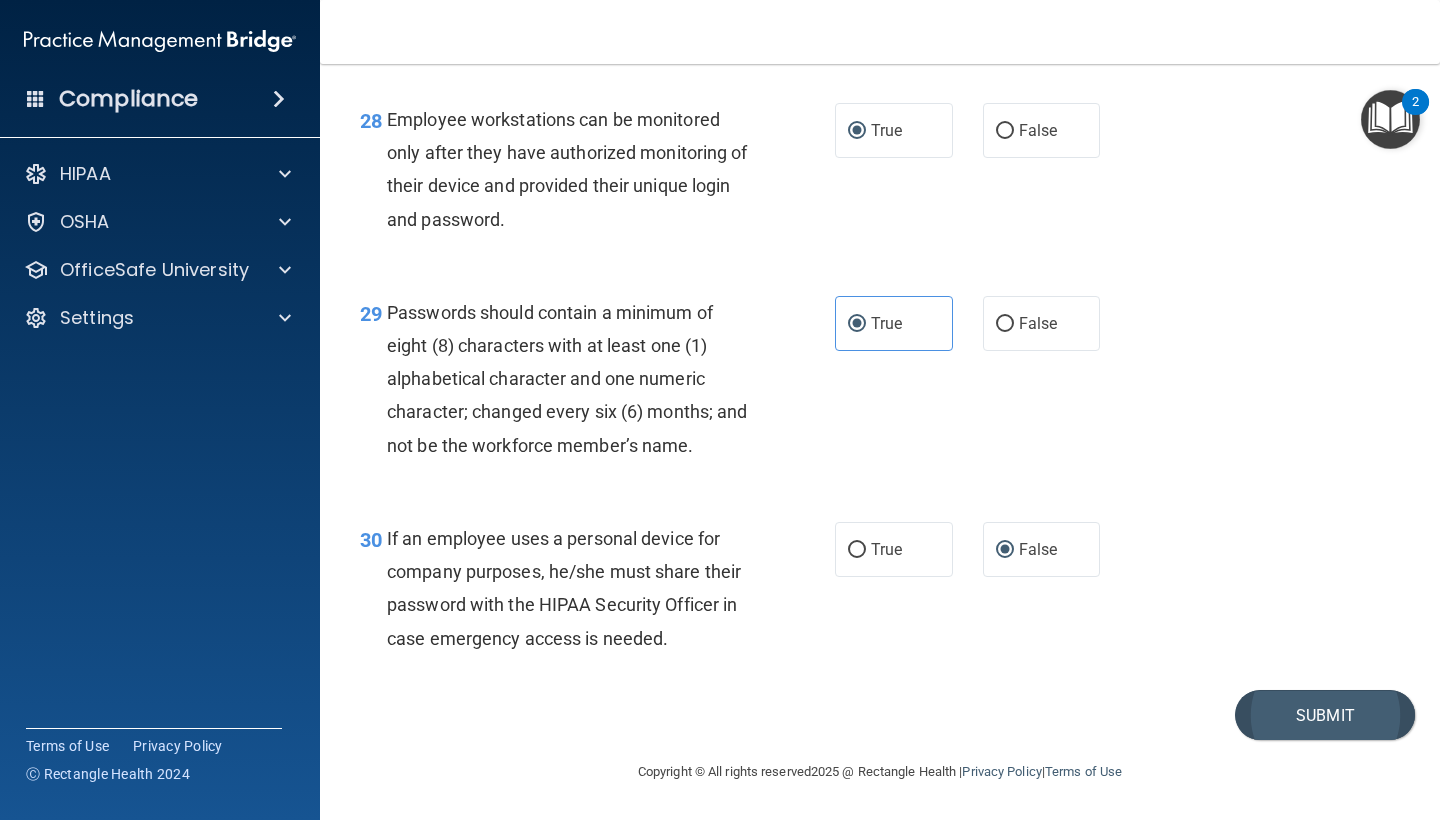 click on "Submit" at bounding box center [1325, 715] 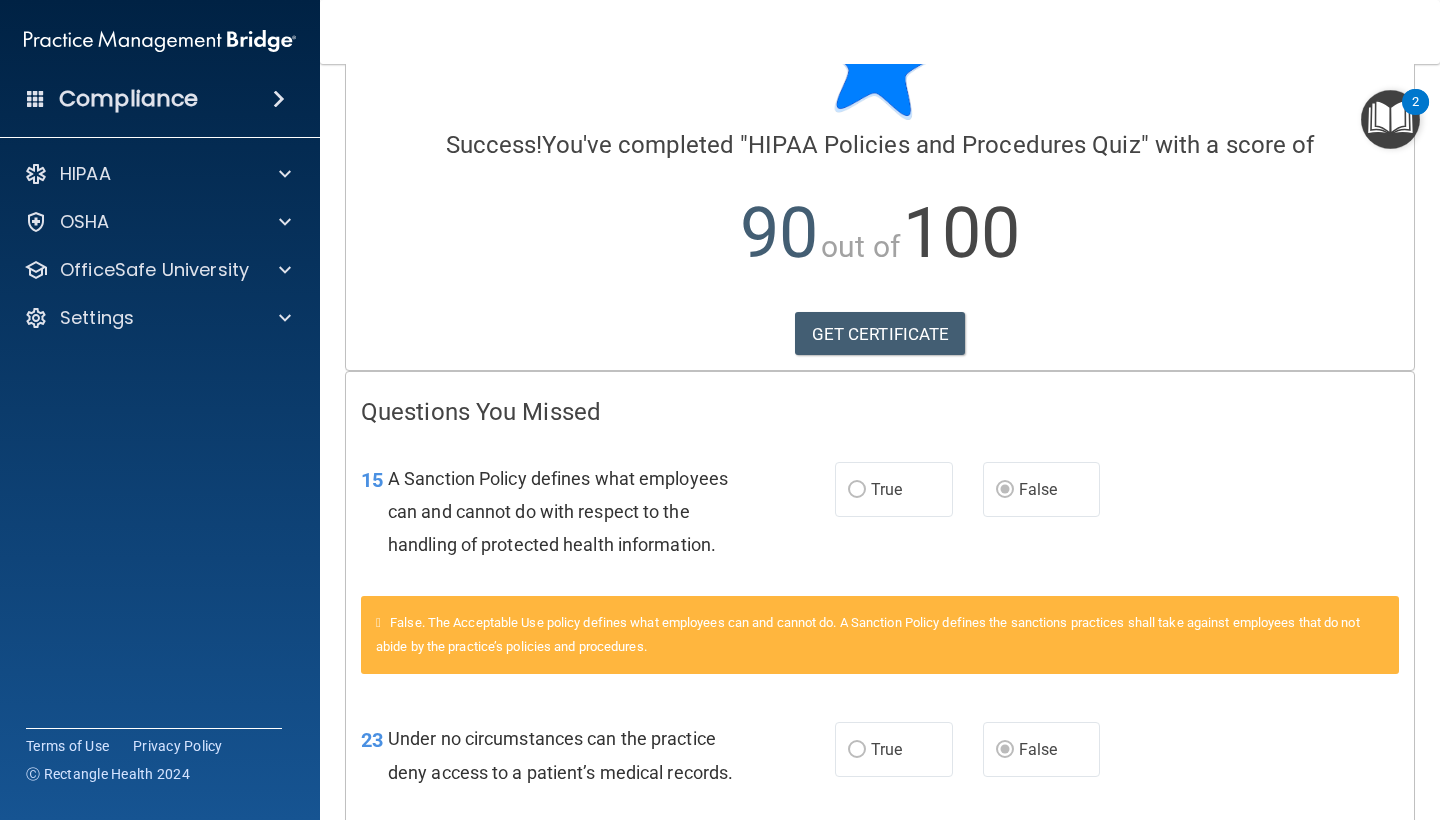 scroll, scrollTop: 57, scrollLeft: 0, axis: vertical 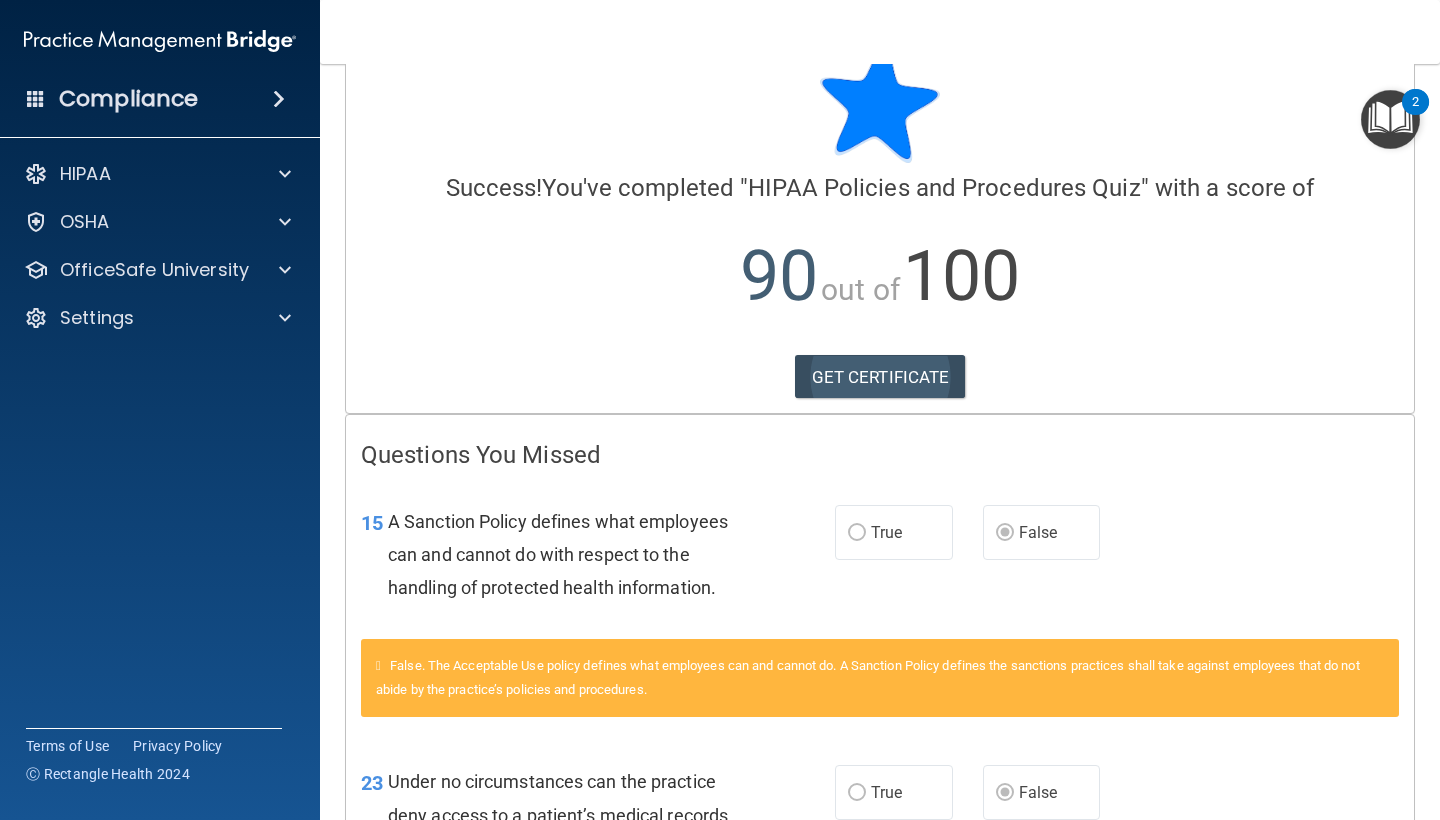 click on "GET CERTIFICATE" at bounding box center [880, 377] 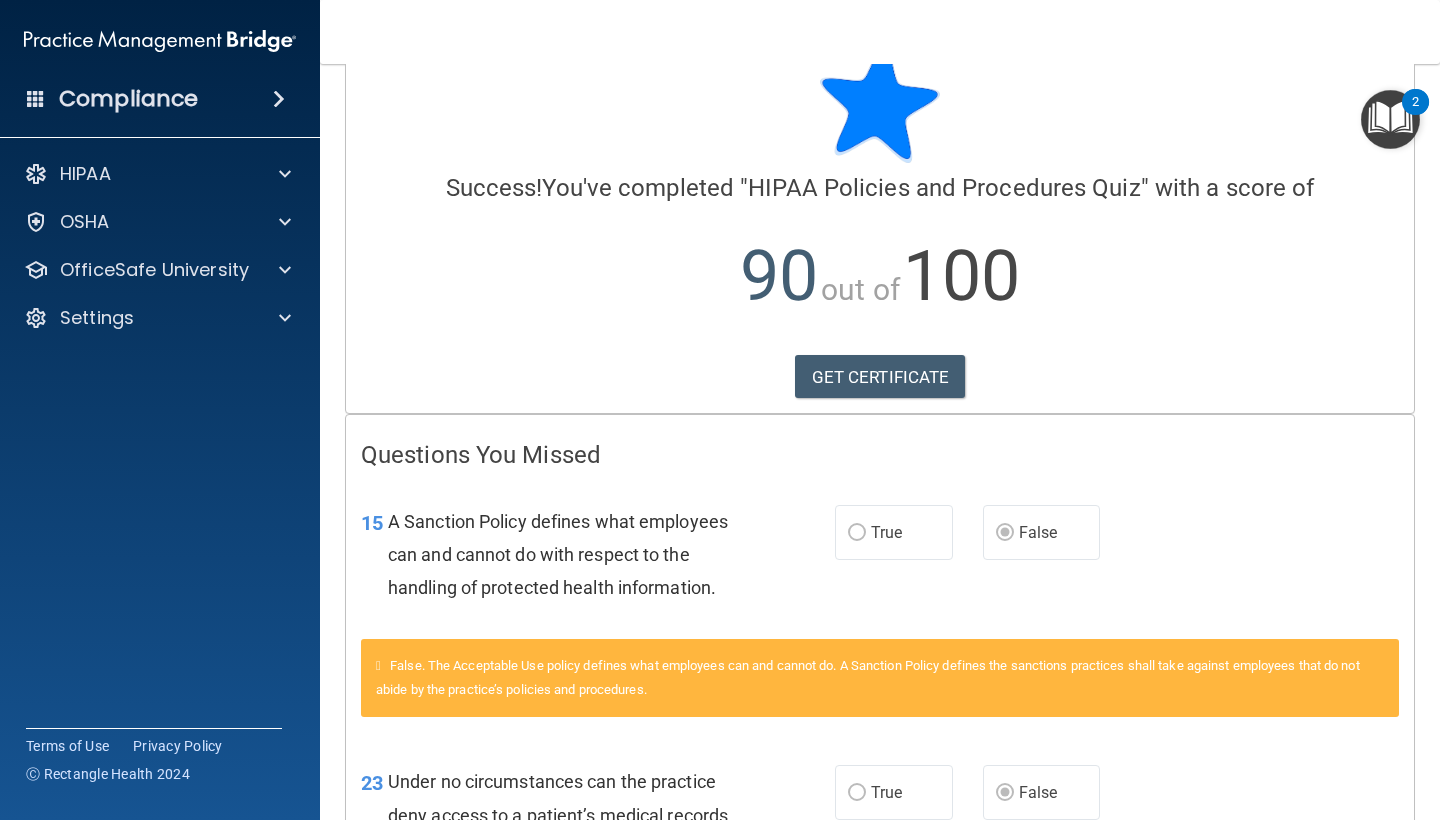click on "HIPAA
Documents and Policies                 Report an Incident               Business Associates               Emergency Planning               Resources                 HIPAA Risk Assessment
OSHA
Documents               Safety Data Sheets               Self-Assessment                Injury and Illness Report                Resources
PCI
PCI Compliance                Merchant Savings Calculator
OfficeSafe University
HIPAA Training                   OSHA Training                   Continuing Education
Settings
My Account               My Users               Services                 Sign Out" at bounding box center (160, 250) 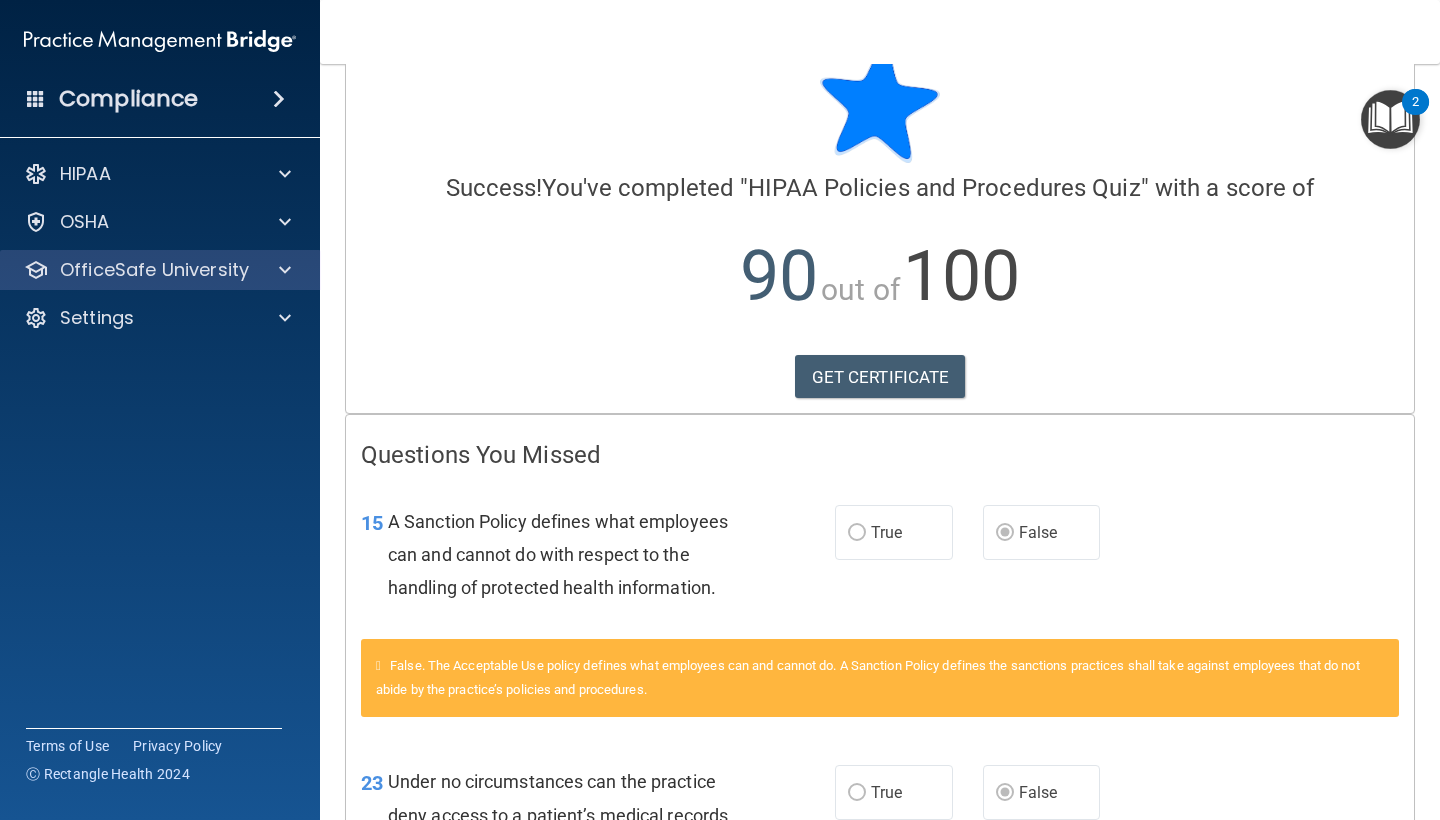 click on "OfficeSafe University" at bounding box center (154, 270) 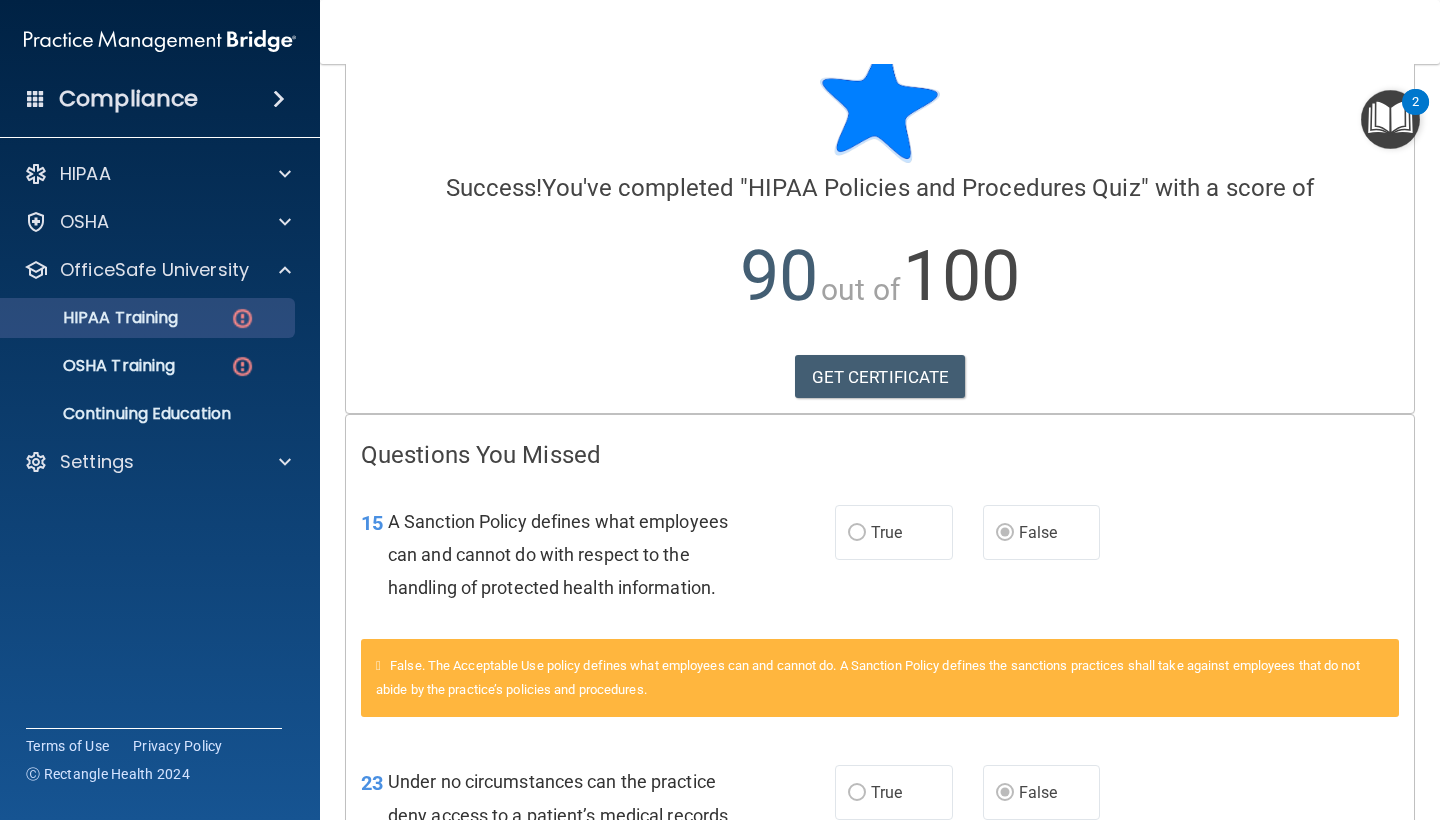 click on "HIPAA Training" at bounding box center (137, 318) 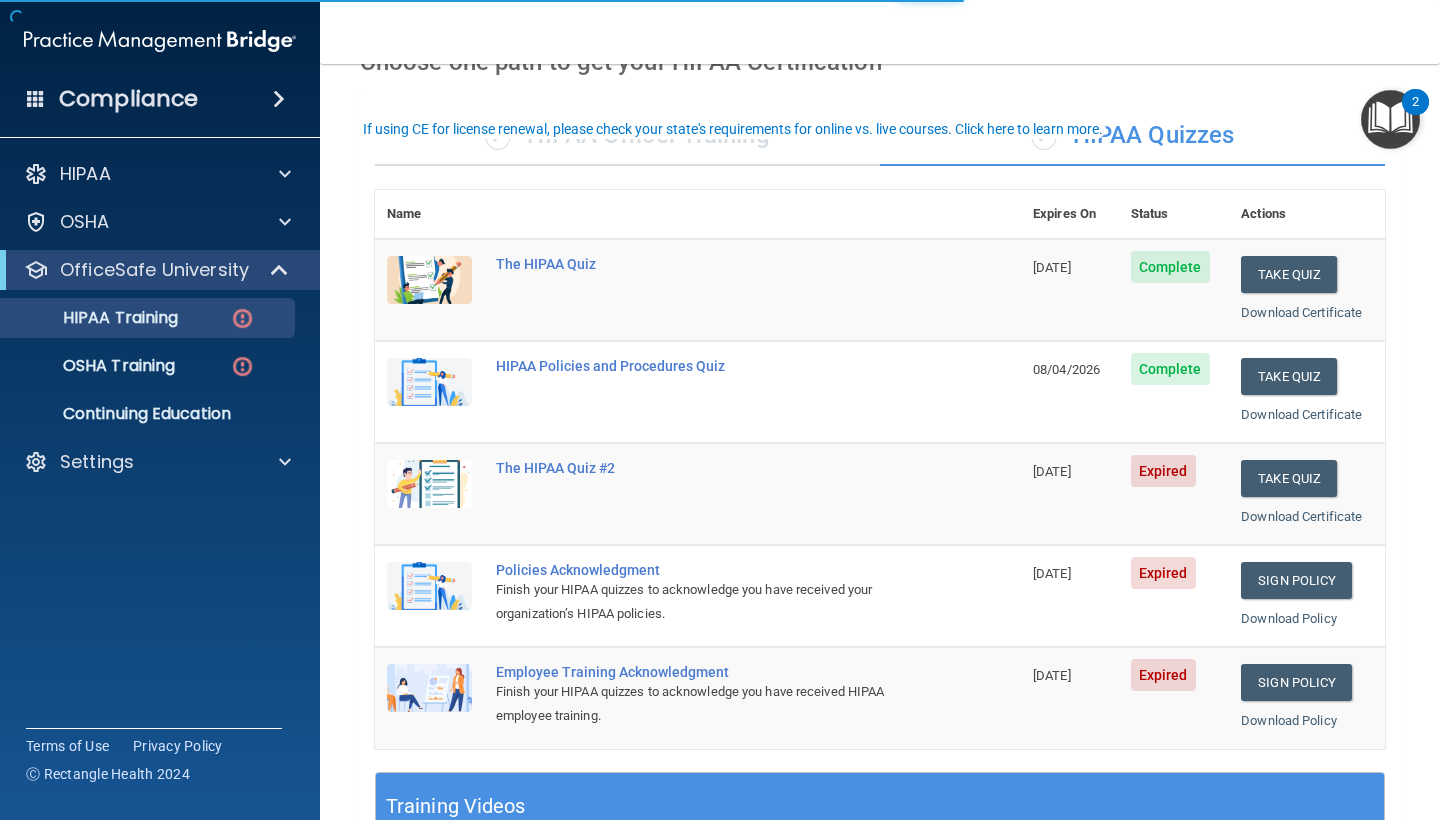 scroll, scrollTop: 123, scrollLeft: 0, axis: vertical 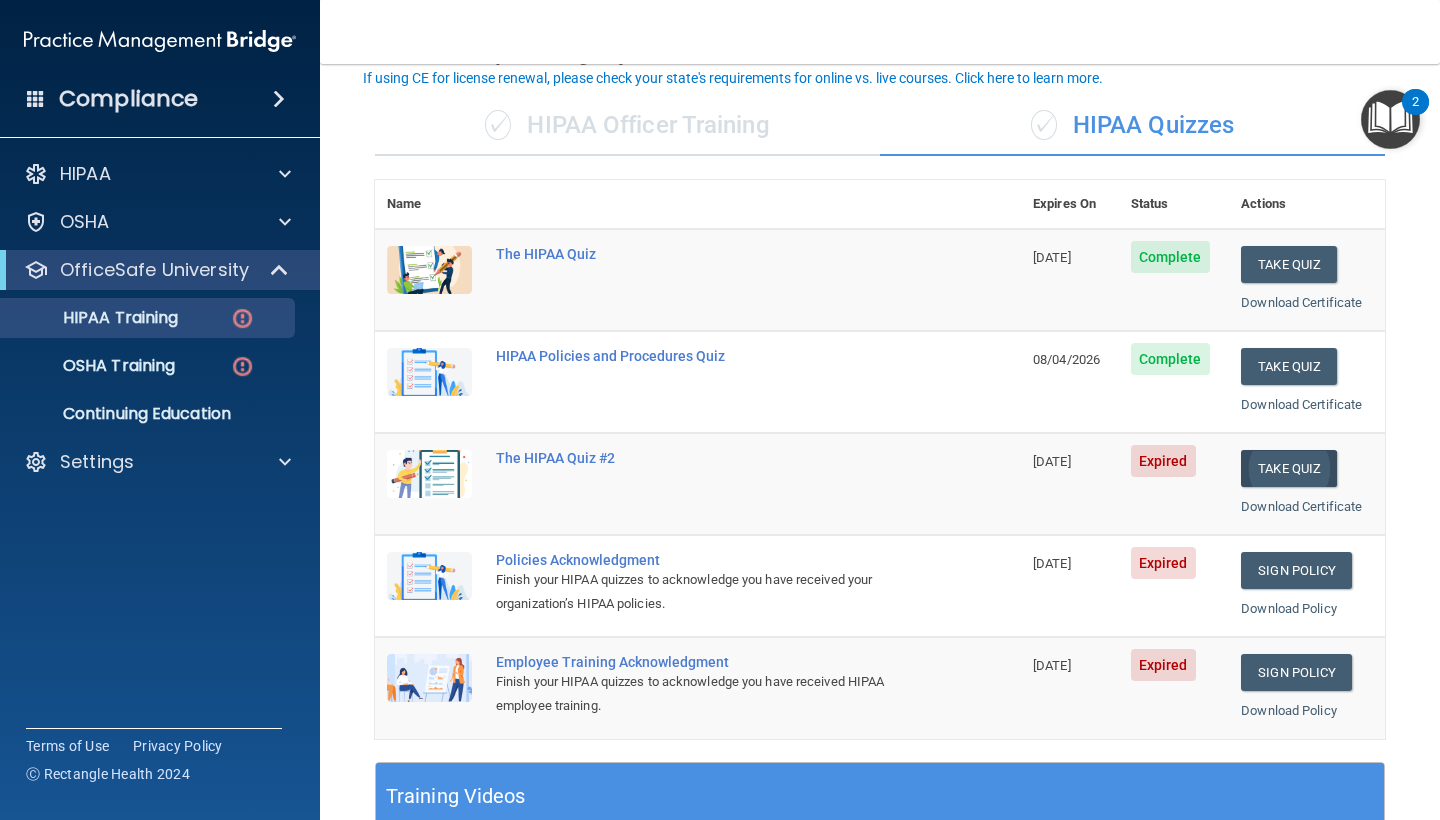 click on "Take Quiz" at bounding box center [1289, 468] 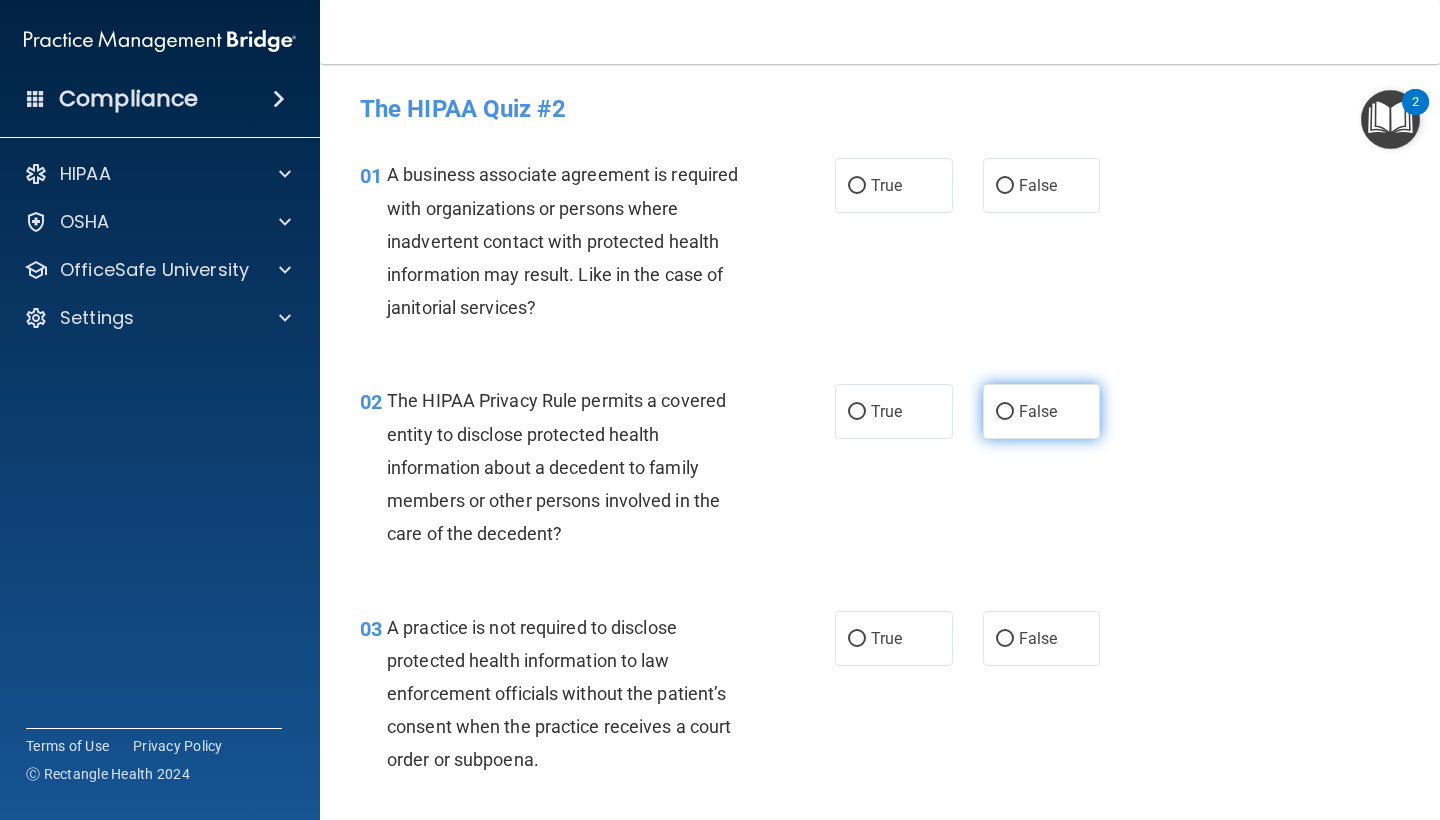 scroll, scrollTop: 0, scrollLeft: 0, axis: both 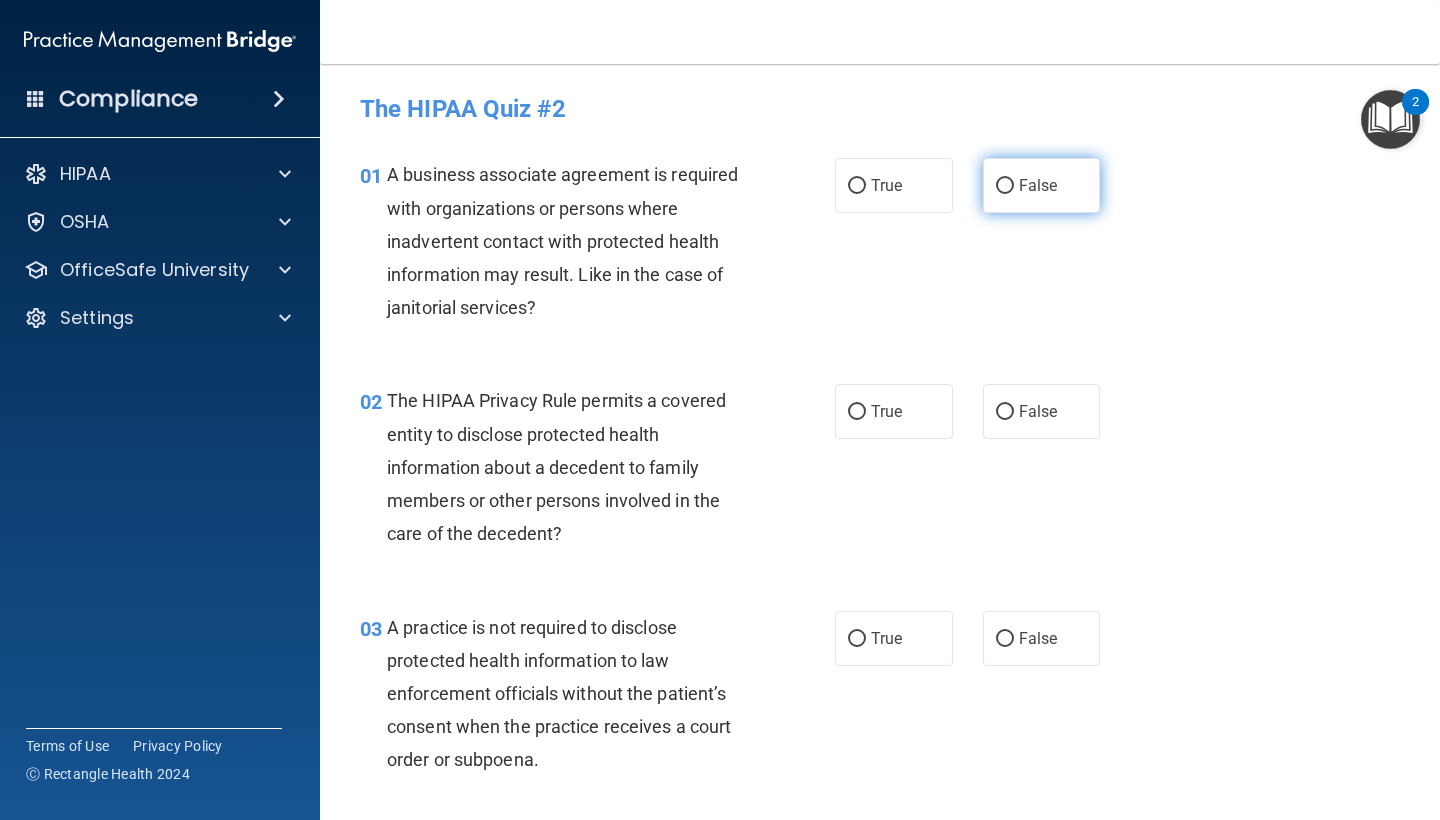 click on "False" at bounding box center [1042, 185] 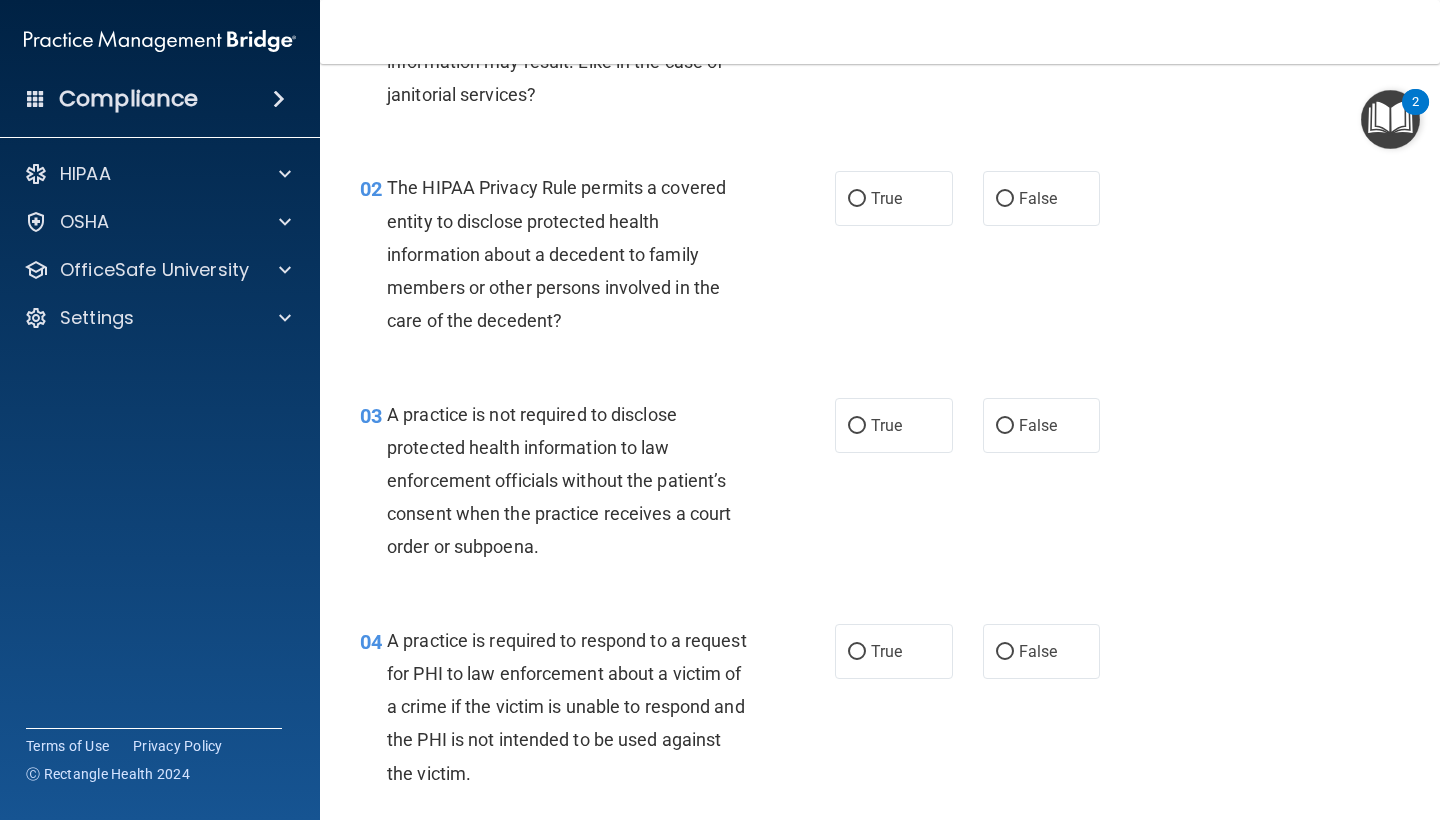 scroll, scrollTop: 215, scrollLeft: 0, axis: vertical 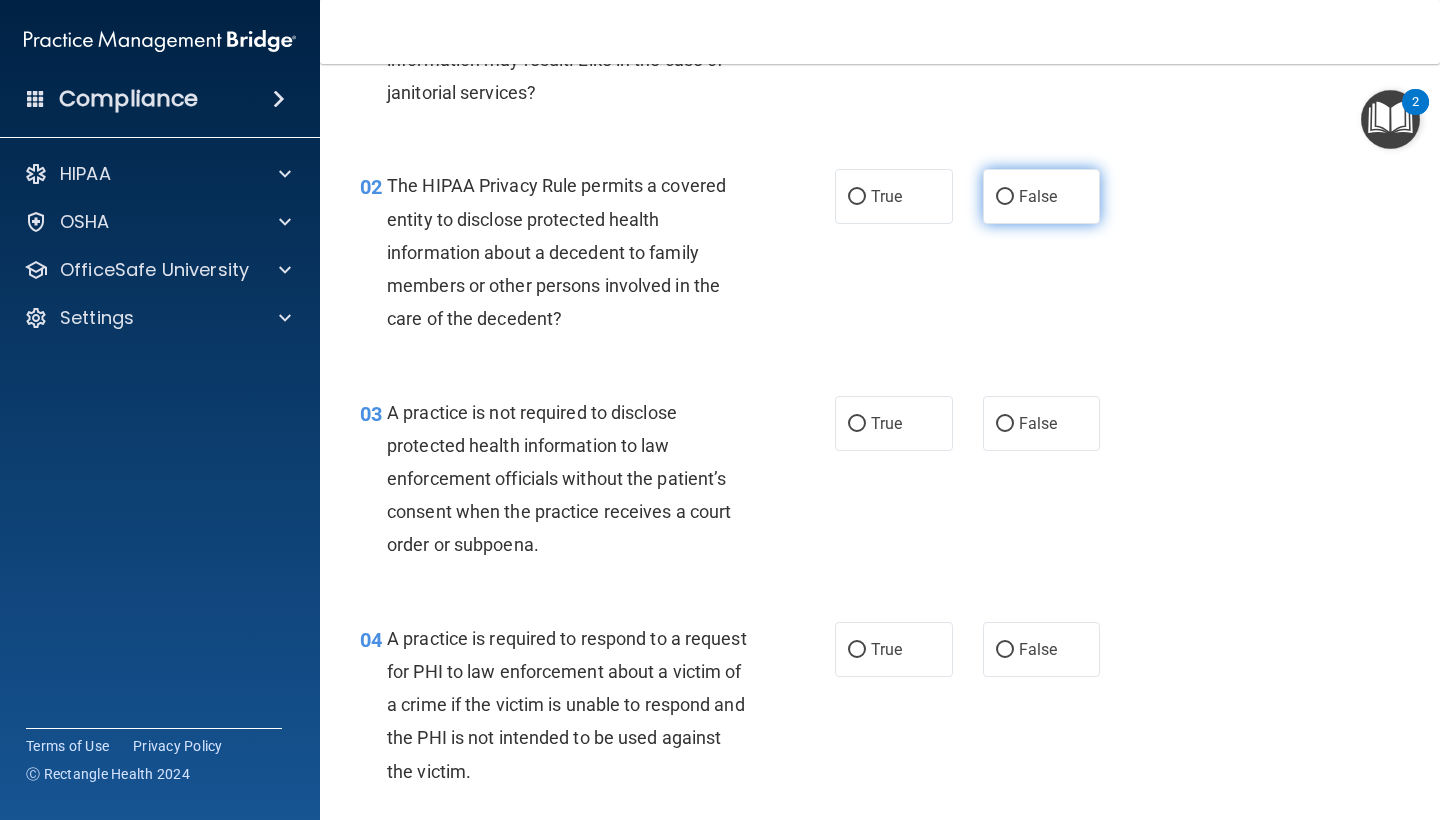 click on "False" at bounding box center [1038, 196] 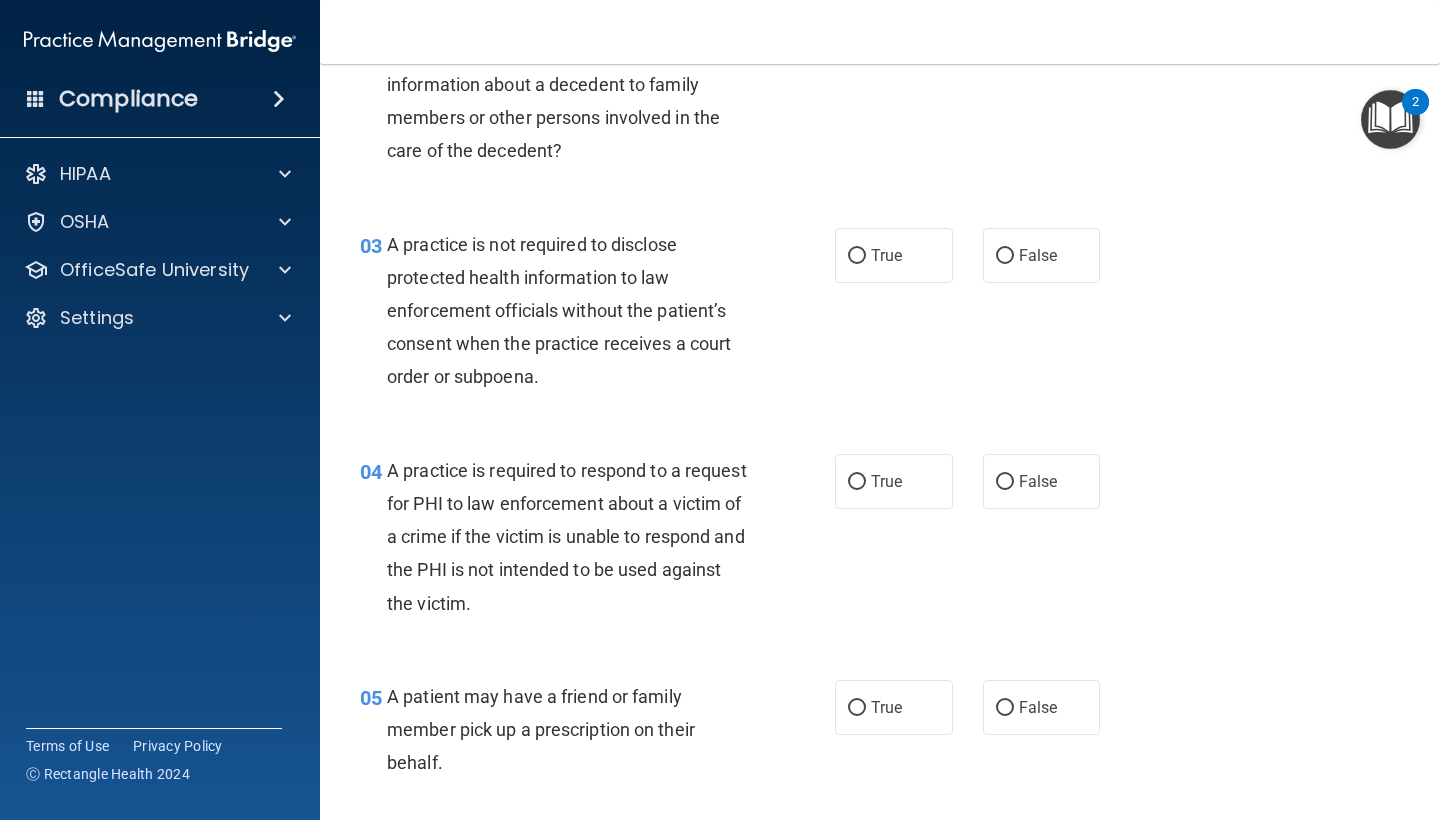 scroll, scrollTop: 384, scrollLeft: 0, axis: vertical 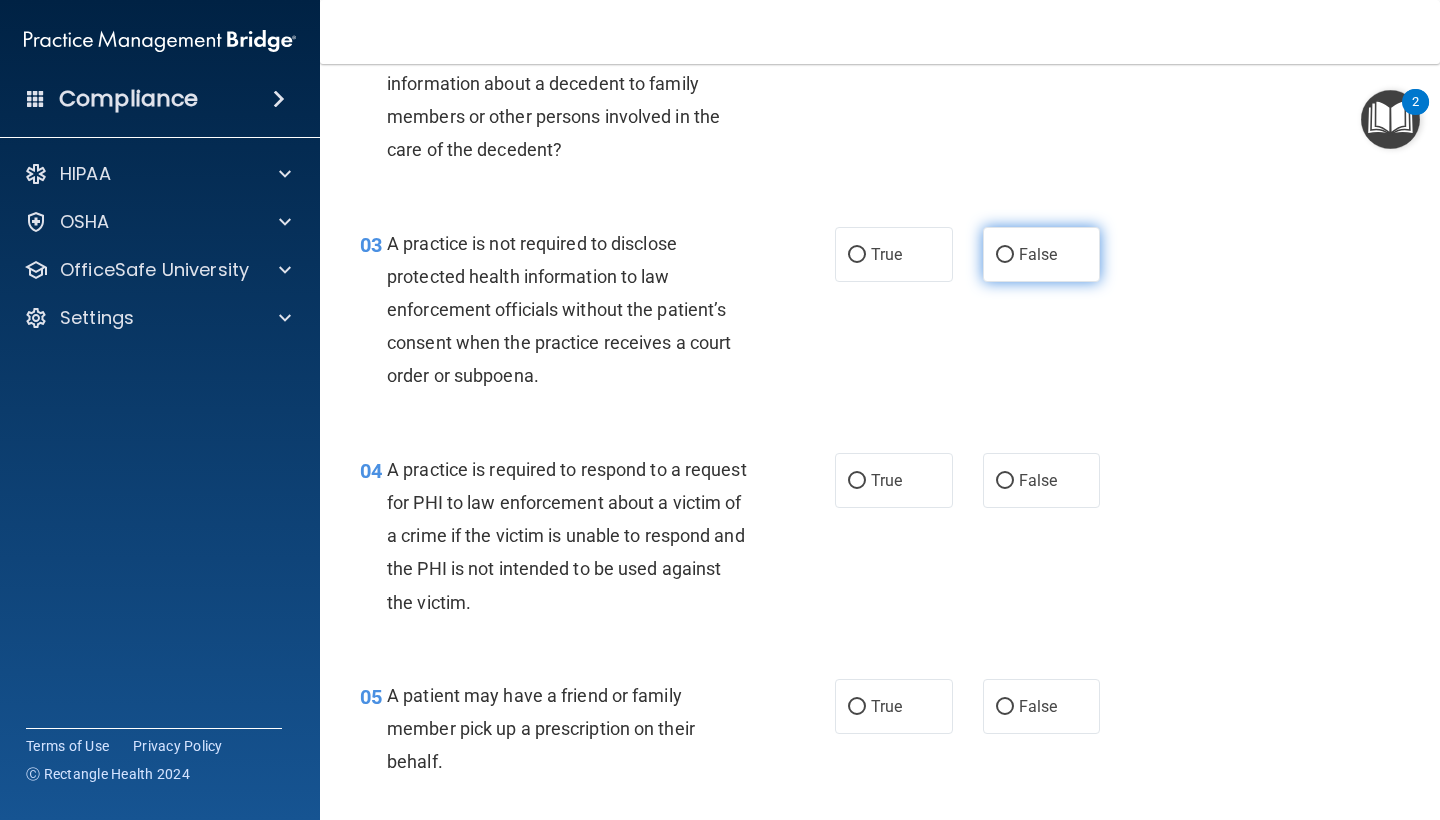 click on "False" at bounding box center [1042, 254] 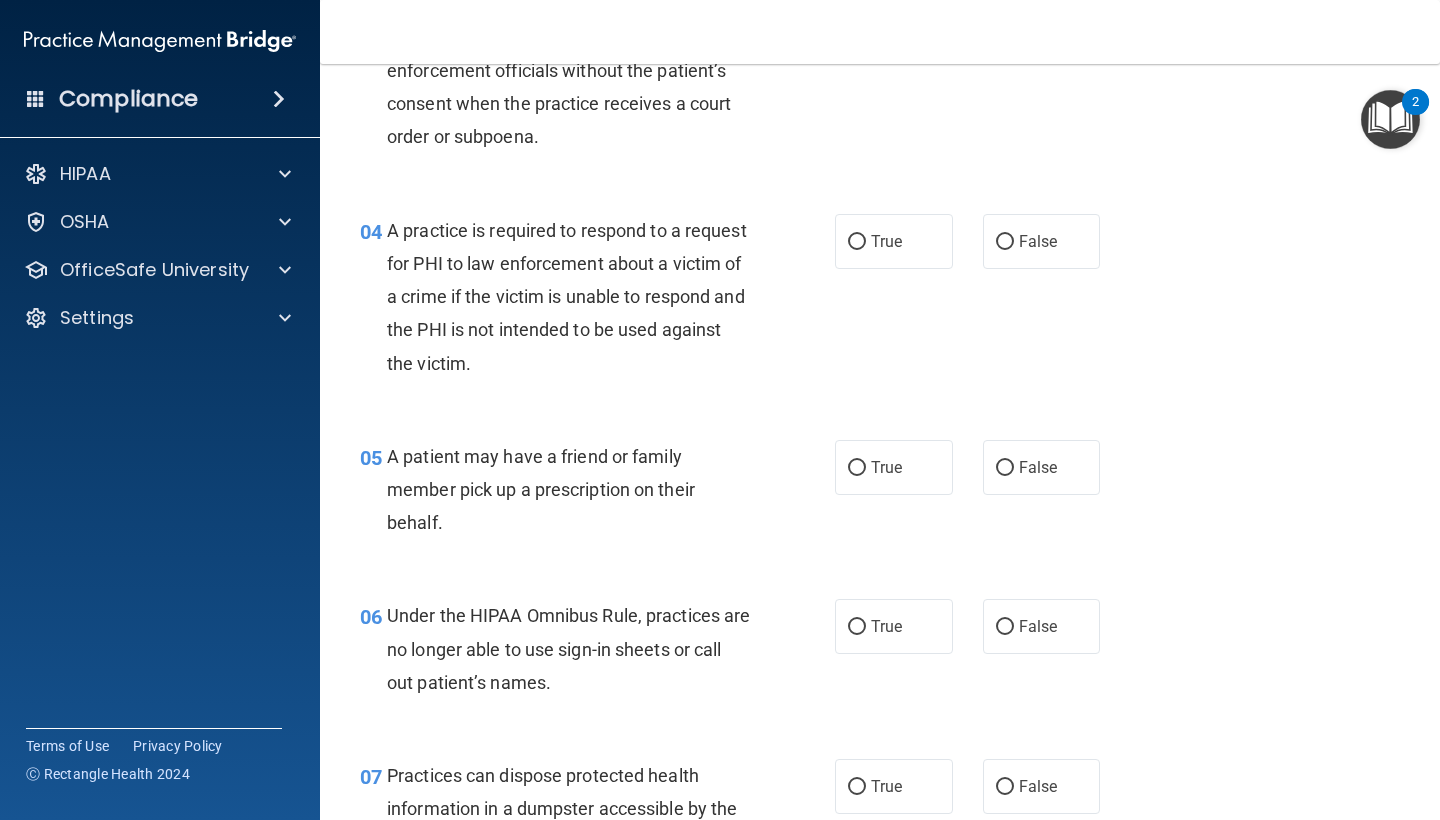 scroll, scrollTop: 631, scrollLeft: 0, axis: vertical 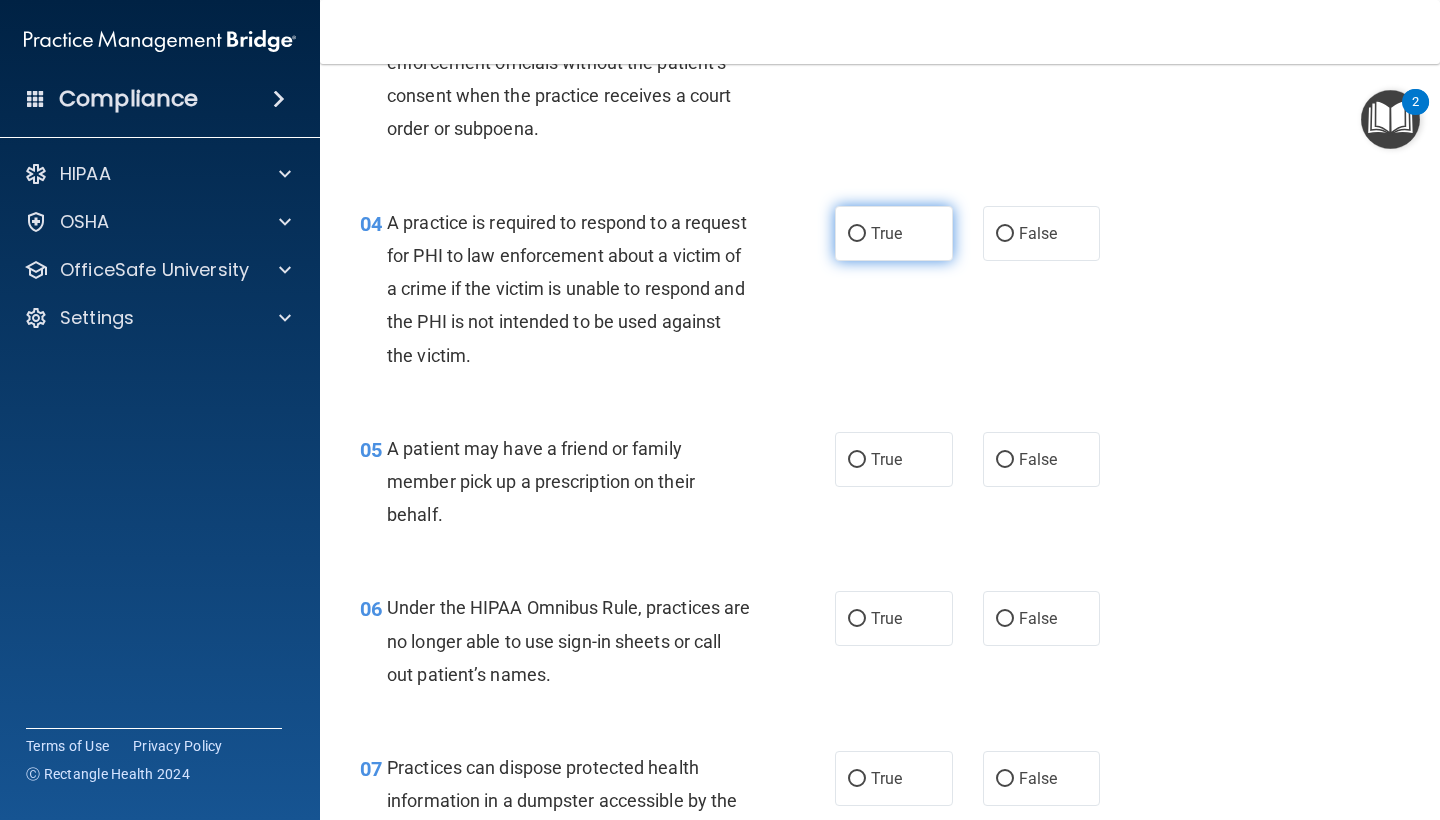 click on "True" at bounding box center [886, 233] 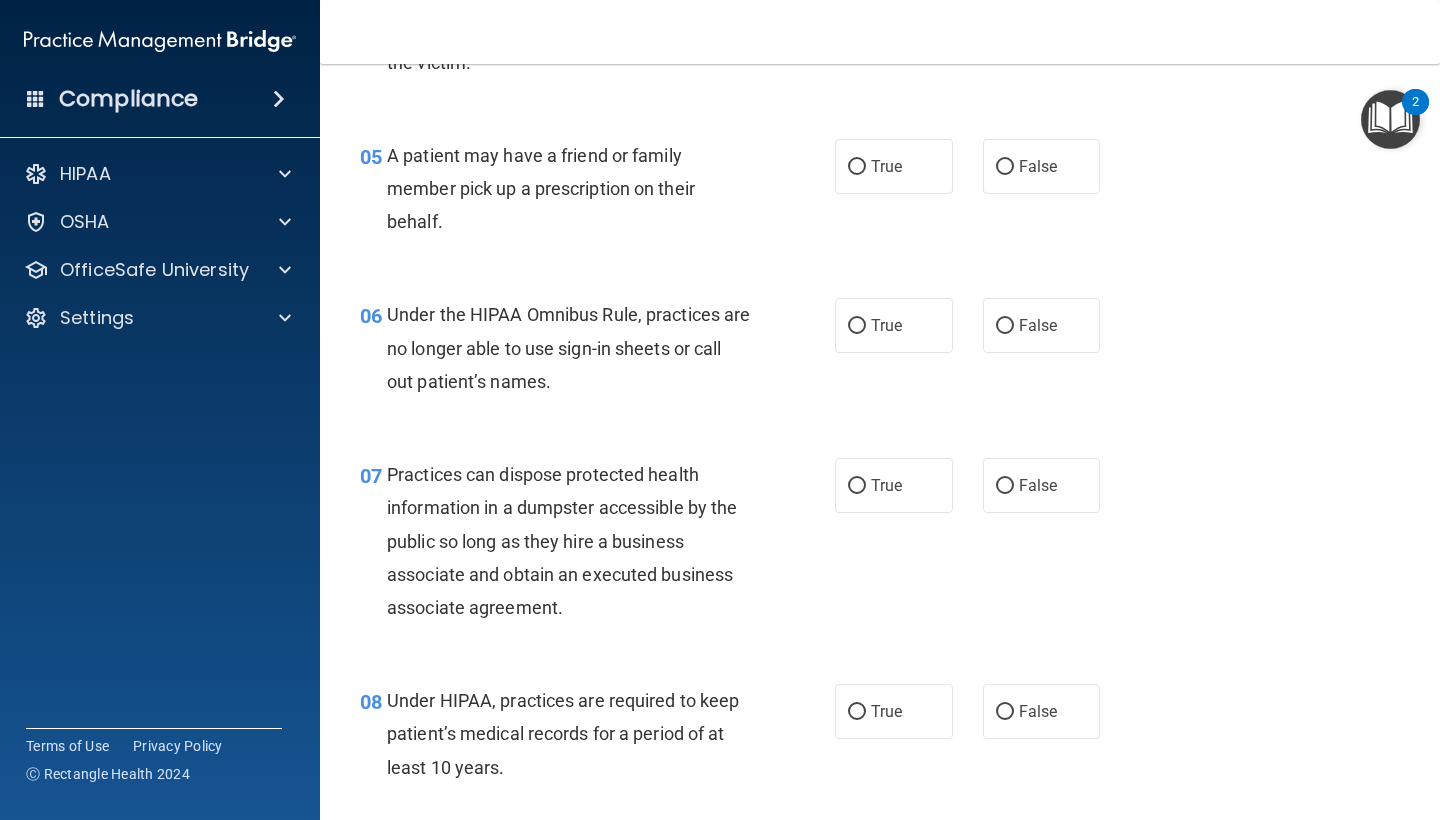 scroll, scrollTop: 926, scrollLeft: 0, axis: vertical 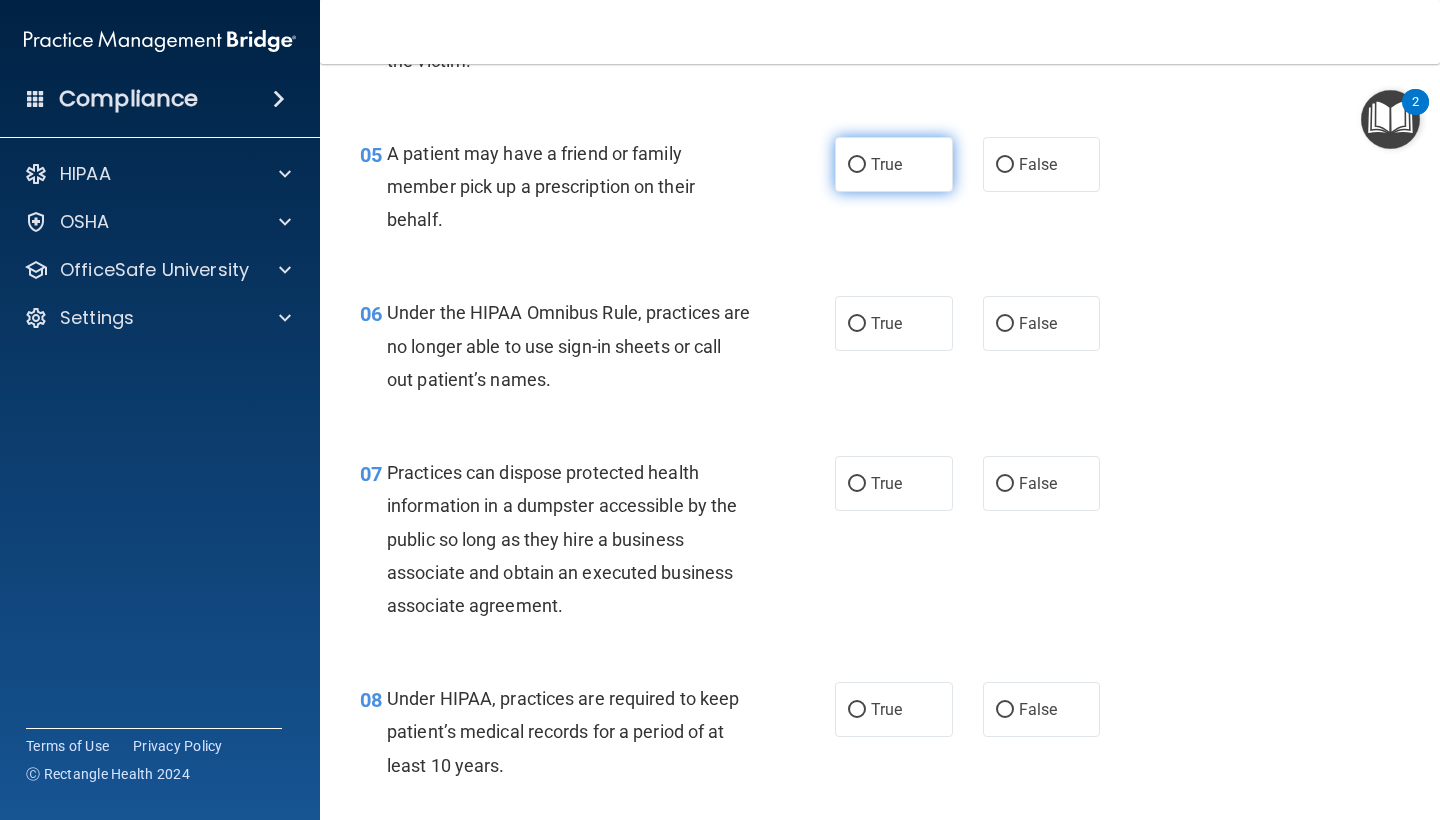click on "True" at bounding box center (894, 164) 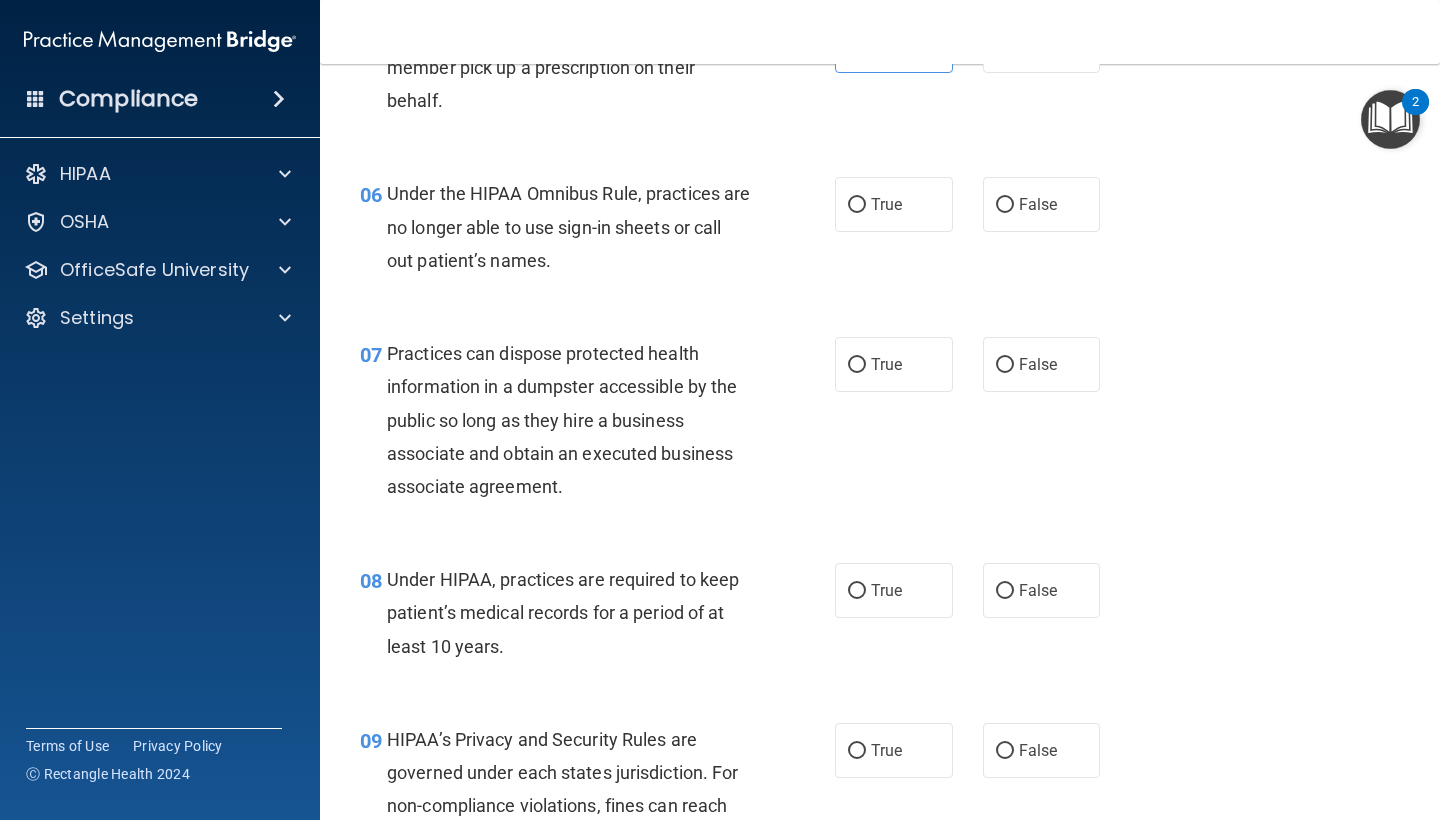 scroll, scrollTop: 1047, scrollLeft: 0, axis: vertical 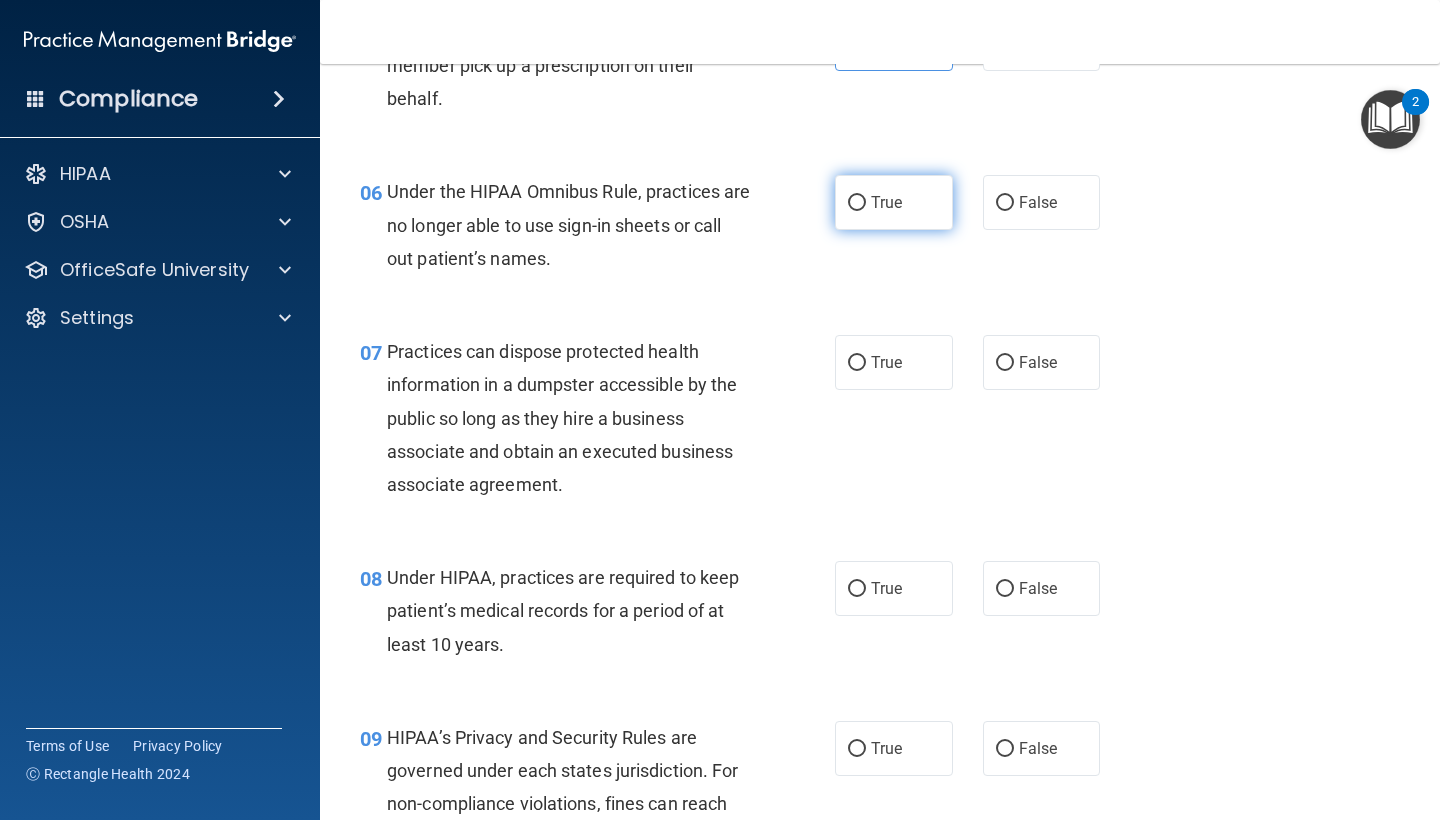 click on "True" at bounding box center (894, 202) 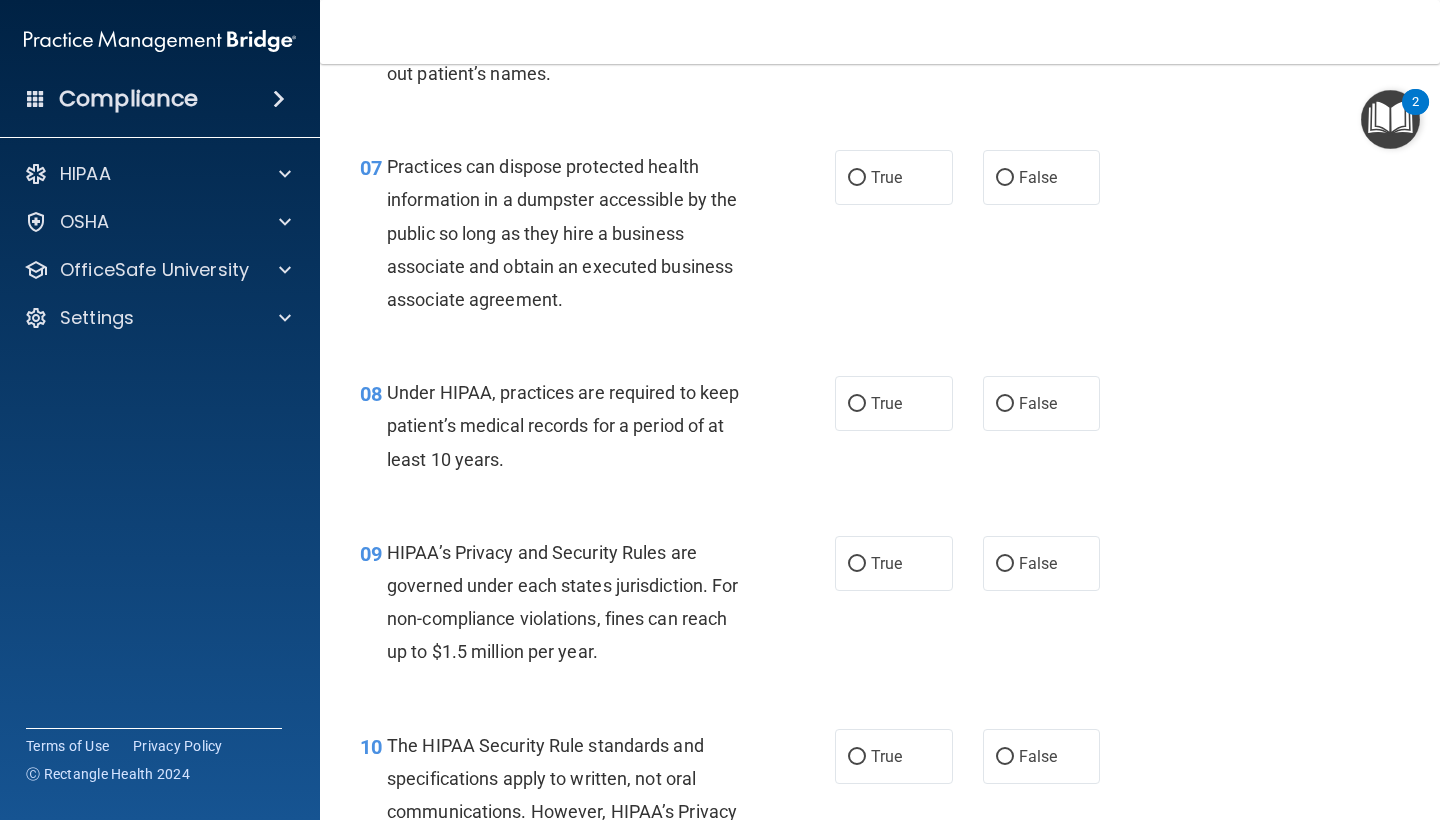 scroll, scrollTop: 1238, scrollLeft: 0, axis: vertical 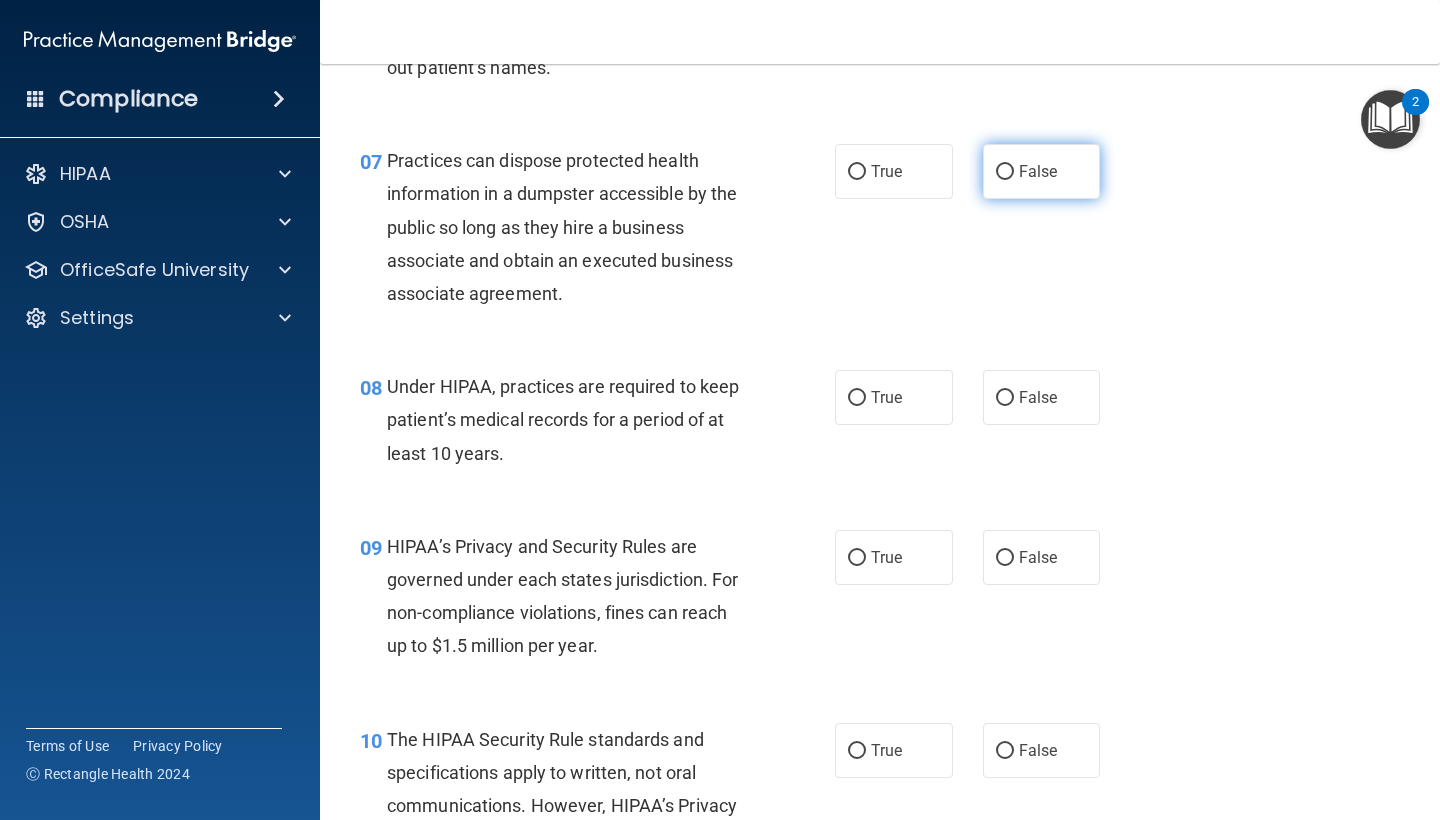 click on "False" at bounding box center (1042, 171) 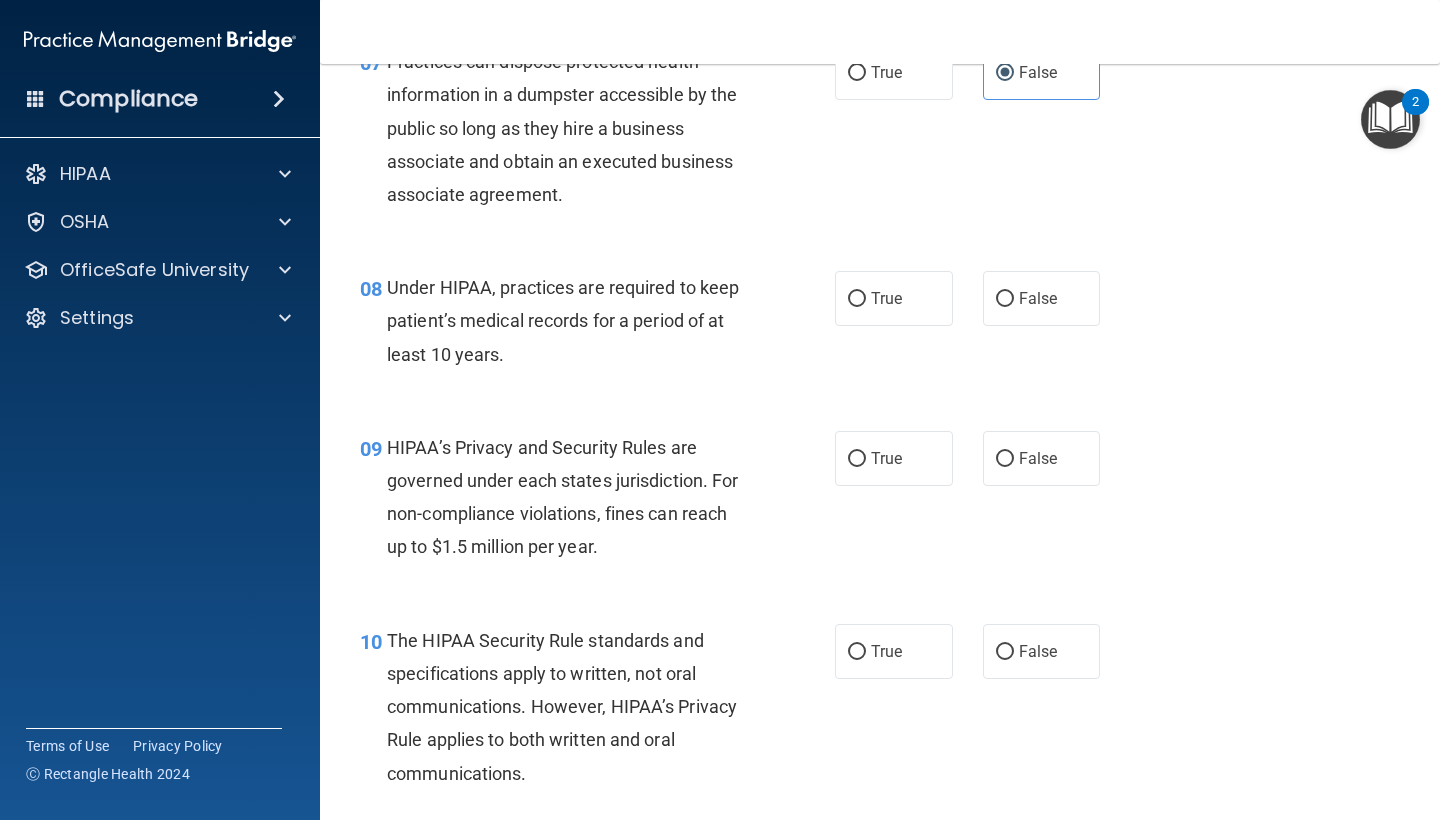 scroll, scrollTop: 1339, scrollLeft: 0, axis: vertical 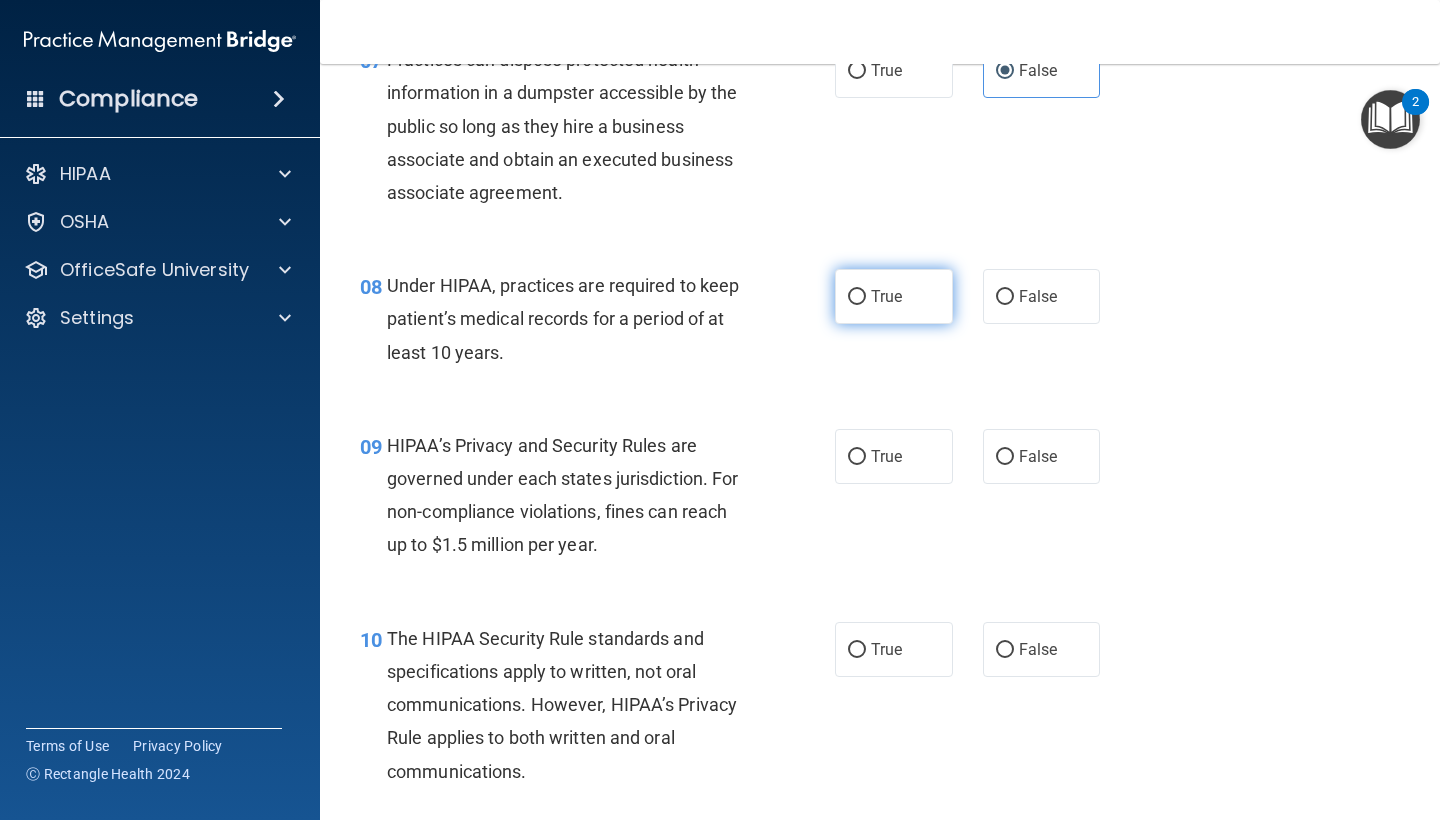 click on "True" at bounding box center [894, 296] 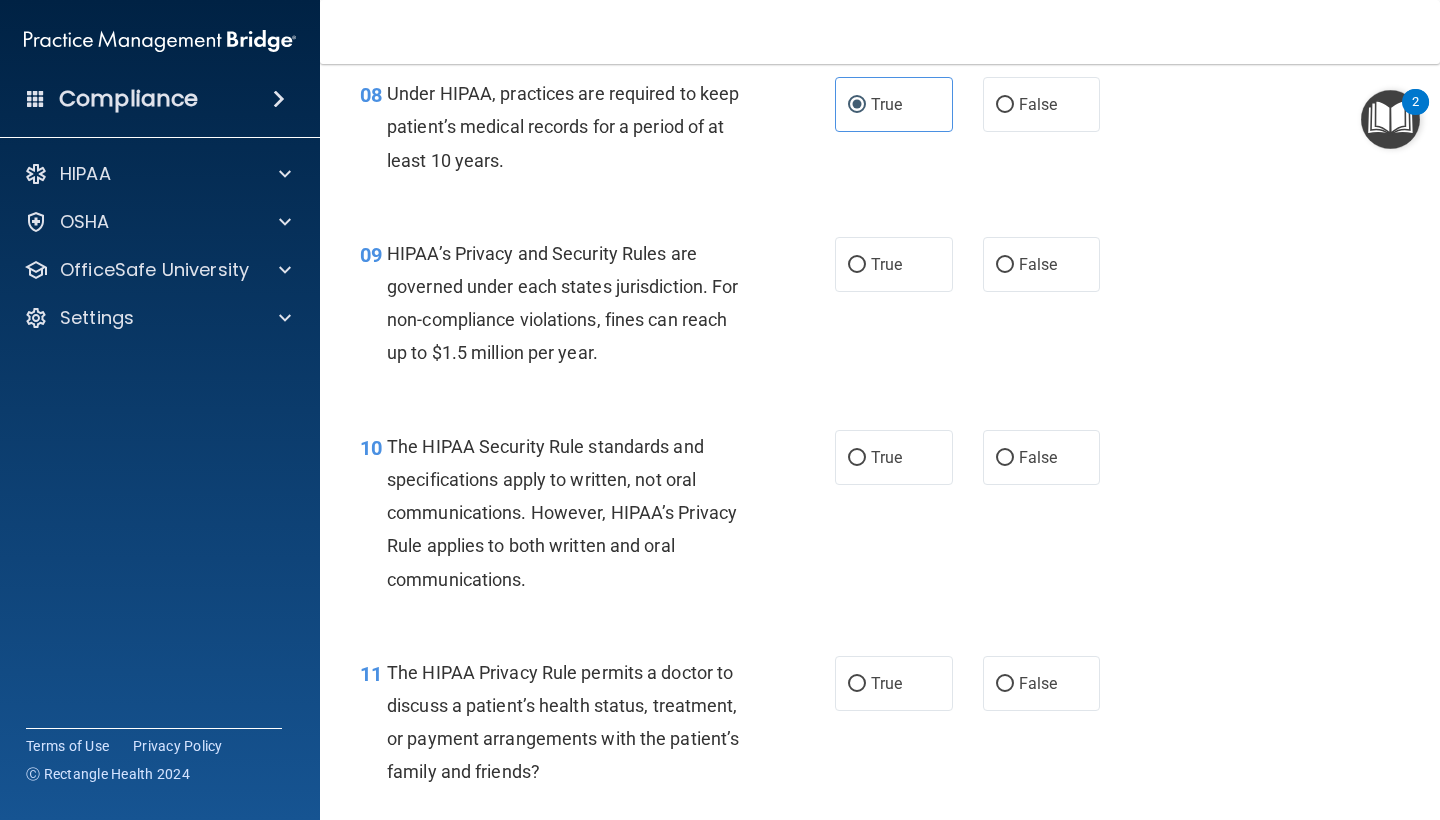 scroll, scrollTop: 1532, scrollLeft: 0, axis: vertical 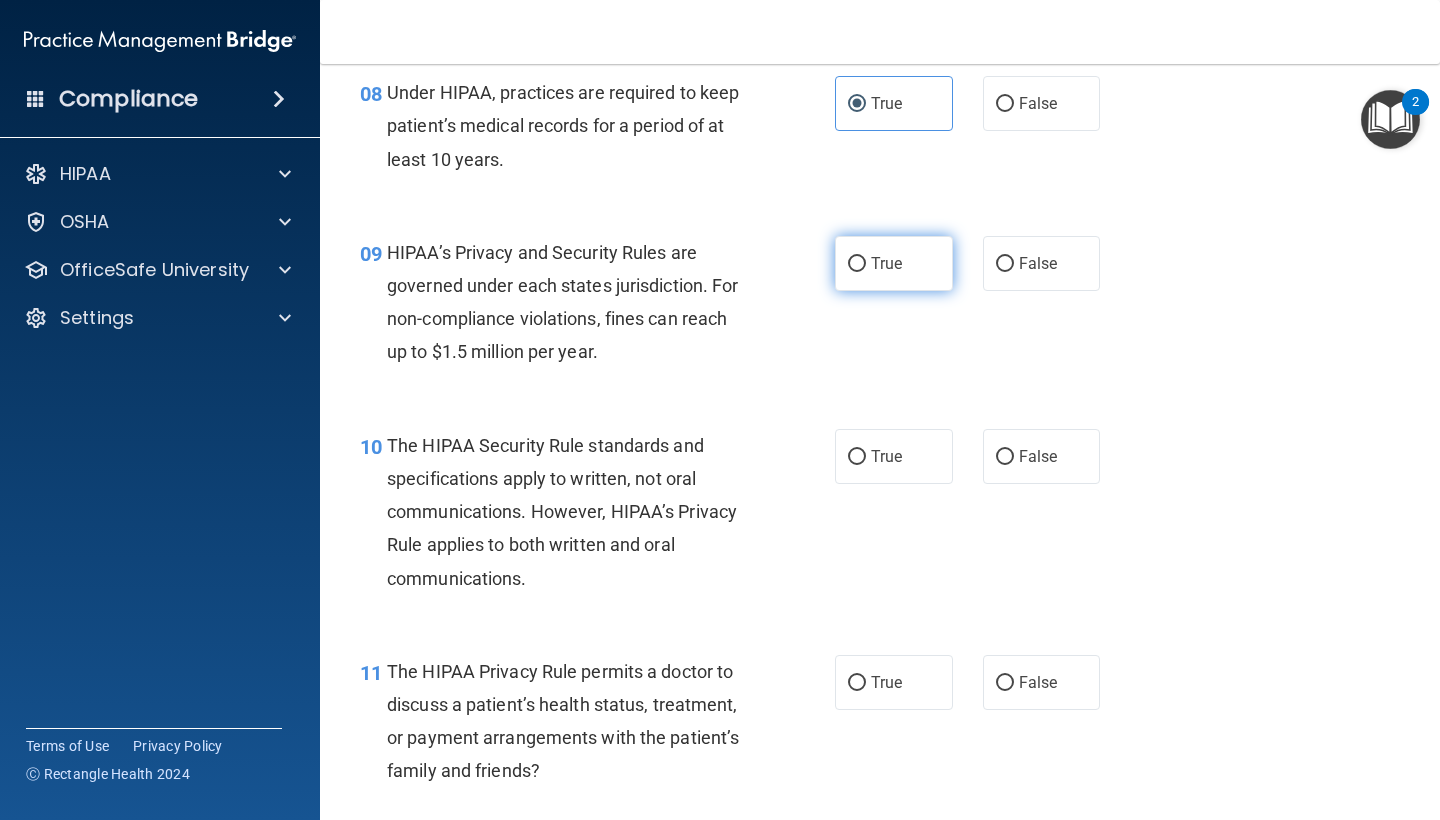 click on "True" at bounding box center (886, 263) 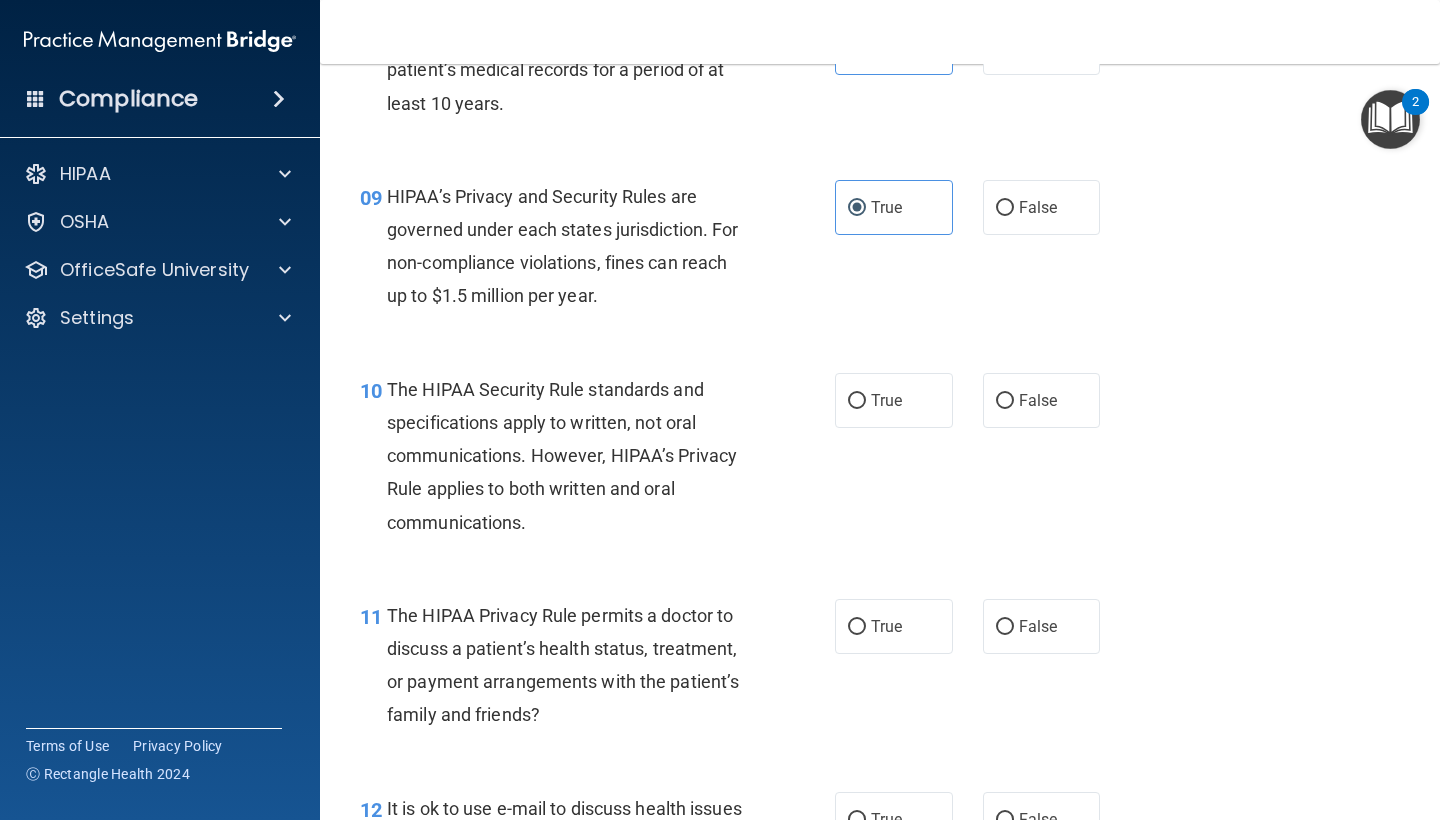 scroll, scrollTop: 1593, scrollLeft: 0, axis: vertical 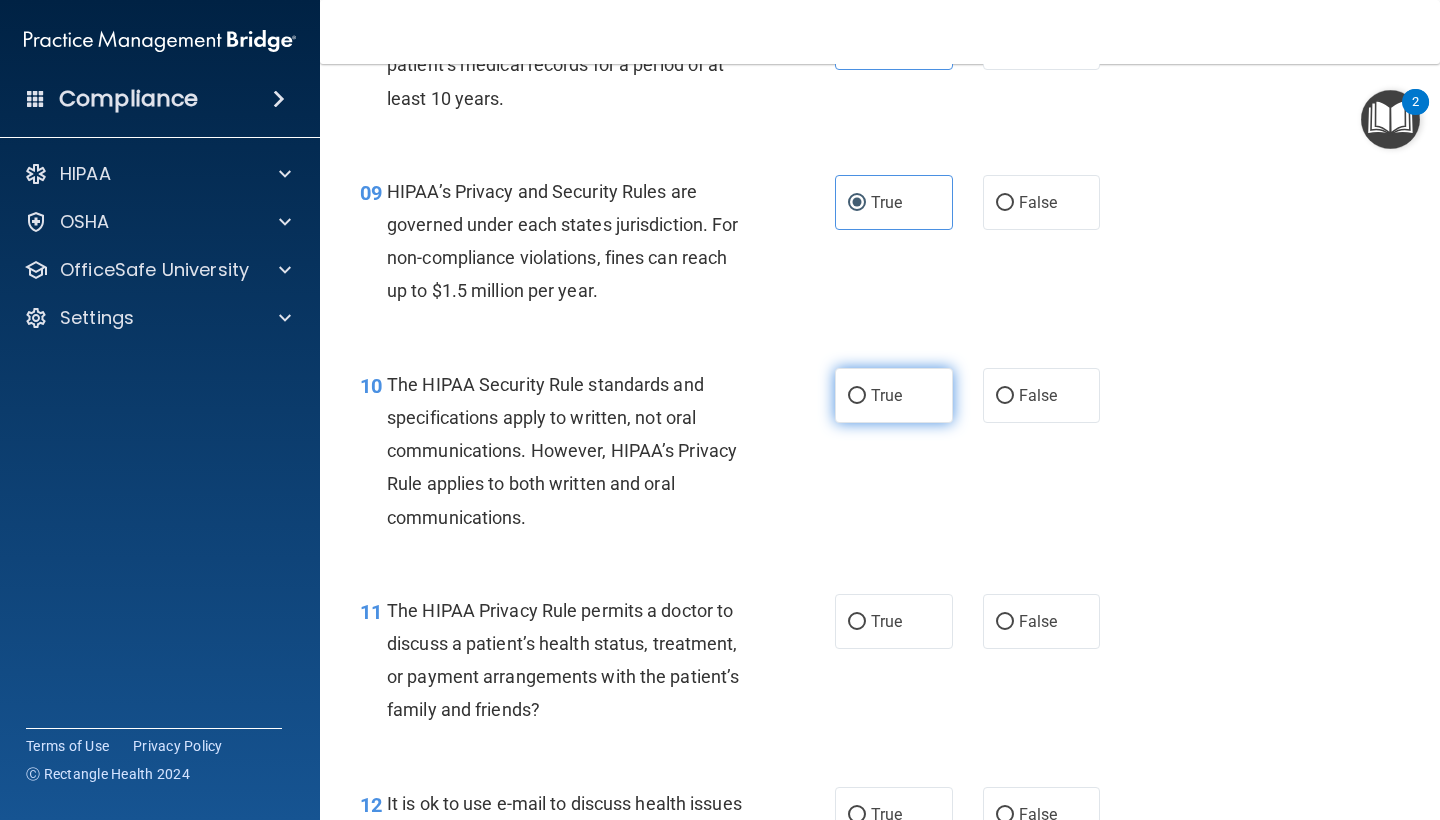 click on "True" at bounding box center [894, 395] 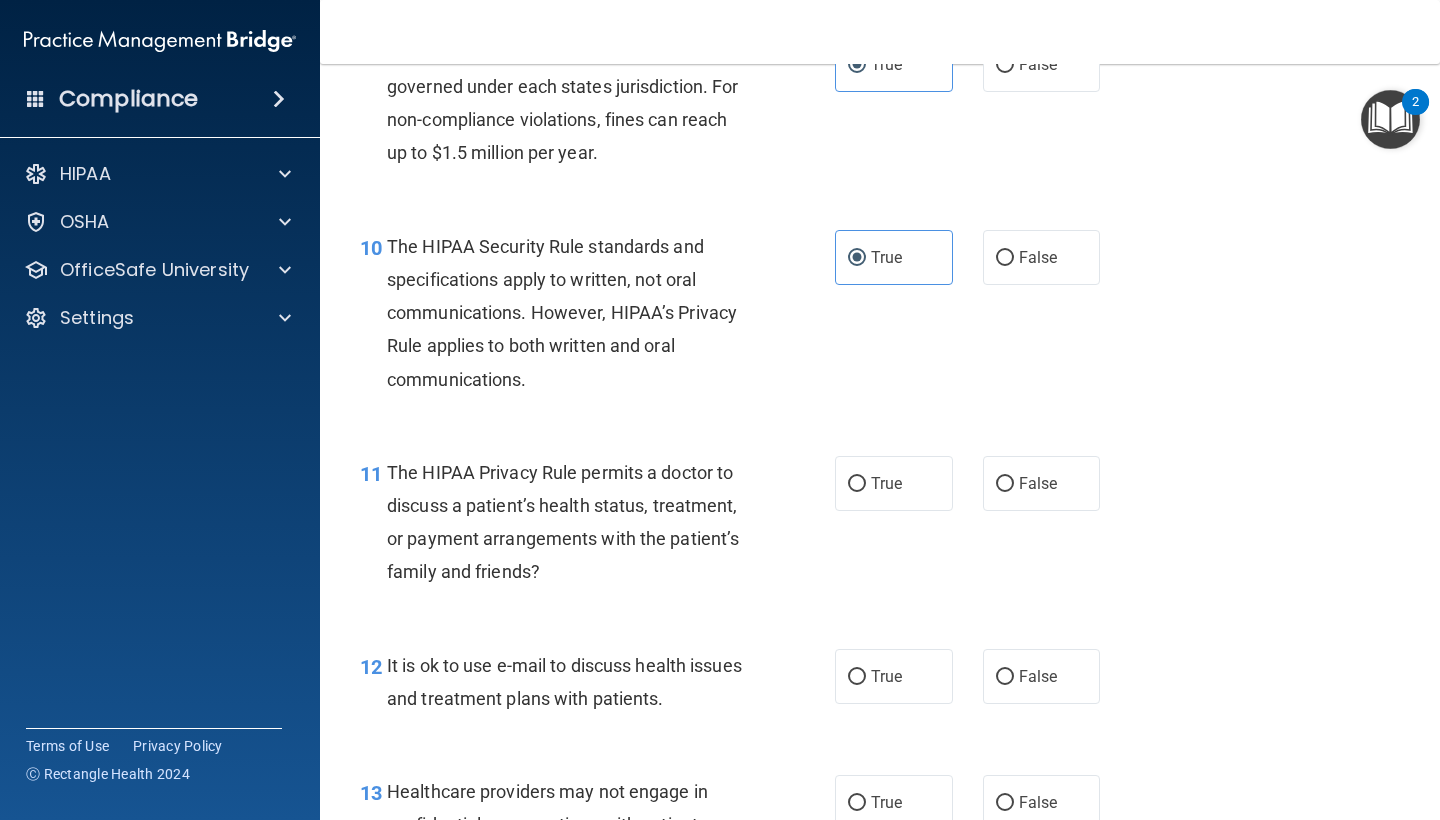 scroll, scrollTop: 1732, scrollLeft: 0, axis: vertical 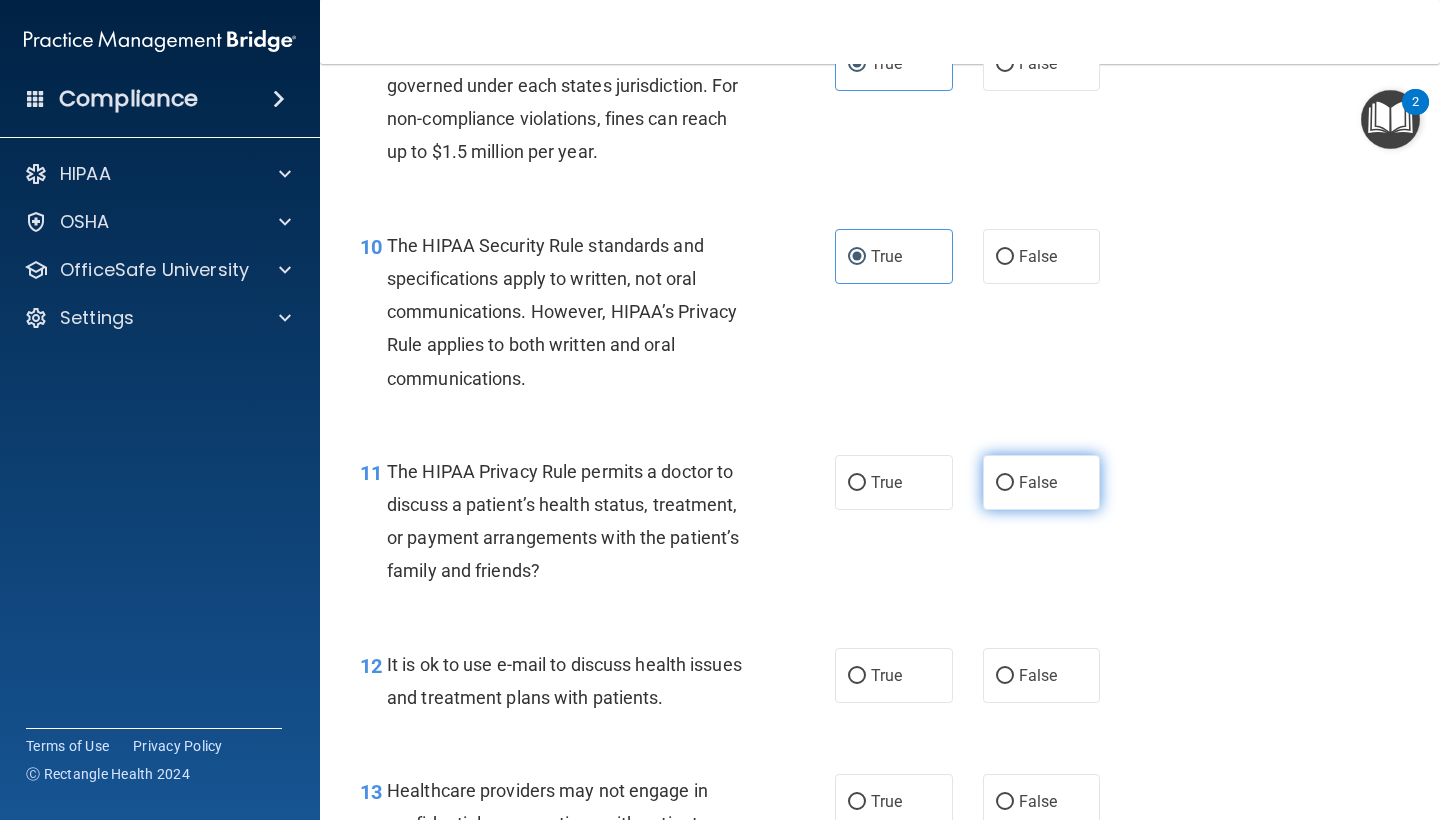 click on "False" at bounding box center [1038, 482] 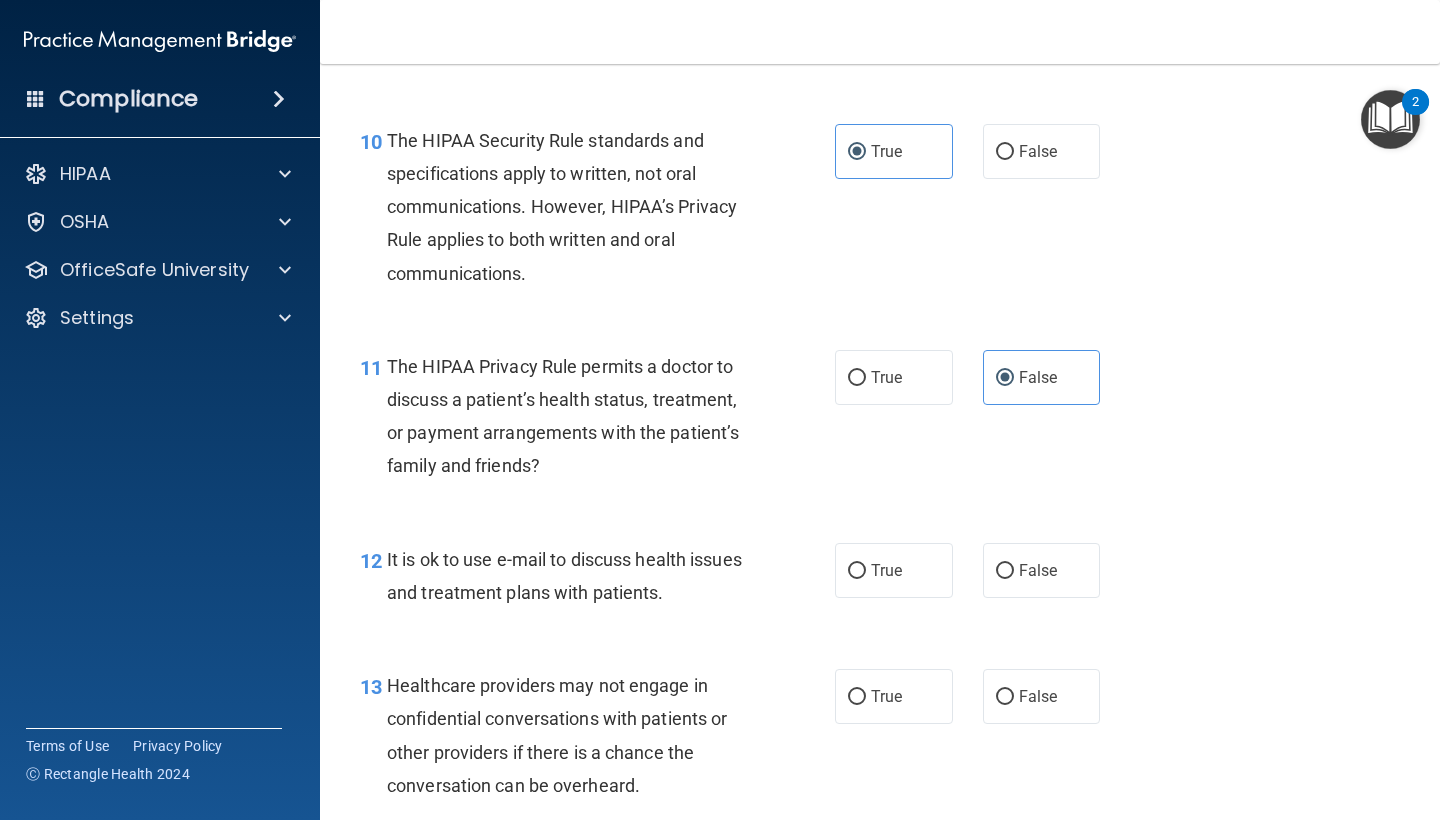 scroll, scrollTop: 1840, scrollLeft: 0, axis: vertical 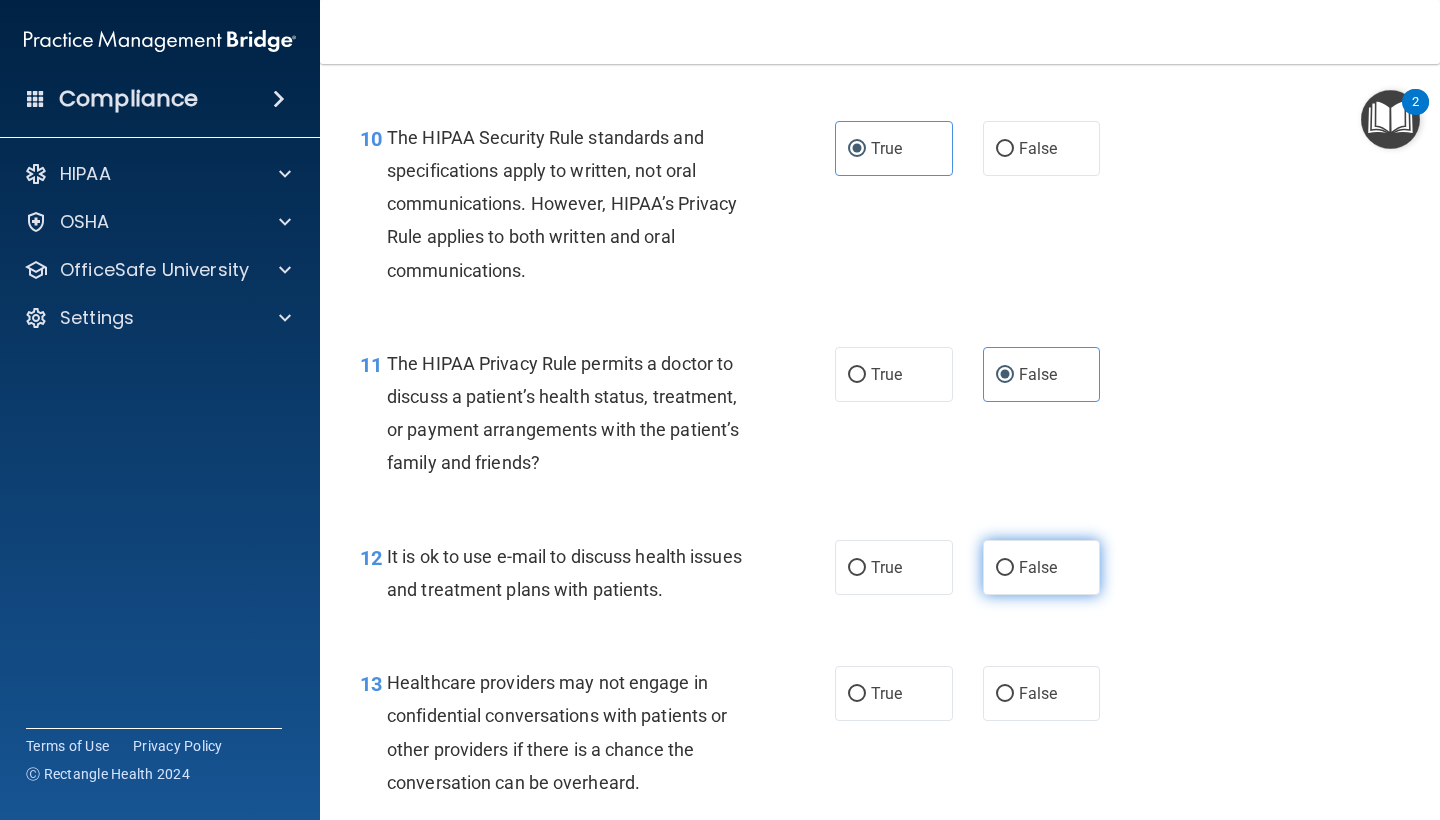 click on "False" at bounding box center (1042, 567) 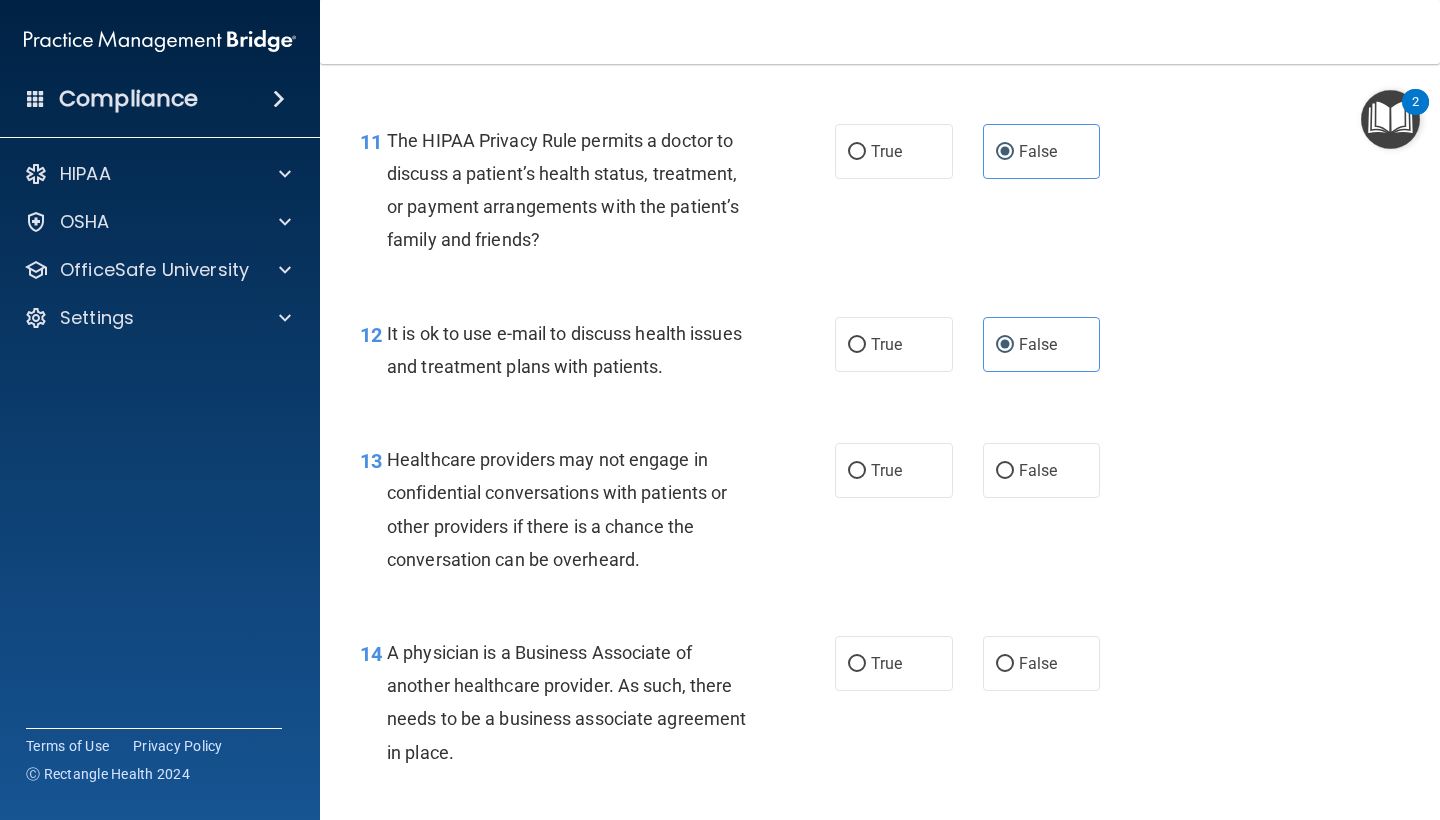 scroll, scrollTop: 2069, scrollLeft: 0, axis: vertical 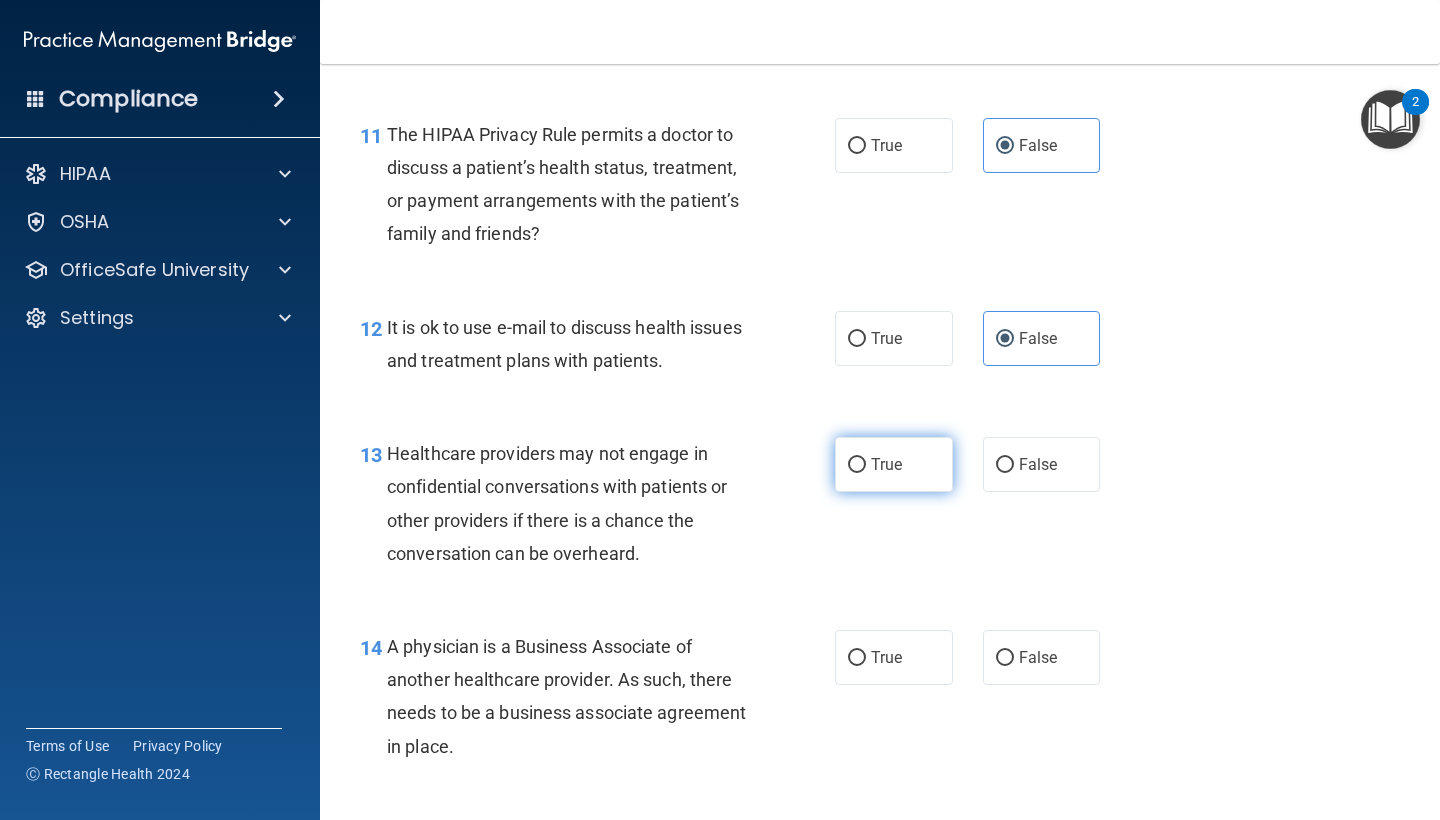 click on "True" at bounding box center [886, 464] 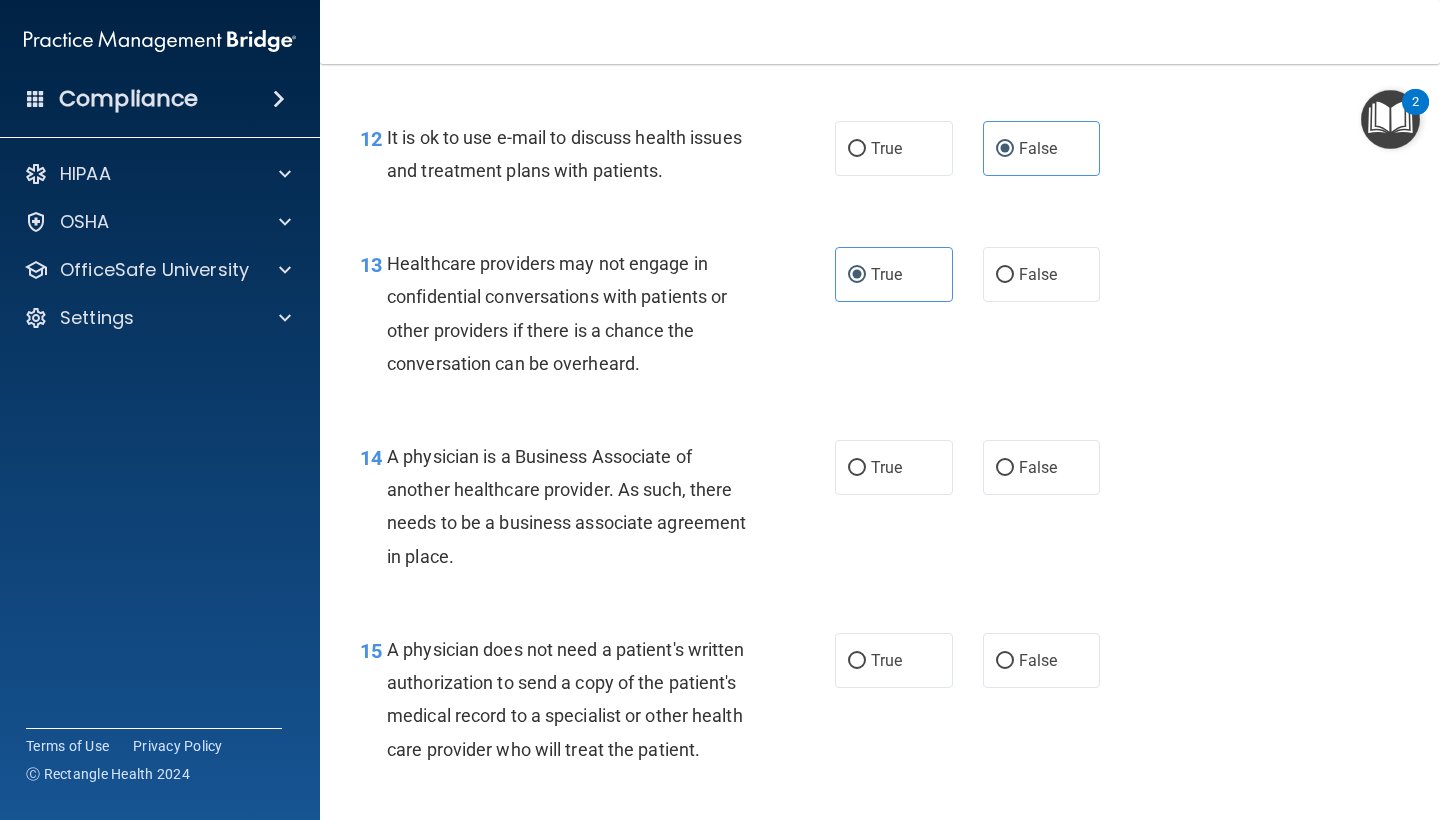 scroll, scrollTop: 2263, scrollLeft: 0, axis: vertical 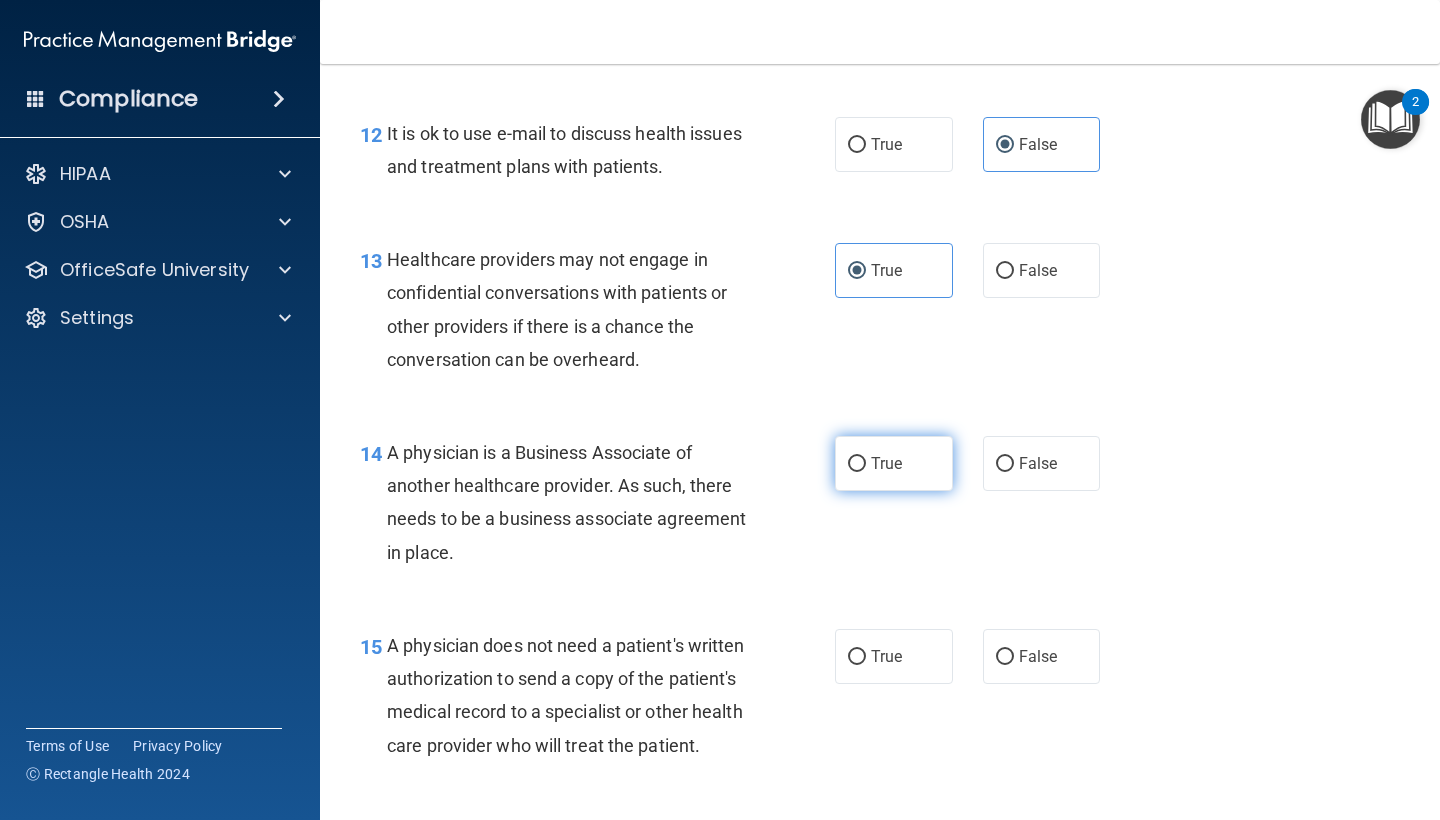 click on "True" at bounding box center [894, 463] 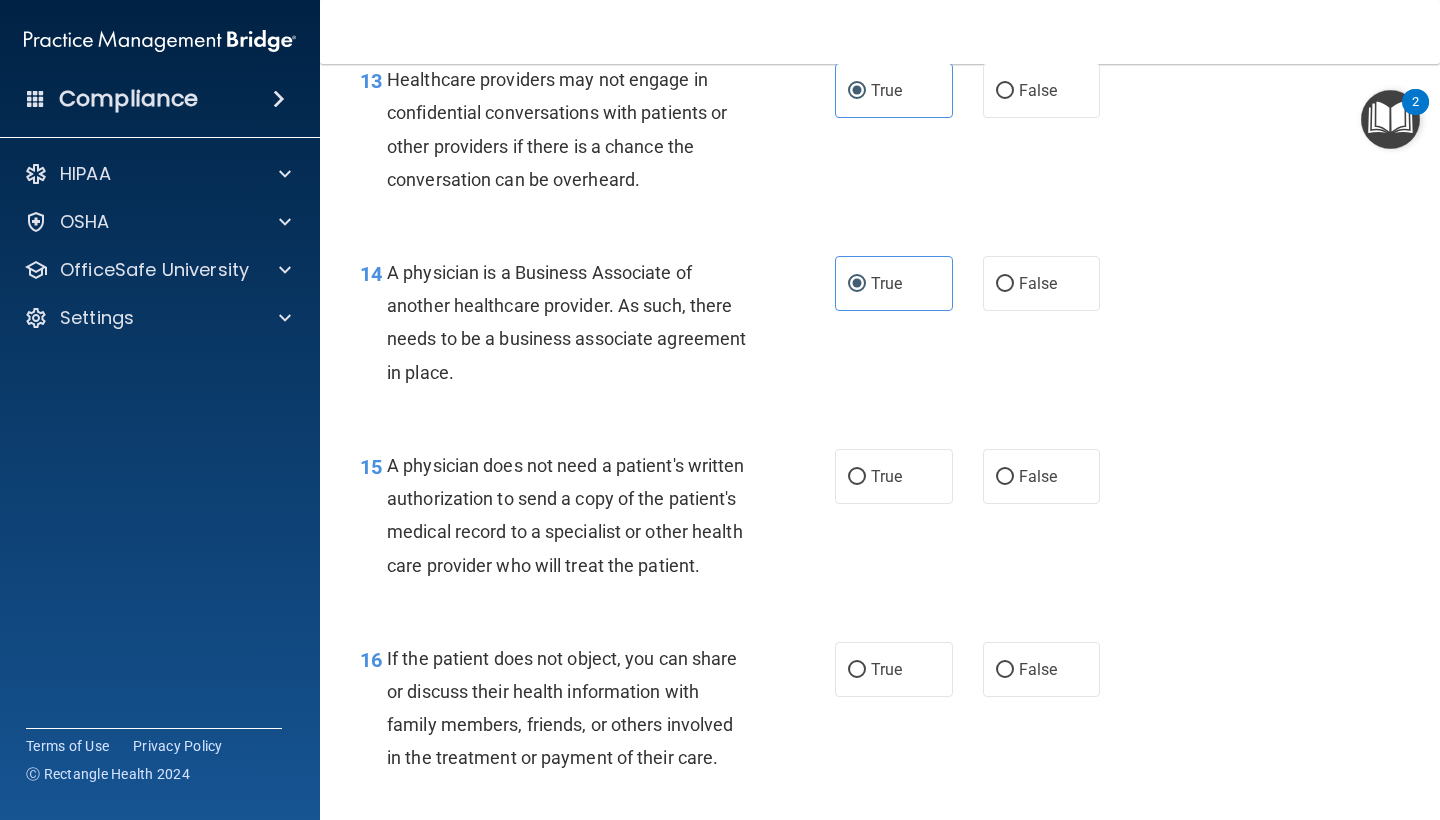 scroll, scrollTop: 2446, scrollLeft: 0, axis: vertical 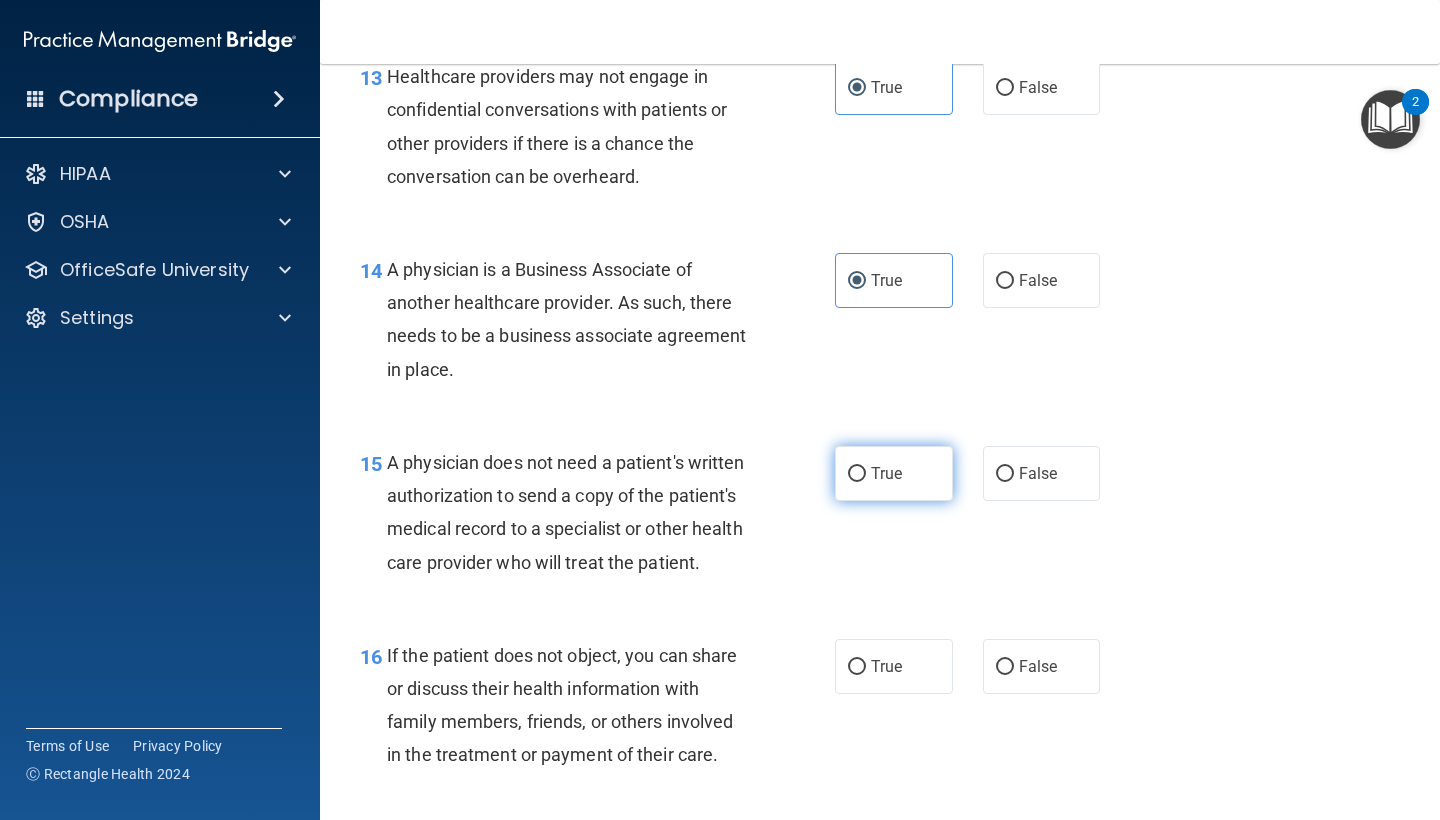 click on "True" at bounding box center [894, 473] 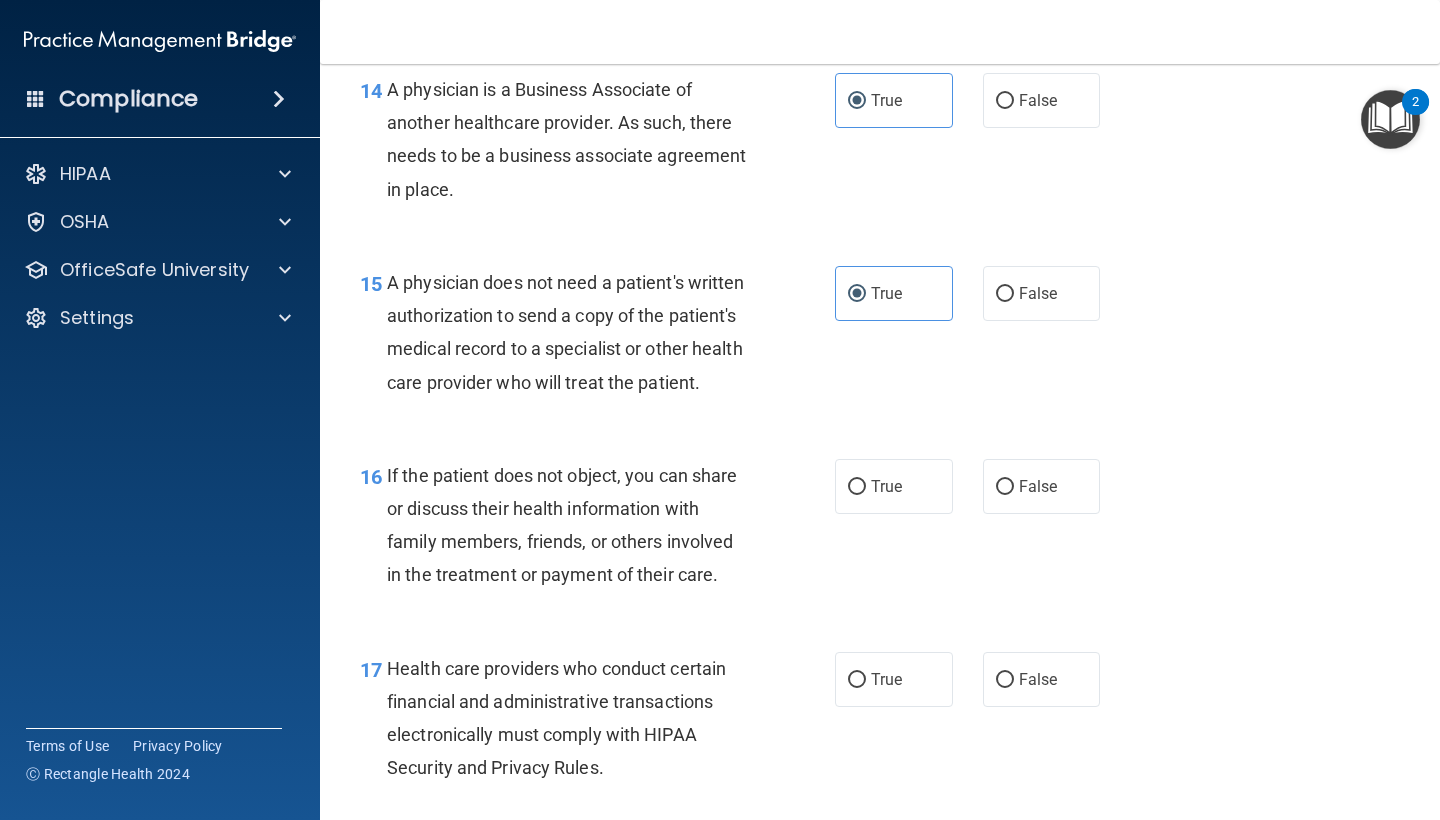 scroll, scrollTop: 2633, scrollLeft: 0, axis: vertical 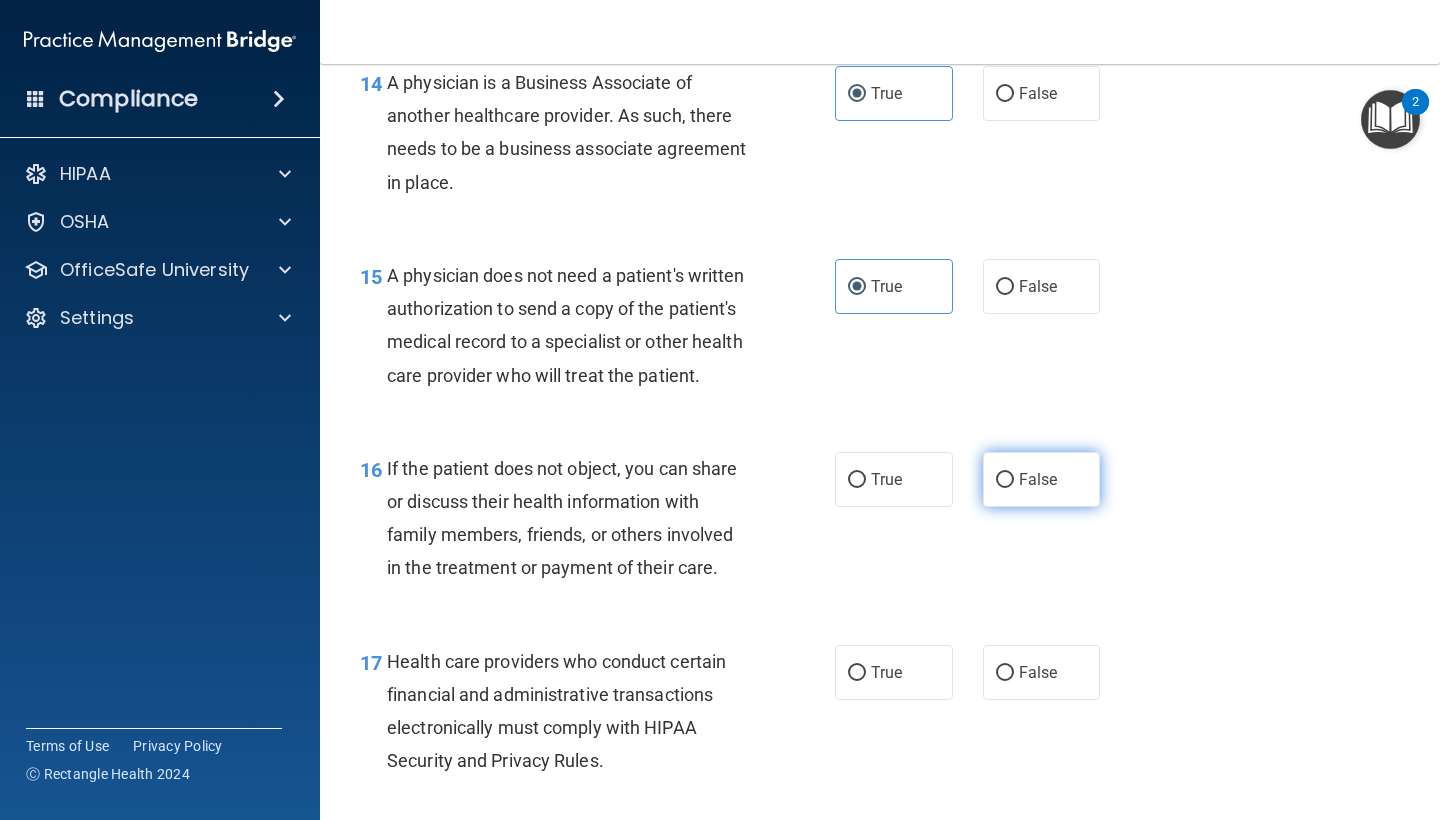 click on "False" at bounding box center [1038, 479] 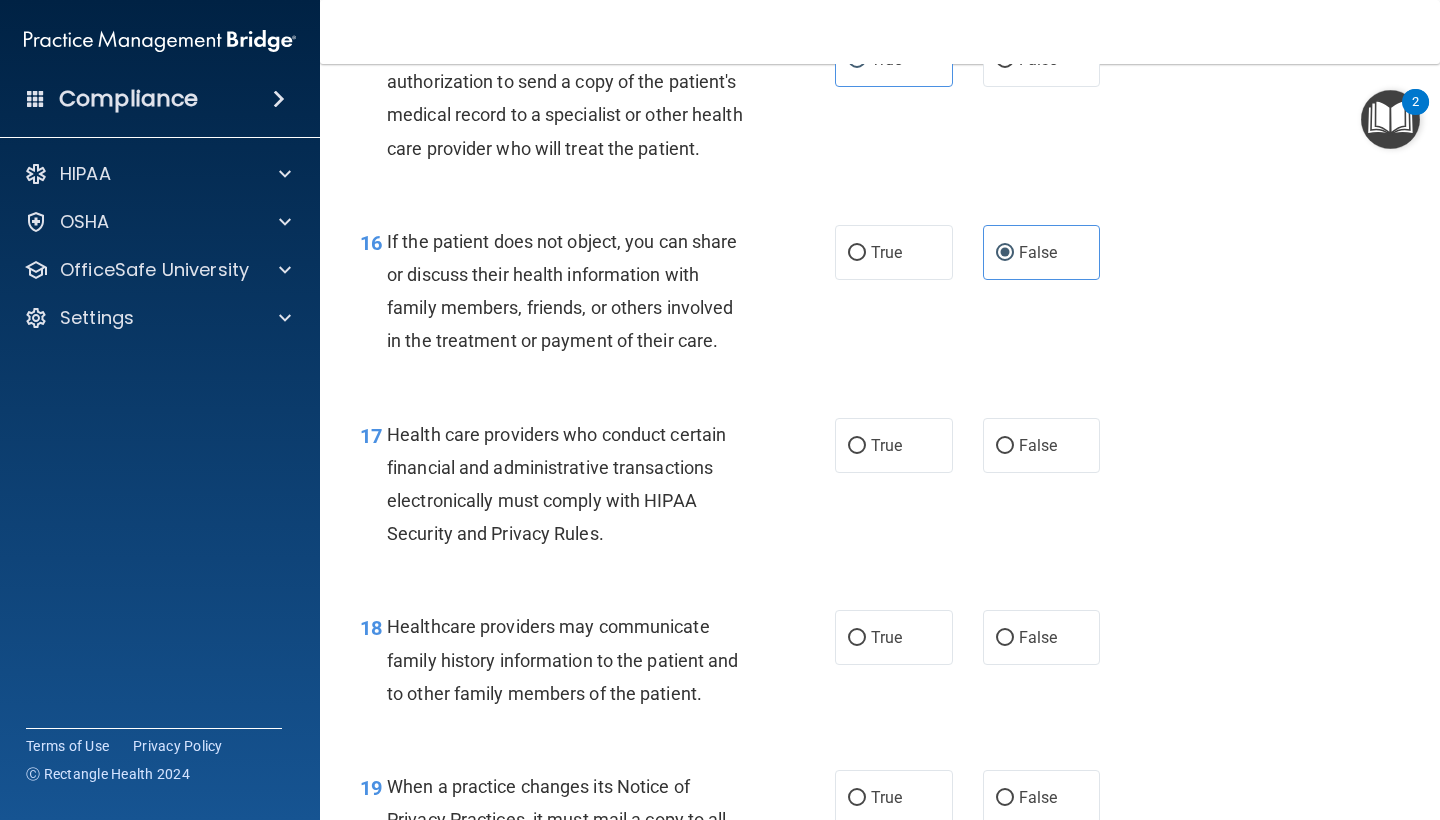 scroll, scrollTop: 2867, scrollLeft: 0, axis: vertical 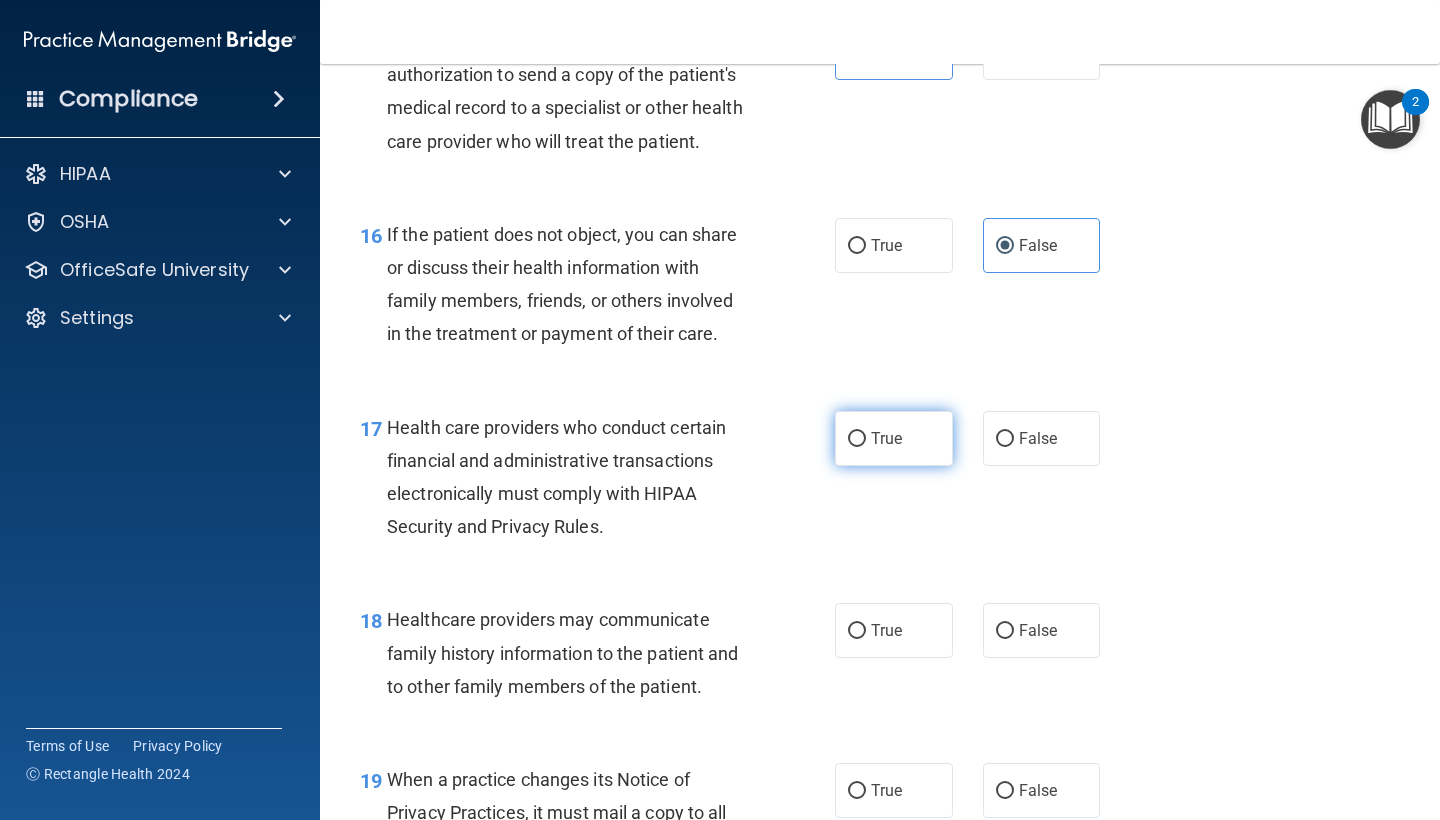 click on "True" at bounding box center (894, 438) 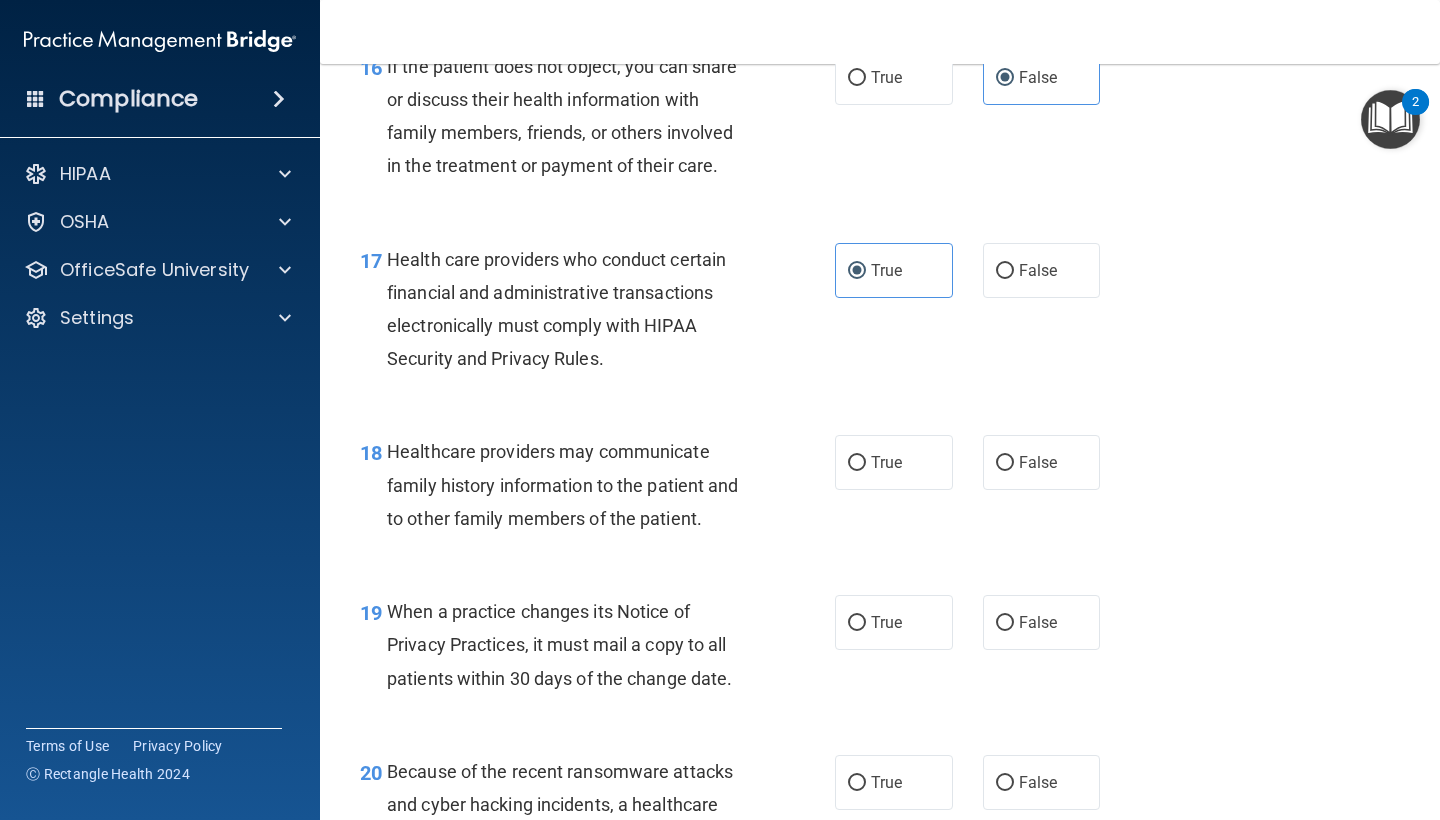 scroll, scrollTop: 3042, scrollLeft: 0, axis: vertical 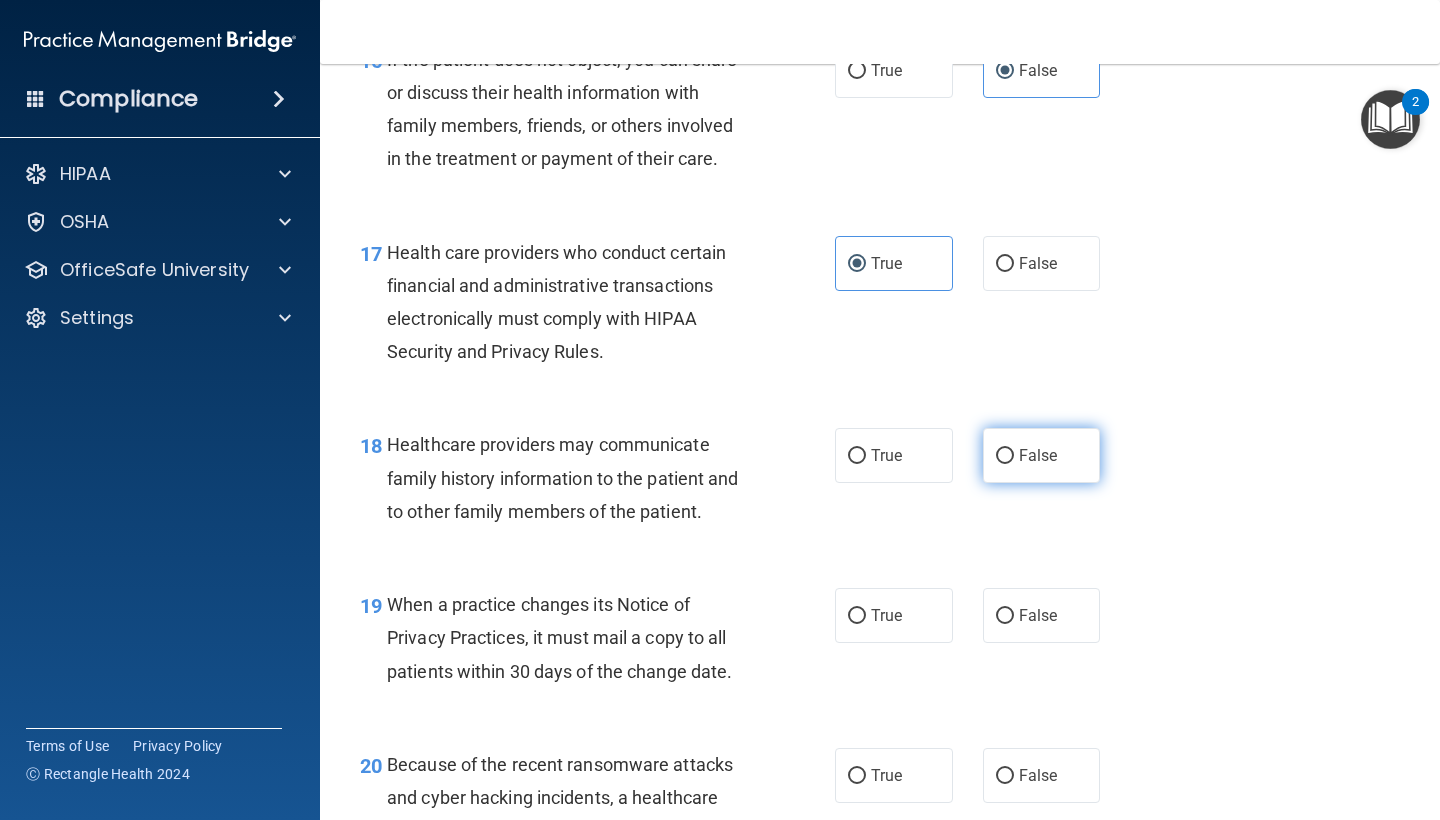 click on "False" at bounding box center (1042, 455) 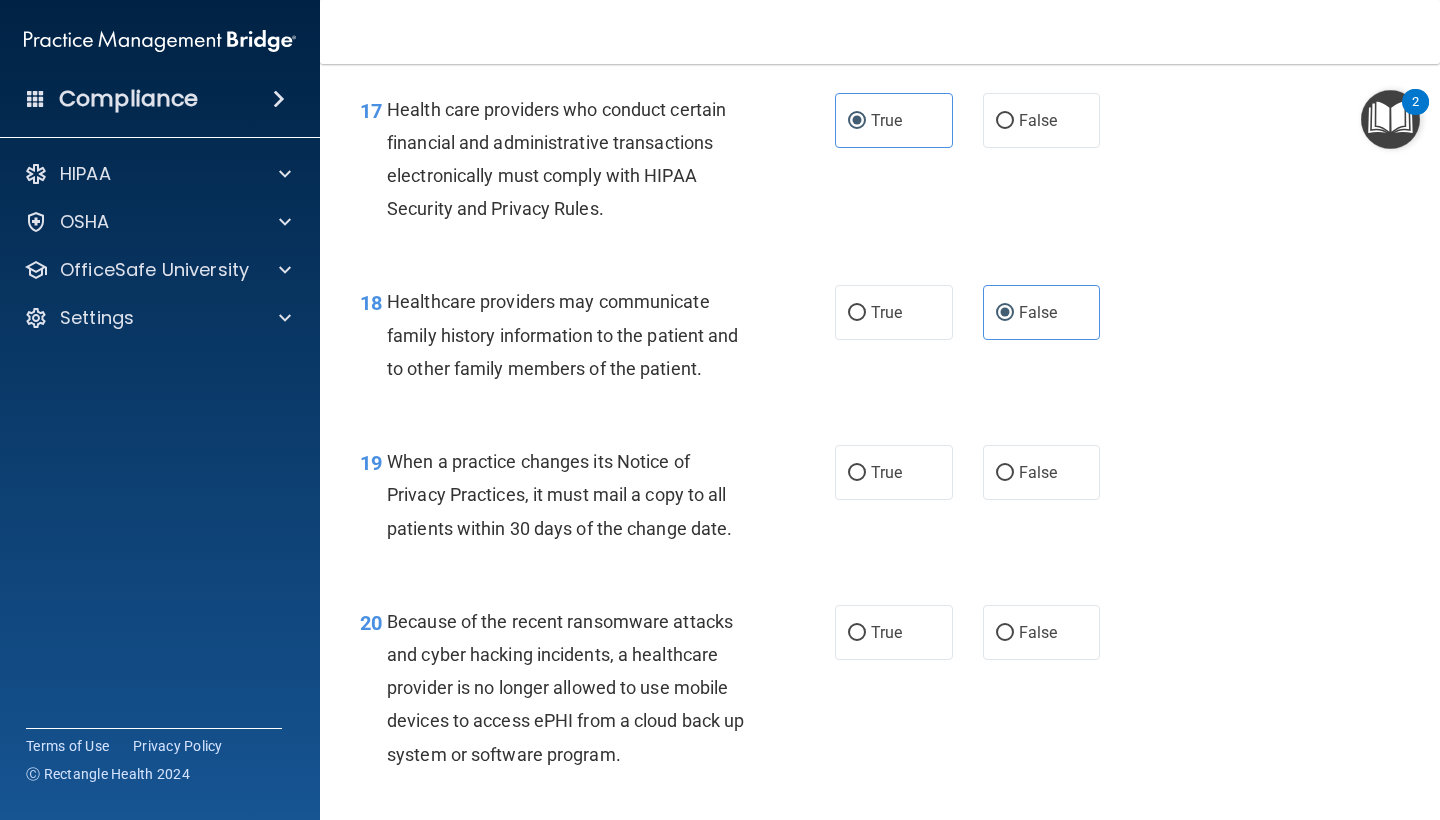 scroll, scrollTop: 3190, scrollLeft: 0, axis: vertical 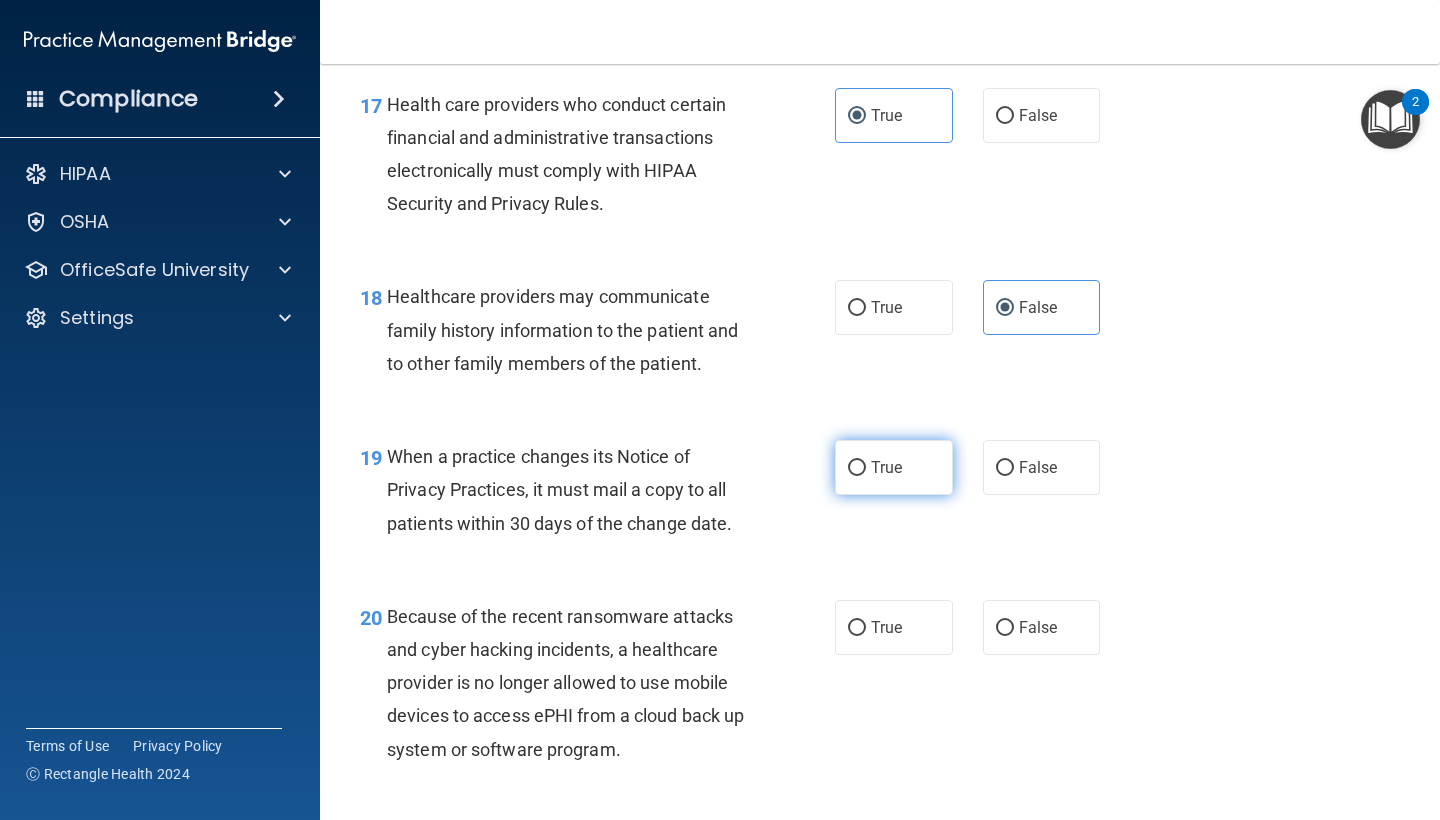 click on "True" at bounding box center [894, 467] 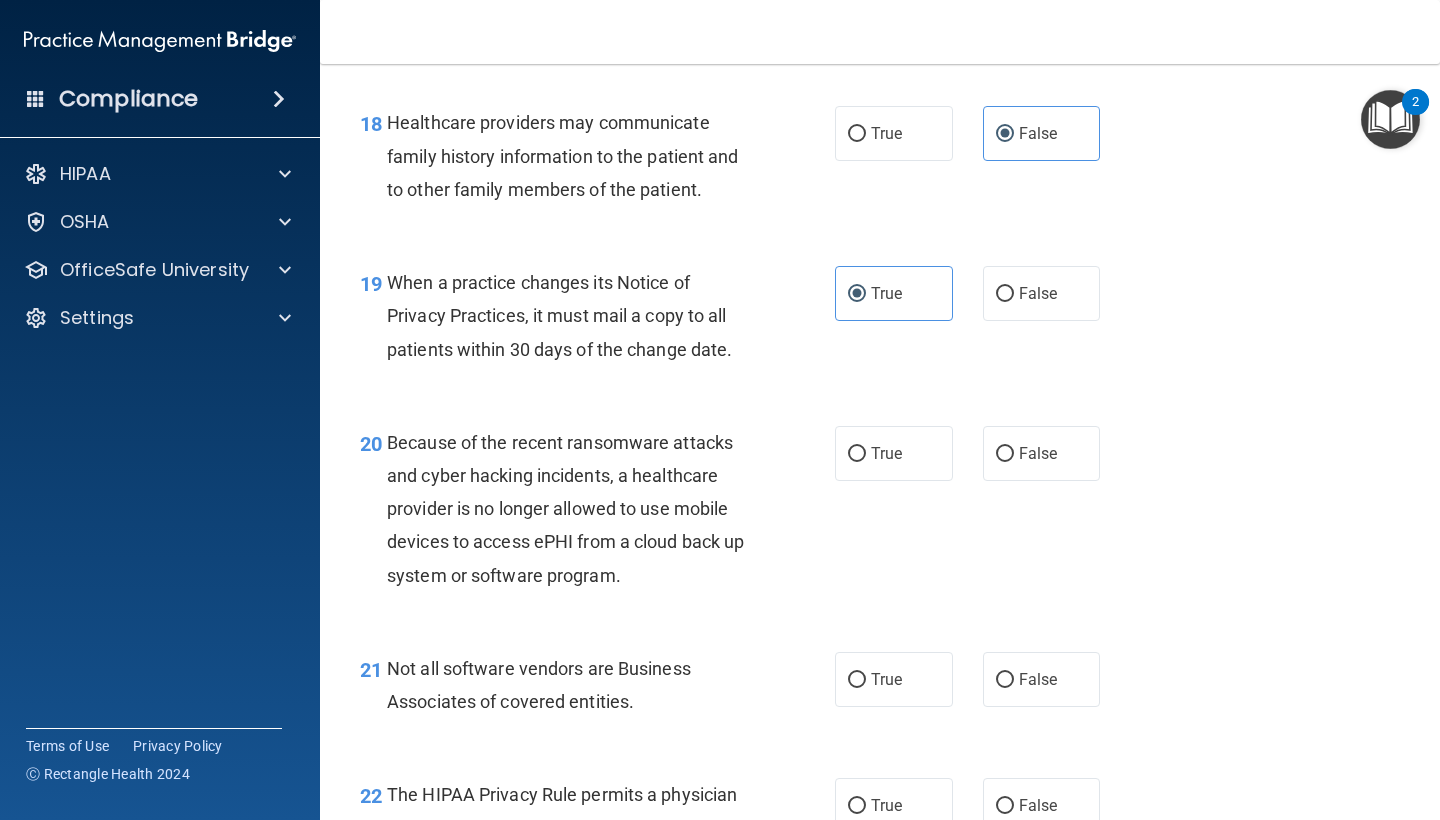 scroll, scrollTop: 3365, scrollLeft: 0, axis: vertical 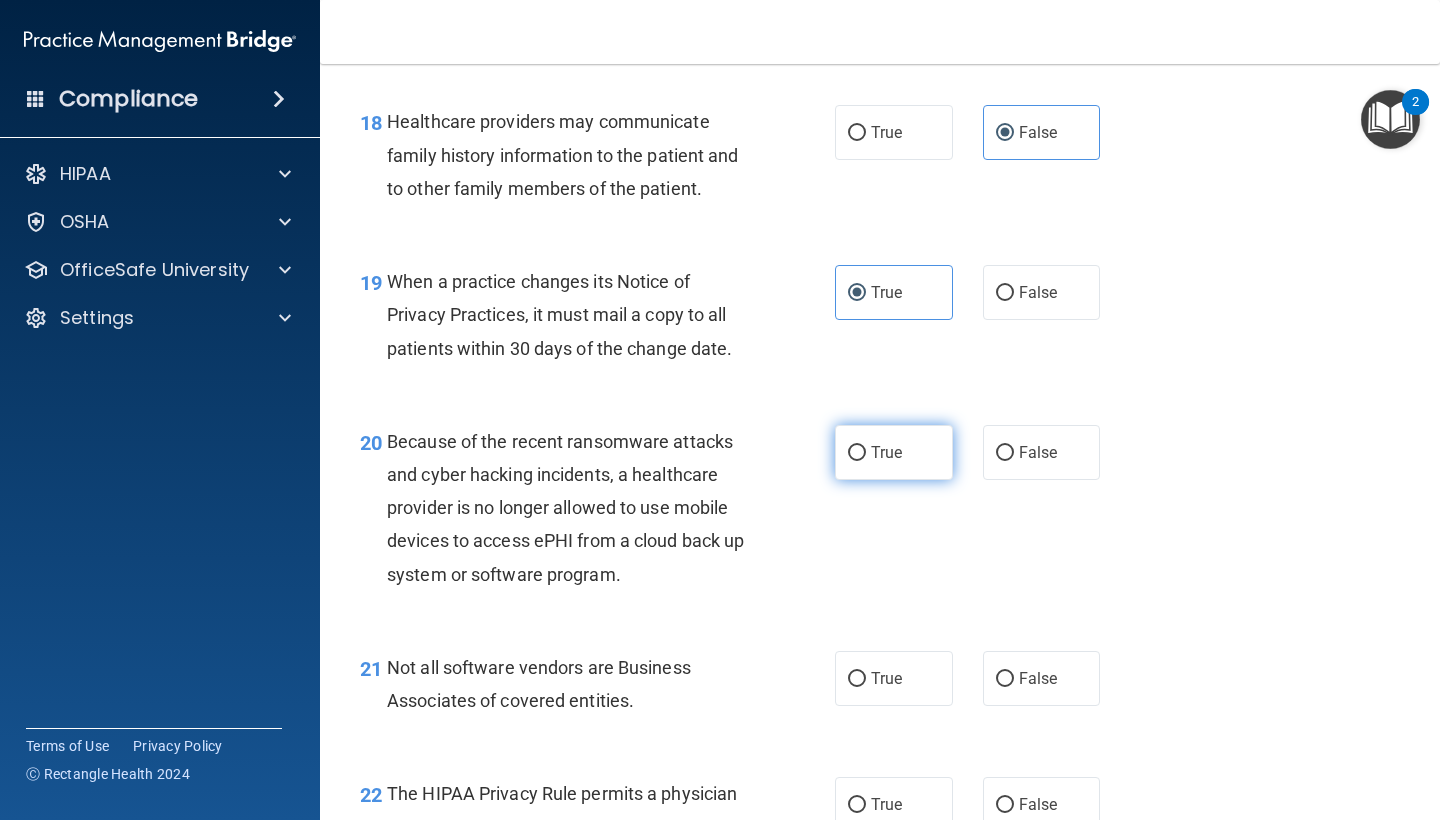 click on "True" at bounding box center (894, 452) 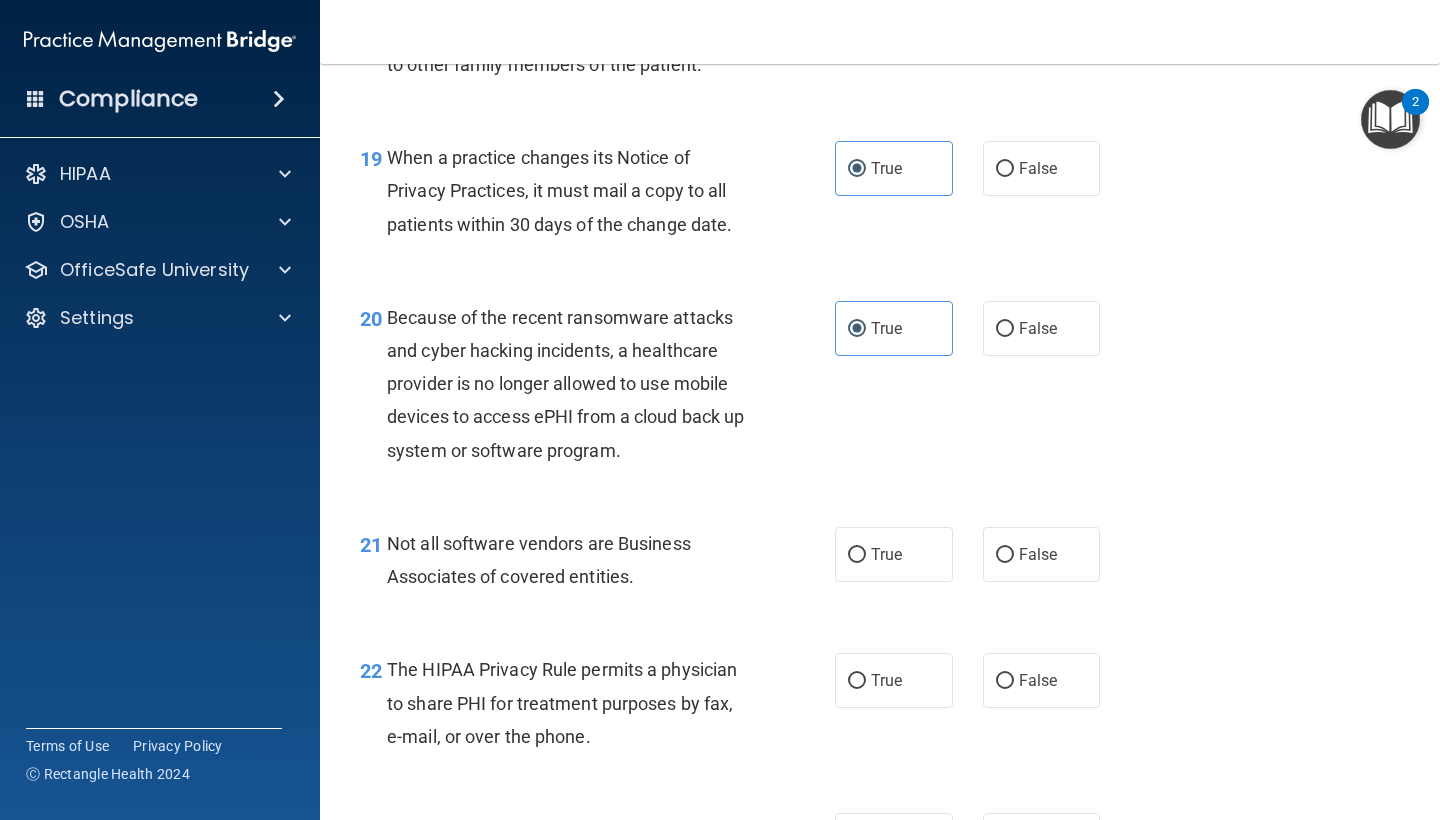 scroll, scrollTop: 3490, scrollLeft: 0, axis: vertical 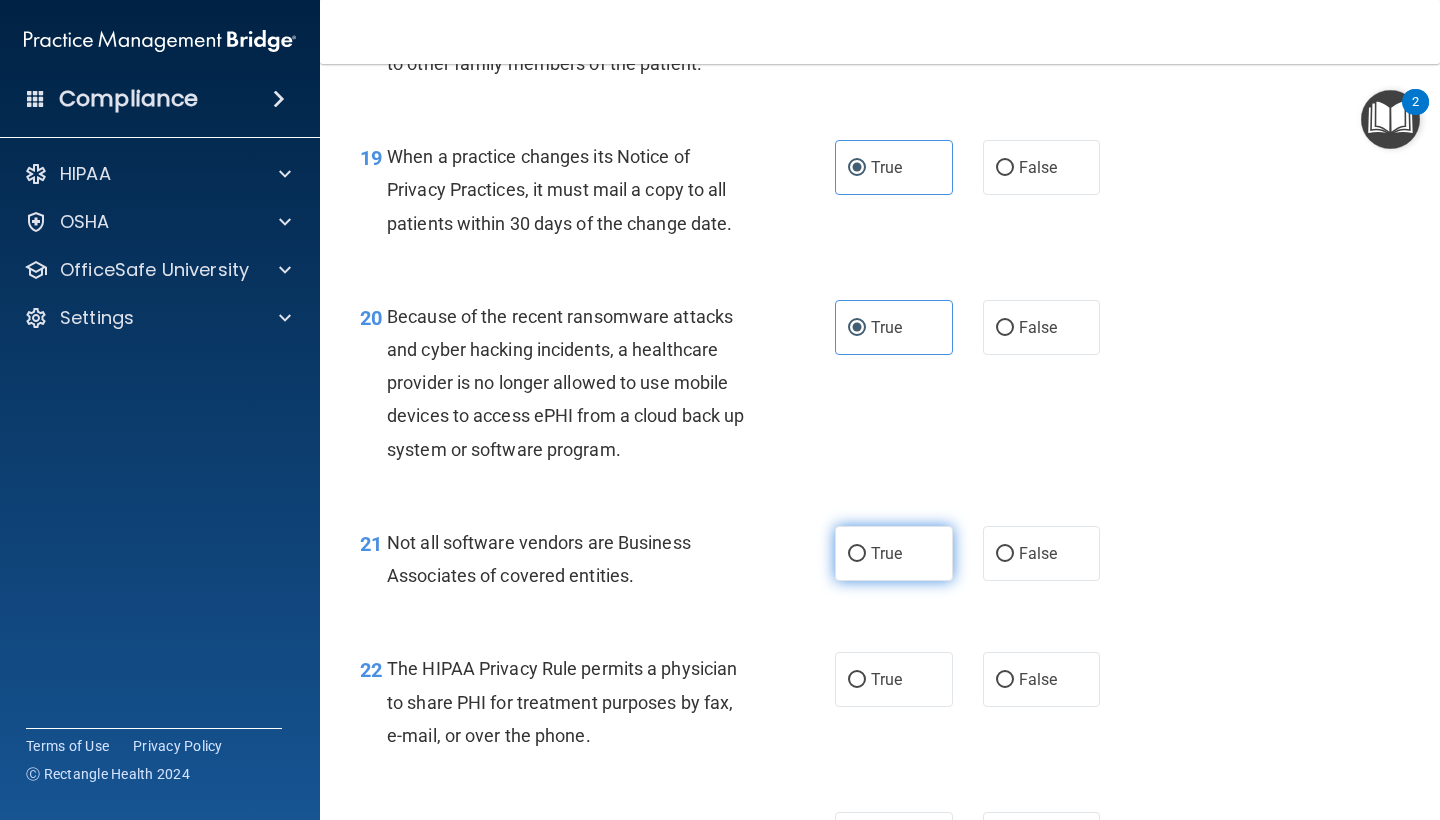 click on "True" at bounding box center (894, 553) 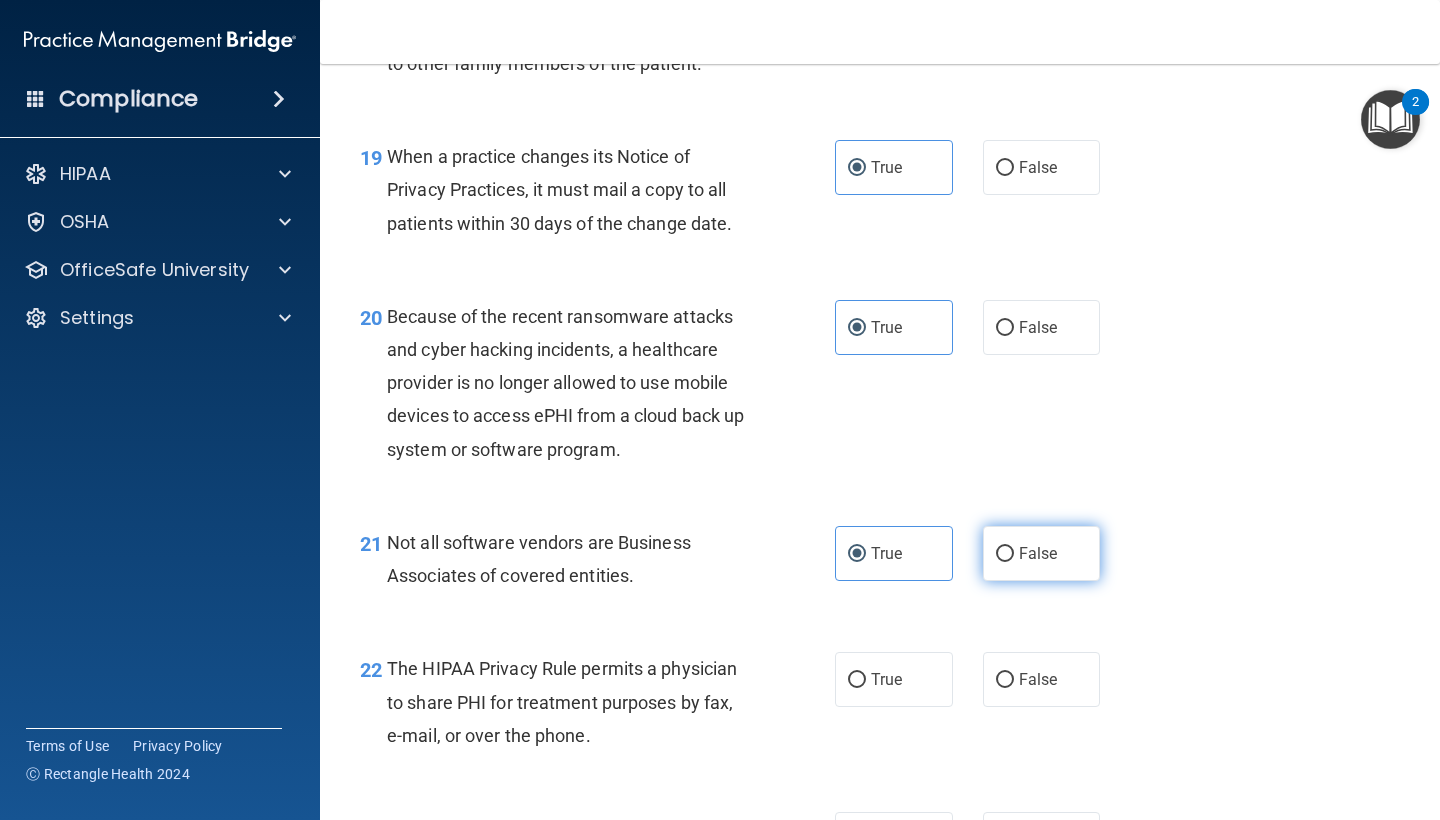 click on "False" at bounding box center [1042, 553] 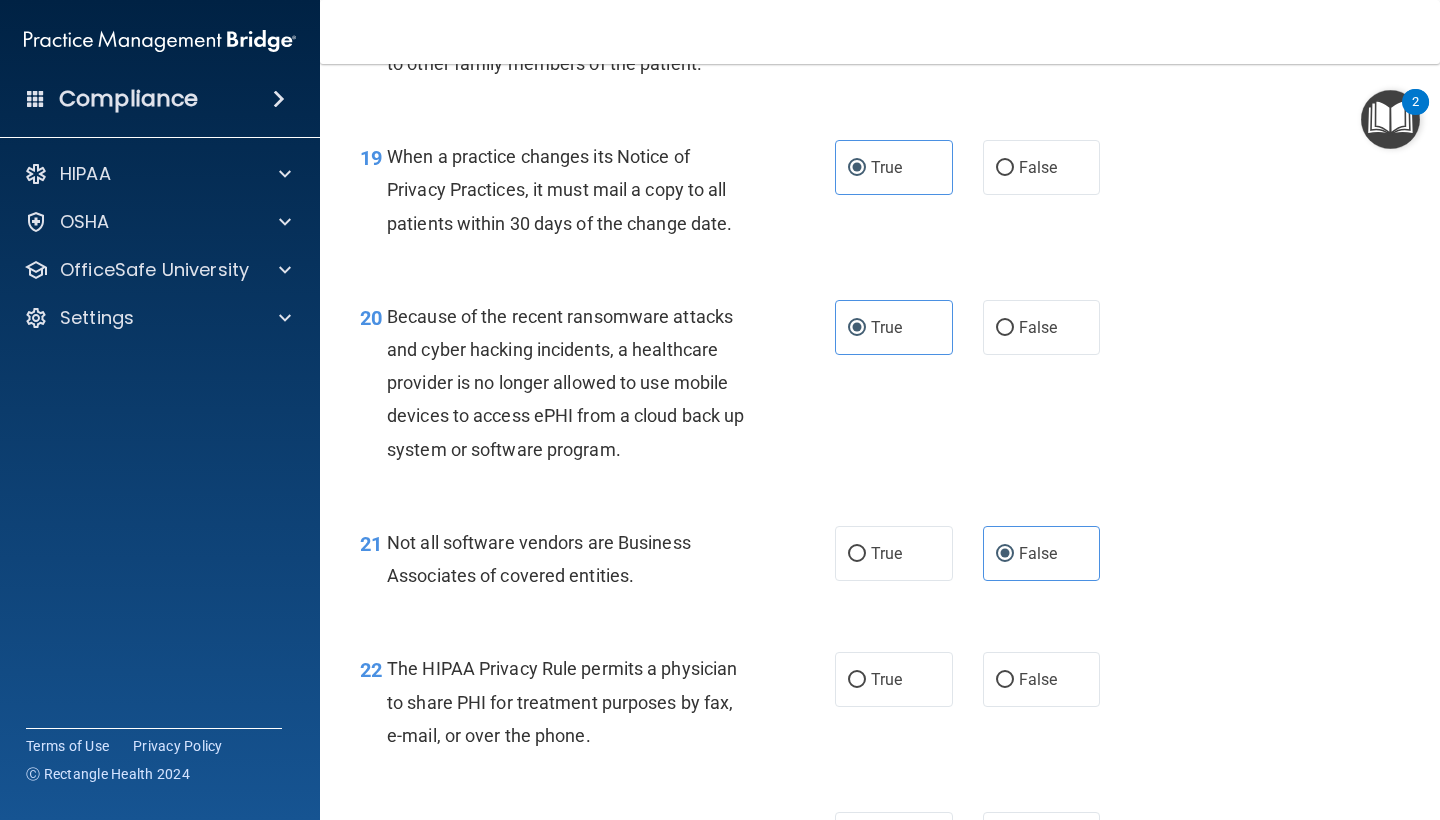 scroll, scrollTop: 3504, scrollLeft: 0, axis: vertical 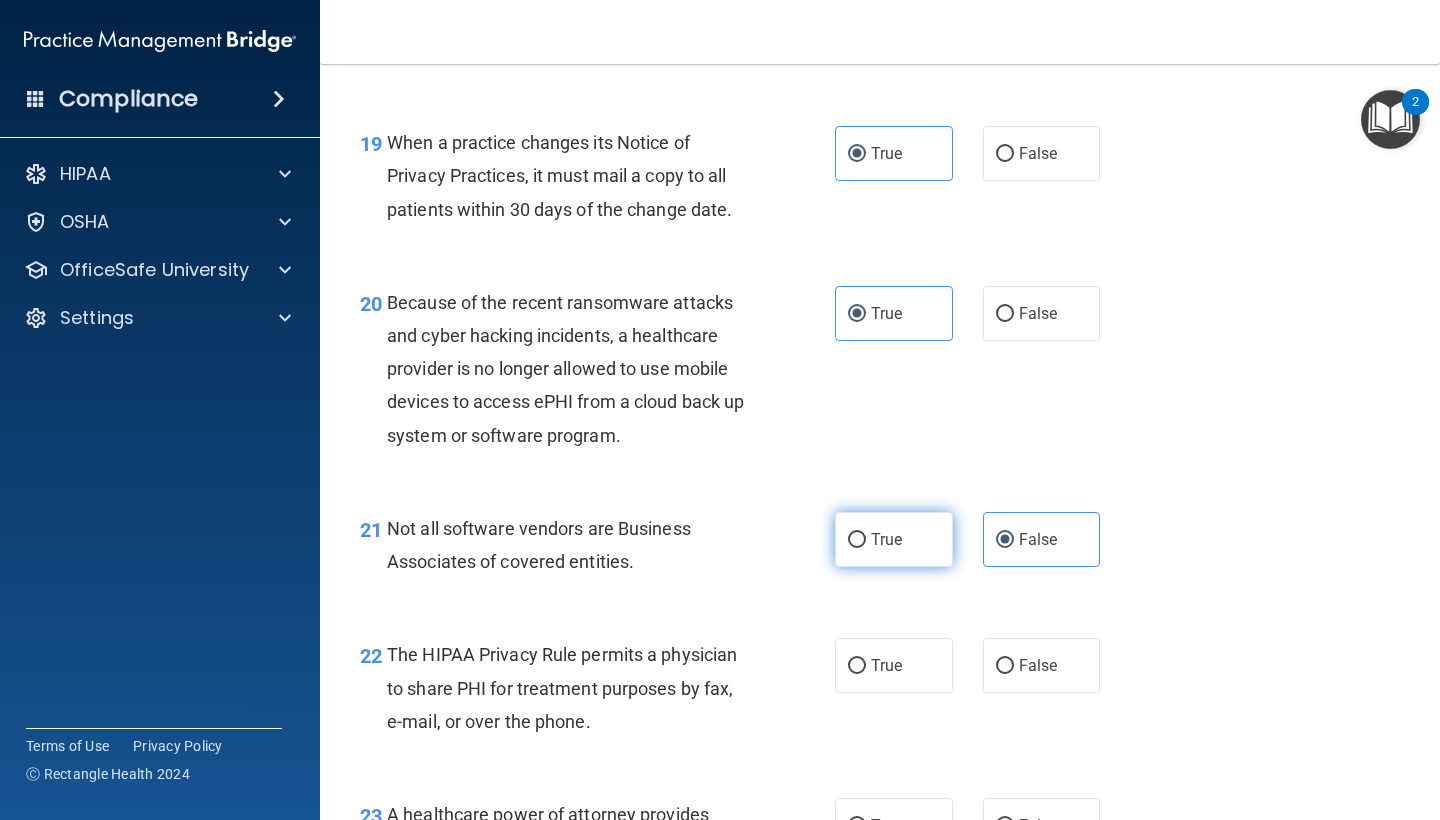 click on "True" at bounding box center [894, 539] 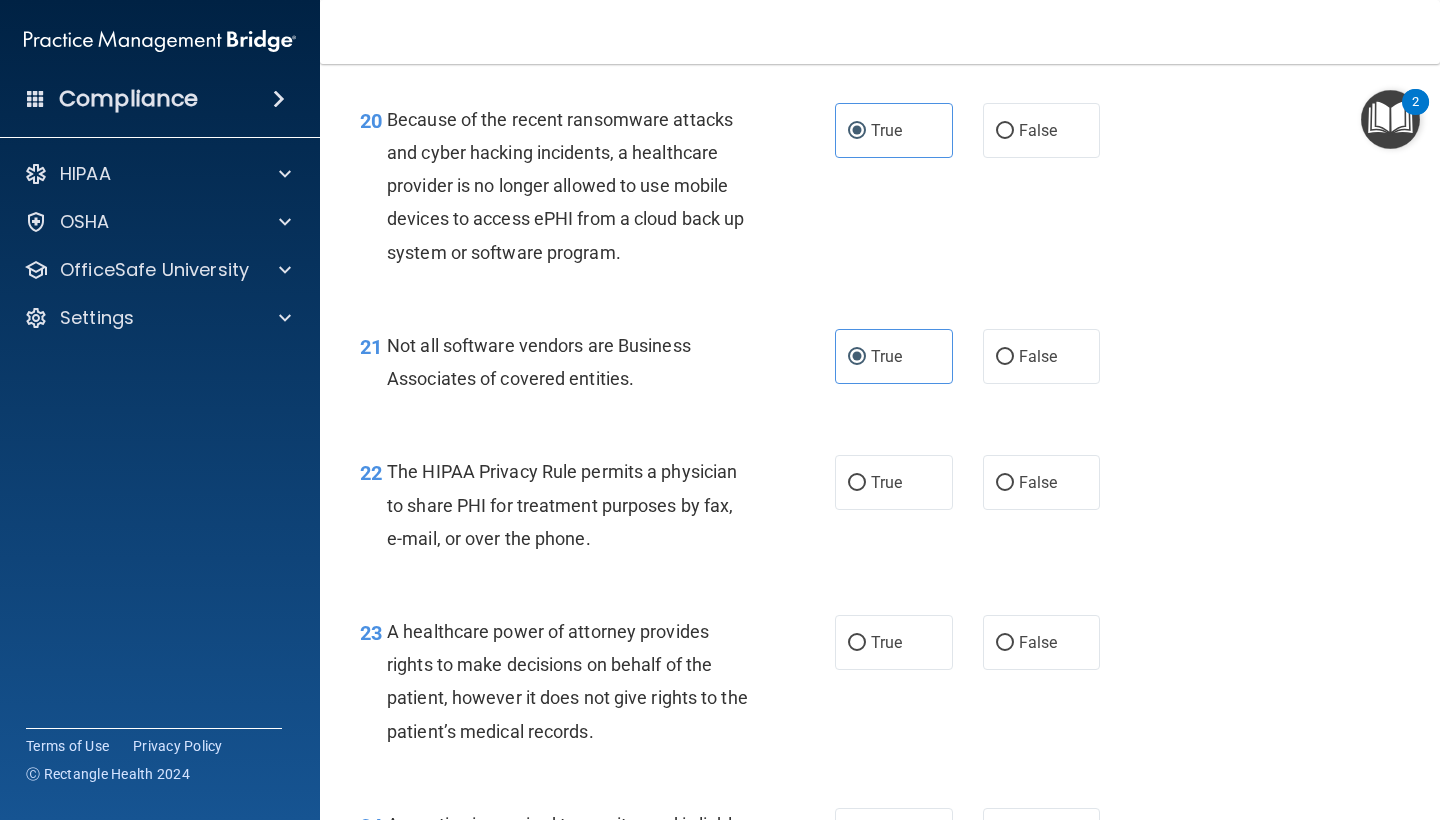 scroll, scrollTop: 3695, scrollLeft: 0, axis: vertical 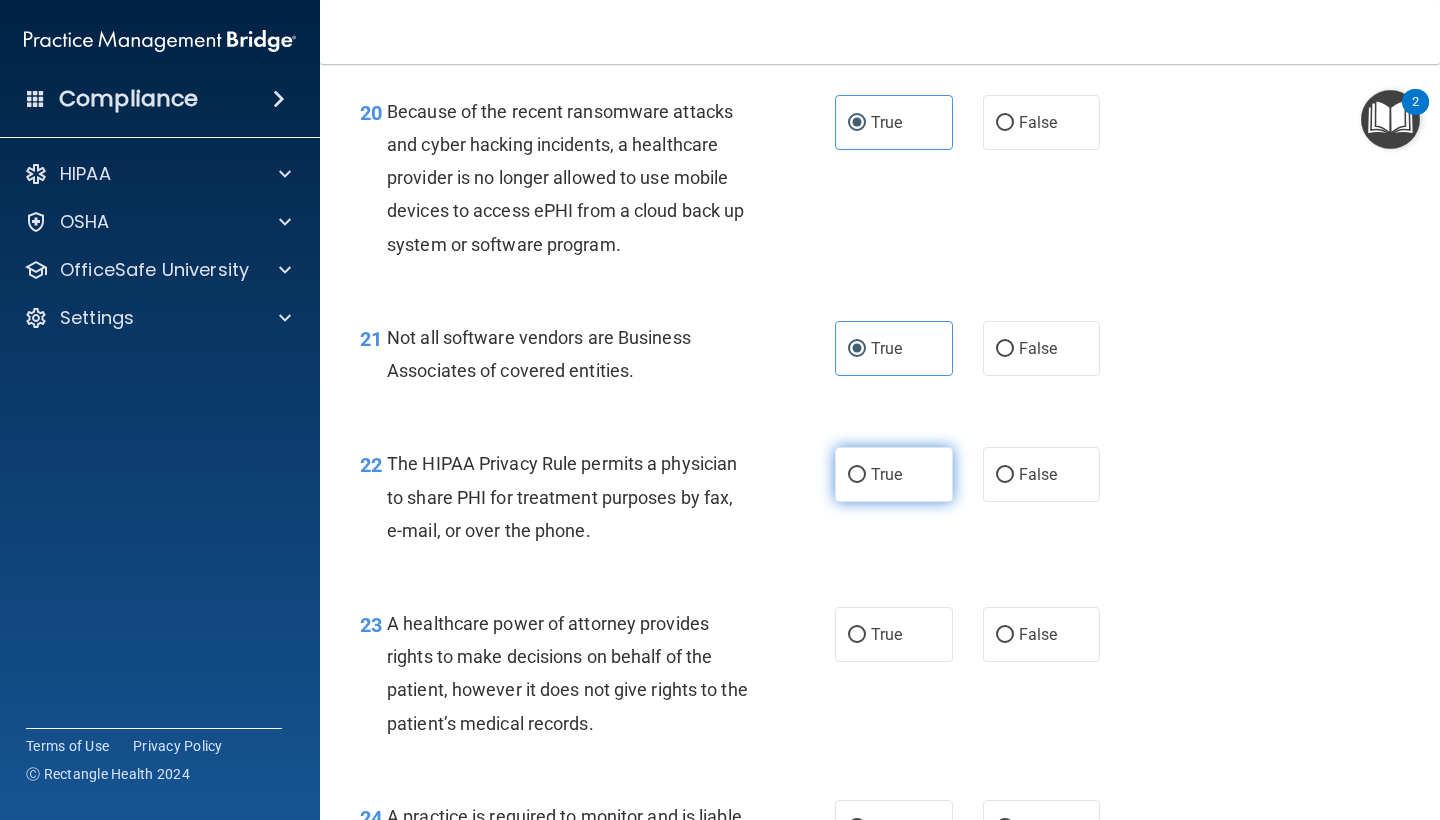 click on "True" at bounding box center (894, 474) 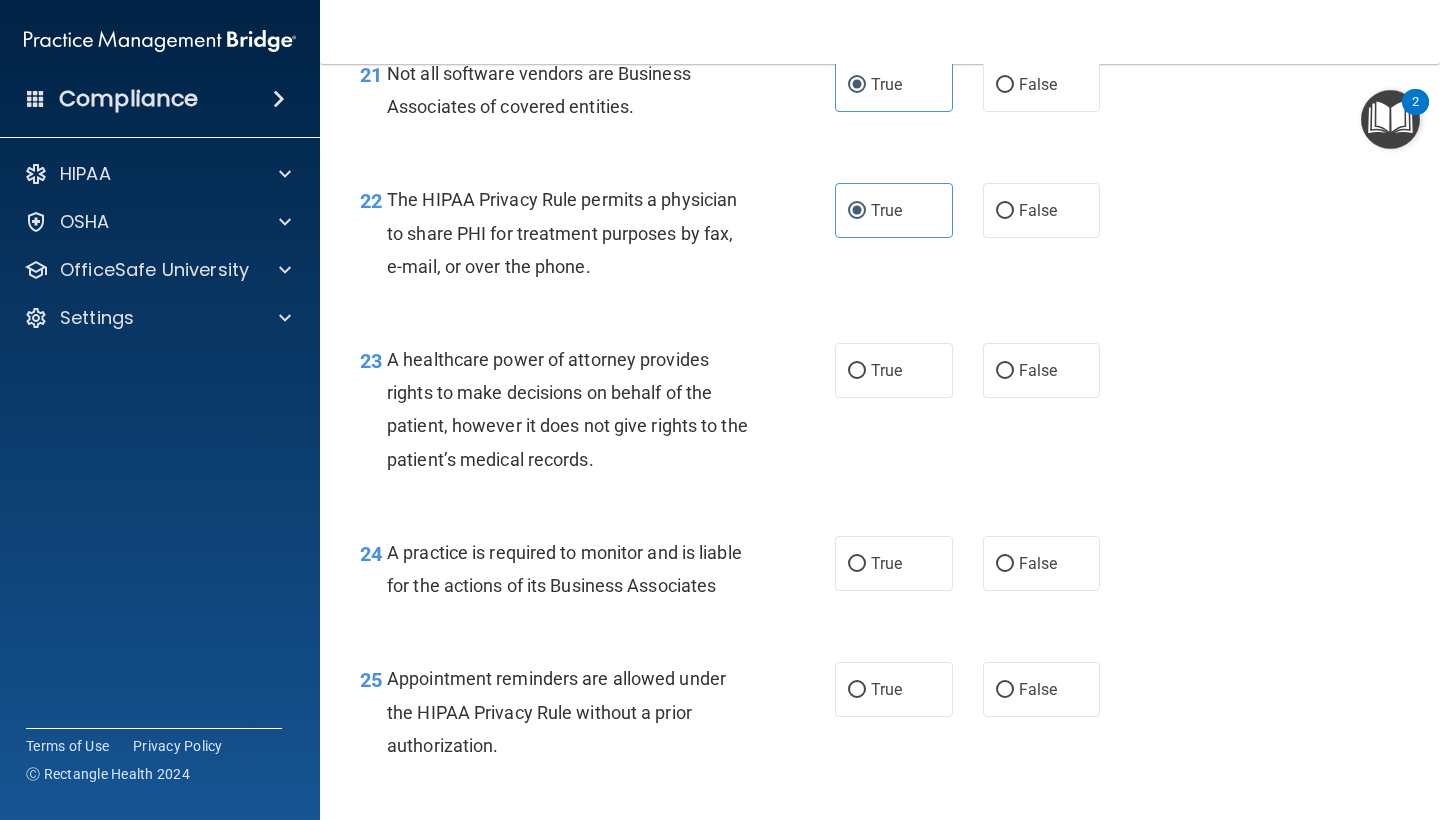 scroll, scrollTop: 3965, scrollLeft: 0, axis: vertical 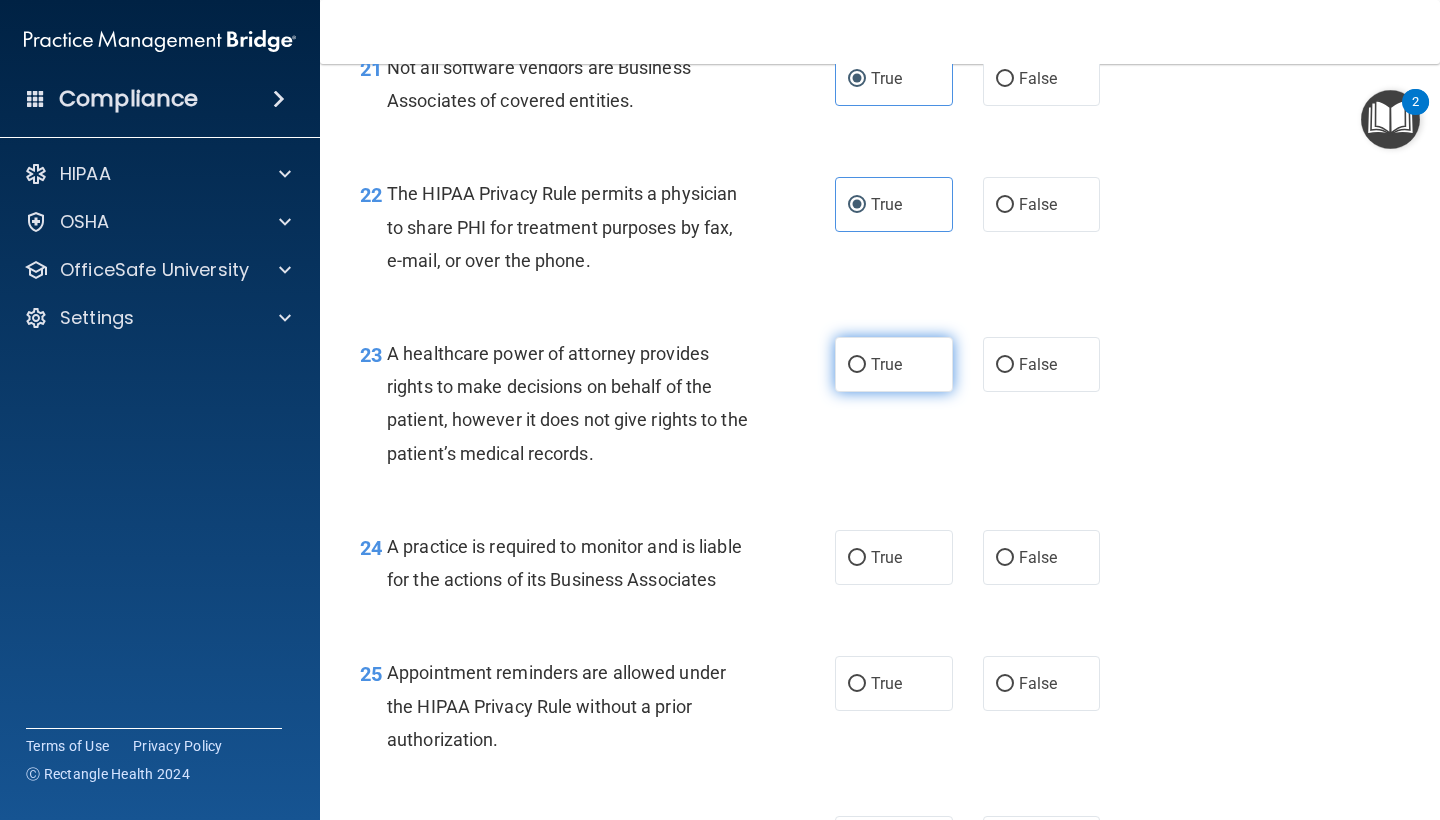 click on "True" at bounding box center [886, 364] 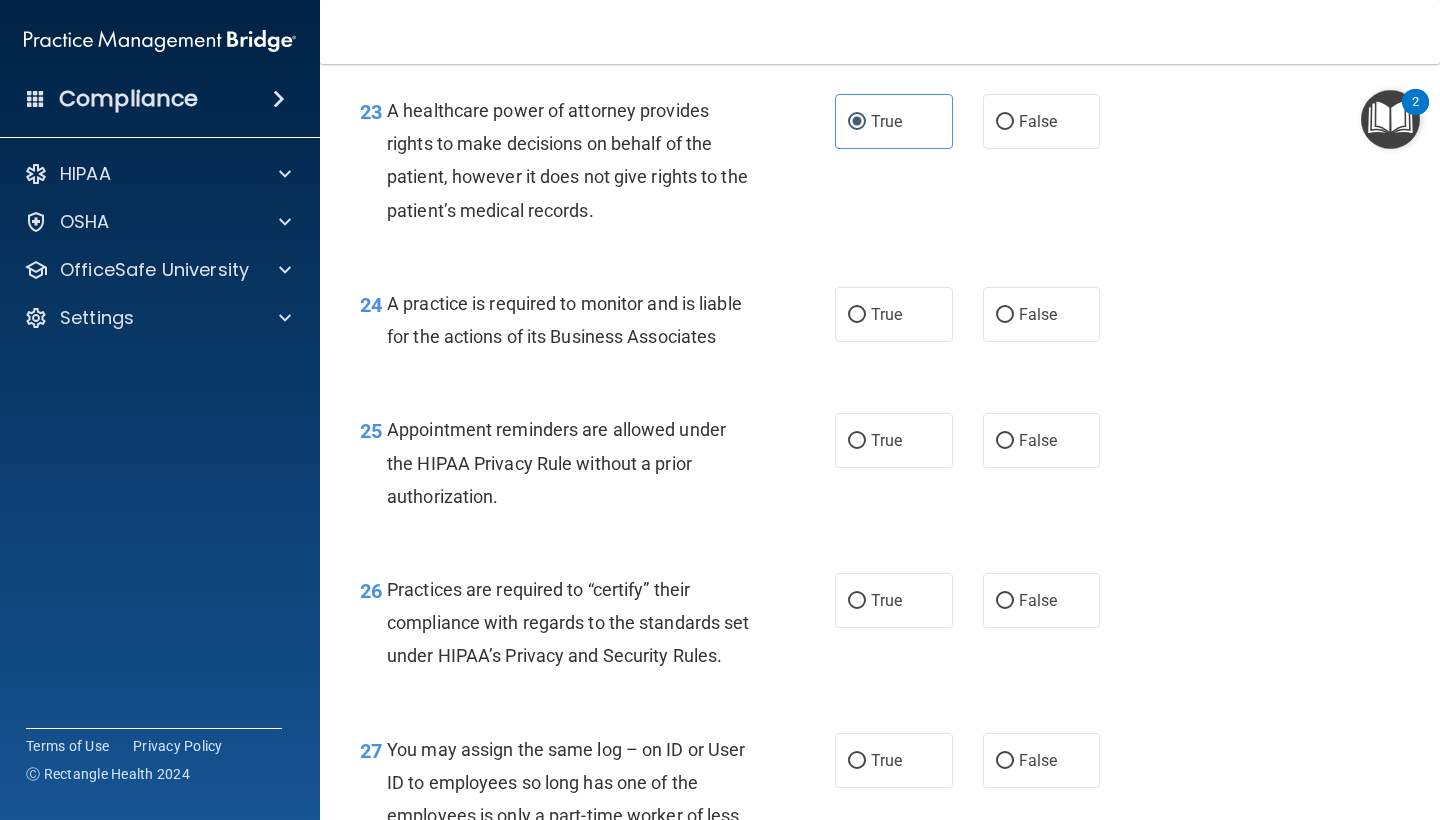 scroll, scrollTop: 4211, scrollLeft: 0, axis: vertical 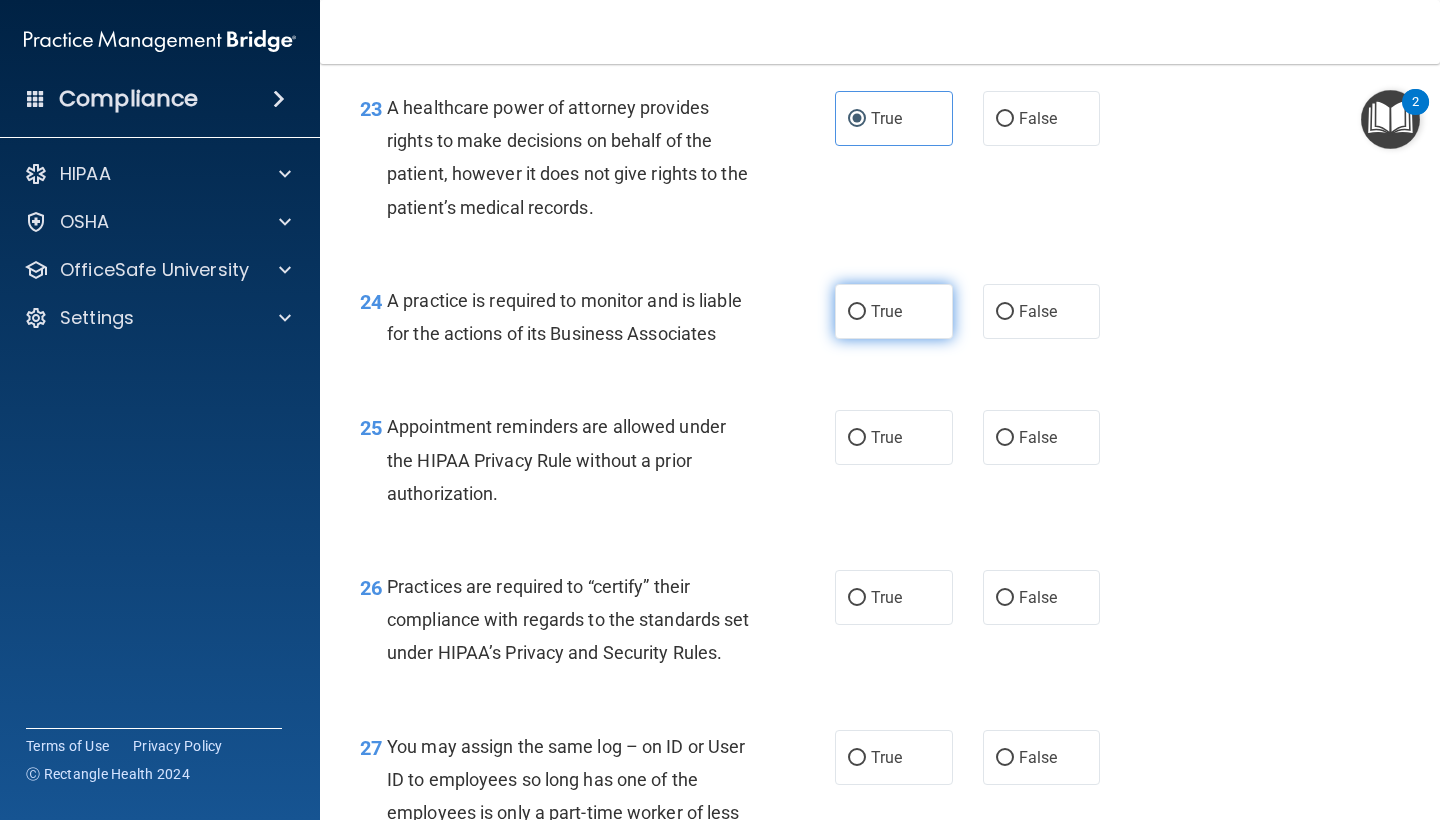 click on "True" at bounding box center [894, 311] 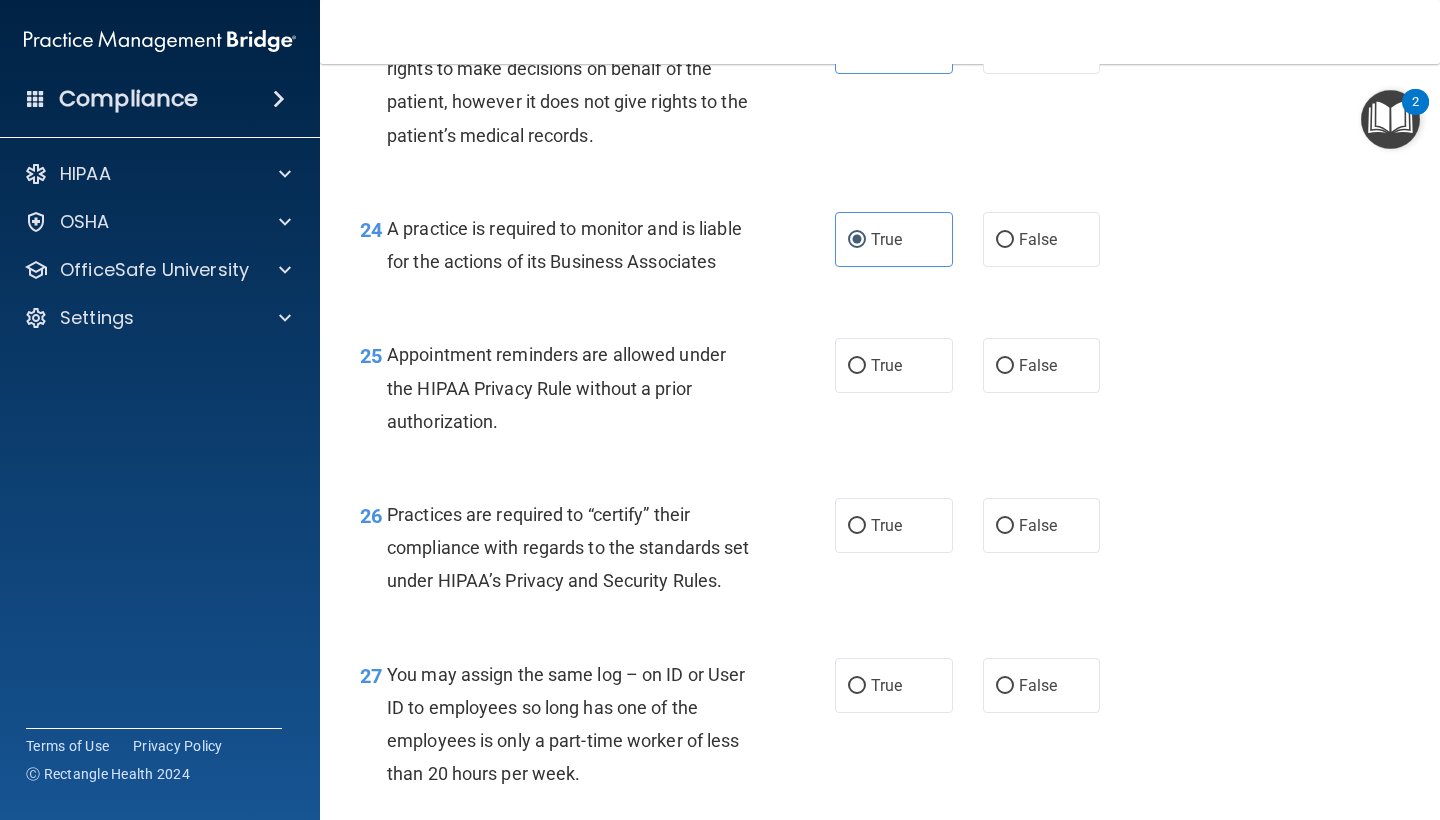 scroll, scrollTop: 4292, scrollLeft: 0, axis: vertical 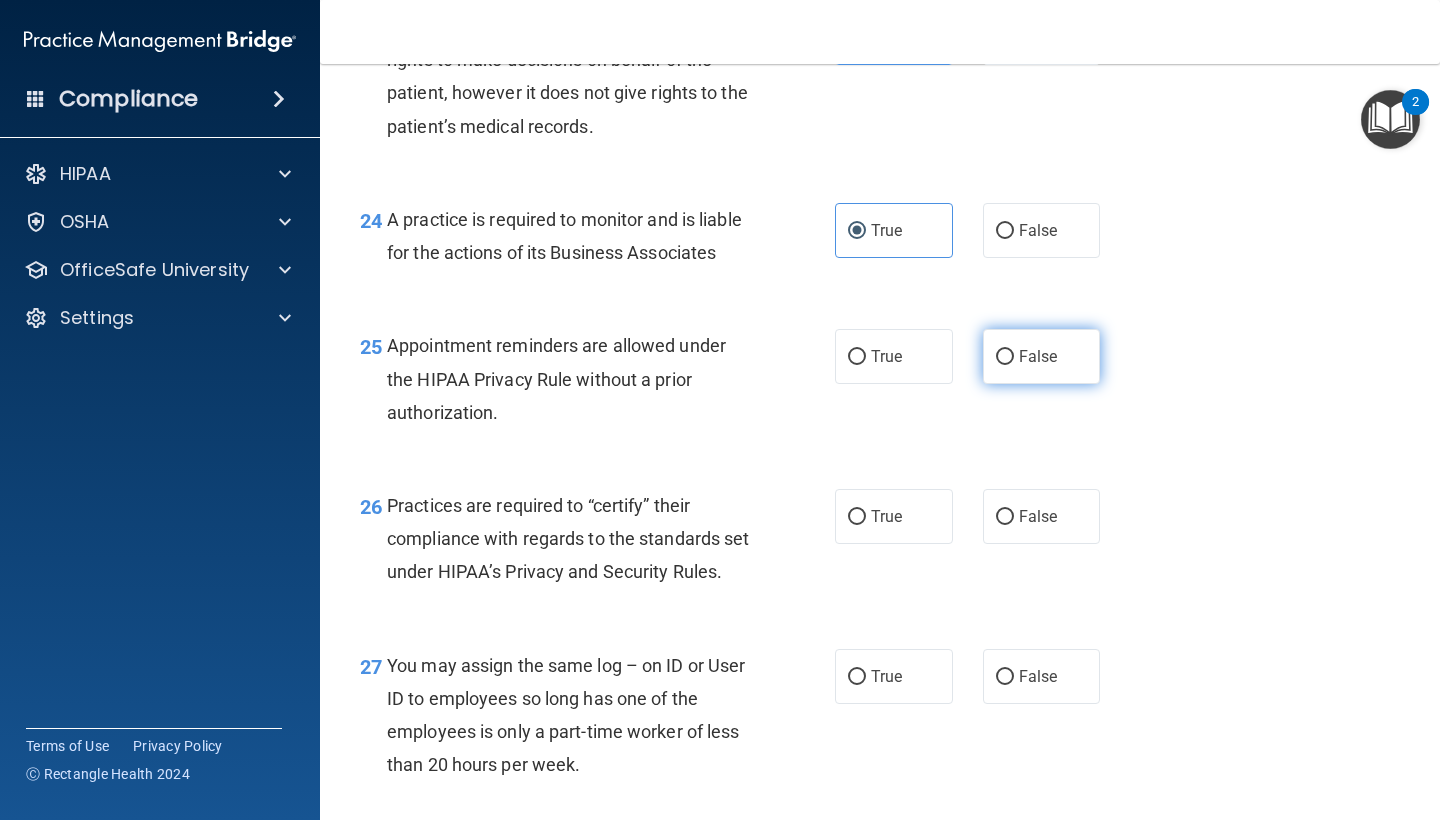 click on "False" at bounding box center (1038, 356) 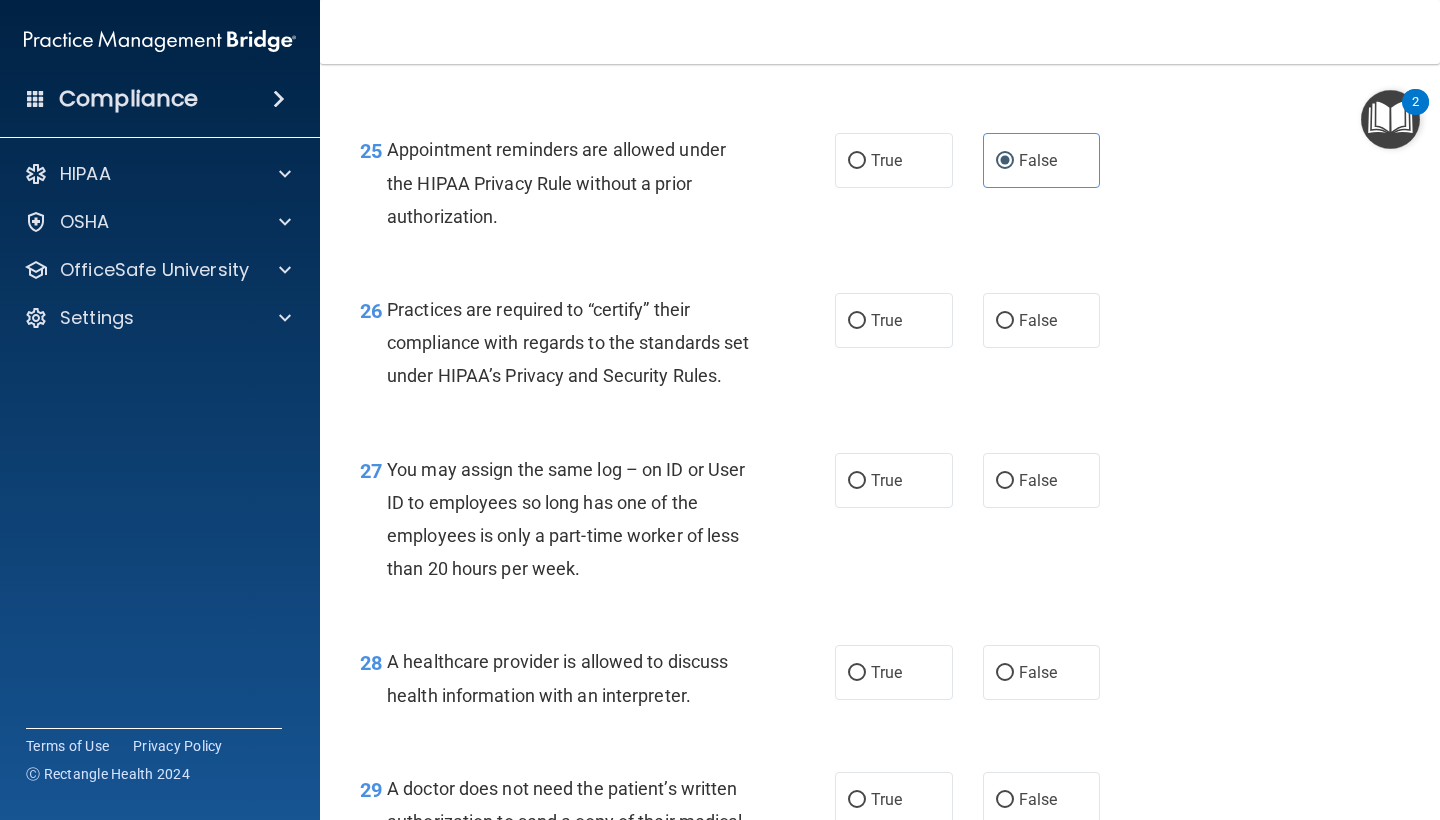 scroll, scrollTop: 4490, scrollLeft: 0, axis: vertical 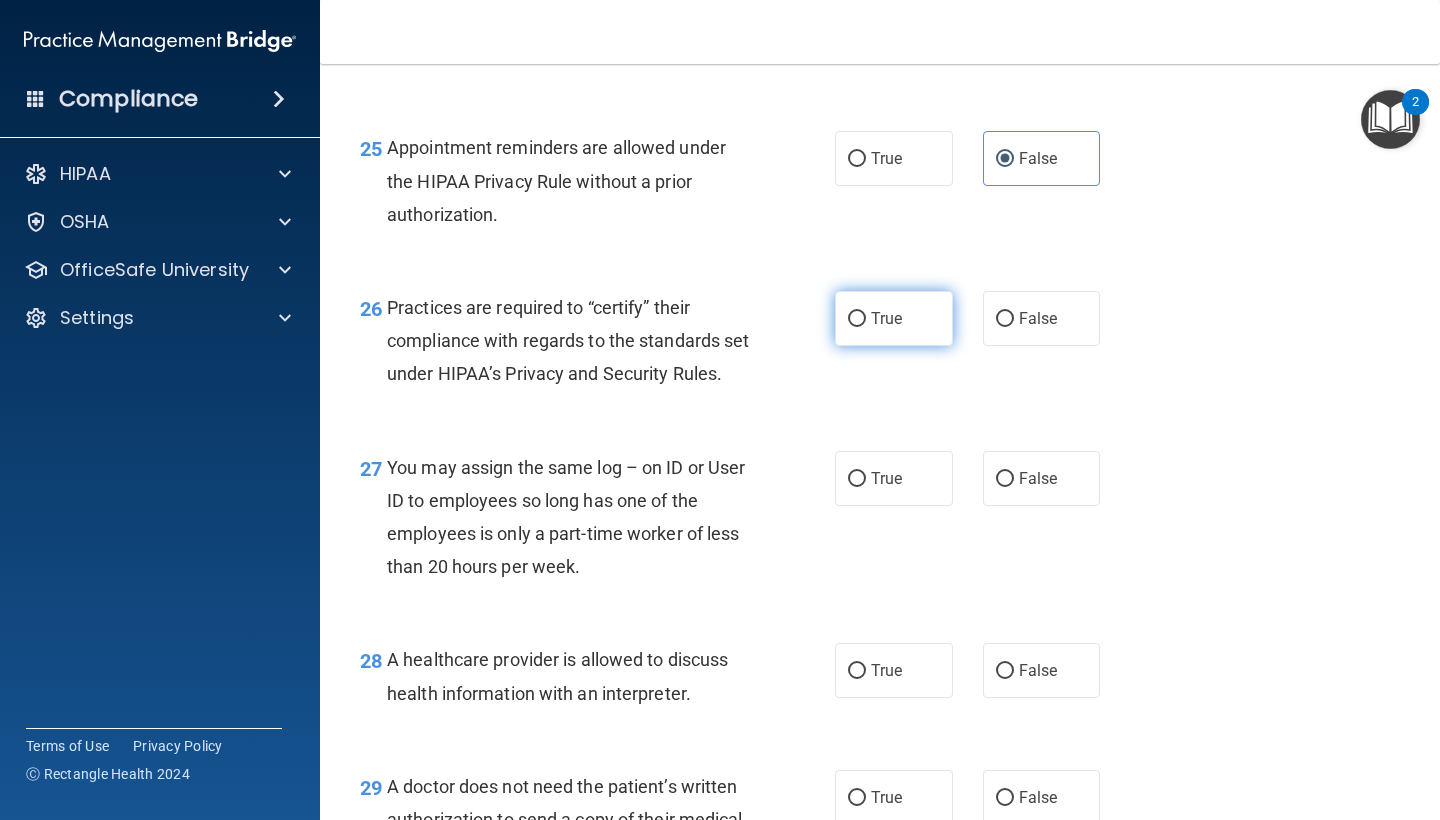 click on "True" at bounding box center (894, 318) 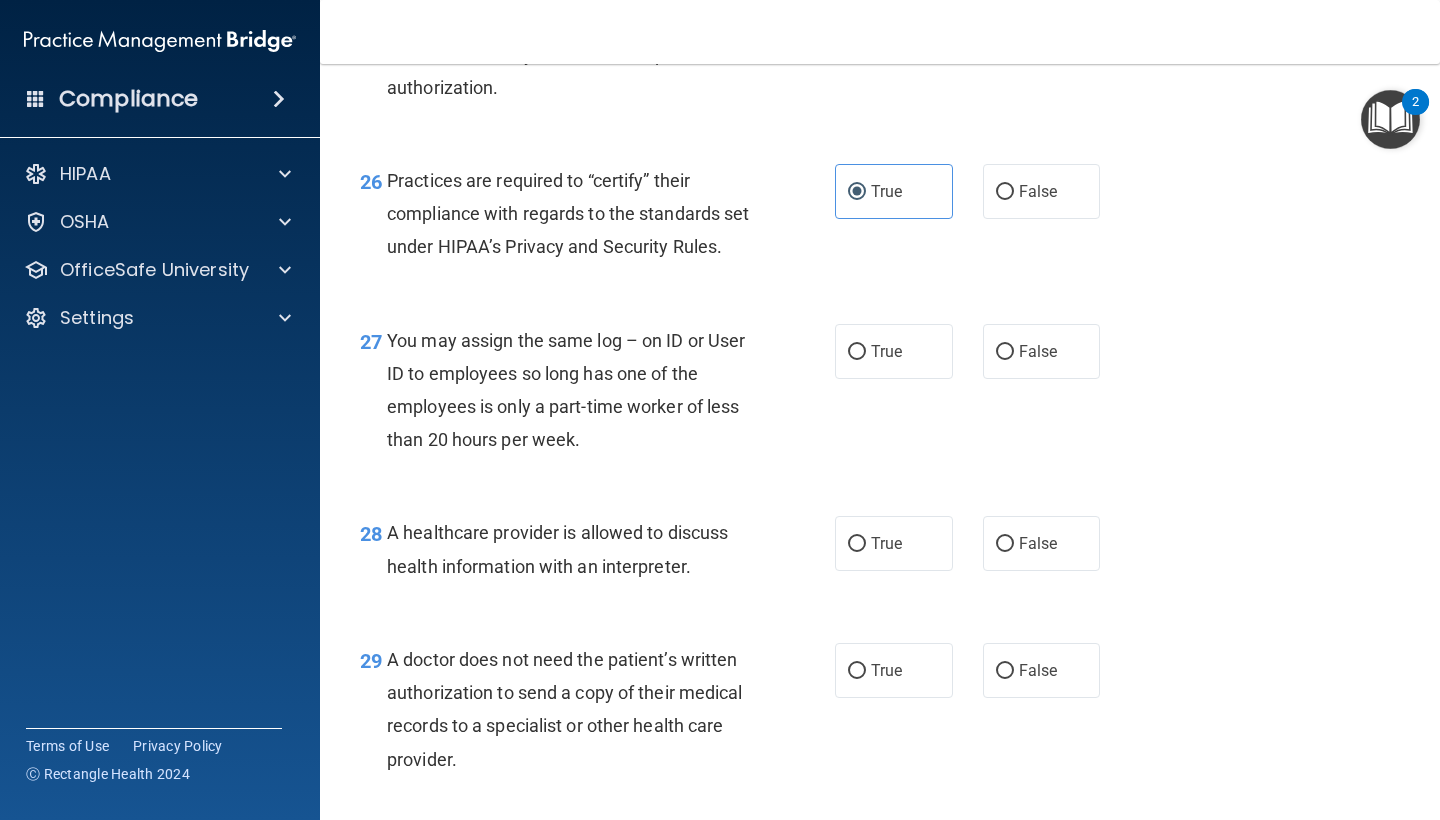 scroll, scrollTop: 4621, scrollLeft: 0, axis: vertical 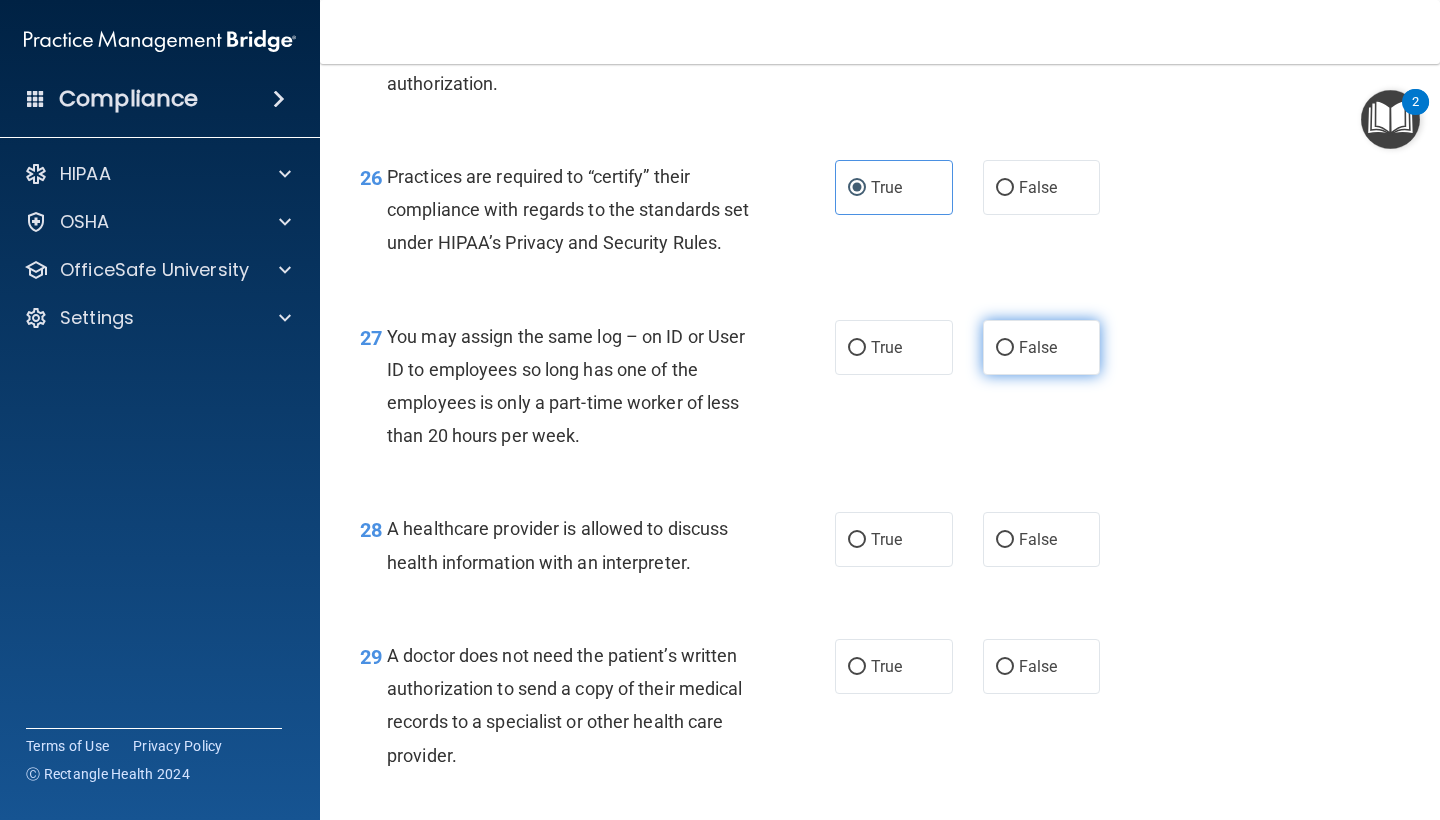 click on "False" at bounding box center [1038, 347] 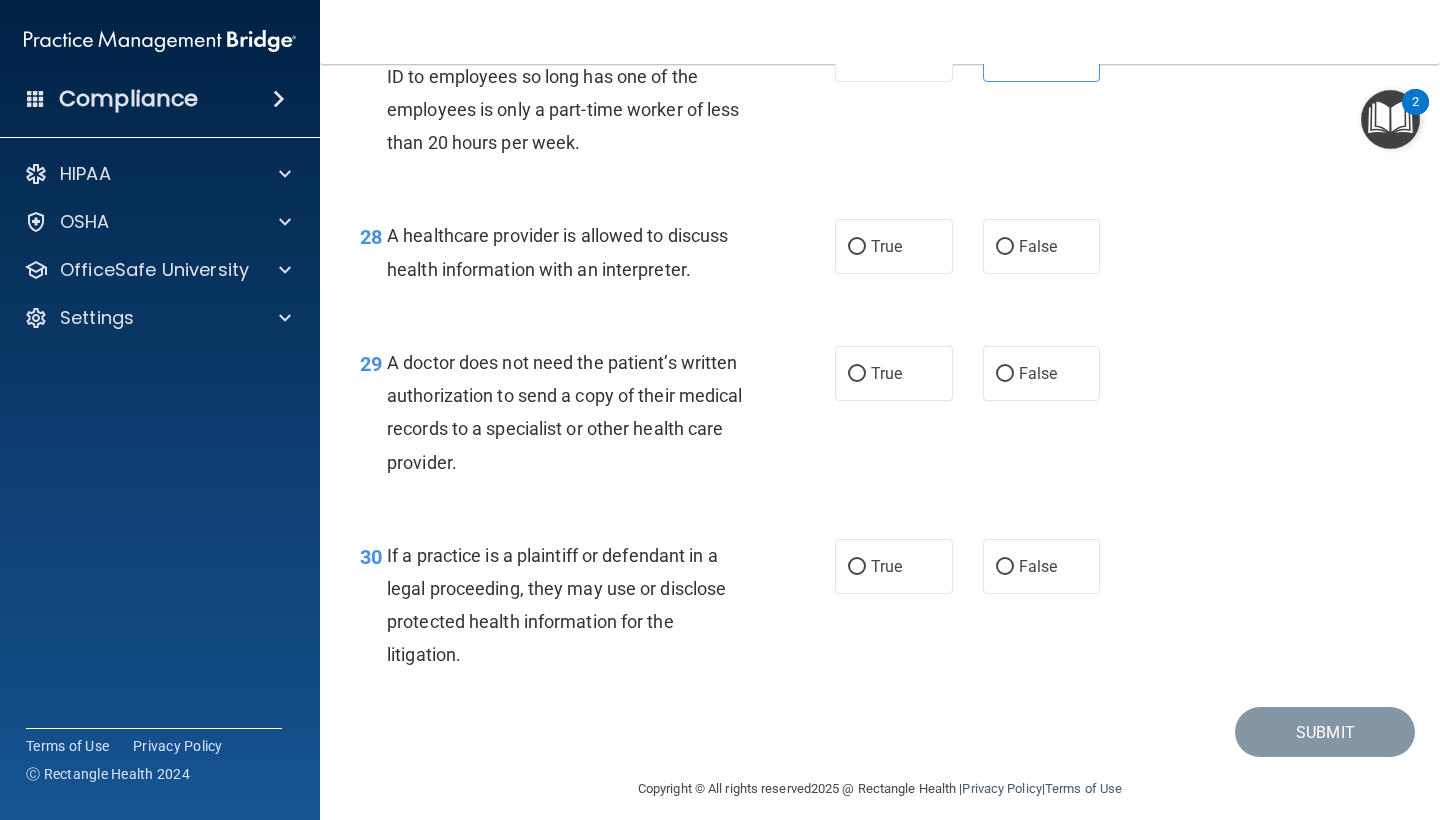 scroll, scrollTop: 4917, scrollLeft: 0, axis: vertical 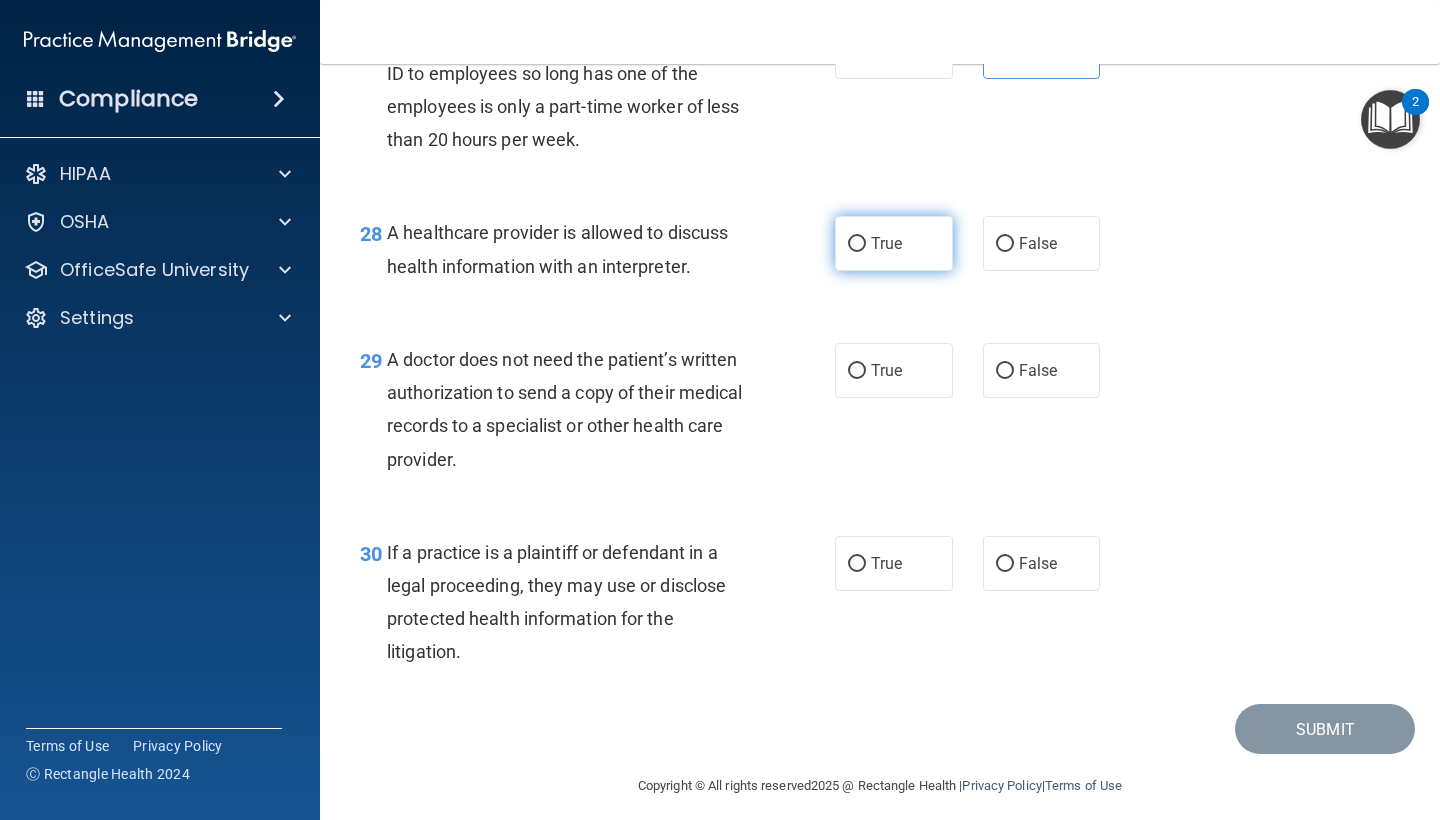 click on "True" at bounding box center [894, 243] 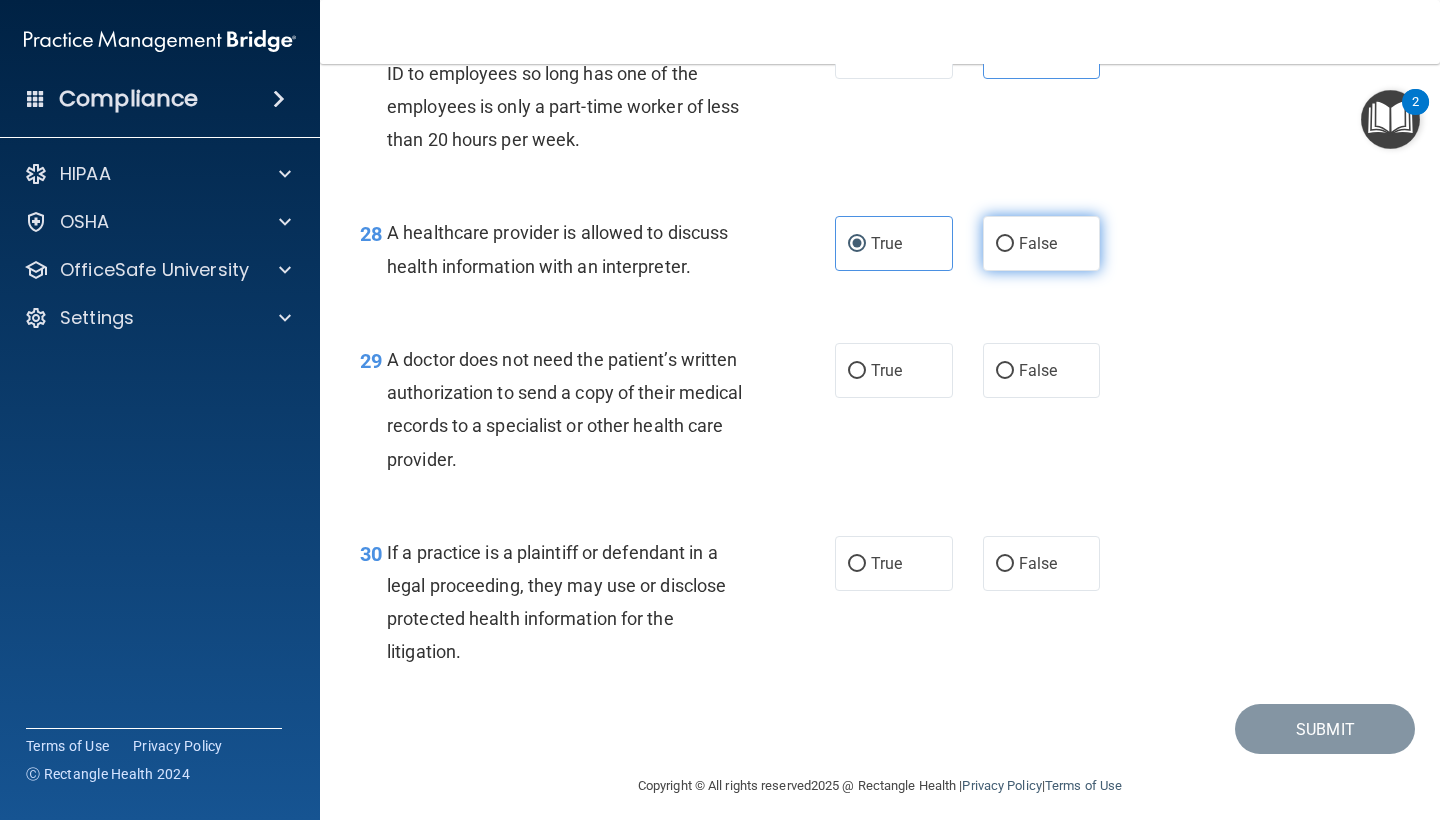 click on "False" at bounding box center [1042, 243] 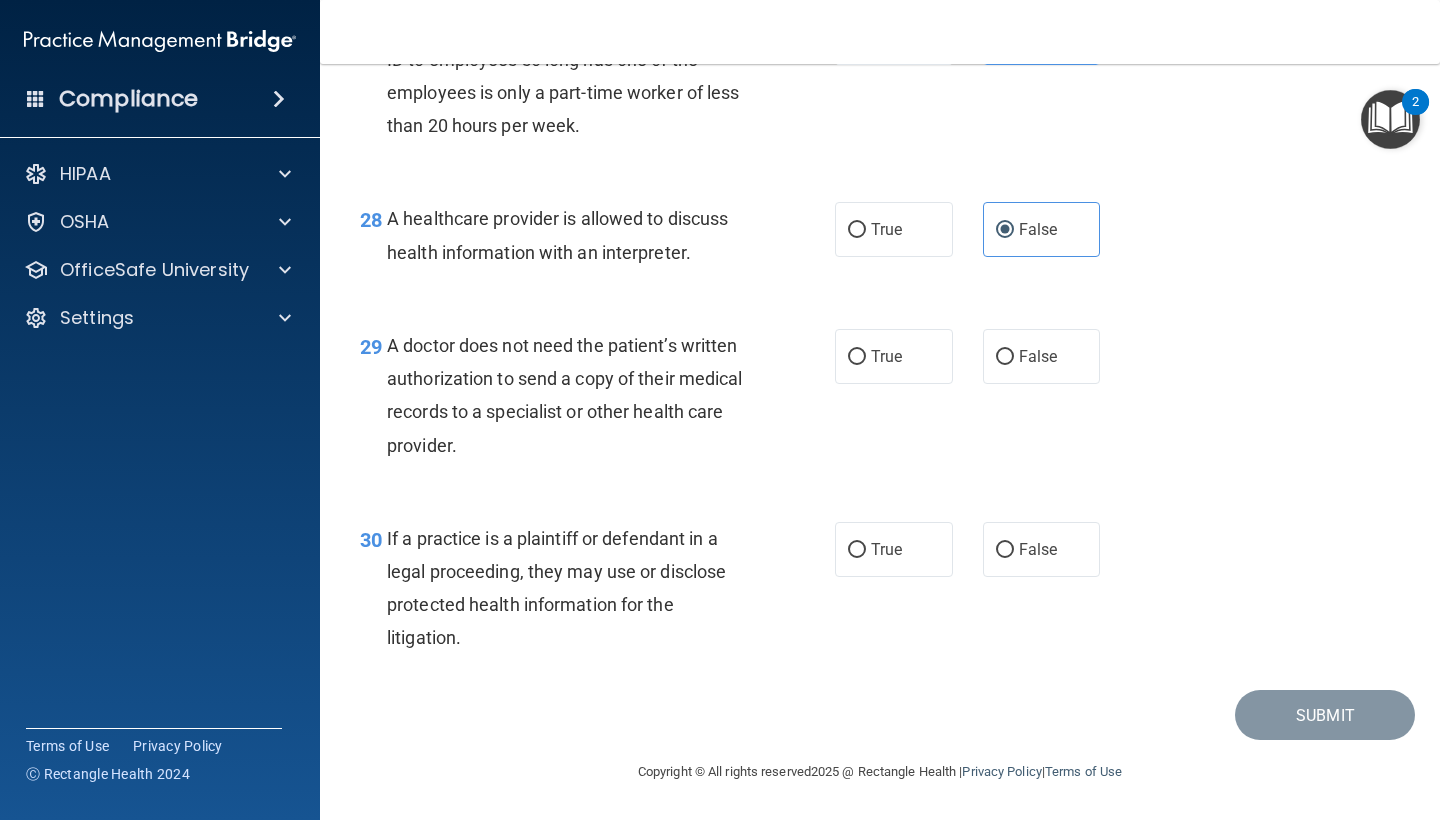 scroll, scrollTop: 4939, scrollLeft: 0, axis: vertical 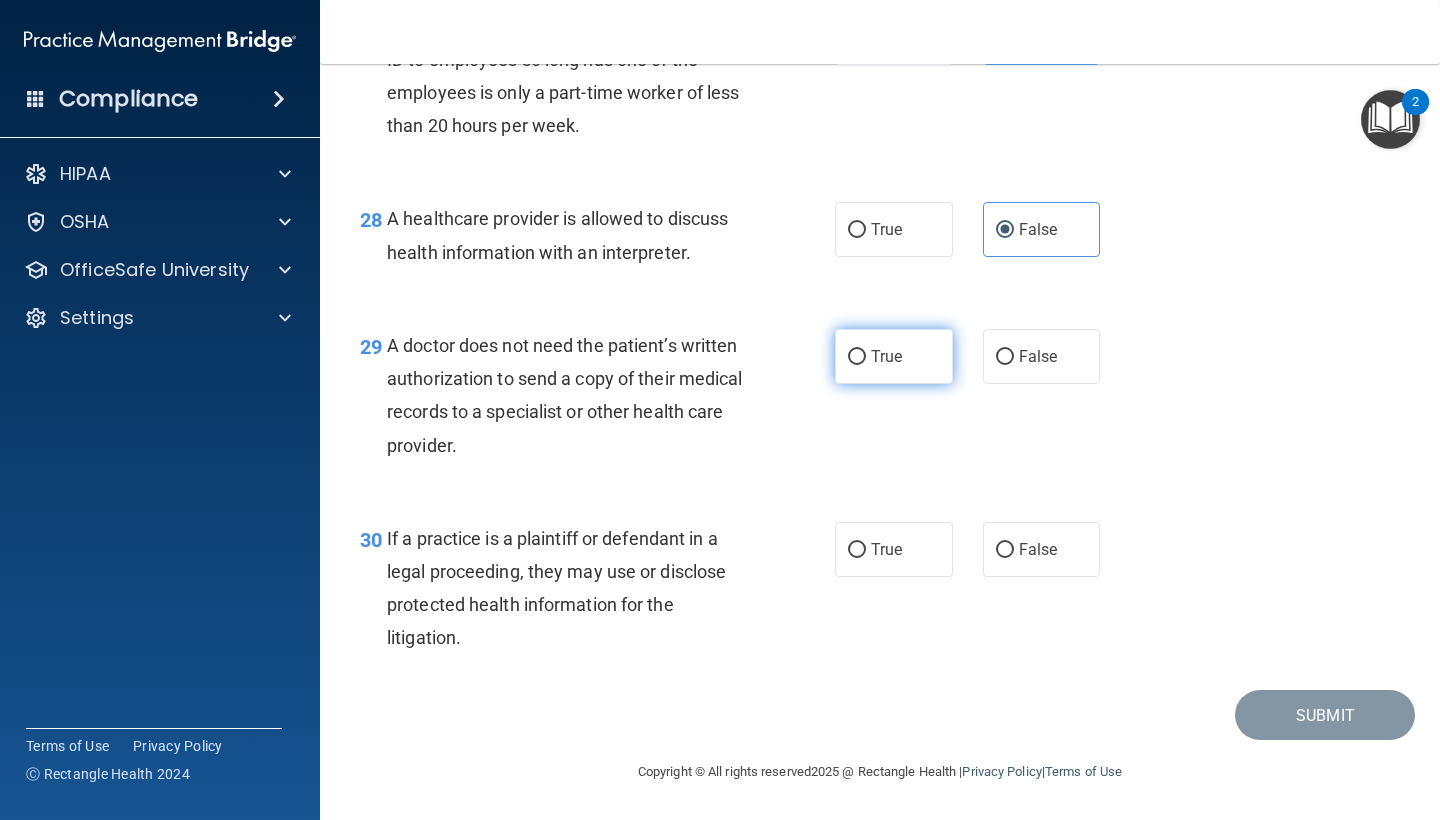 click on "True" at bounding box center (894, 356) 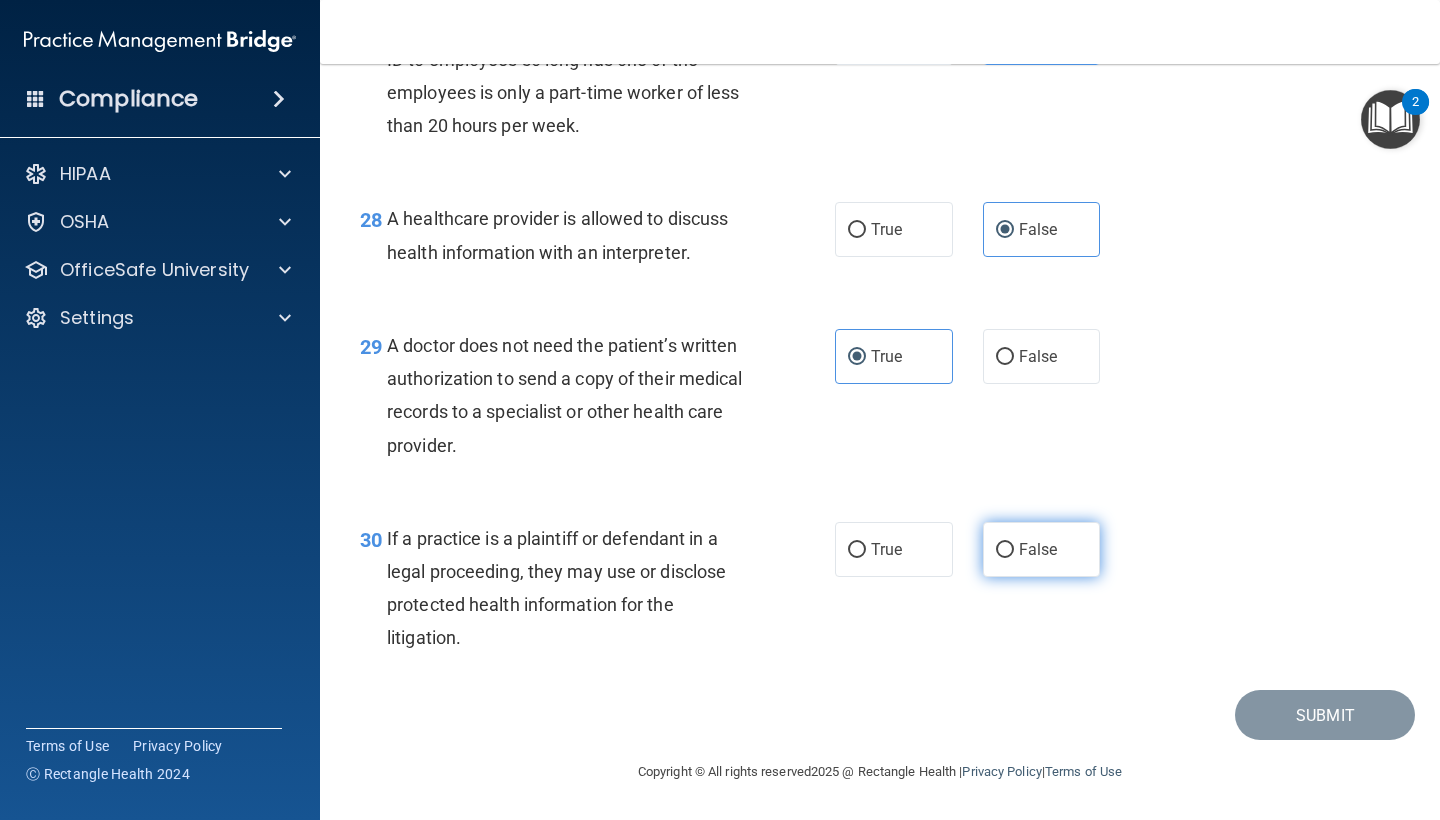 click on "False" at bounding box center [1042, 549] 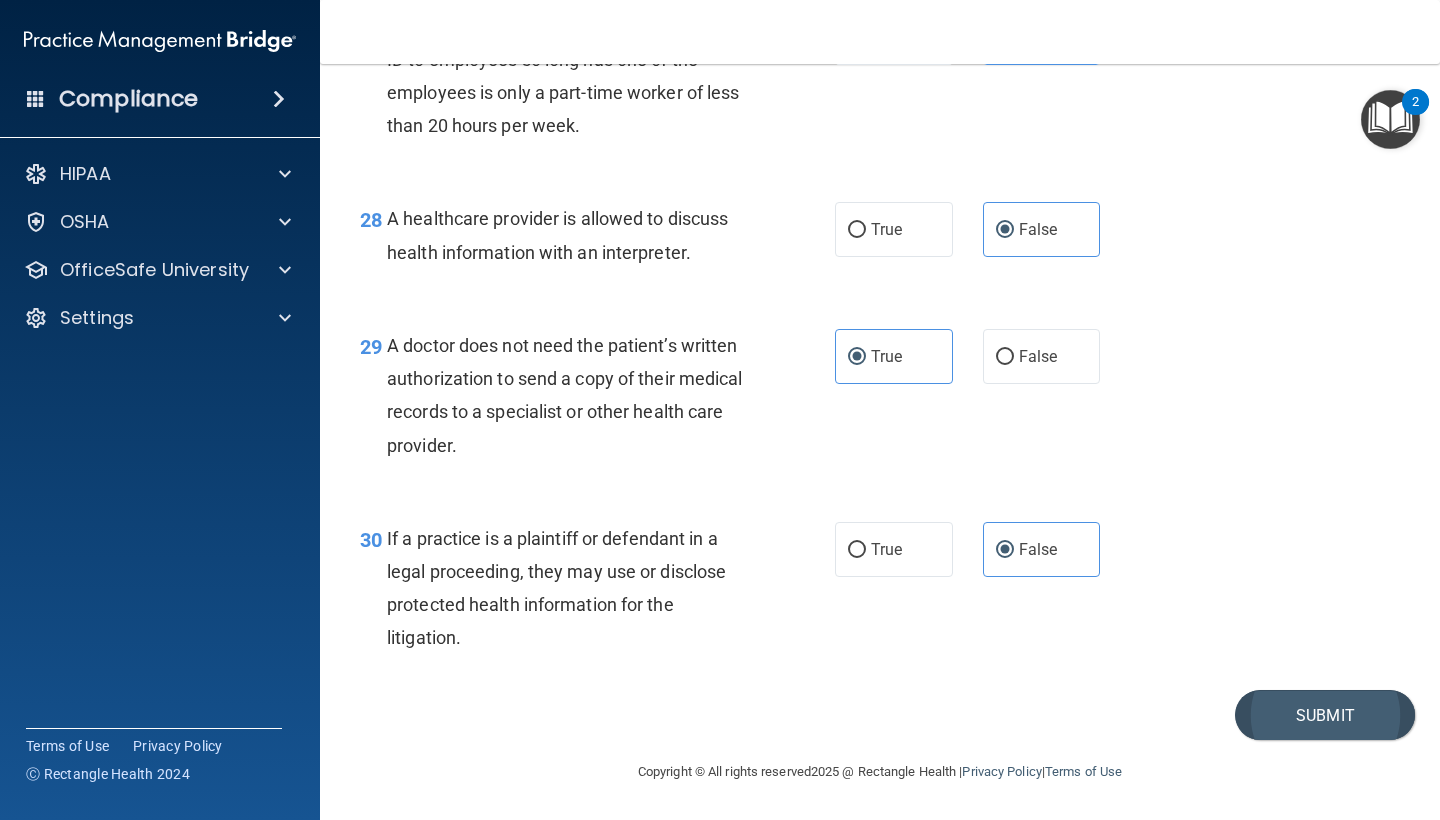click on "Submit" at bounding box center (1325, 715) 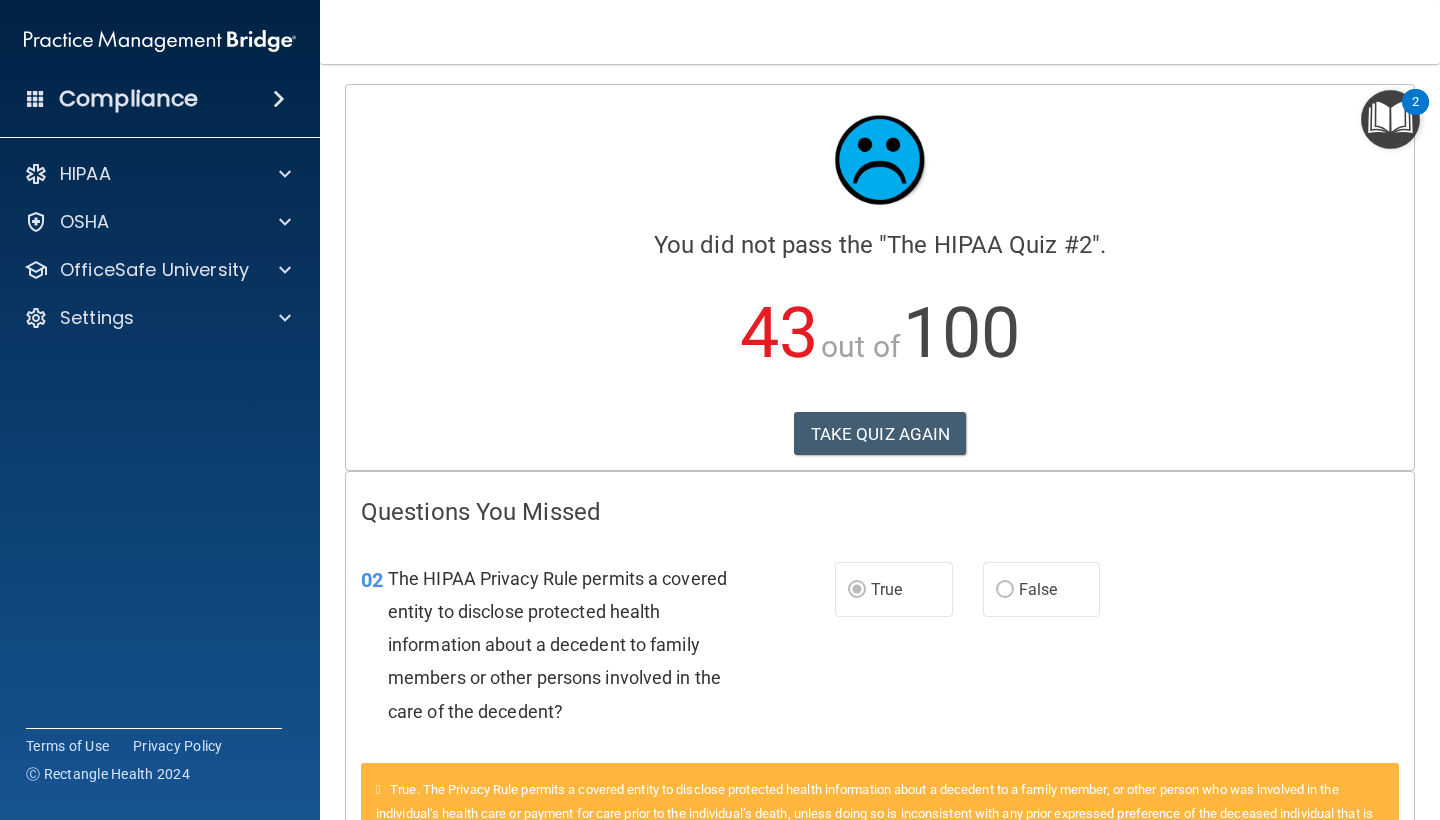 scroll, scrollTop: 0, scrollLeft: 0, axis: both 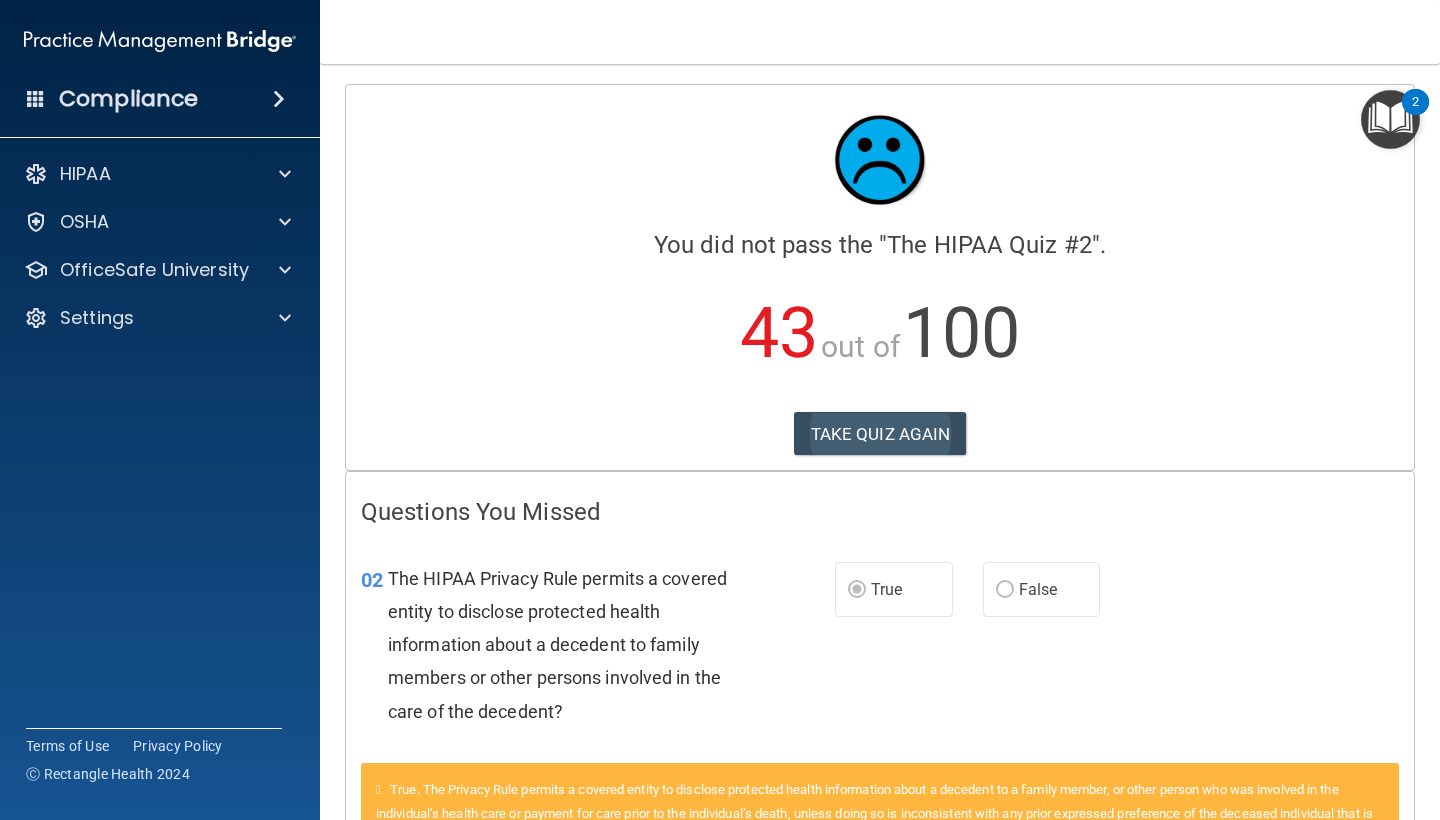 click on "TAKE QUIZ AGAIN" at bounding box center [880, 434] 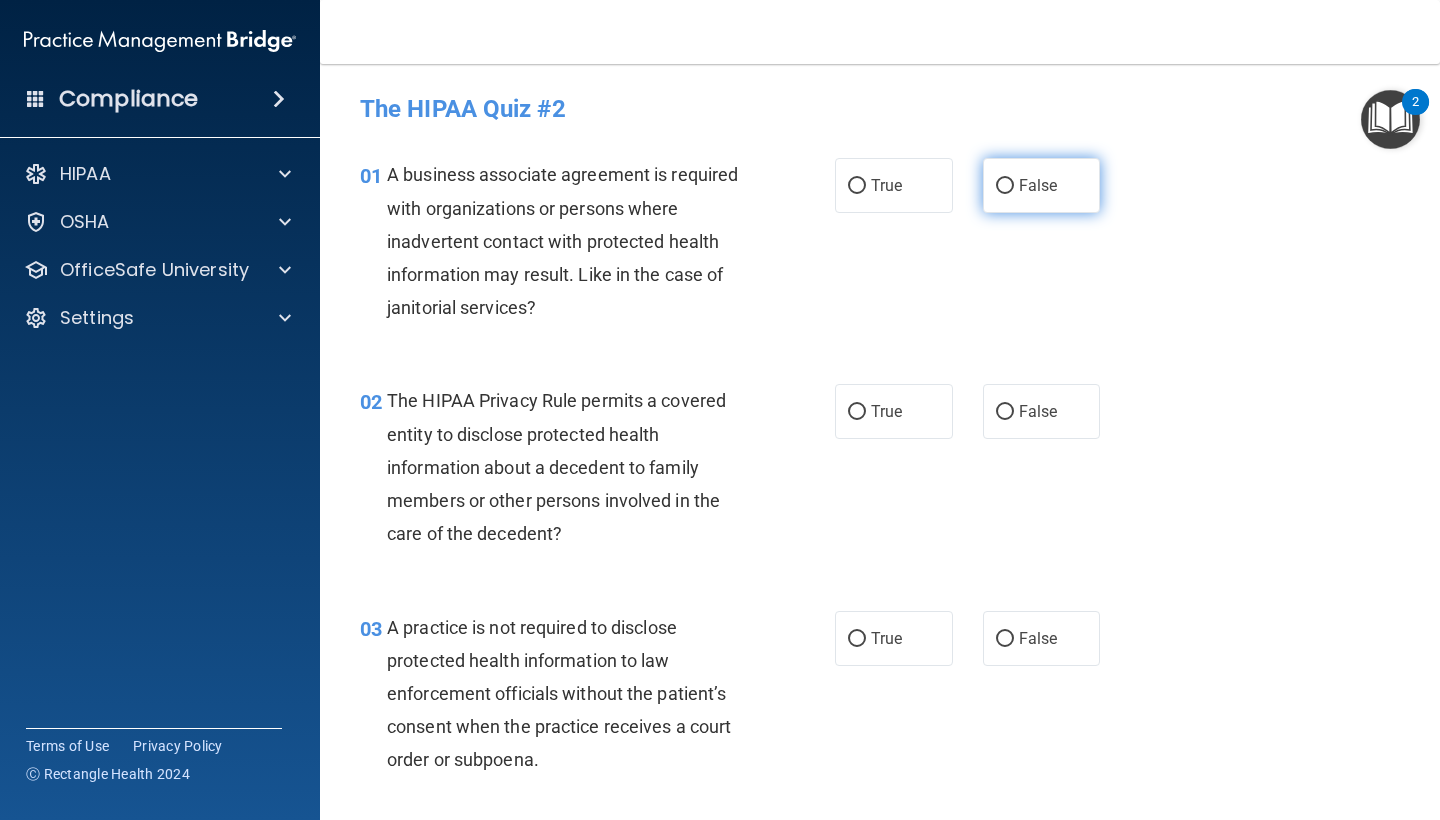 click on "False" at bounding box center [1038, 185] 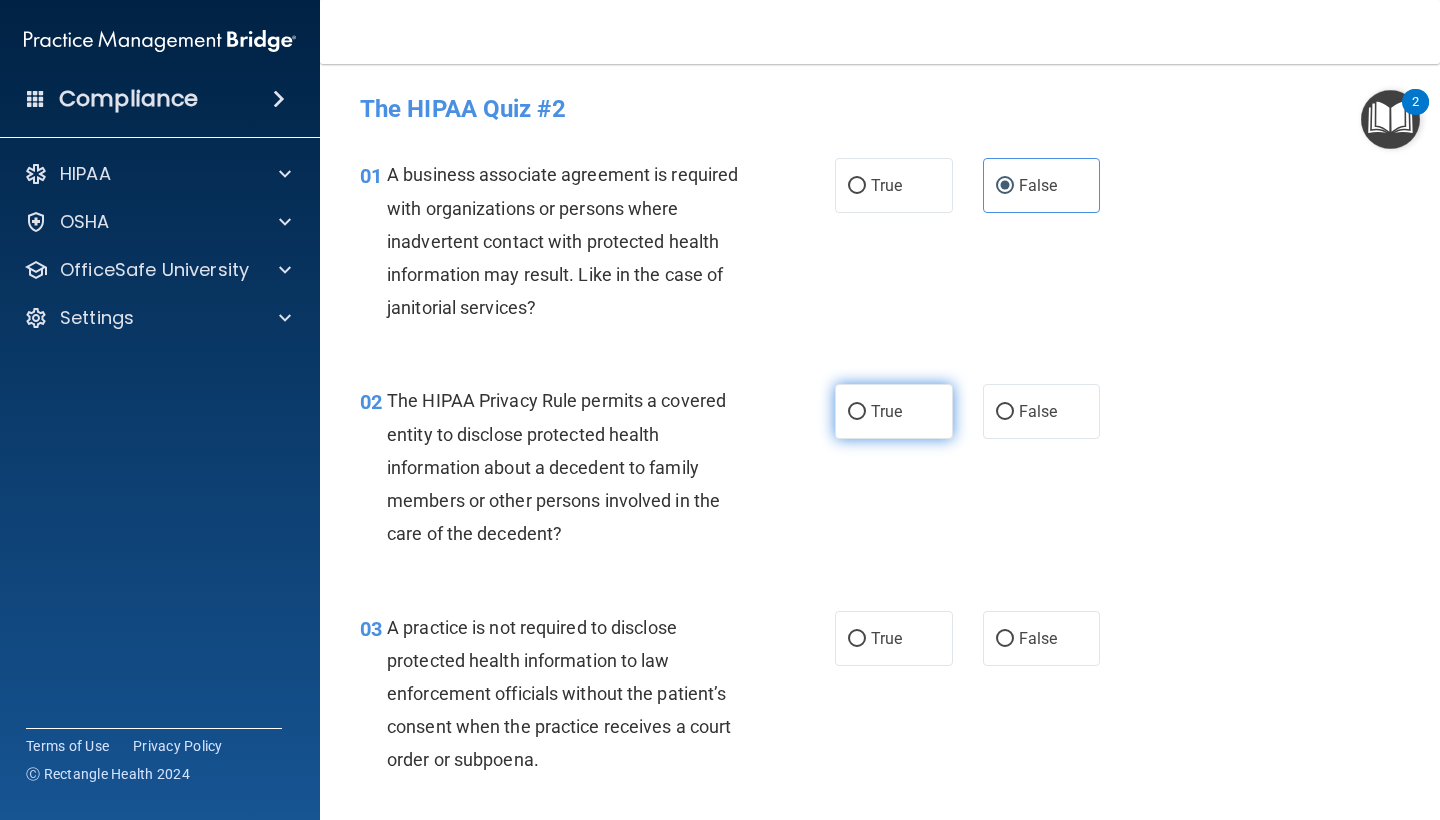 click on "True" at bounding box center [894, 411] 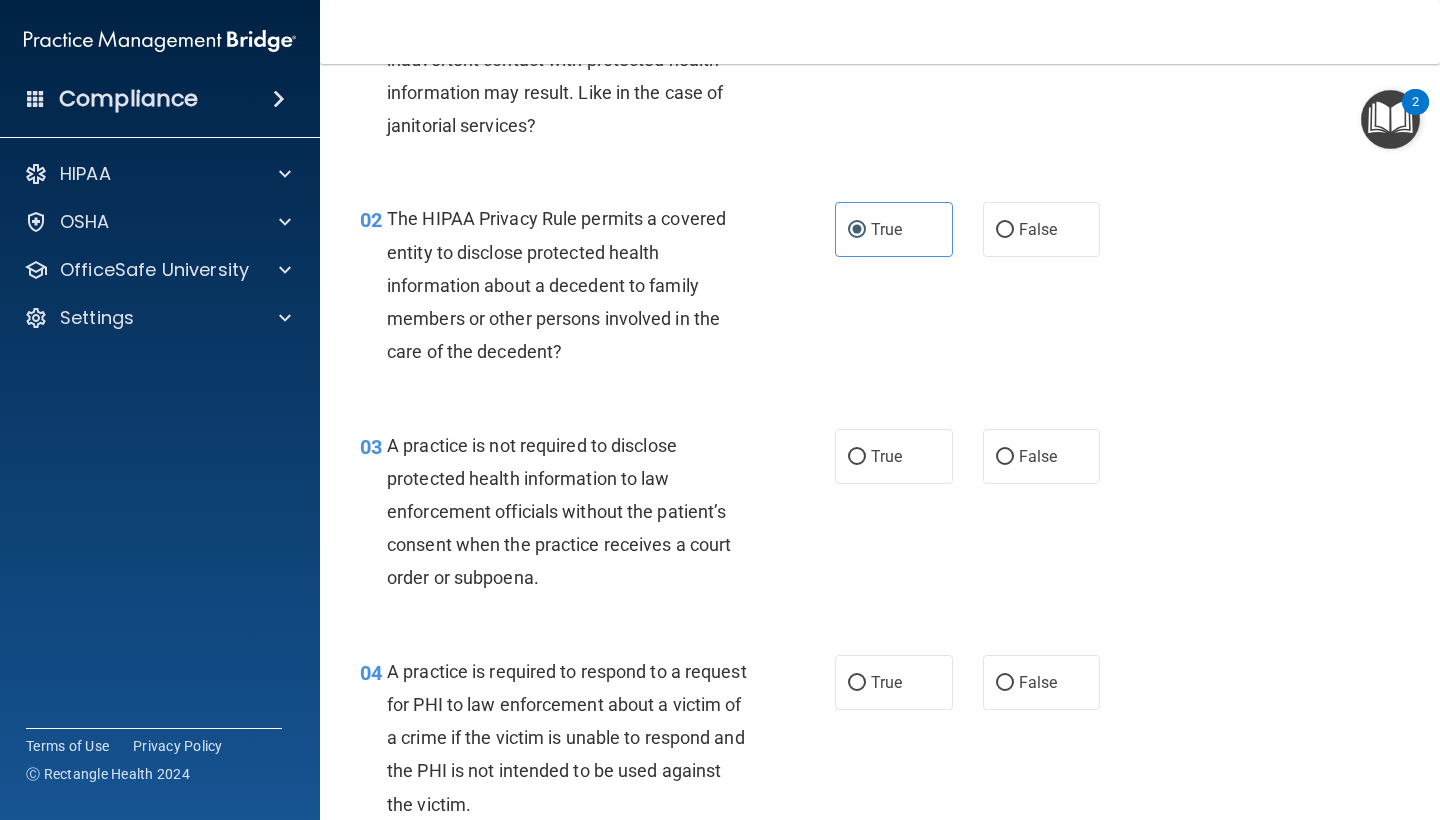 scroll, scrollTop: 183, scrollLeft: 0, axis: vertical 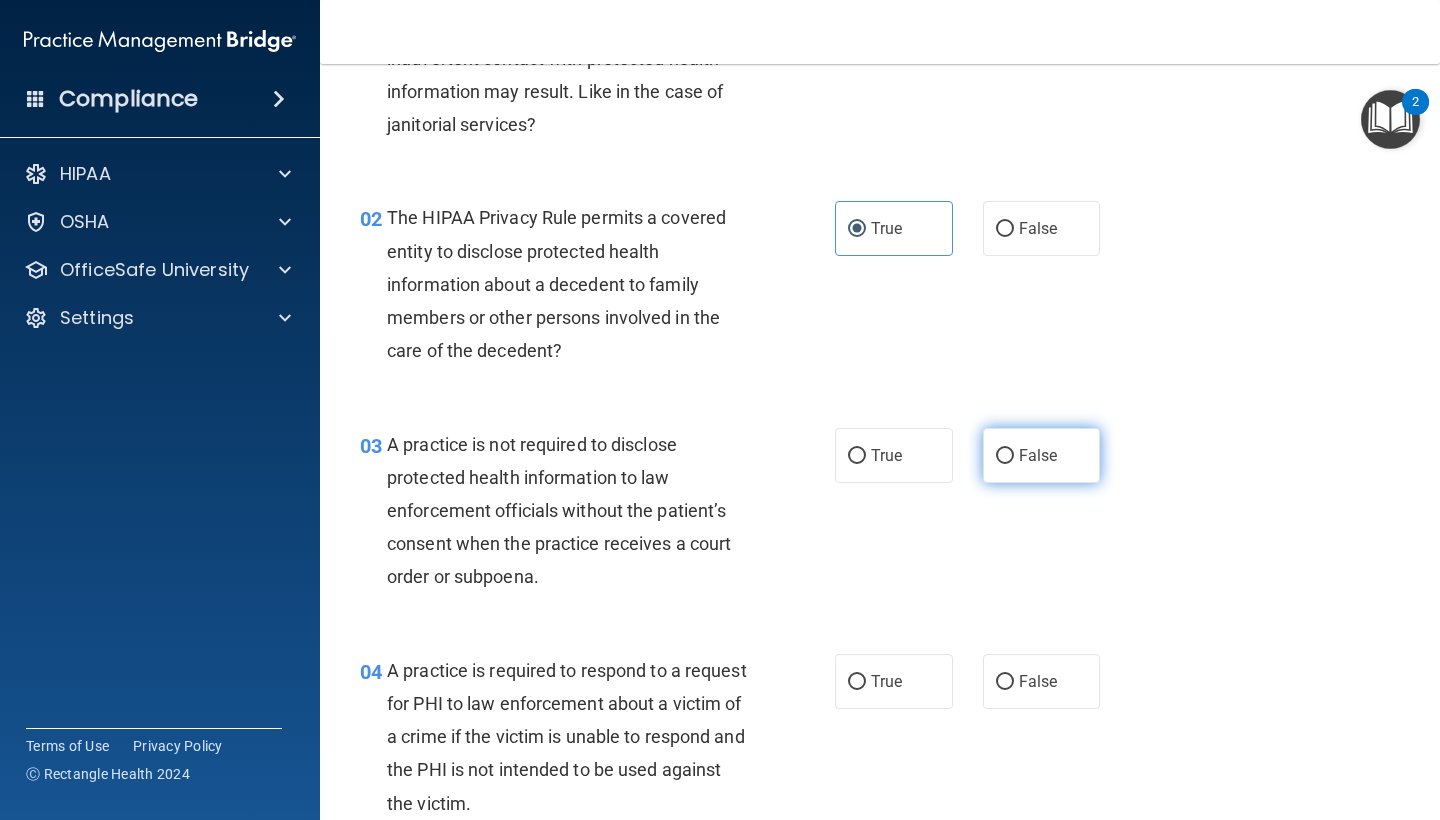 click on "False" at bounding box center [1042, 455] 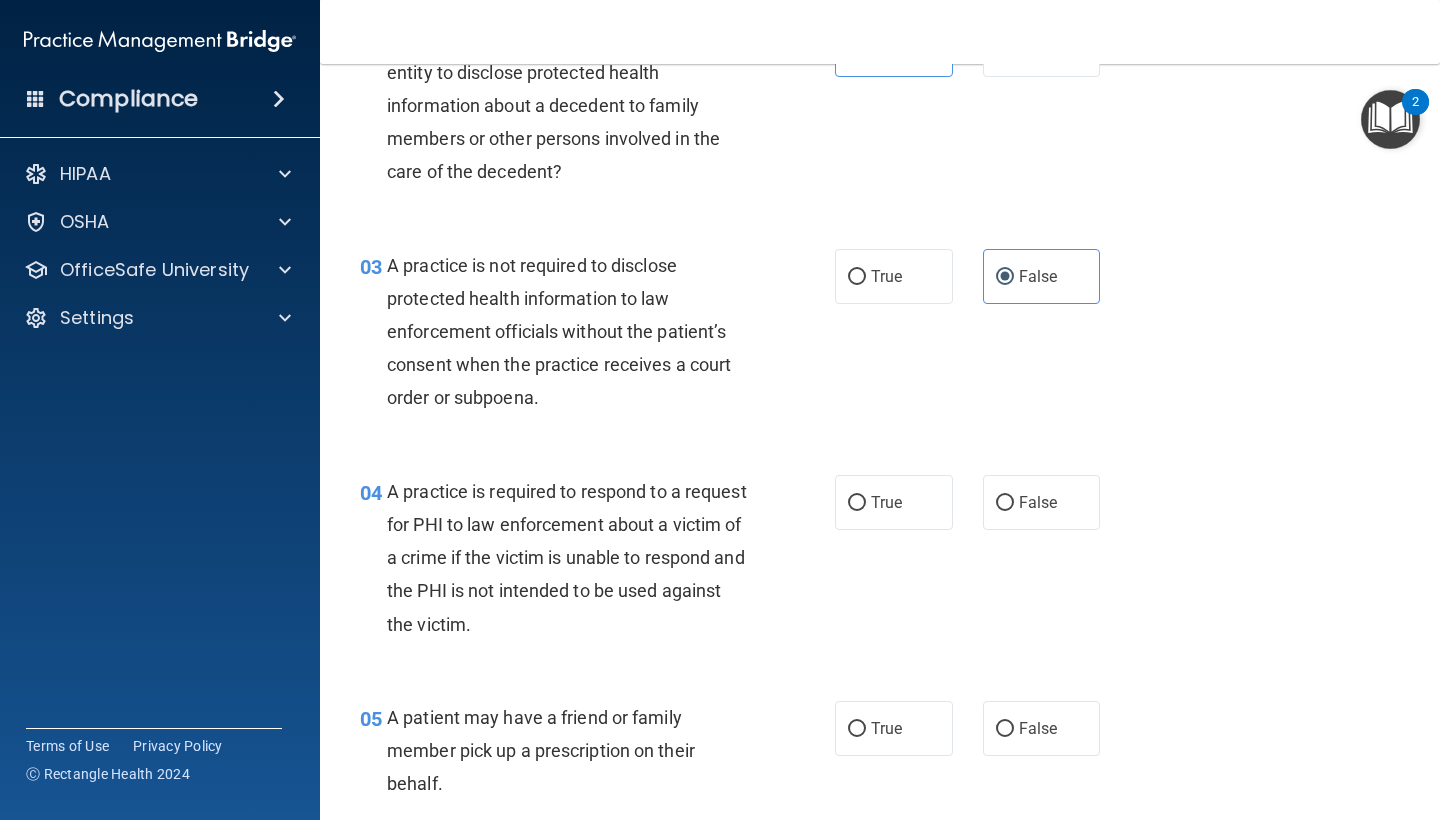 scroll, scrollTop: 377, scrollLeft: 0, axis: vertical 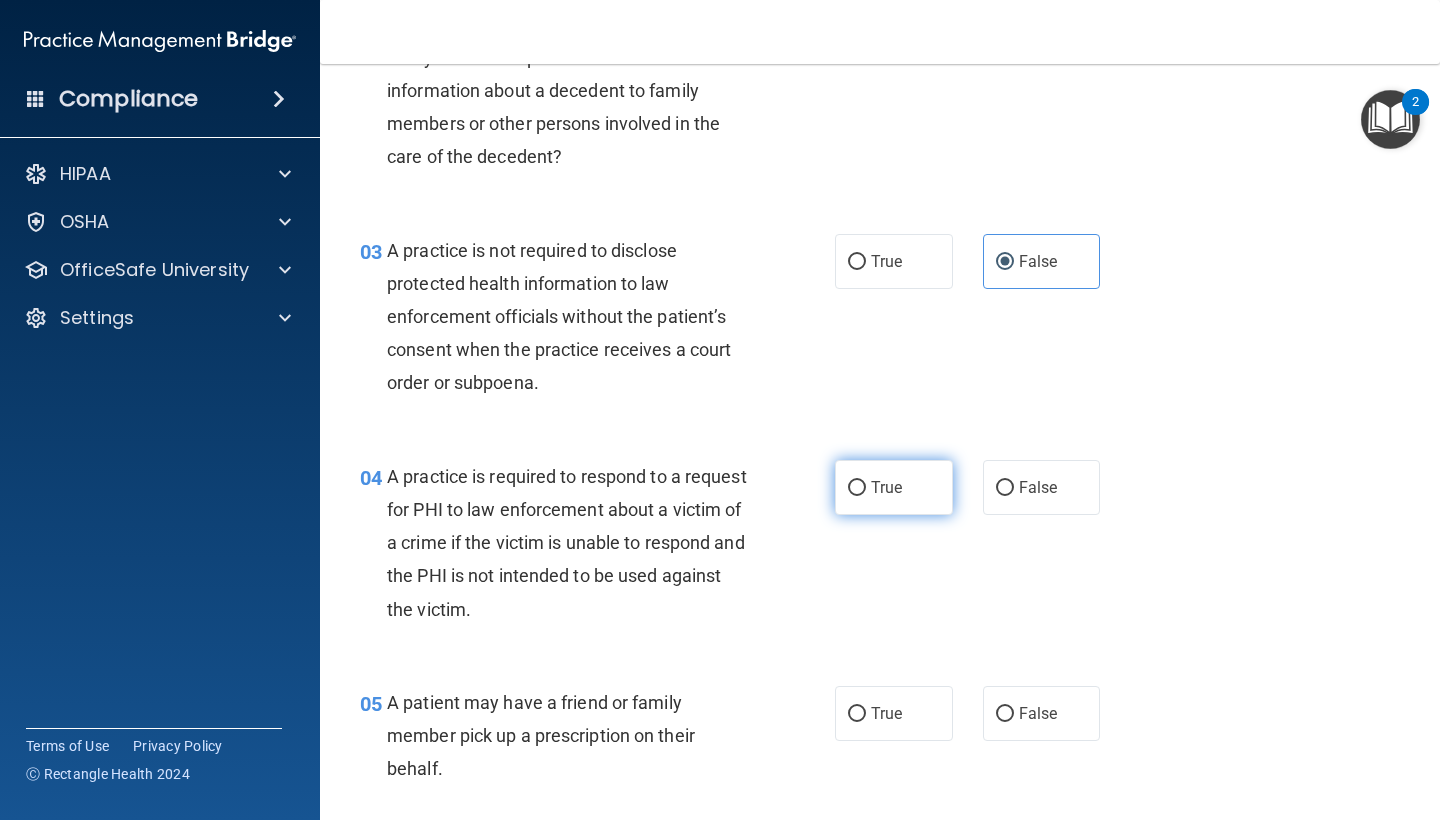 click on "True" at bounding box center (894, 487) 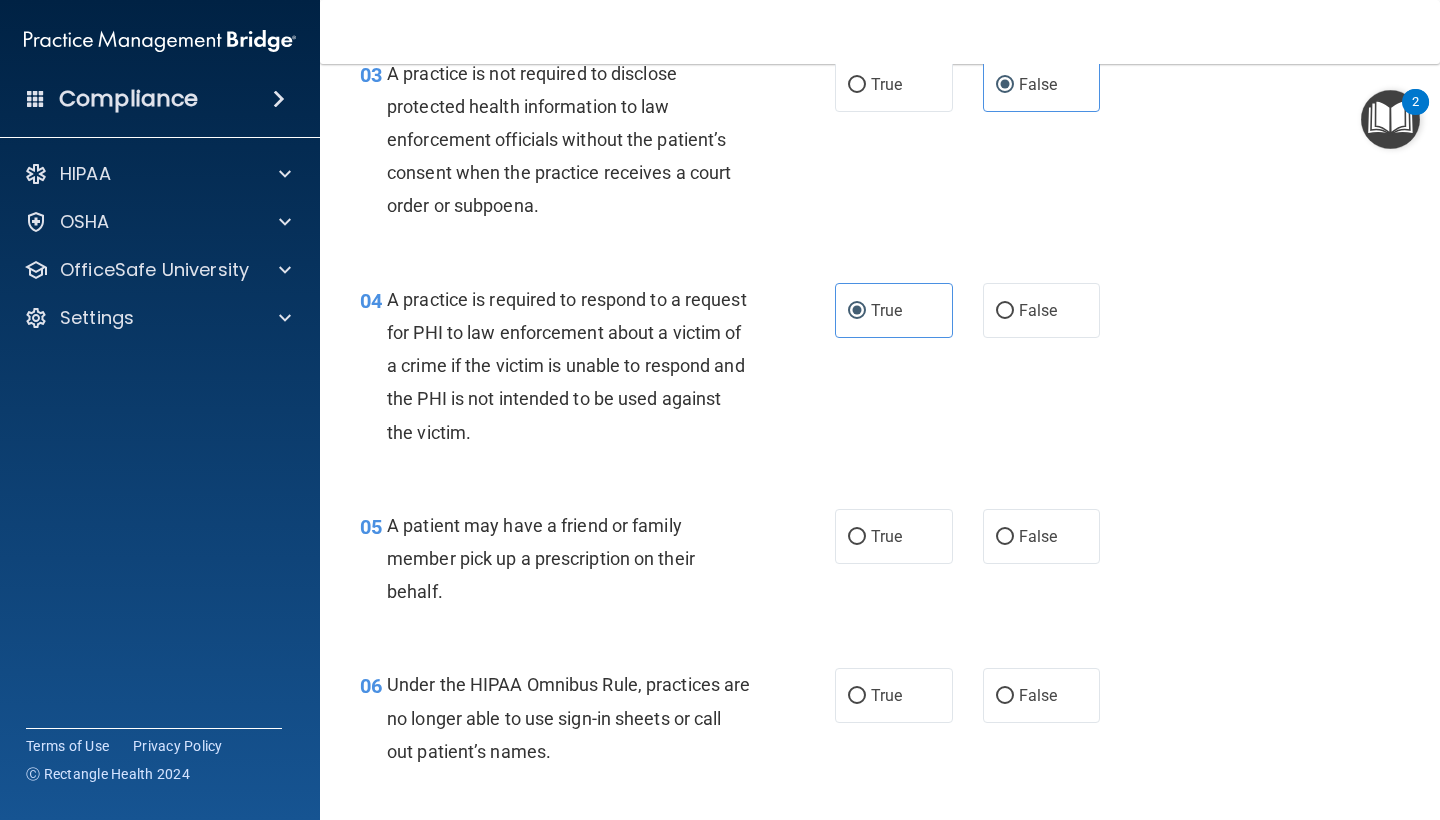 scroll, scrollTop: 557, scrollLeft: 0, axis: vertical 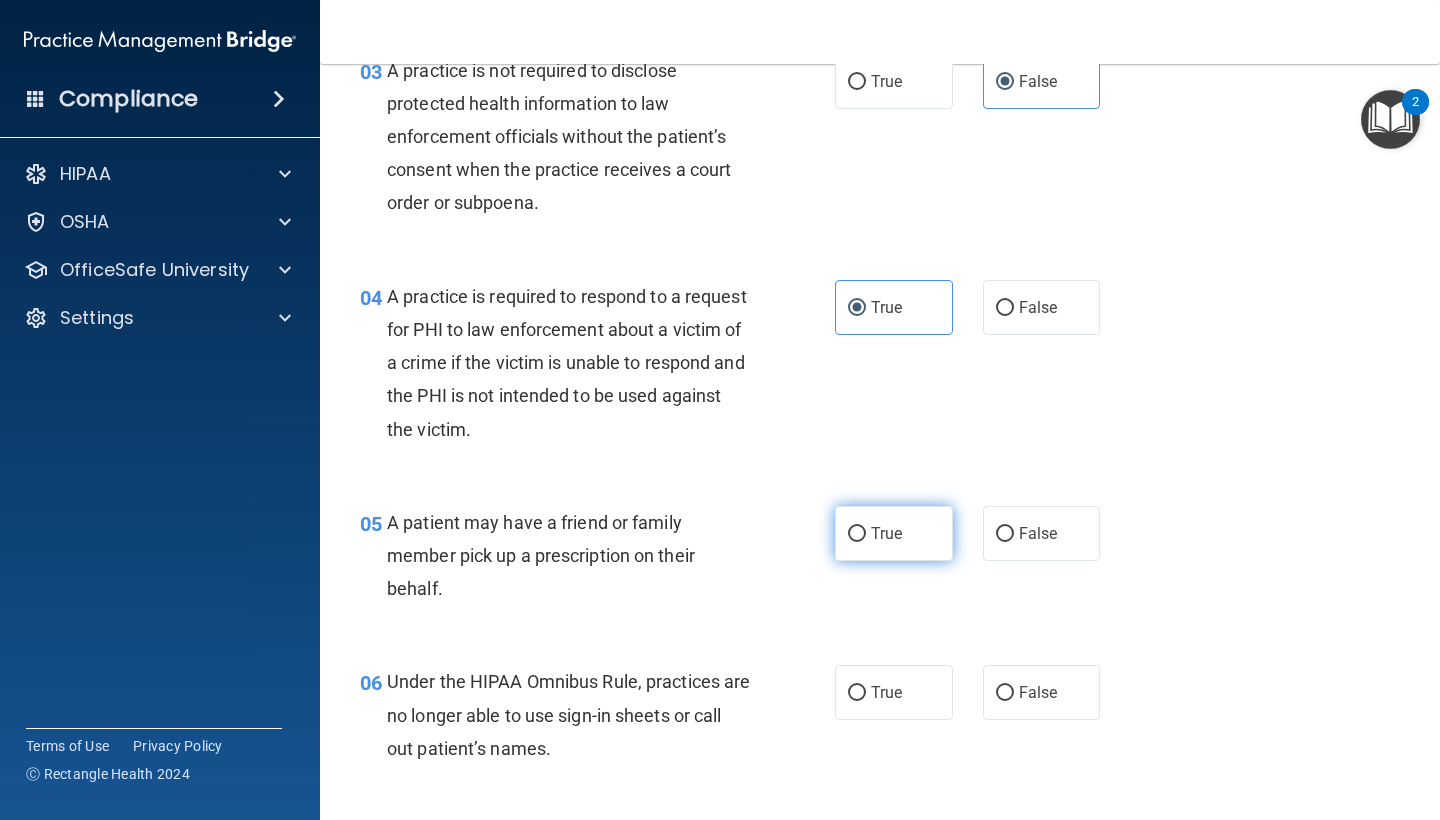 click on "True" at bounding box center (894, 533) 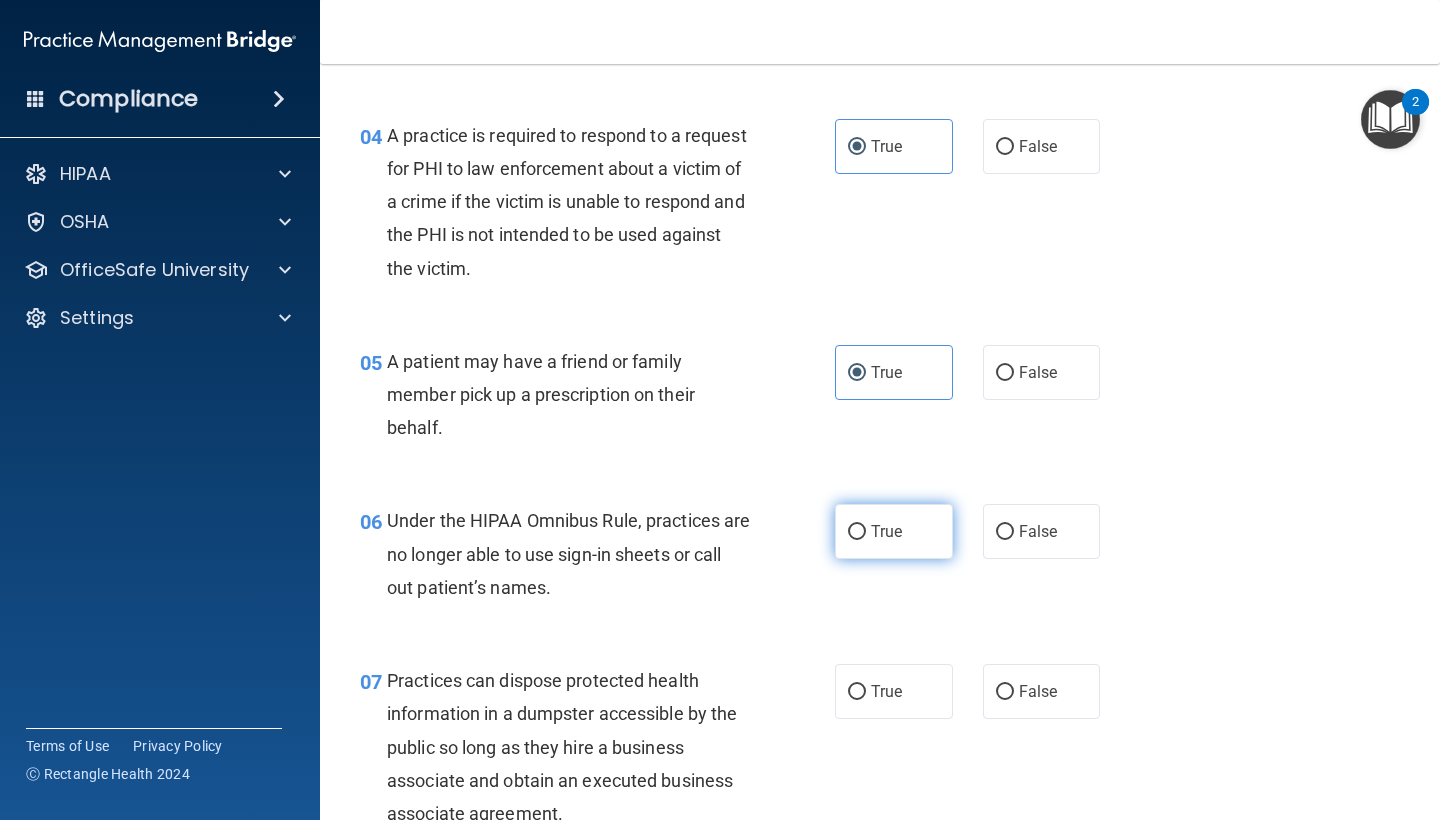 scroll, scrollTop: 722, scrollLeft: 0, axis: vertical 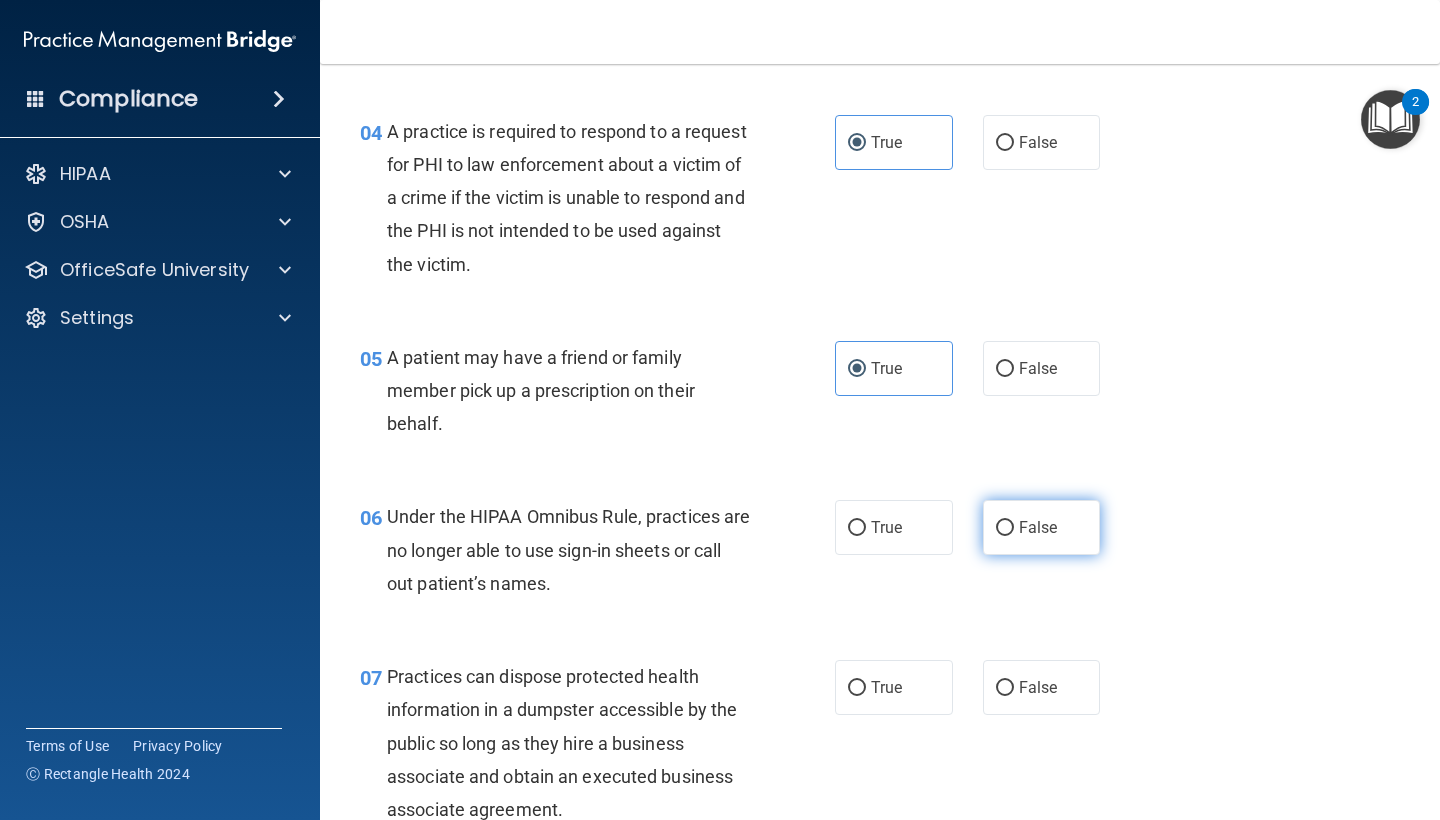 click on "False" at bounding box center (1005, 528) 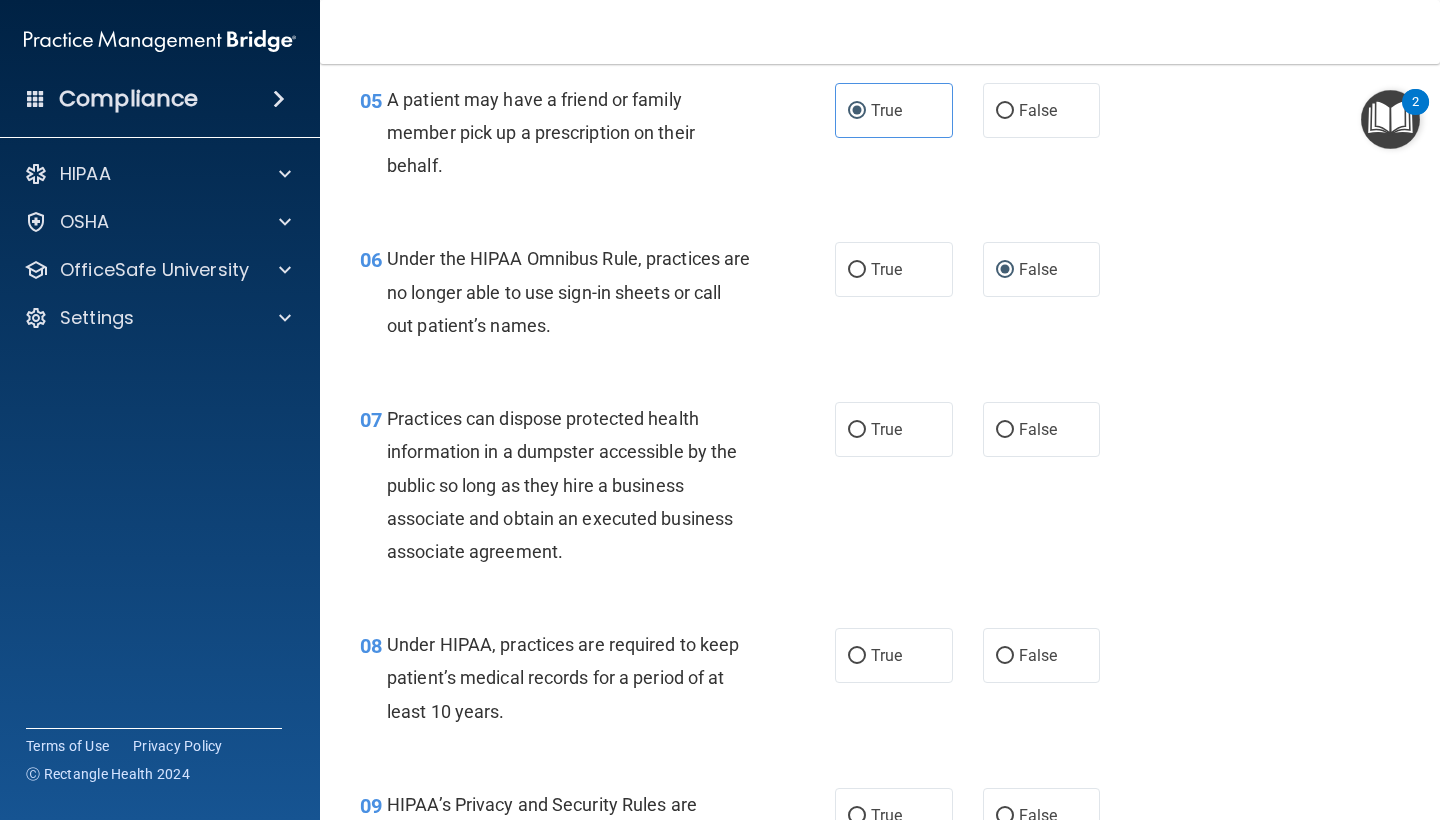scroll, scrollTop: 984, scrollLeft: 0, axis: vertical 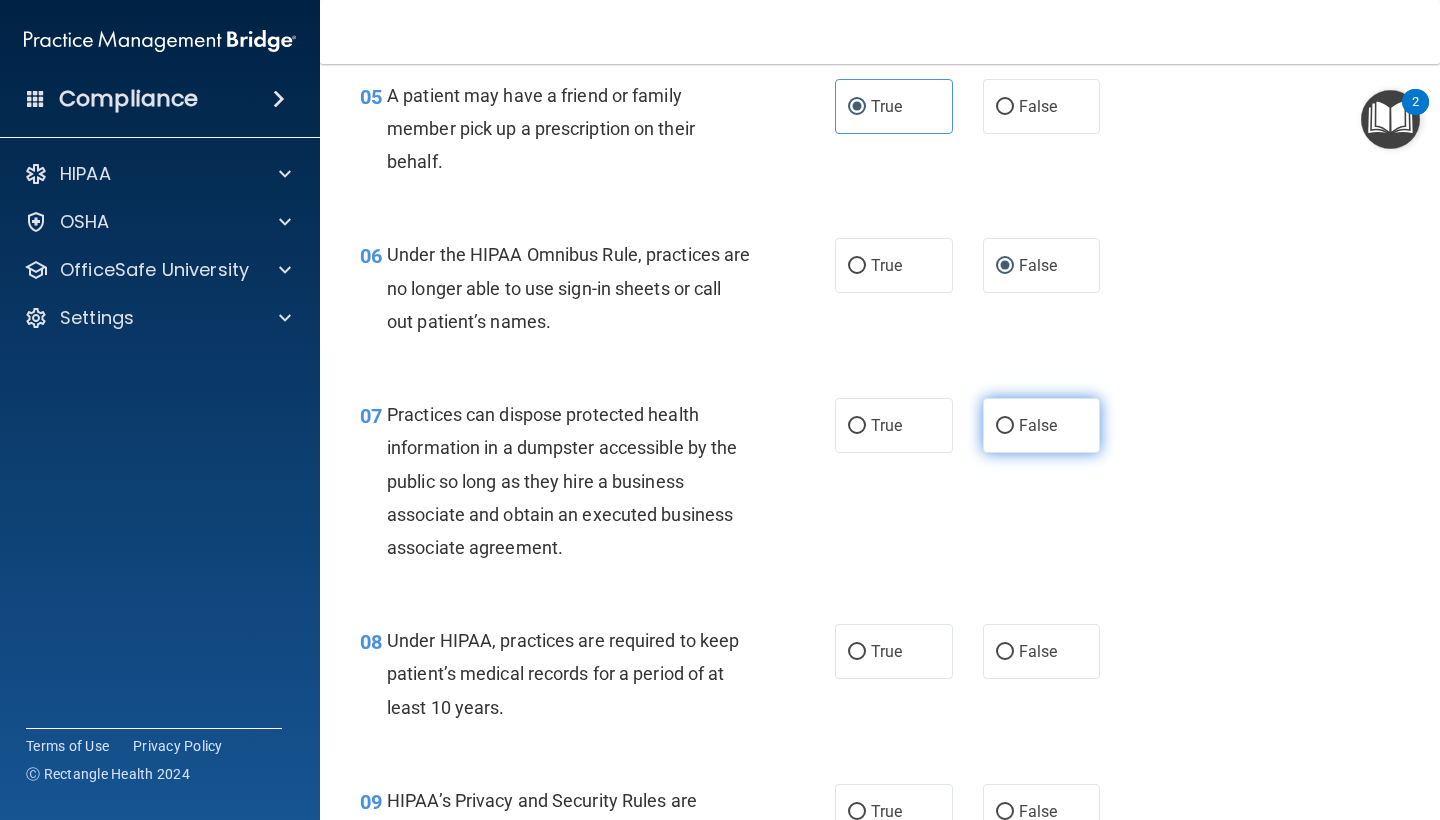 click on "False" at bounding box center [1042, 425] 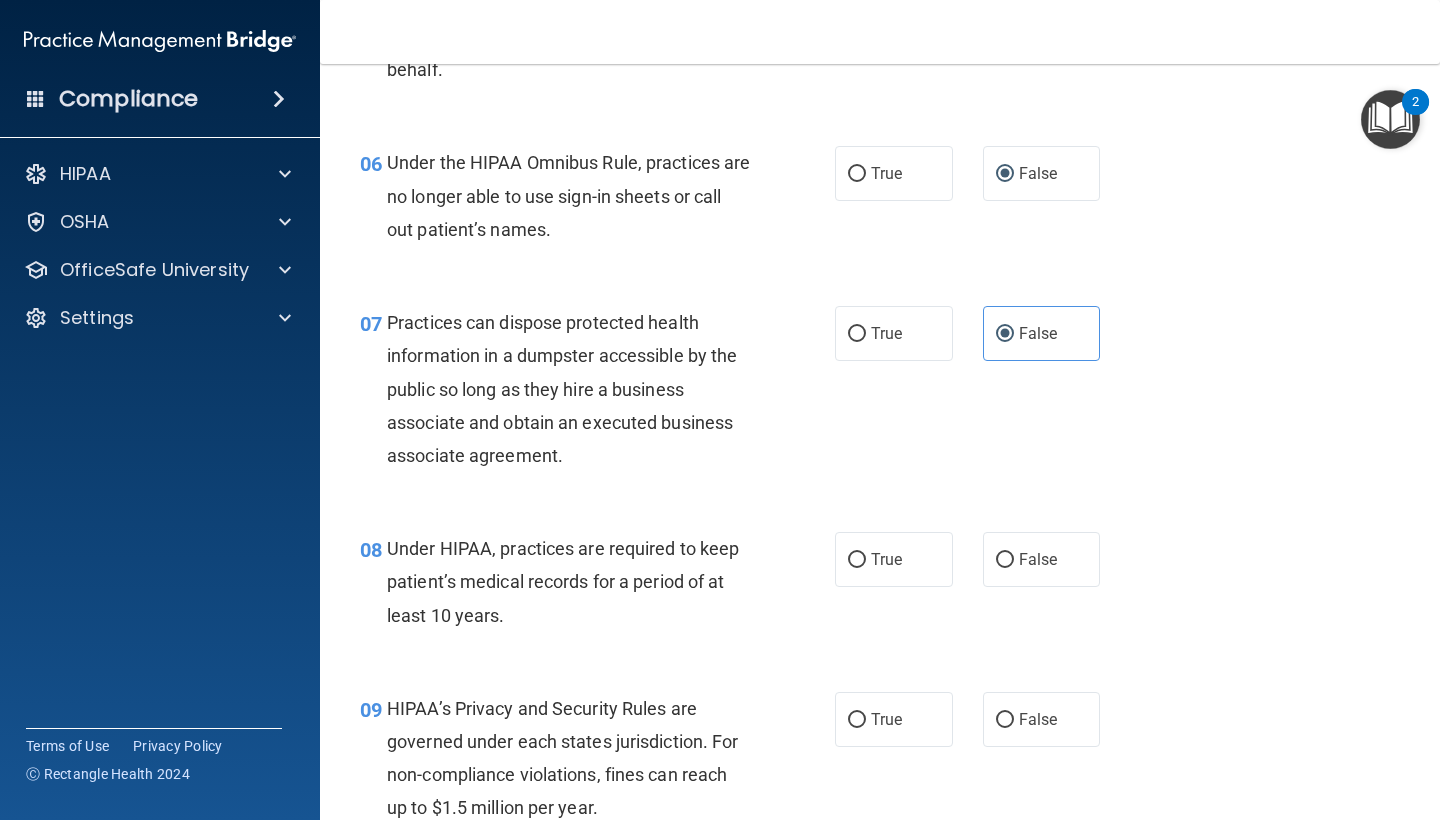 scroll, scrollTop: 1087, scrollLeft: 0, axis: vertical 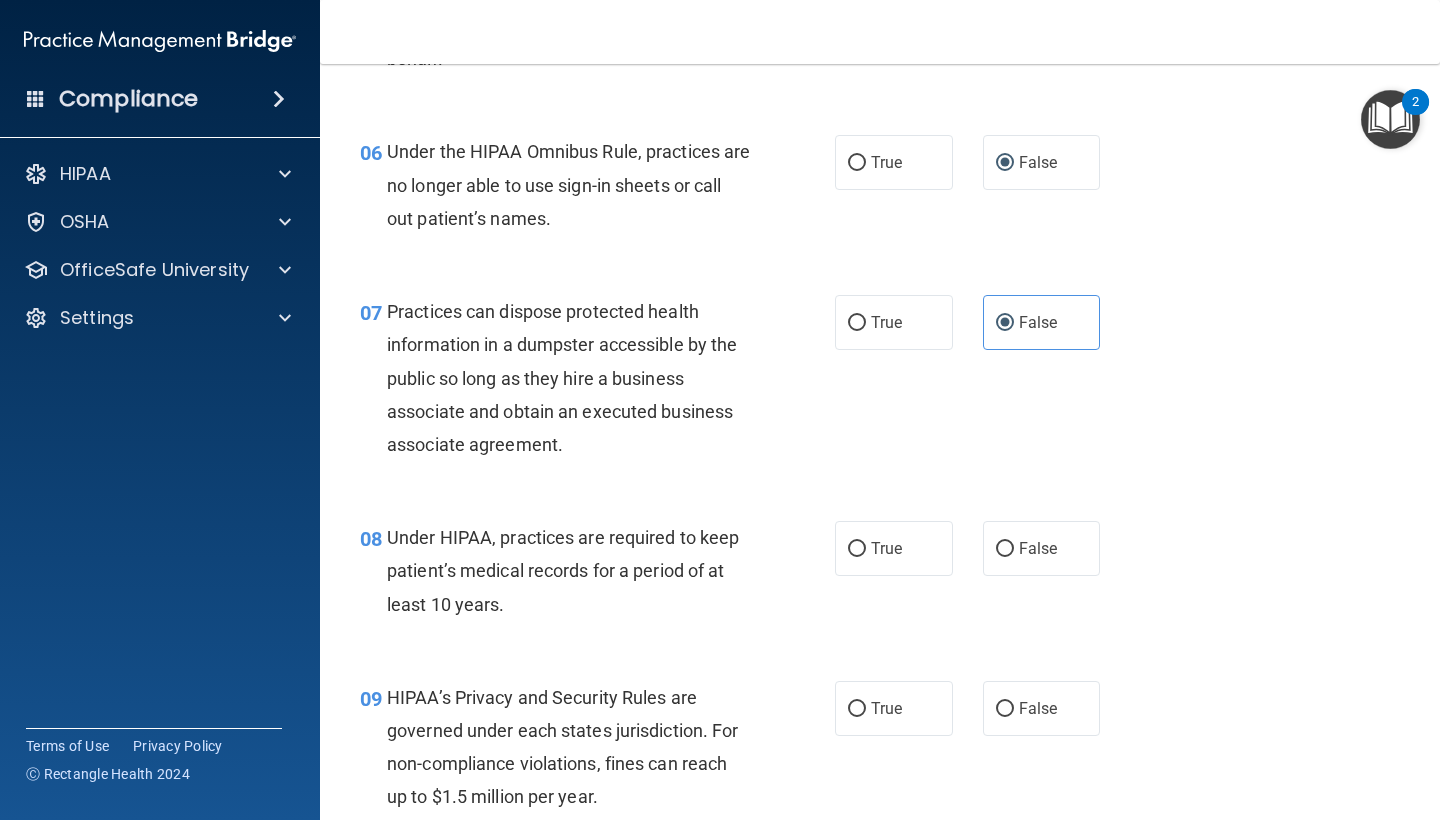 click on "08       Under HIPAA, practices are required to keep patient’s medical records for a period of at least 10 years.                 True           False" at bounding box center (880, 576) 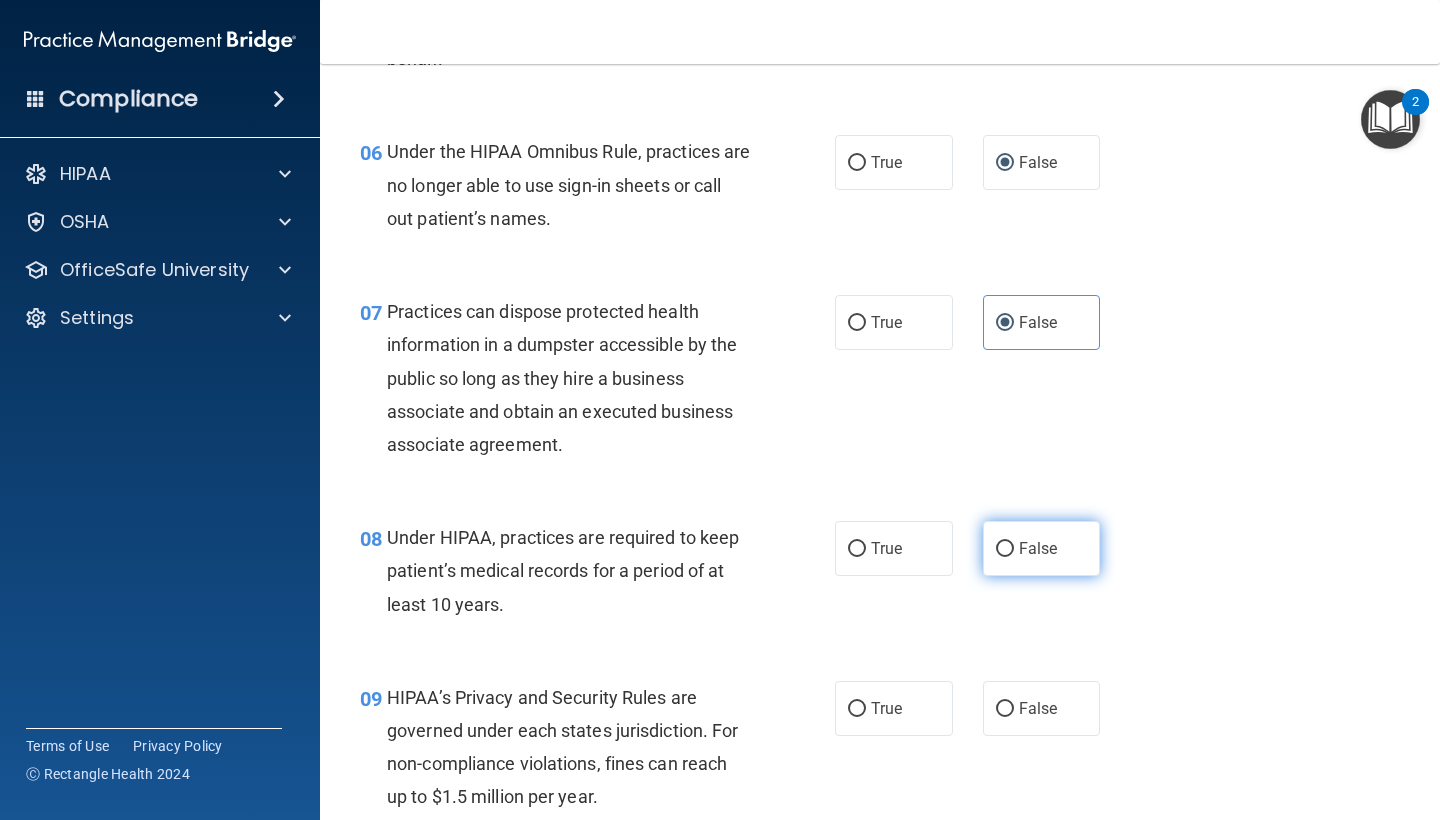 click on "False" at bounding box center (1042, 548) 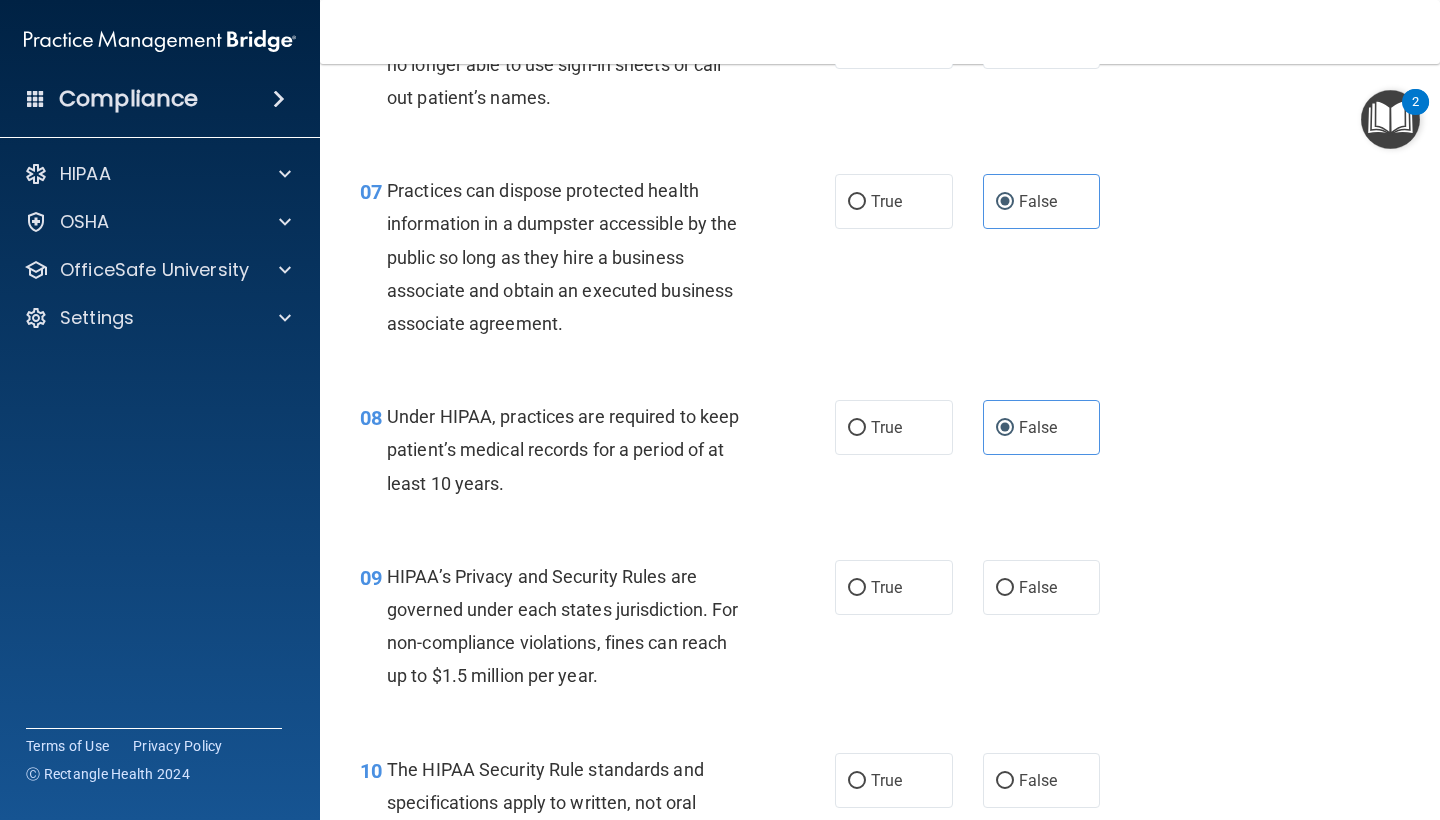 scroll, scrollTop: 1213, scrollLeft: 0, axis: vertical 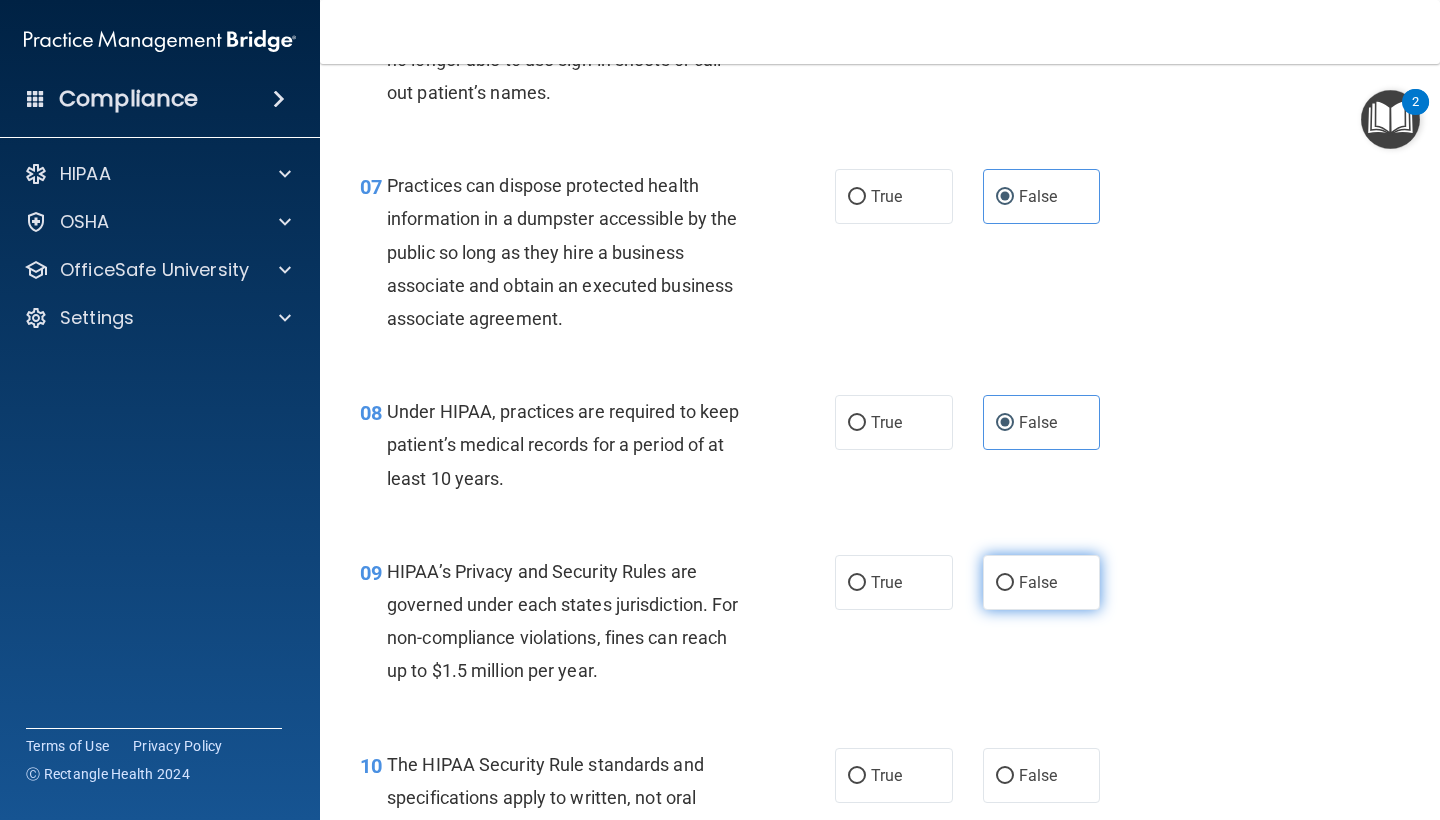 click on "False" at bounding box center (1042, 582) 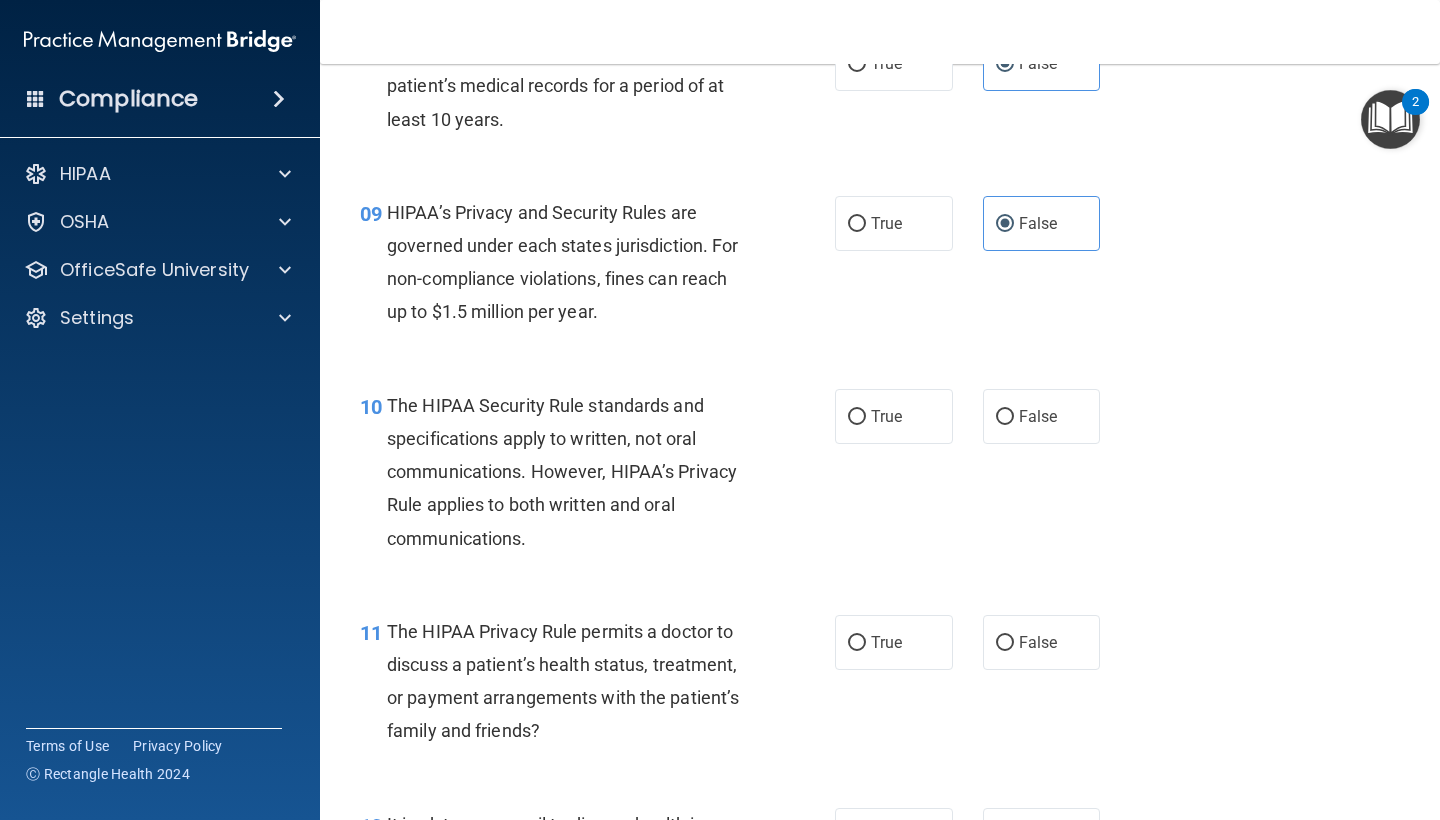 scroll, scrollTop: 1579, scrollLeft: 0, axis: vertical 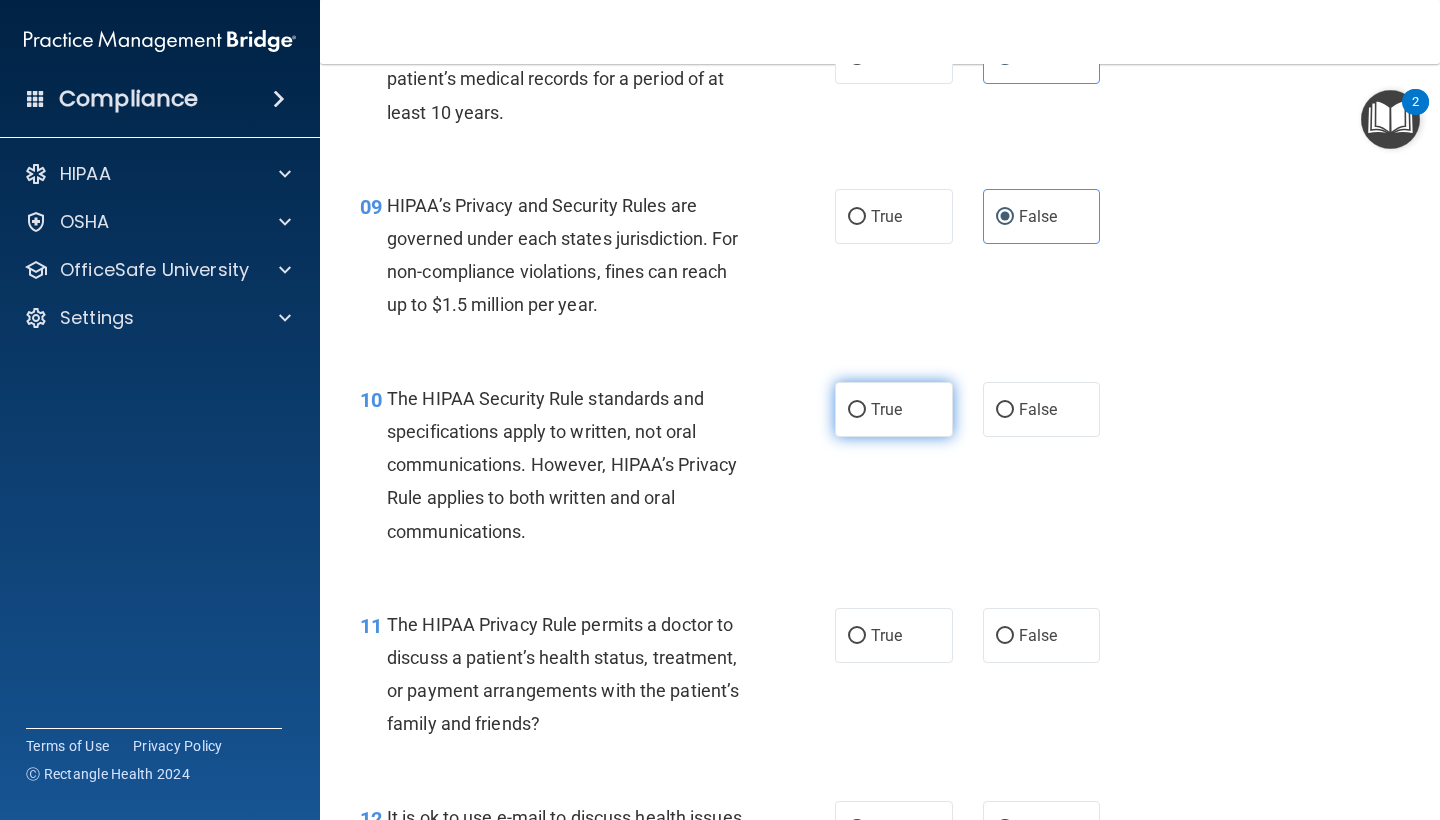click on "True" at bounding box center (894, 409) 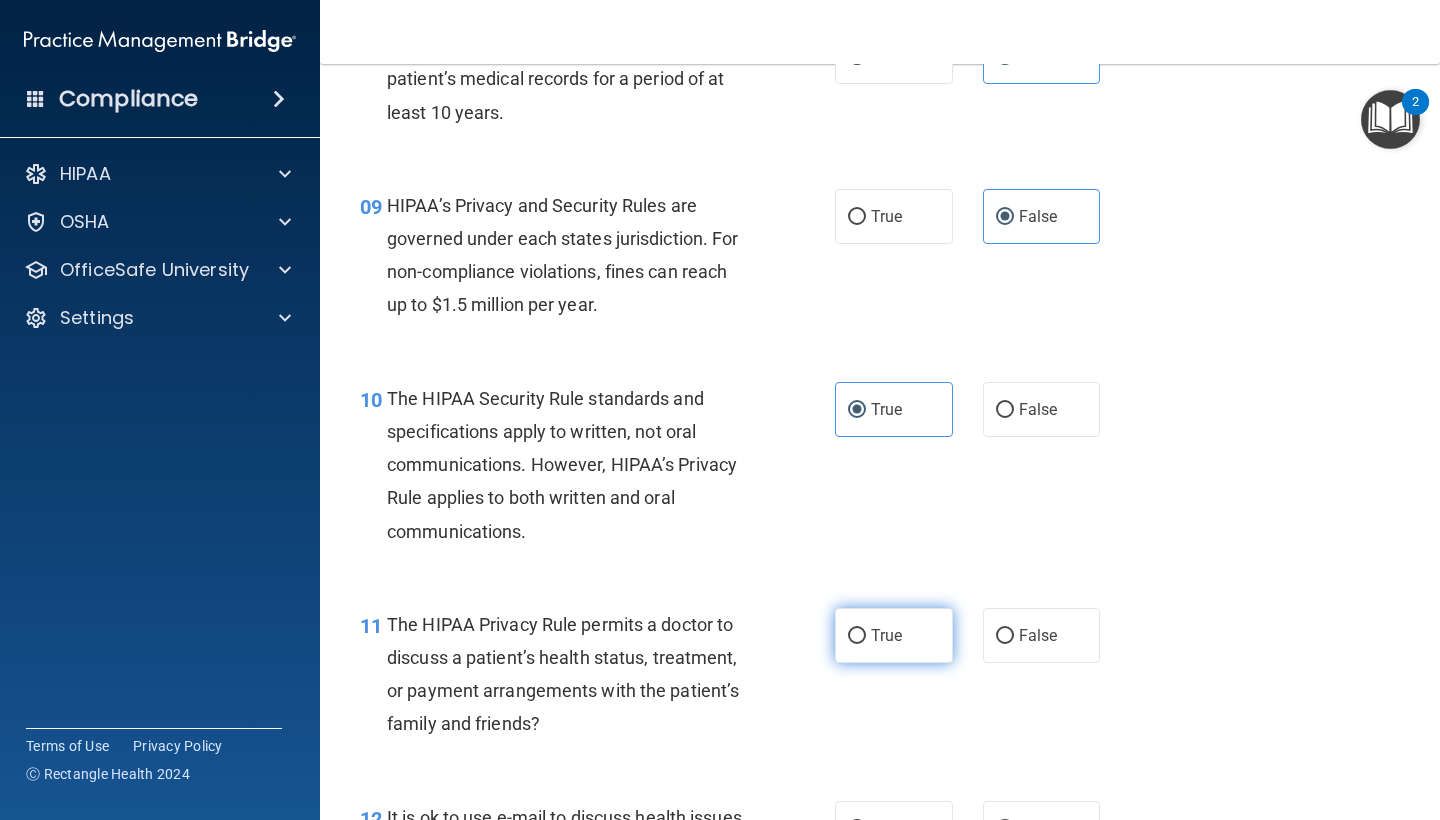 click on "True" at bounding box center [886, 635] 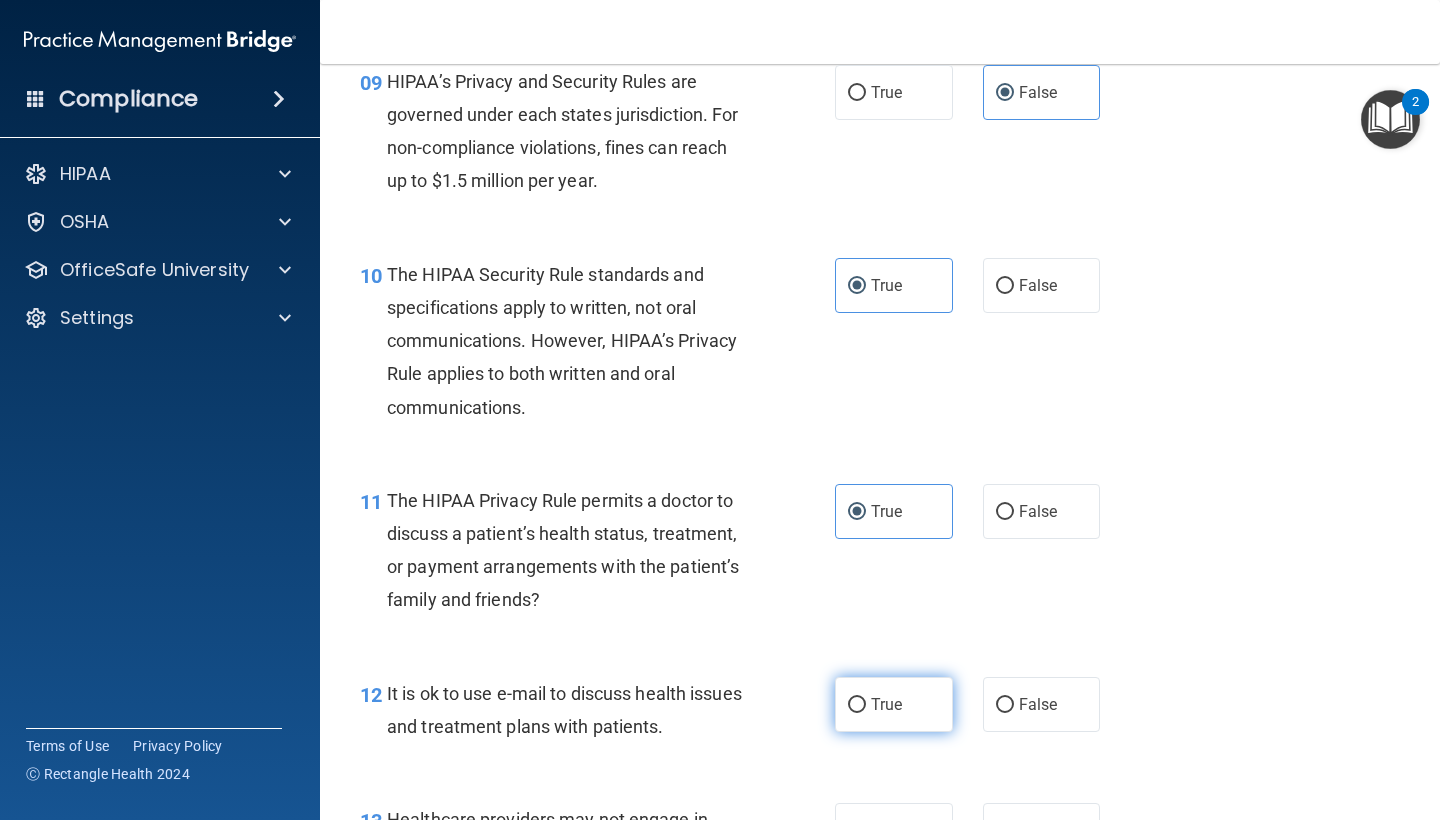 click on "True" at bounding box center (894, 704) 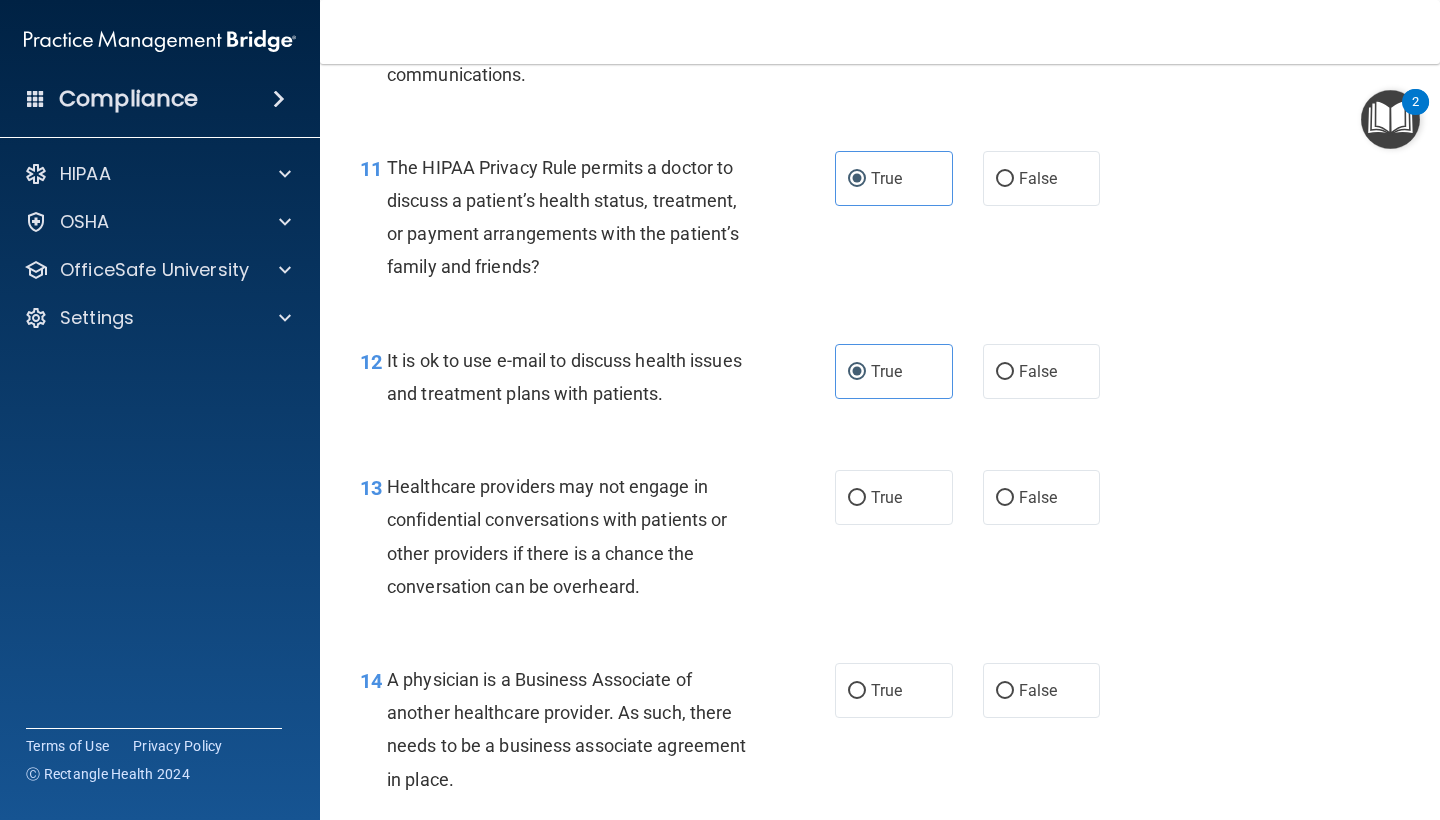 scroll, scrollTop: 2049, scrollLeft: 0, axis: vertical 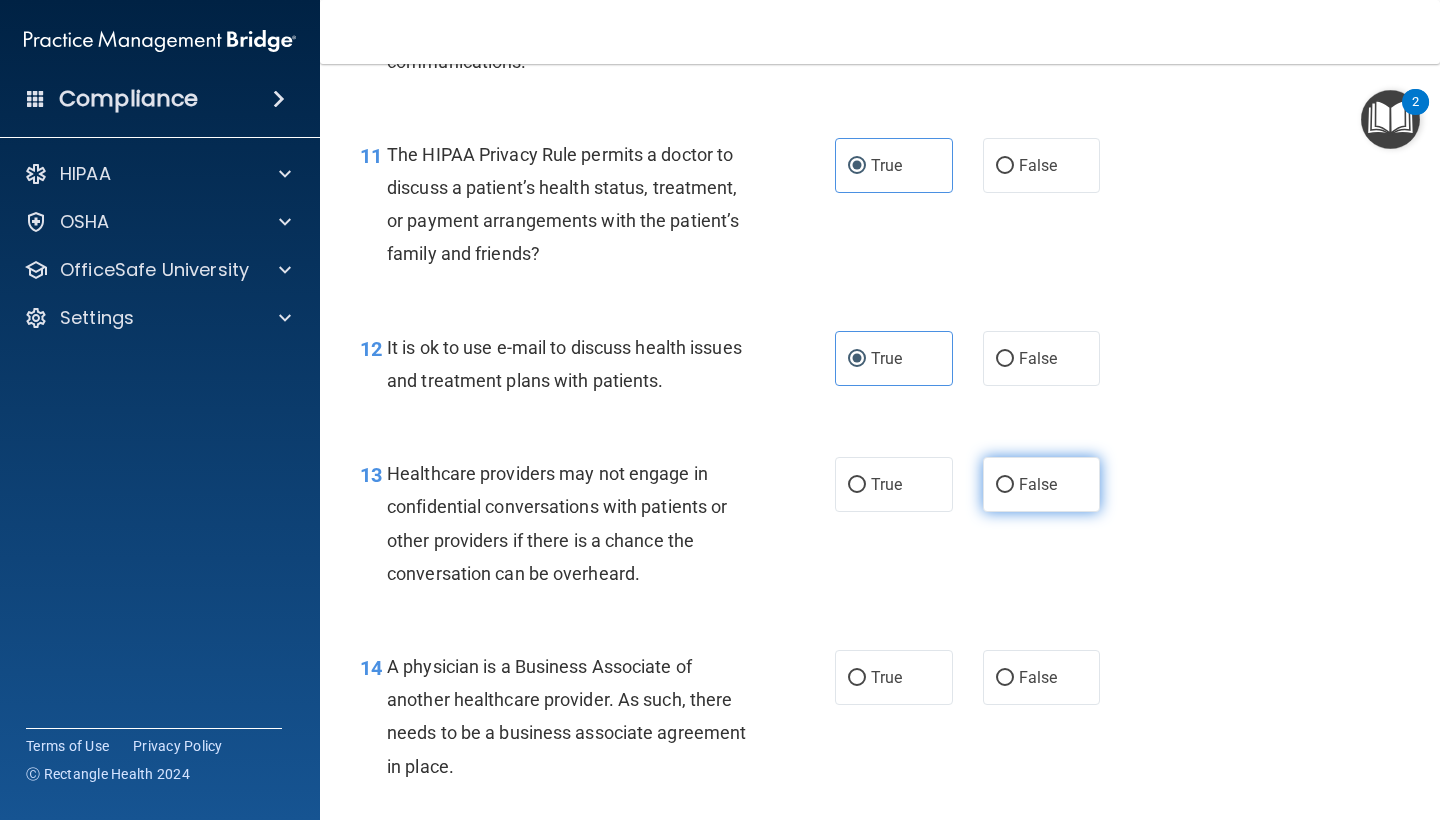 click on "False" at bounding box center [1038, 484] 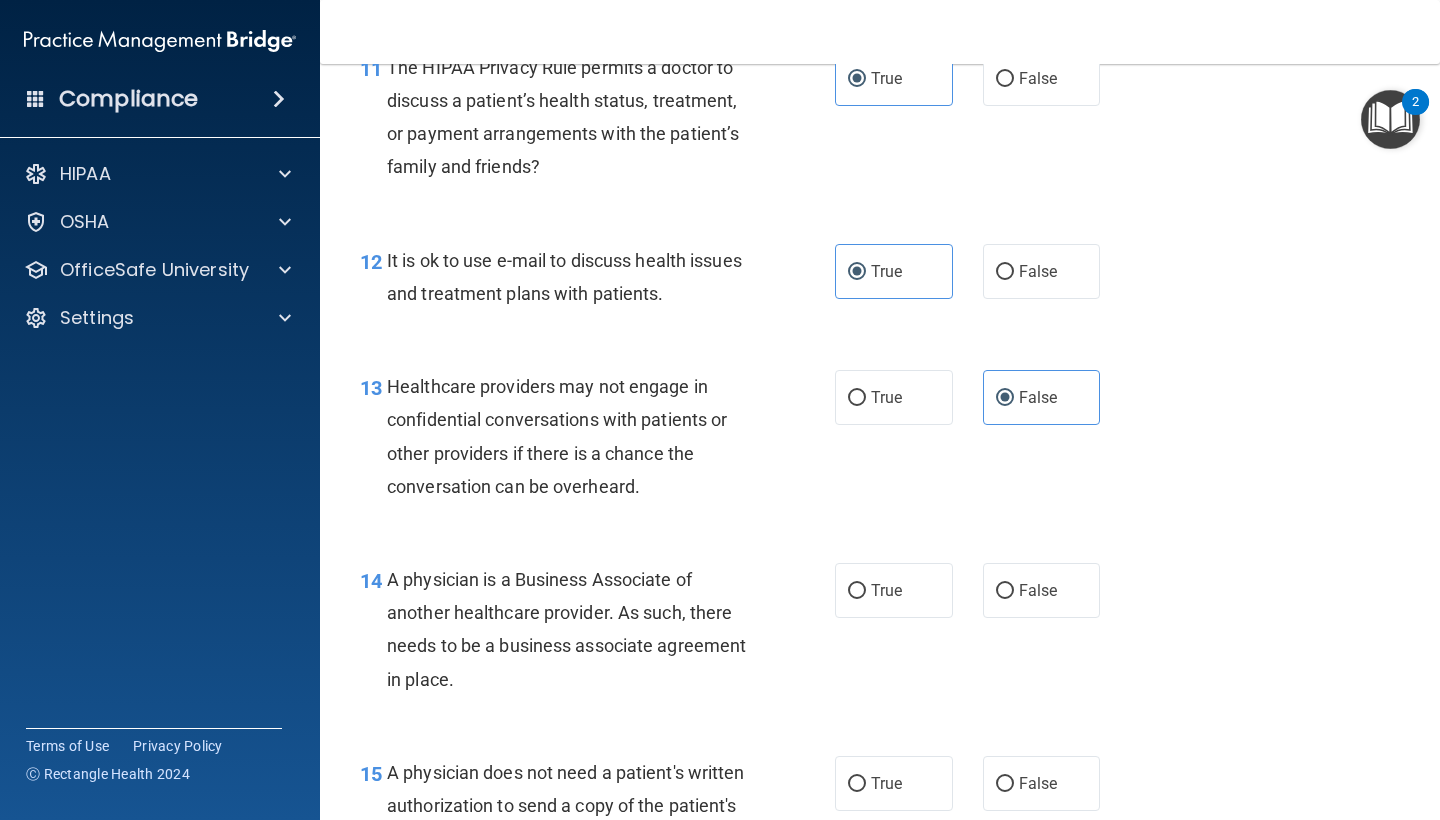 scroll, scrollTop: 2163, scrollLeft: 0, axis: vertical 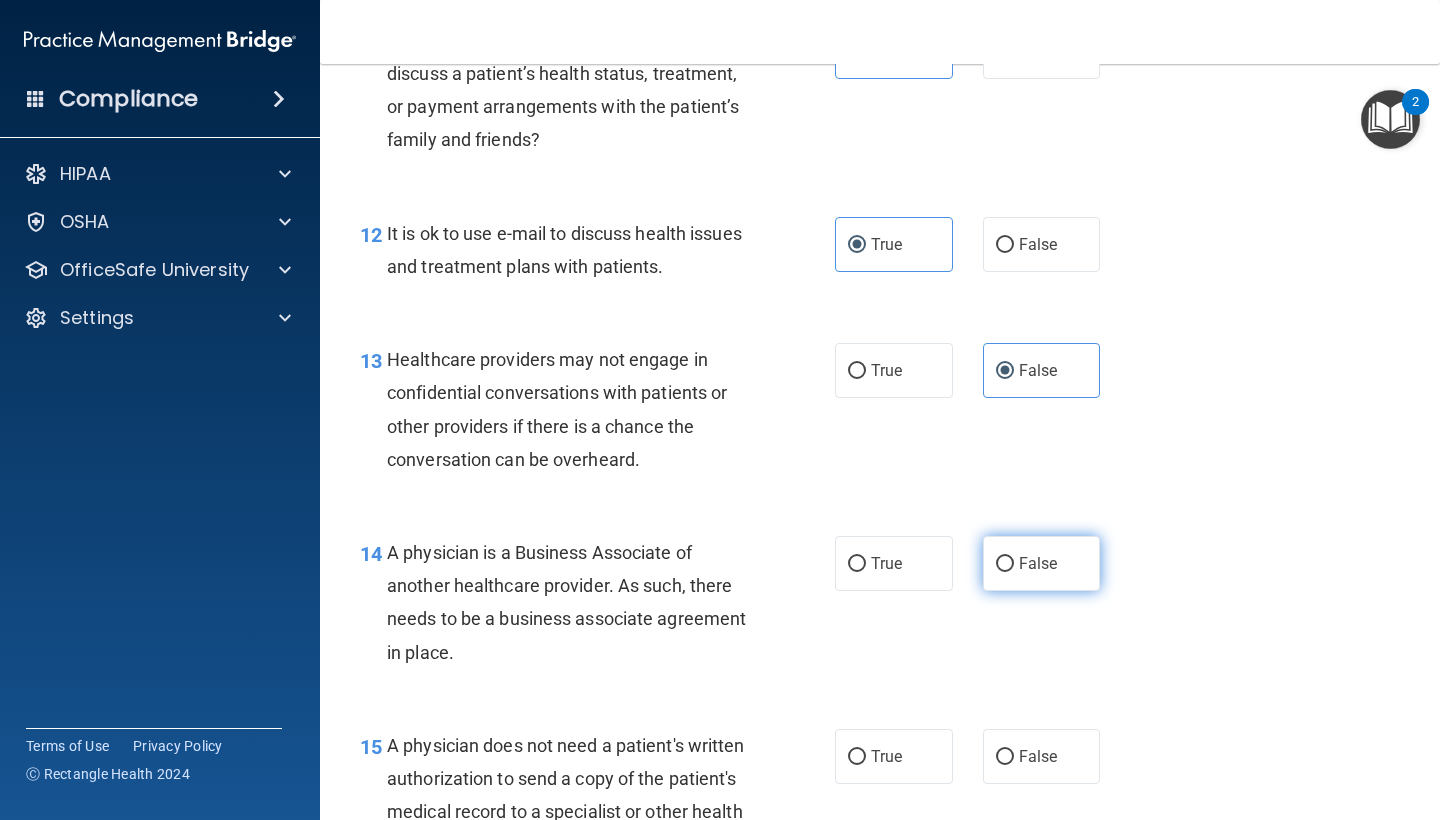 click on "False" at bounding box center (1042, 563) 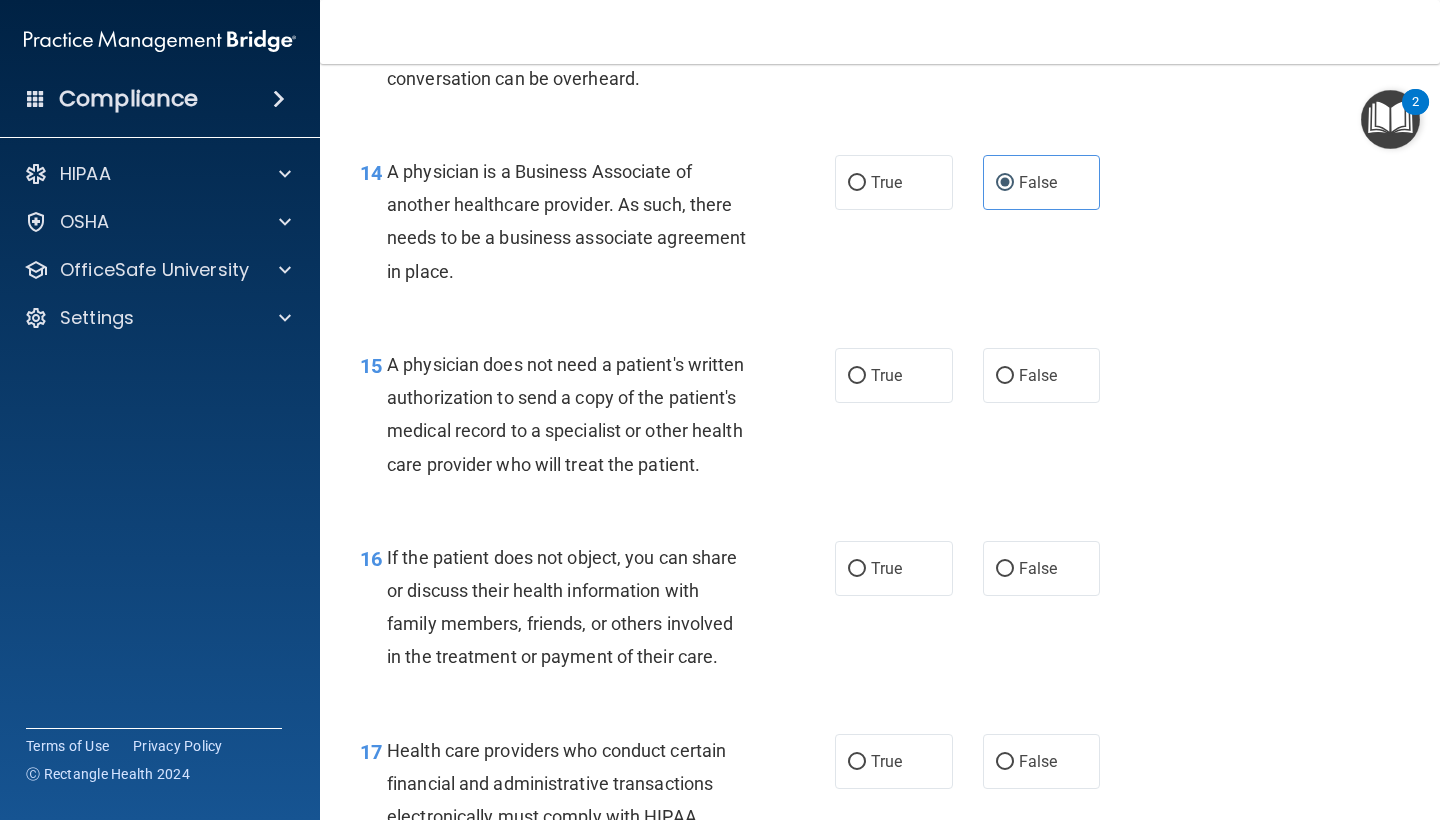 scroll, scrollTop: 2546, scrollLeft: 0, axis: vertical 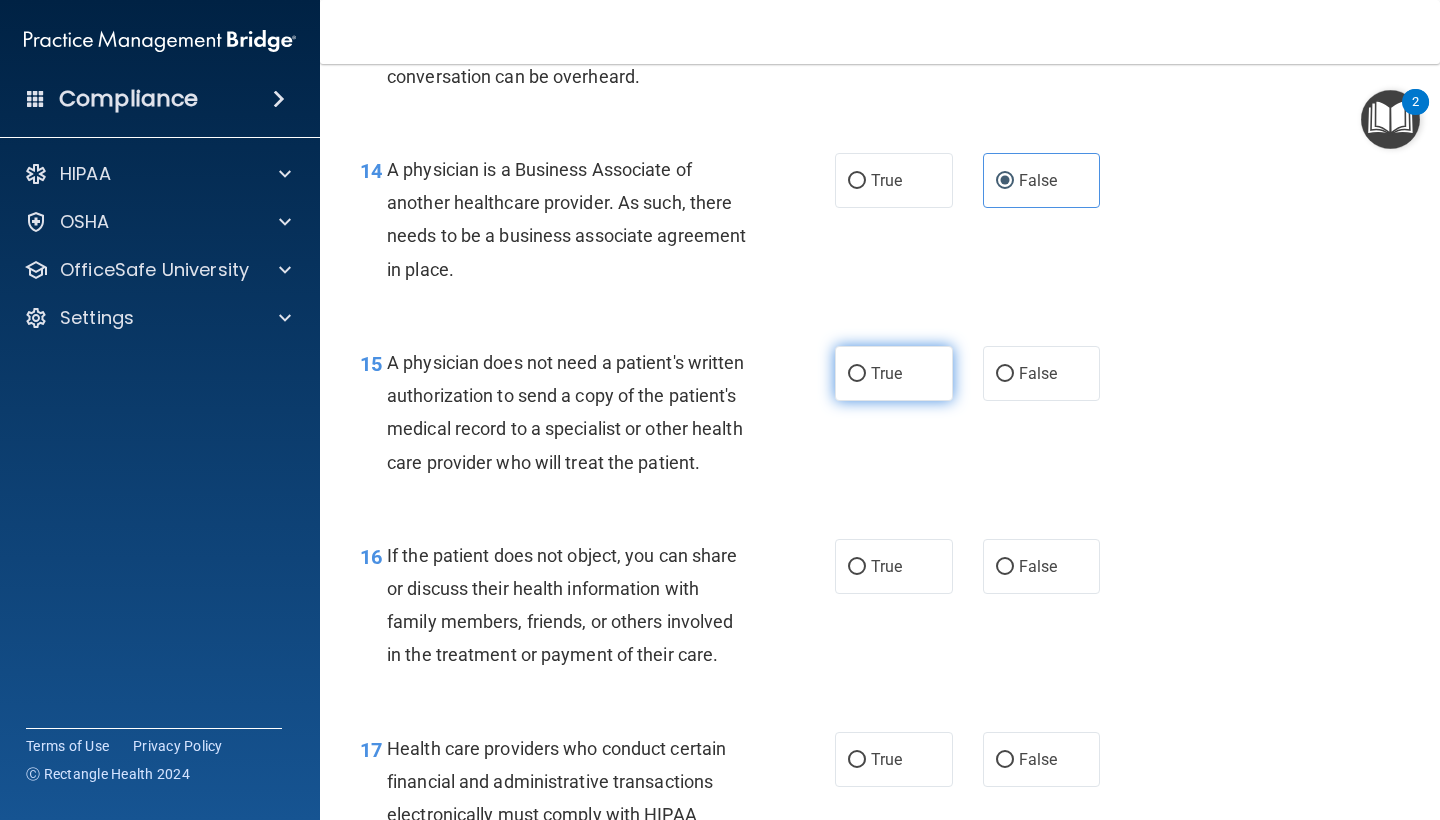 click on "True" at bounding box center [894, 373] 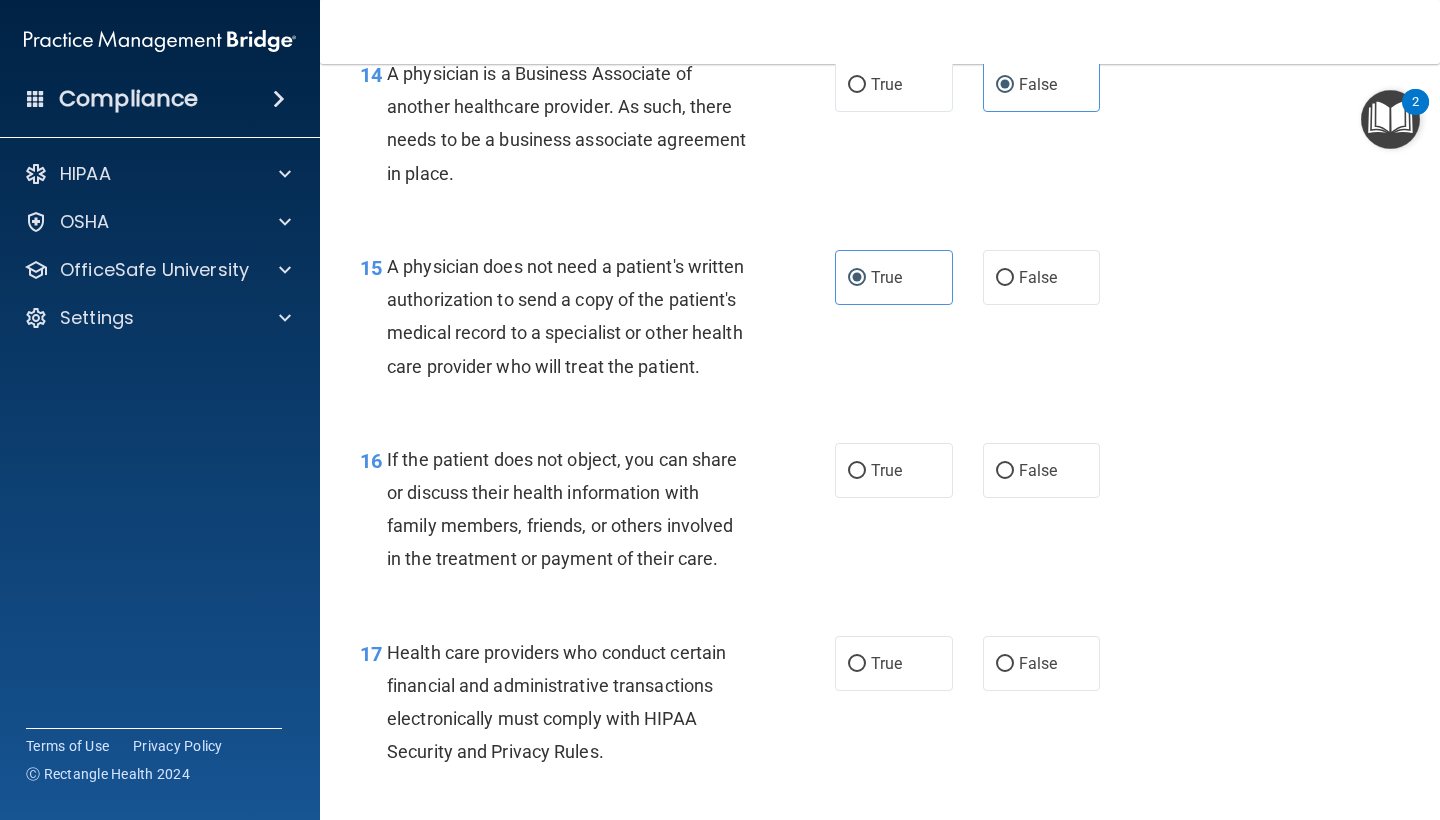 scroll, scrollTop: 2646, scrollLeft: 0, axis: vertical 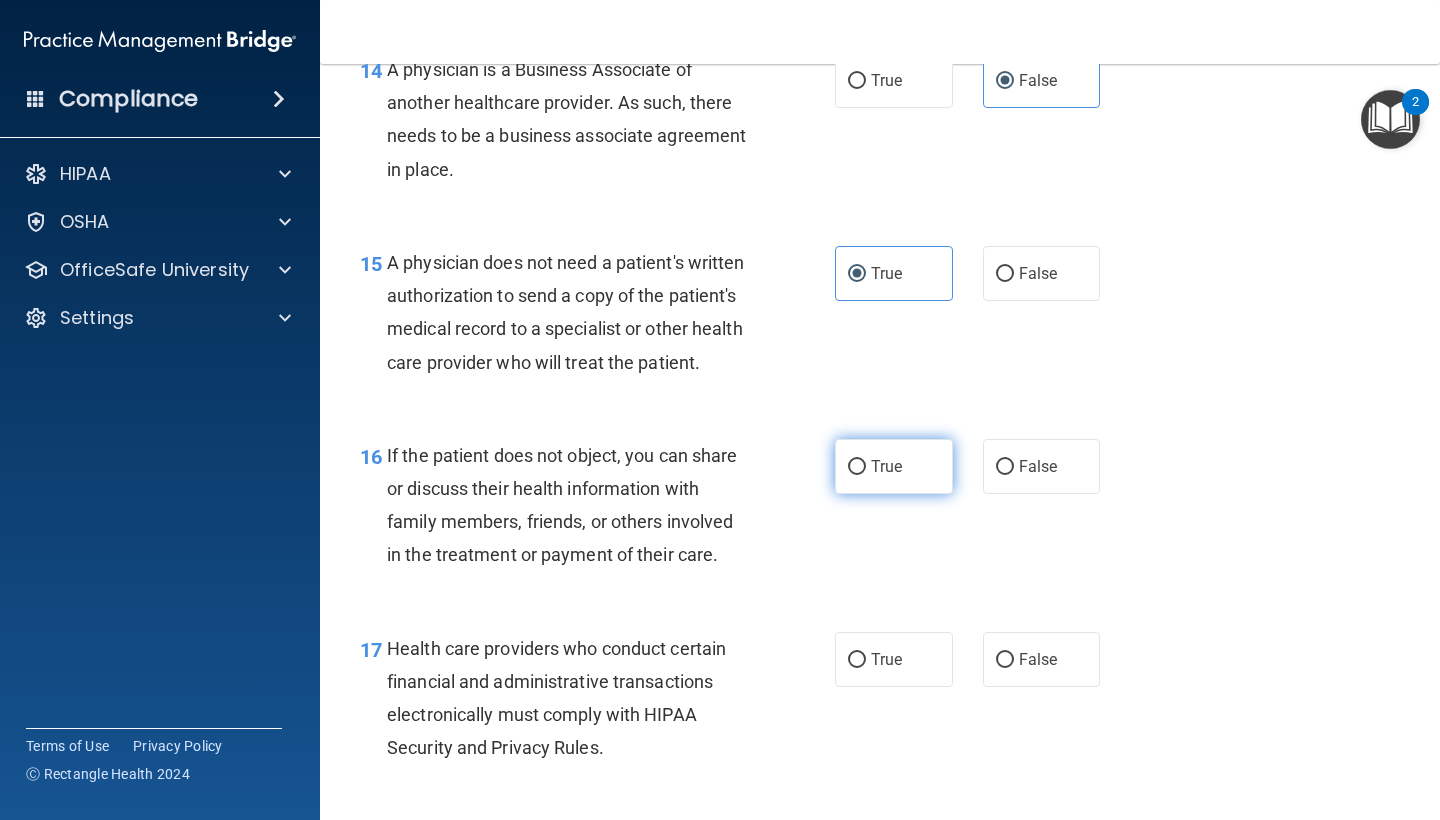 click on "True" at bounding box center (894, 466) 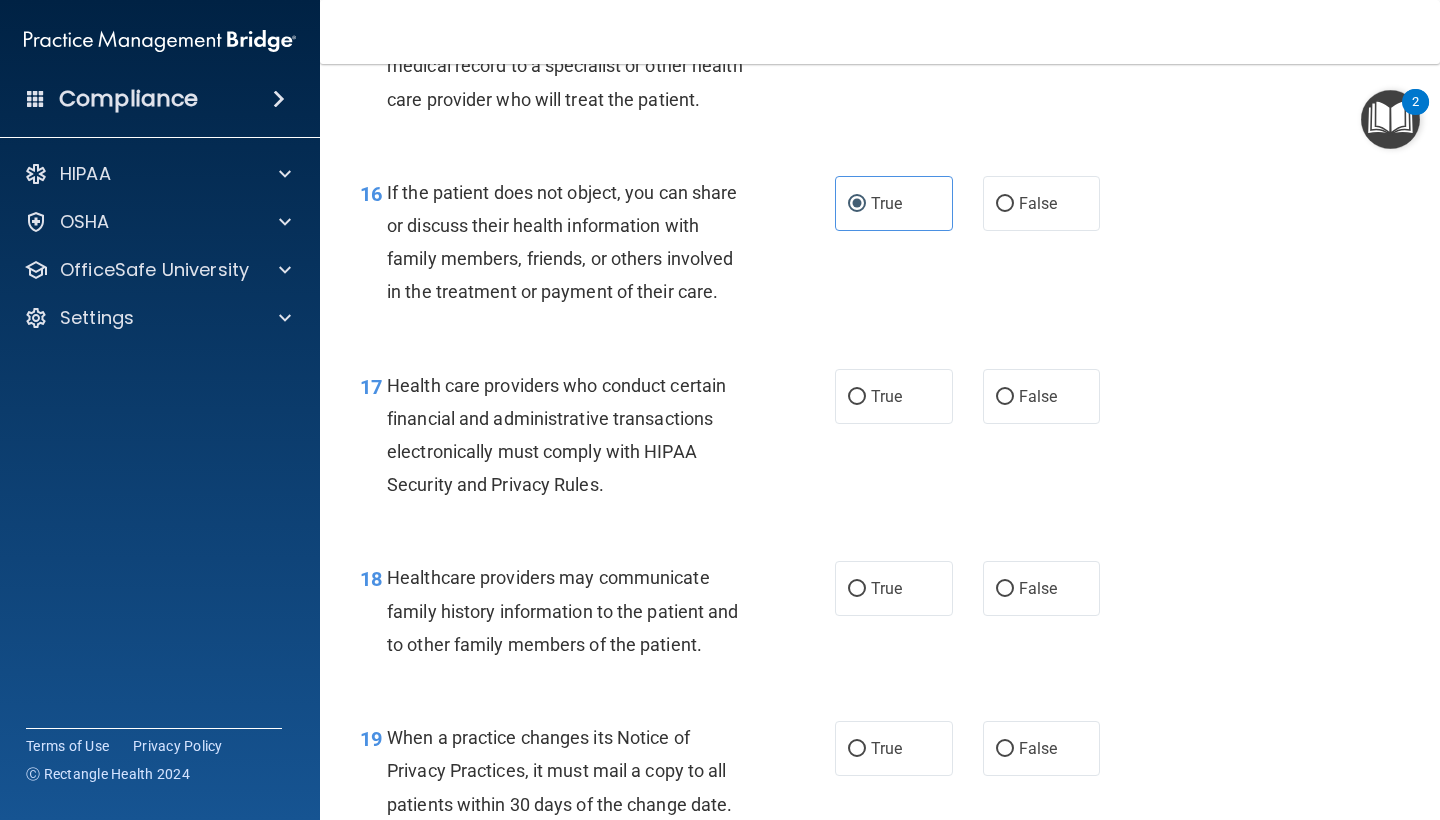 scroll, scrollTop: 2956, scrollLeft: 0, axis: vertical 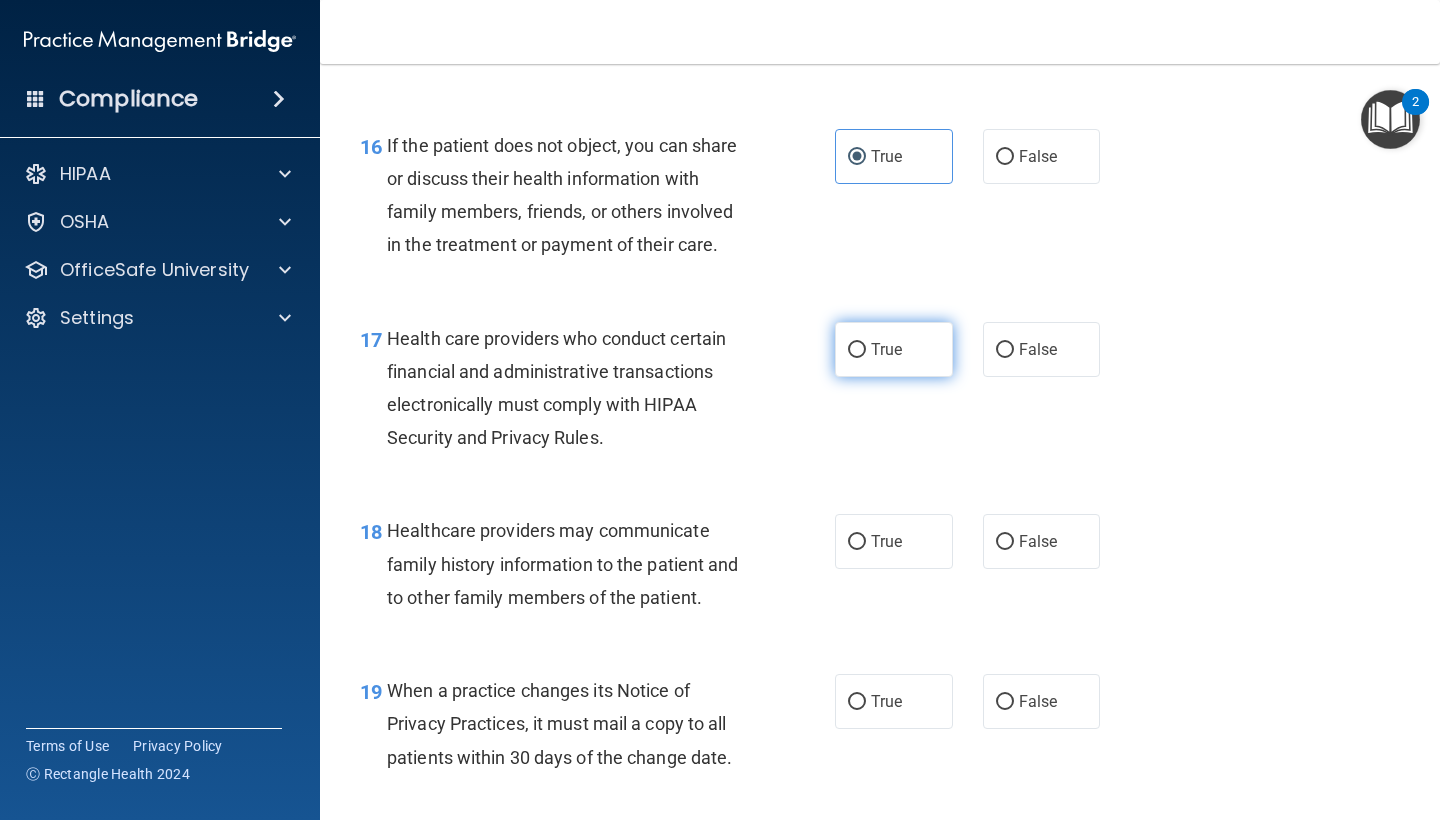 click on "True" at bounding box center (886, 349) 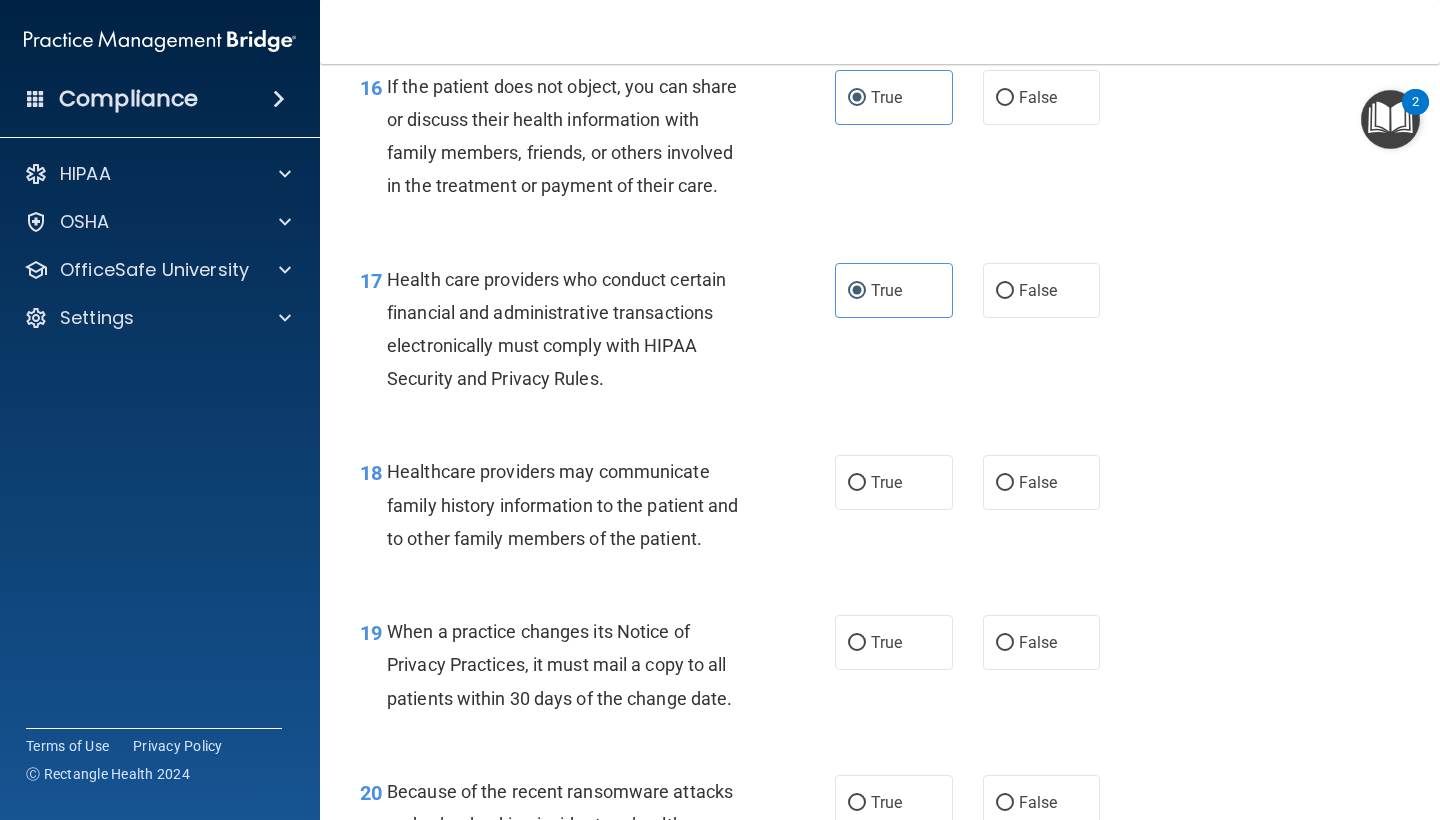 scroll, scrollTop: 3025, scrollLeft: 0, axis: vertical 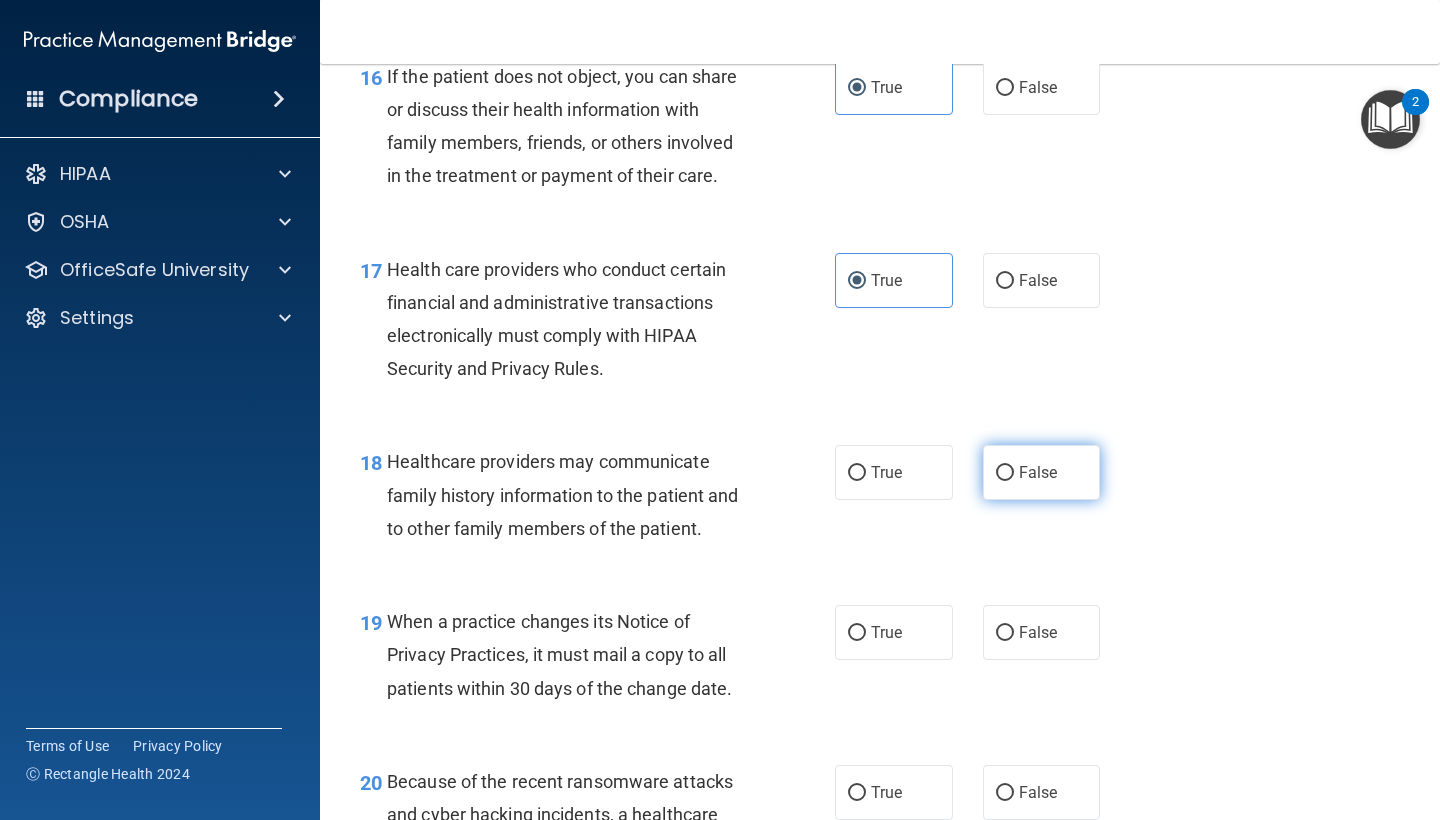 click on "False" at bounding box center (1042, 472) 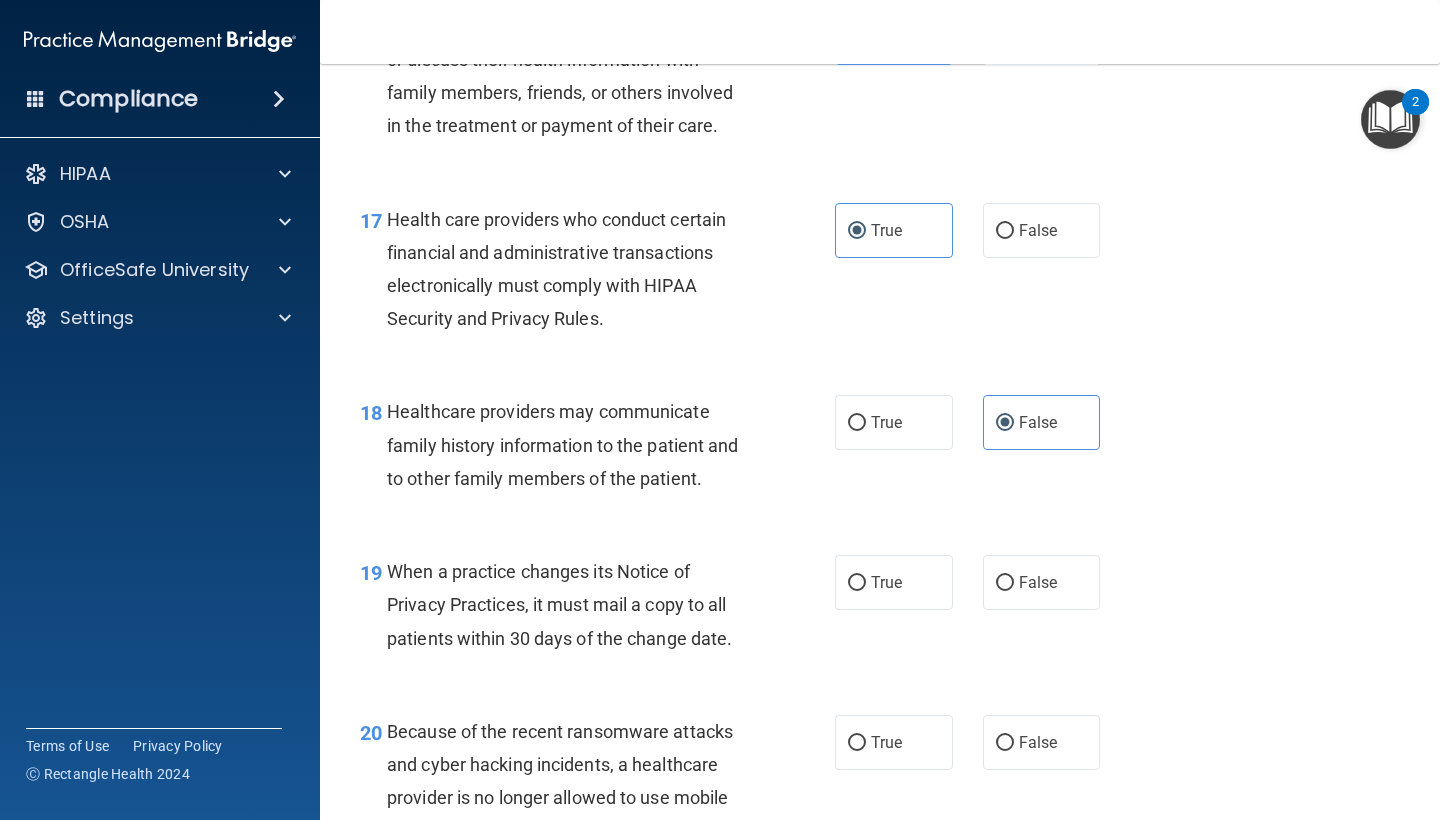 scroll, scrollTop: 3076, scrollLeft: 0, axis: vertical 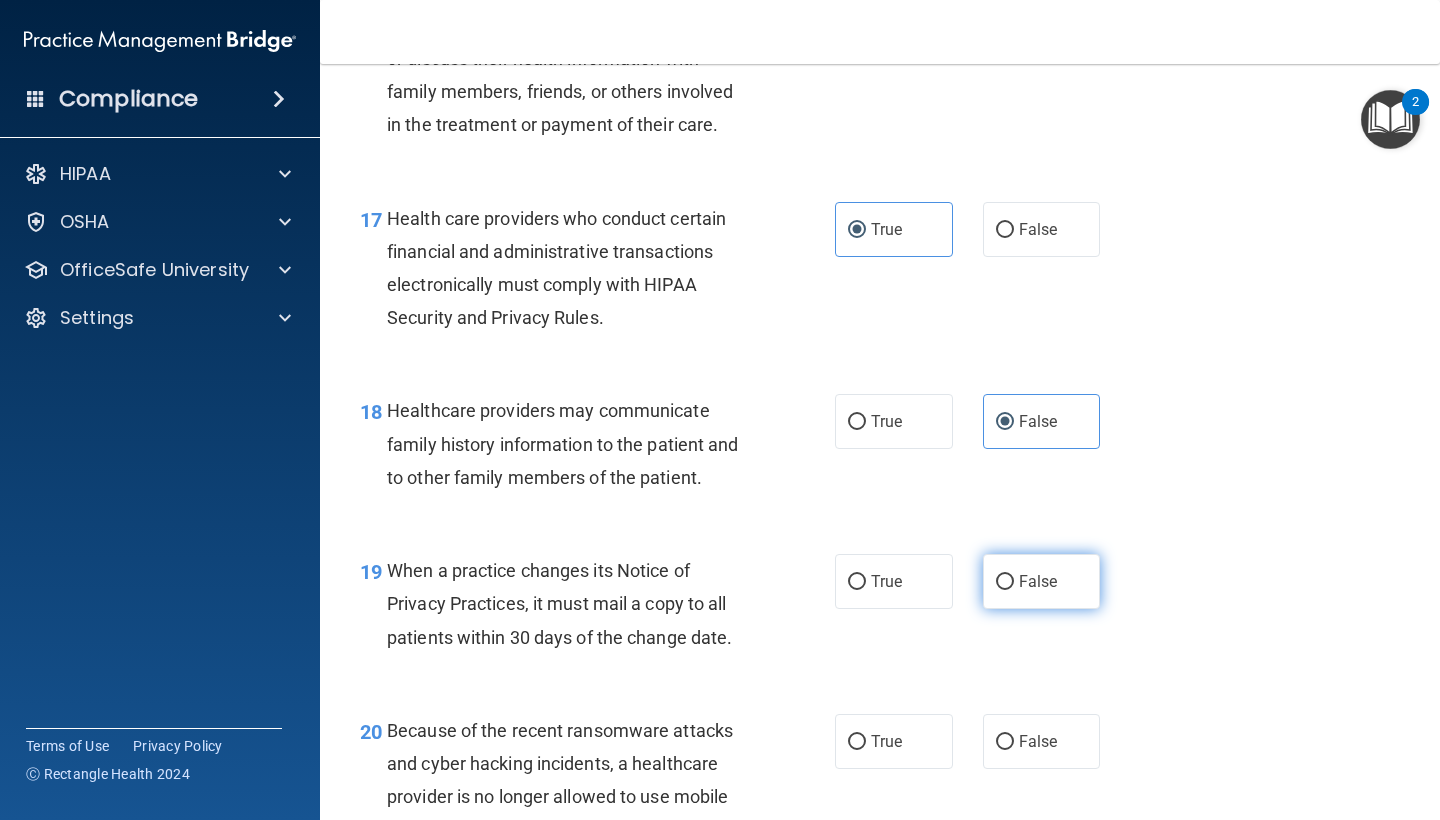 click on "False" at bounding box center (1042, 581) 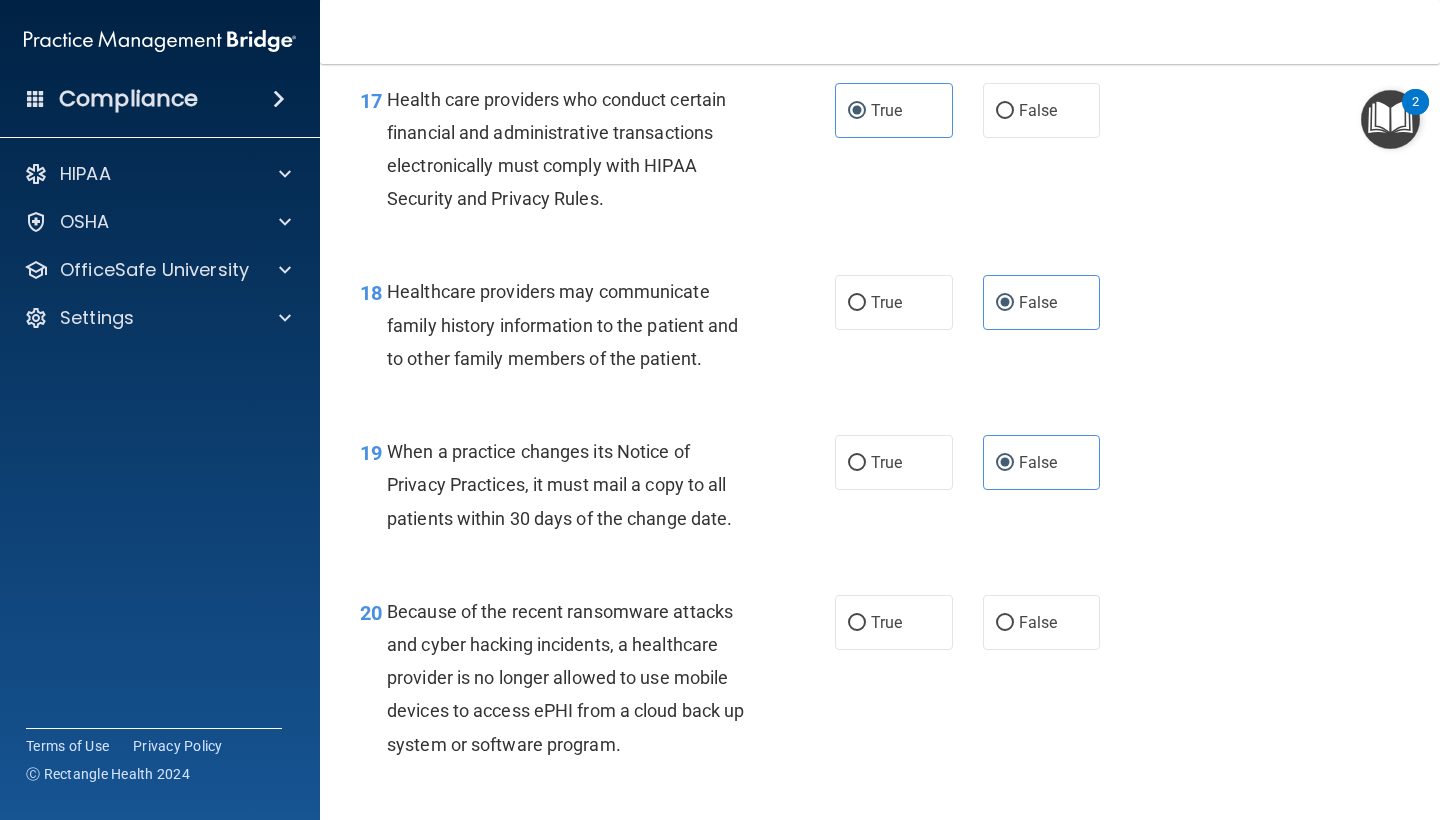 scroll, scrollTop: 3196, scrollLeft: 0, axis: vertical 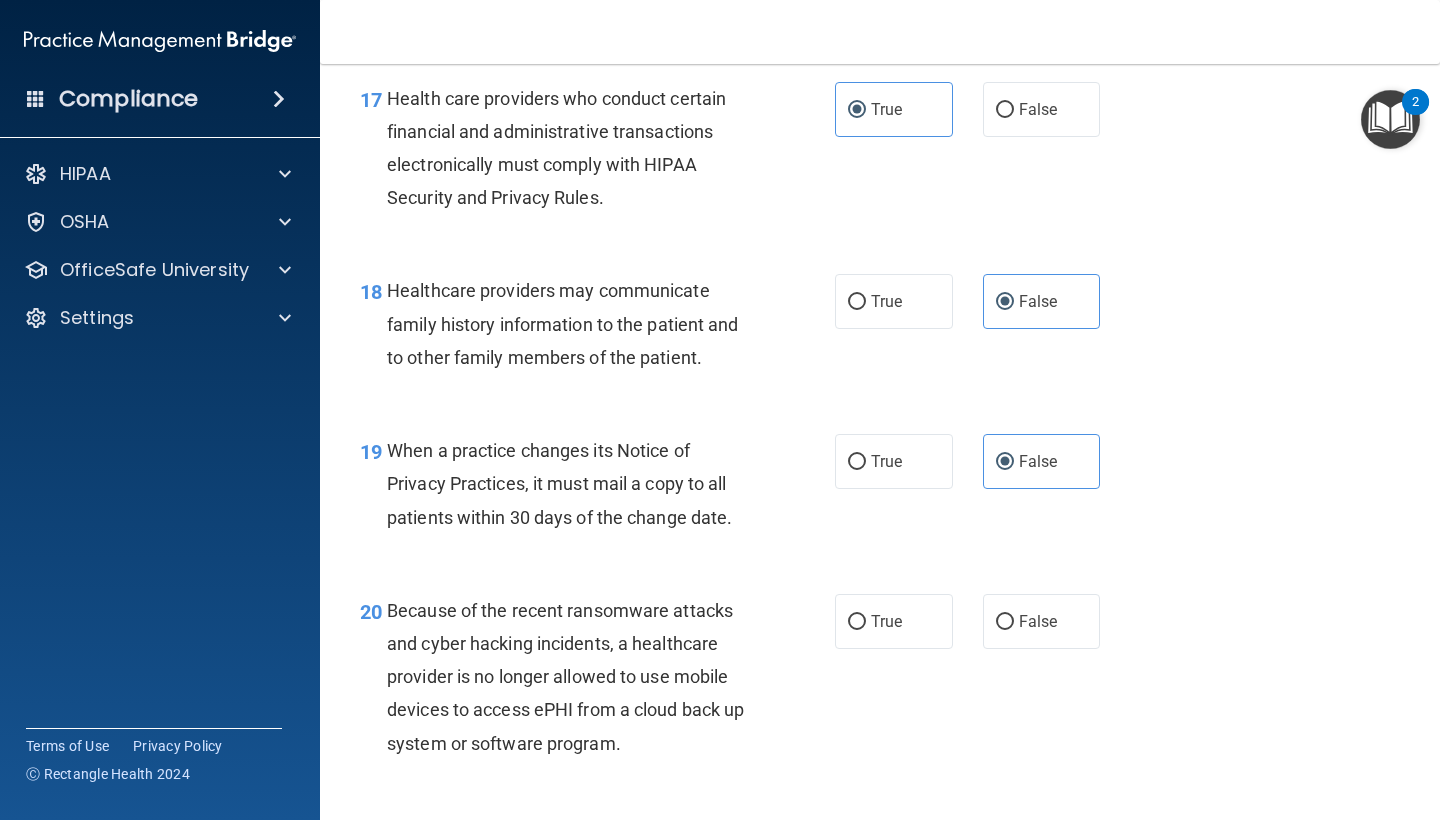 click on "True           False" at bounding box center (976, 621) 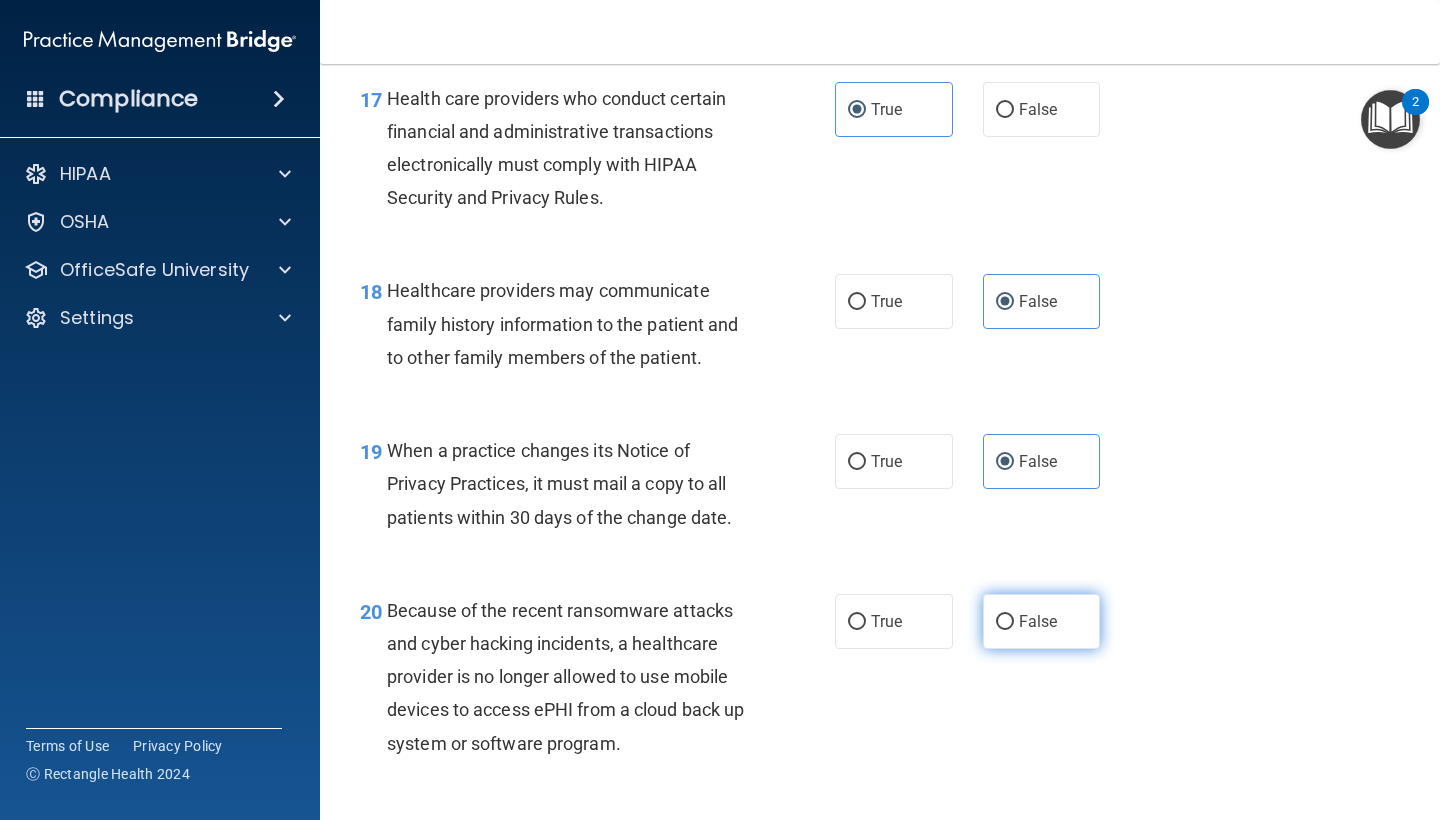 click on "False" at bounding box center (1005, 622) 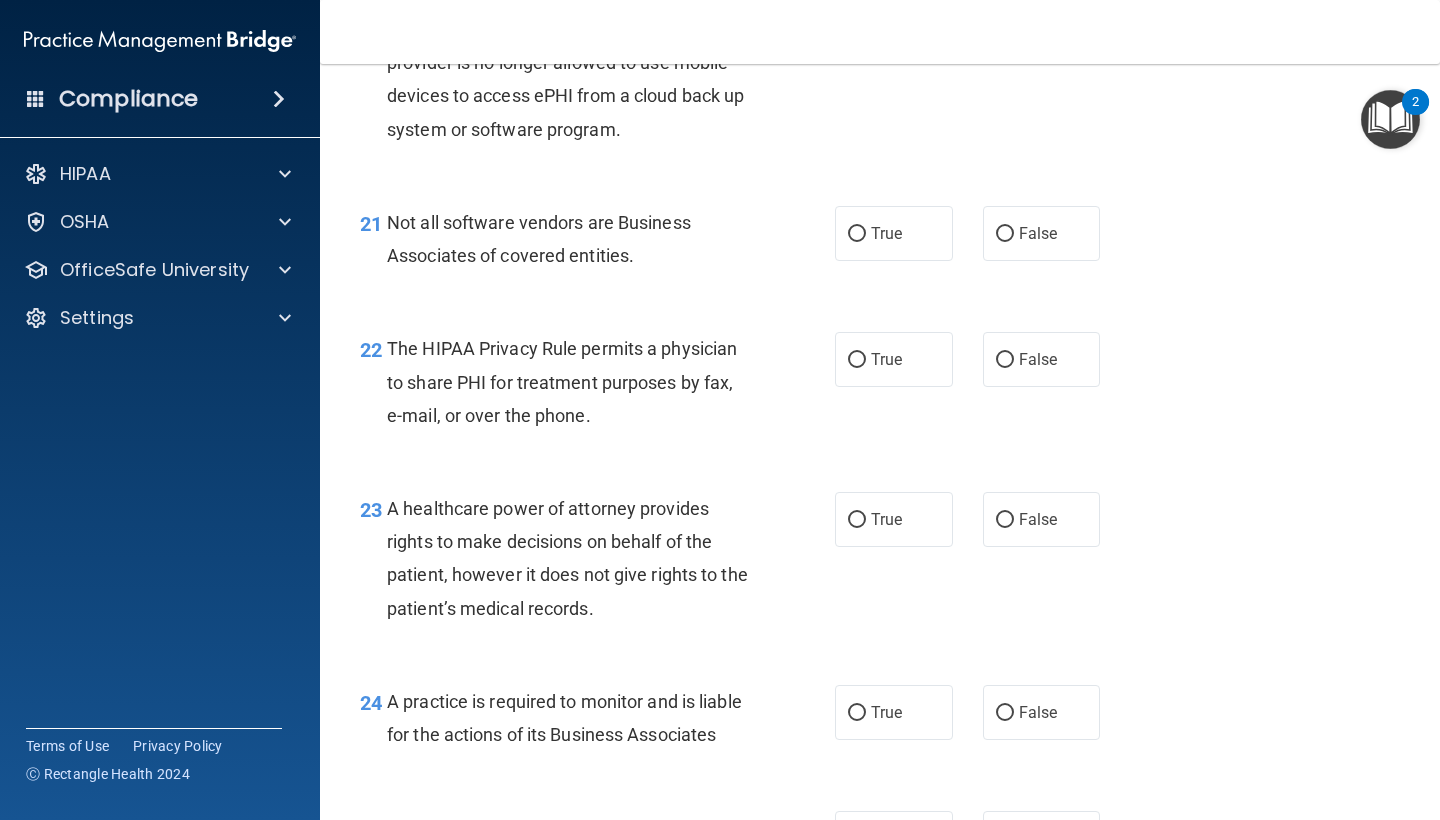 scroll, scrollTop: 3811, scrollLeft: 0, axis: vertical 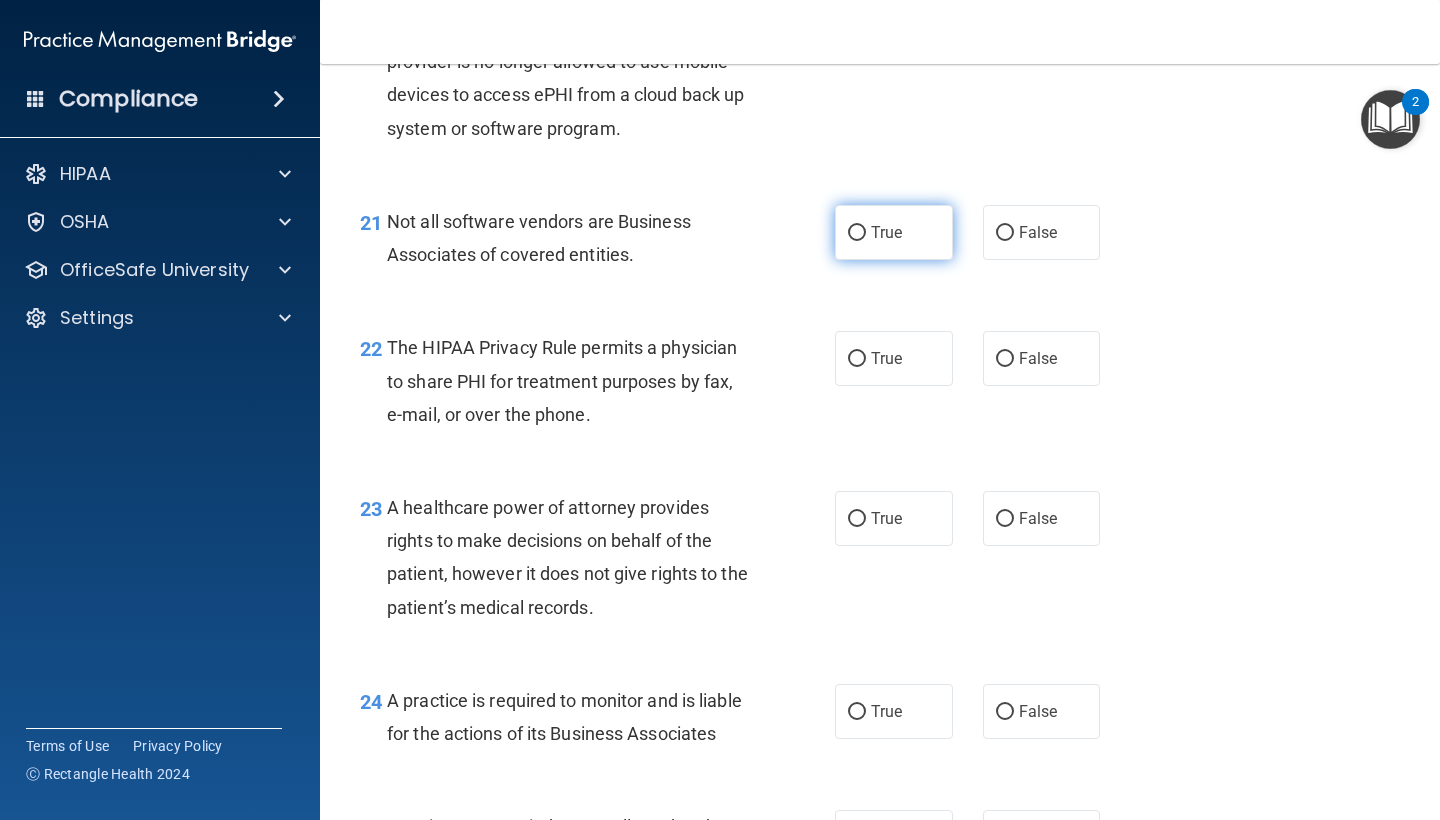 click on "True" at bounding box center [894, 232] 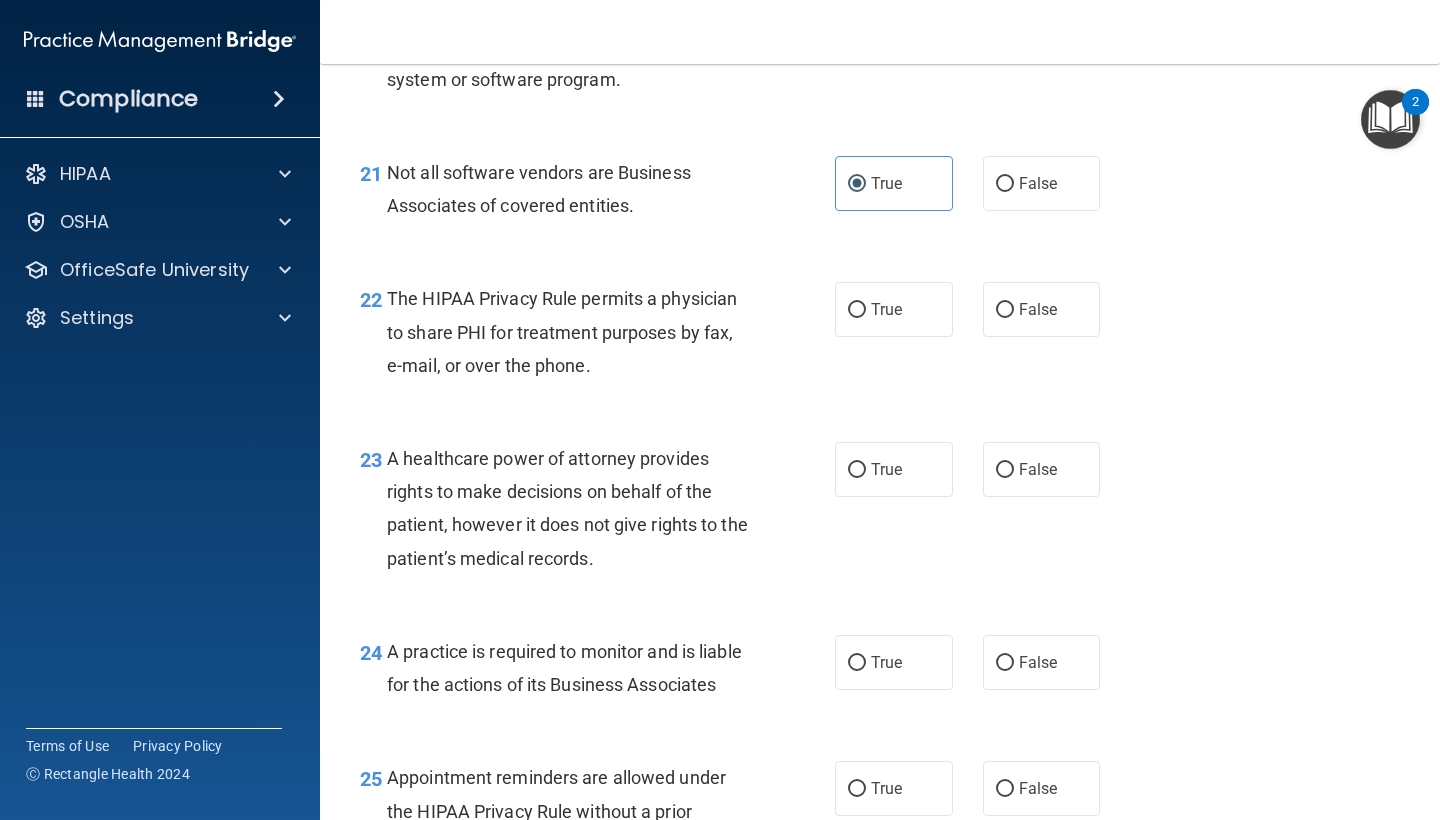scroll, scrollTop: 3864, scrollLeft: 0, axis: vertical 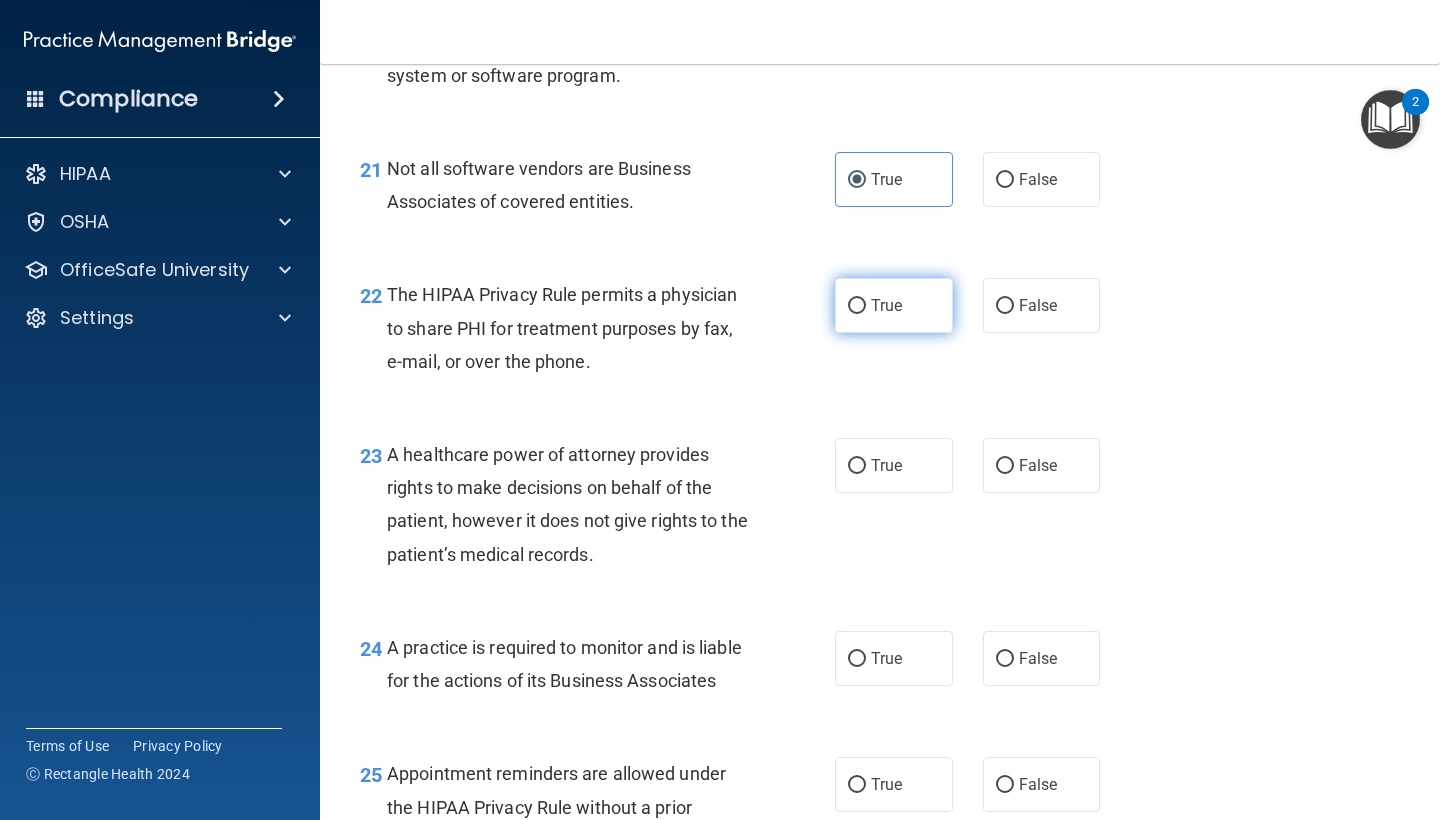 click on "True" at bounding box center (886, 305) 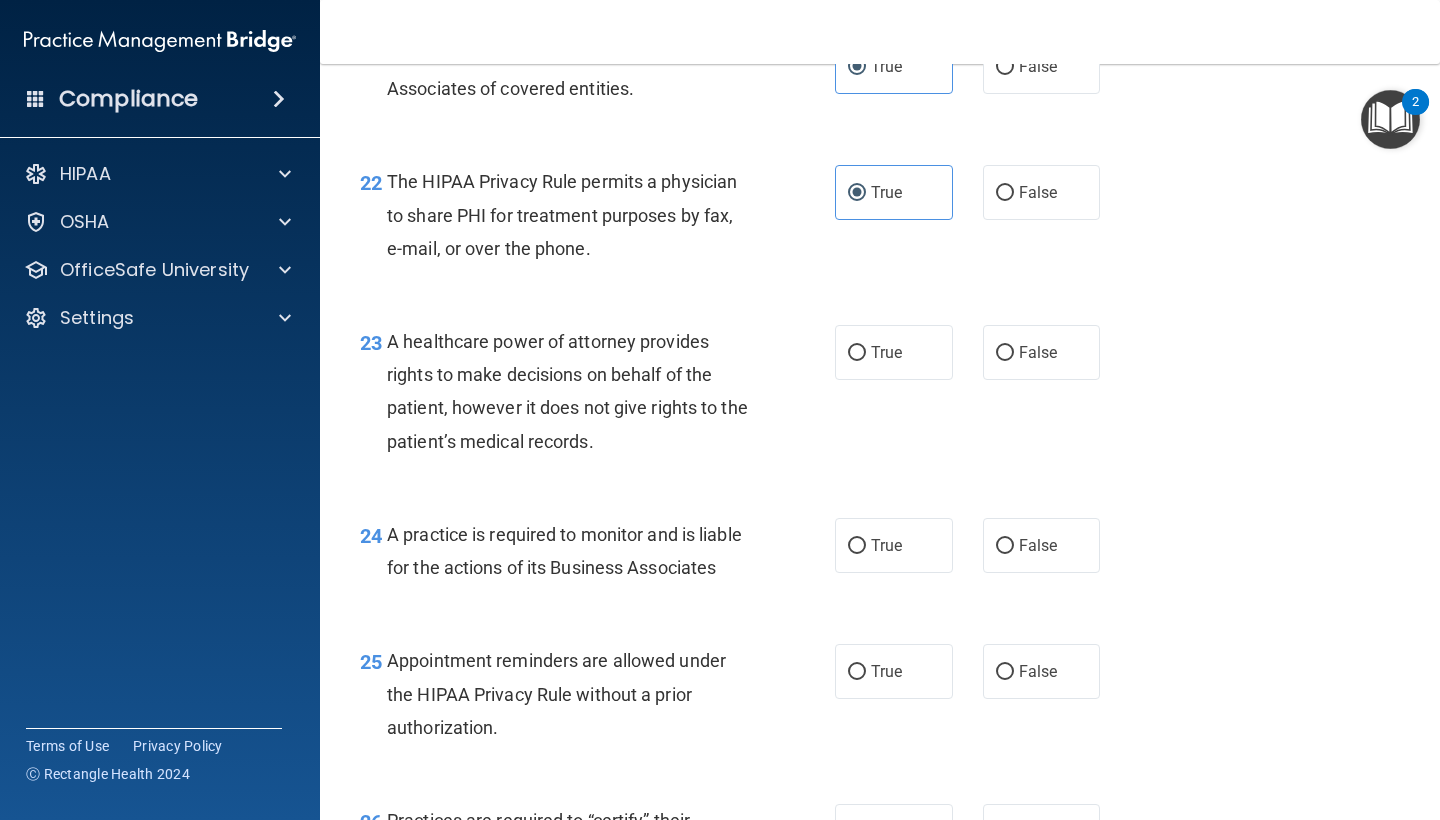 scroll, scrollTop: 3983, scrollLeft: 0, axis: vertical 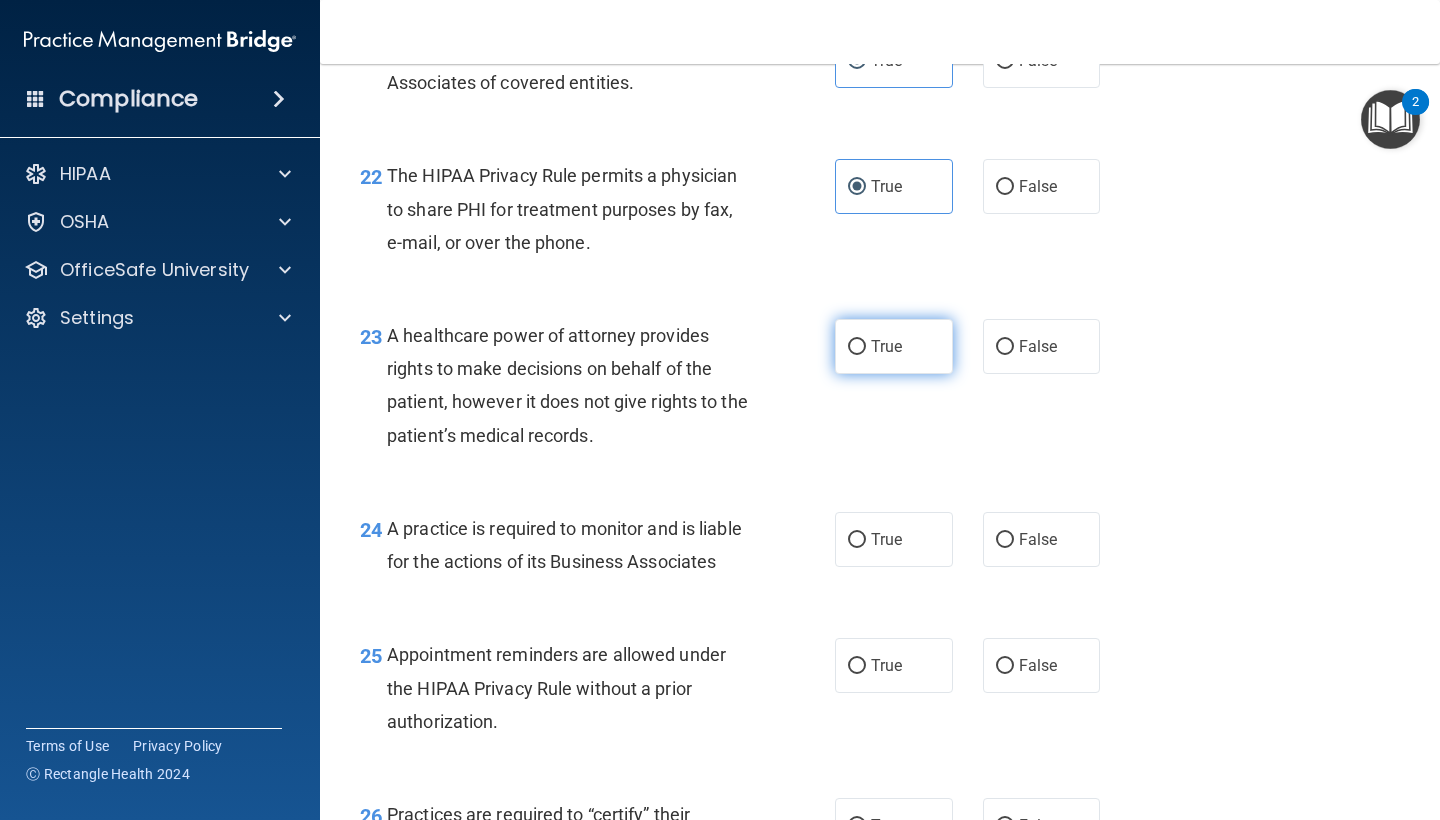 click on "True" at bounding box center [894, 346] 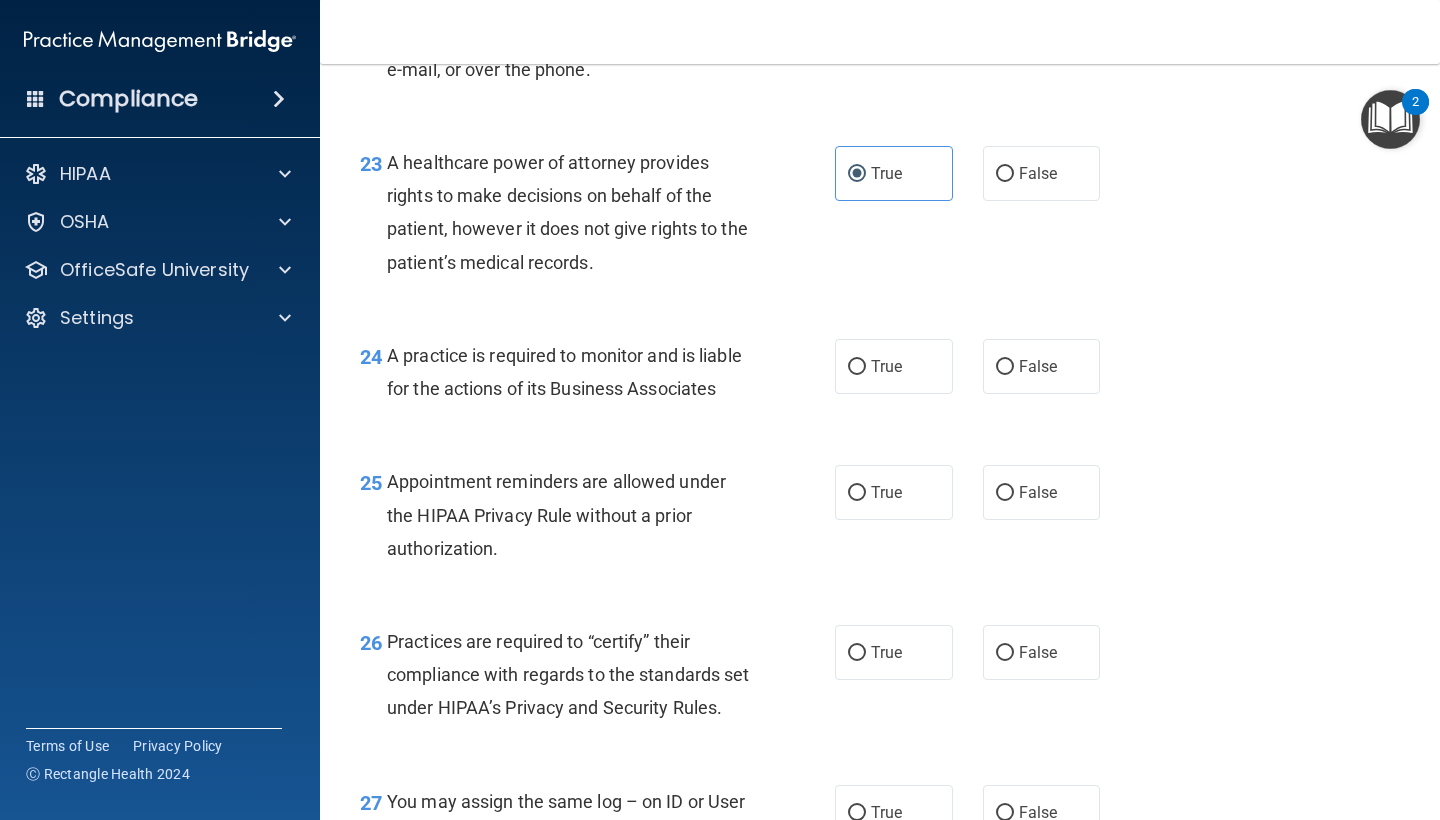 scroll, scrollTop: 4159, scrollLeft: 0, axis: vertical 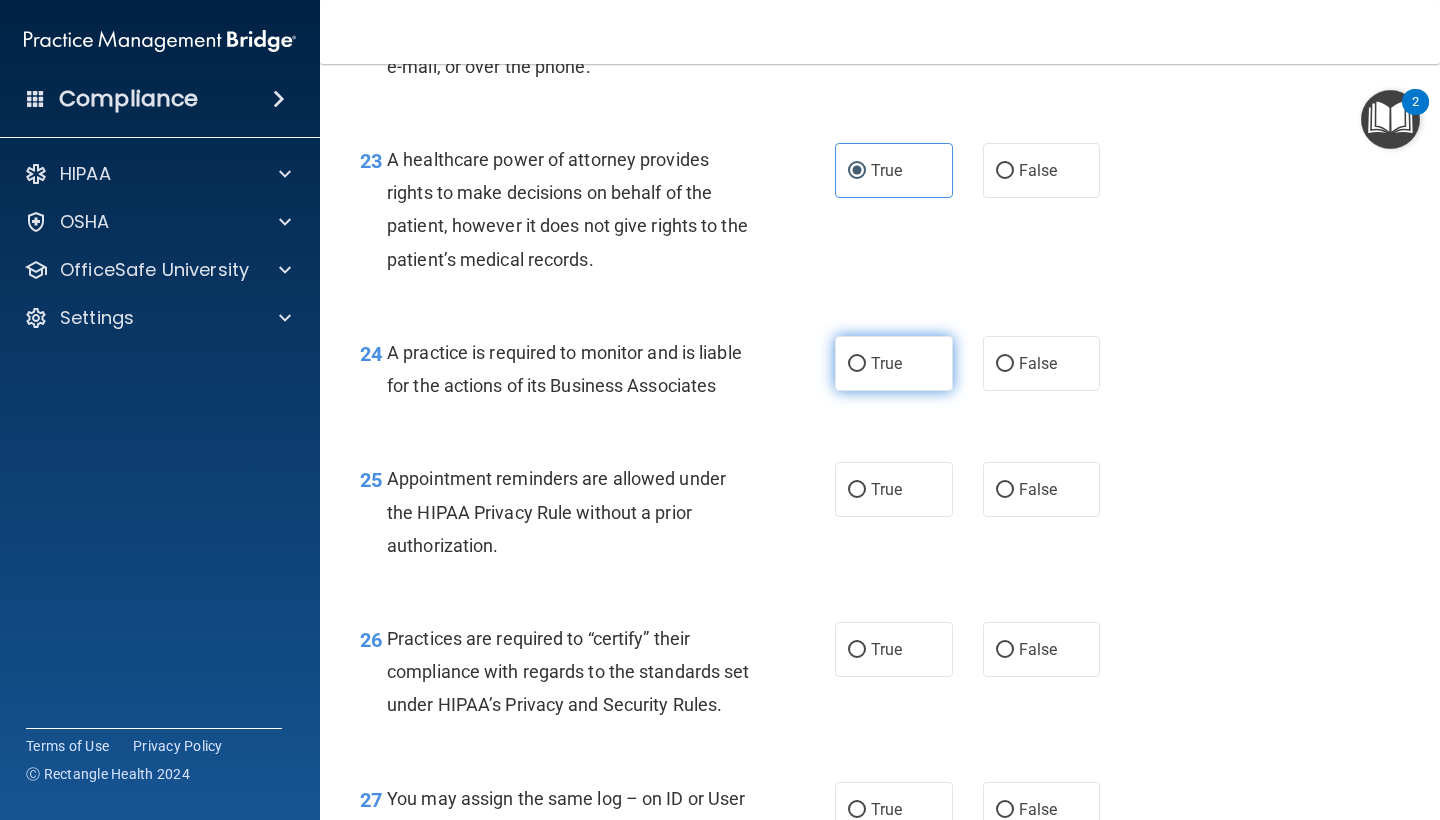 click on "True" at bounding box center [894, 363] 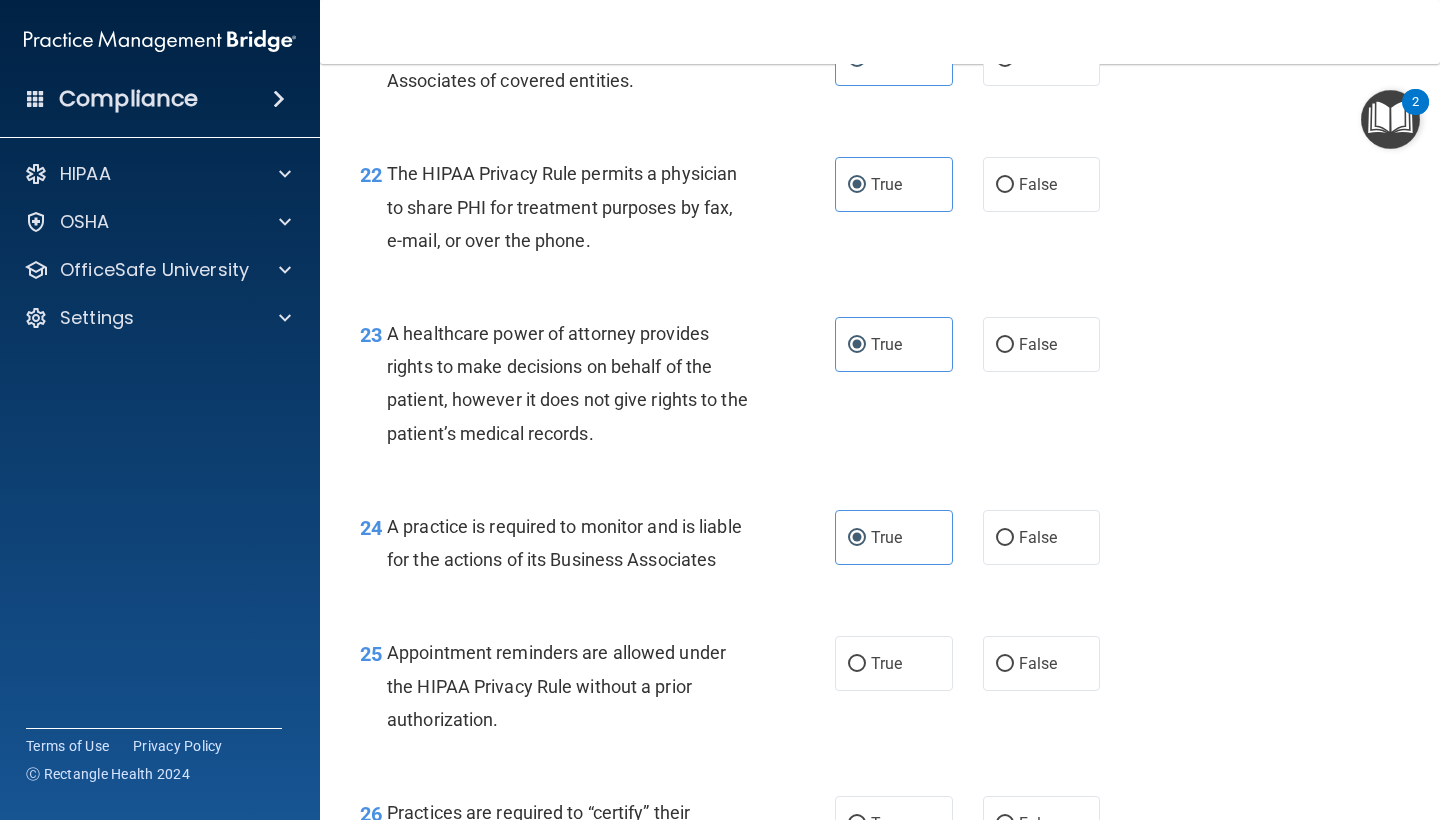 scroll, scrollTop: 3981, scrollLeft: 0, axis: vertical 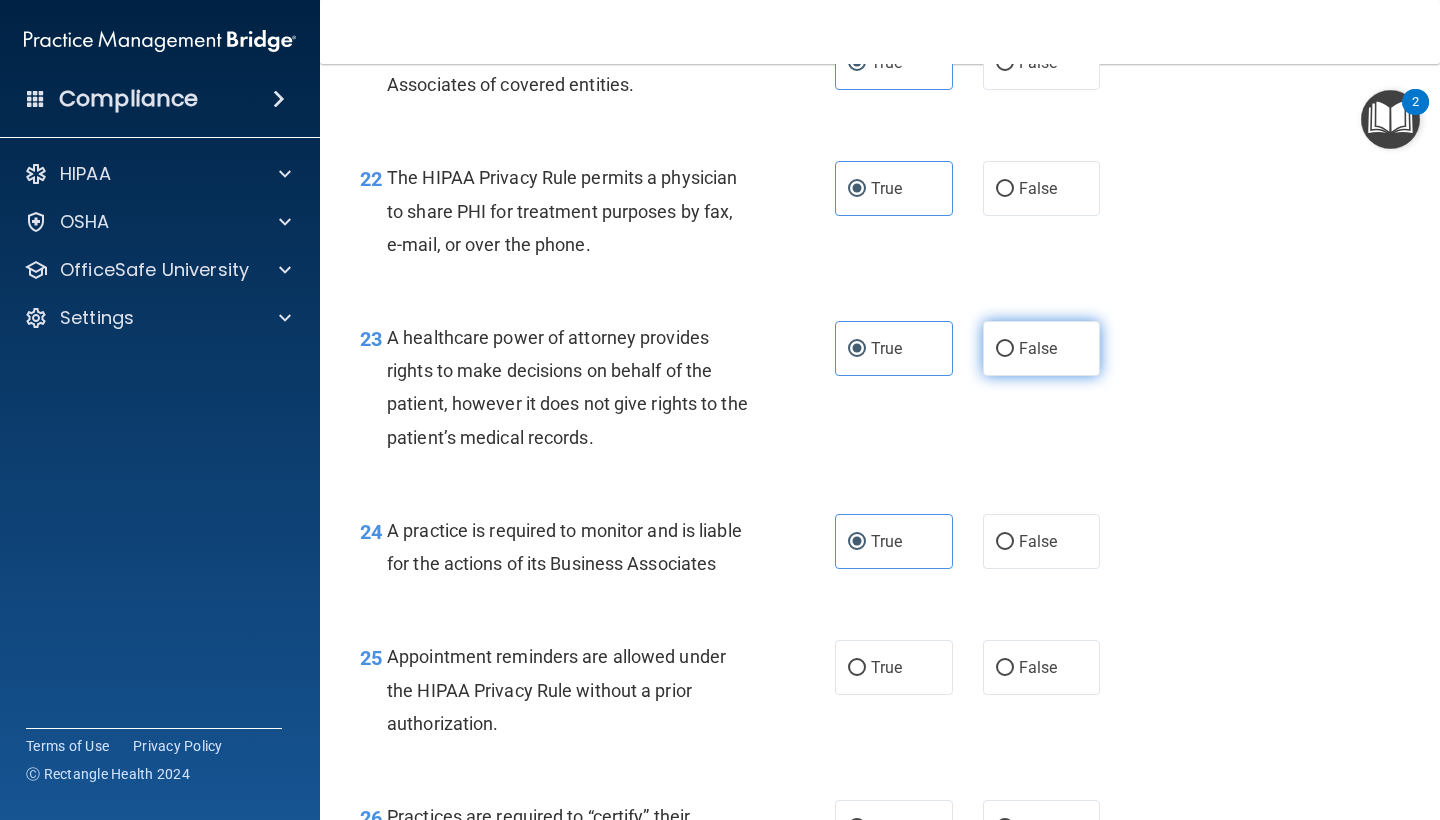 click on "False" at bounding box center [1042, 348] 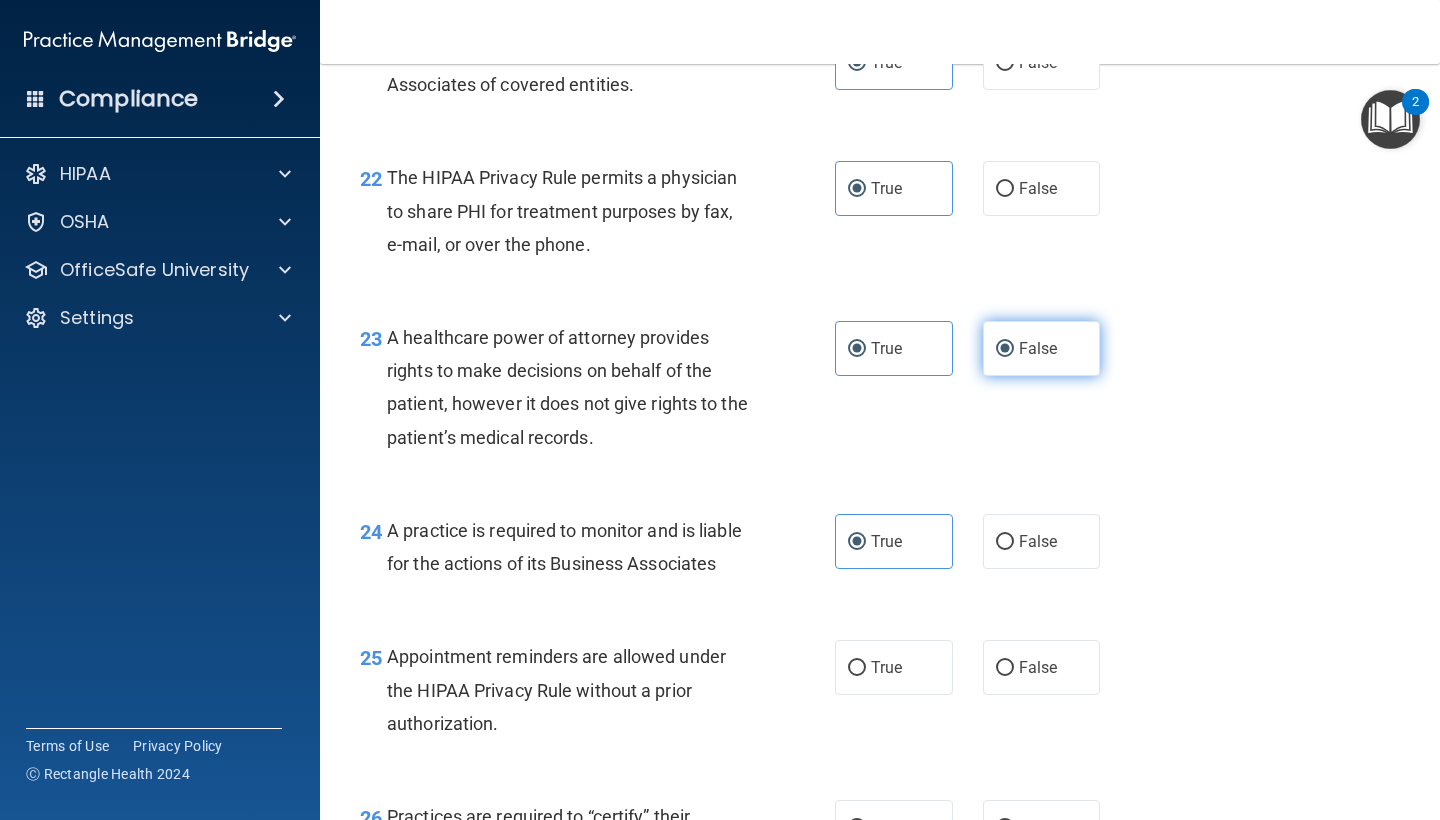 radio on "false" 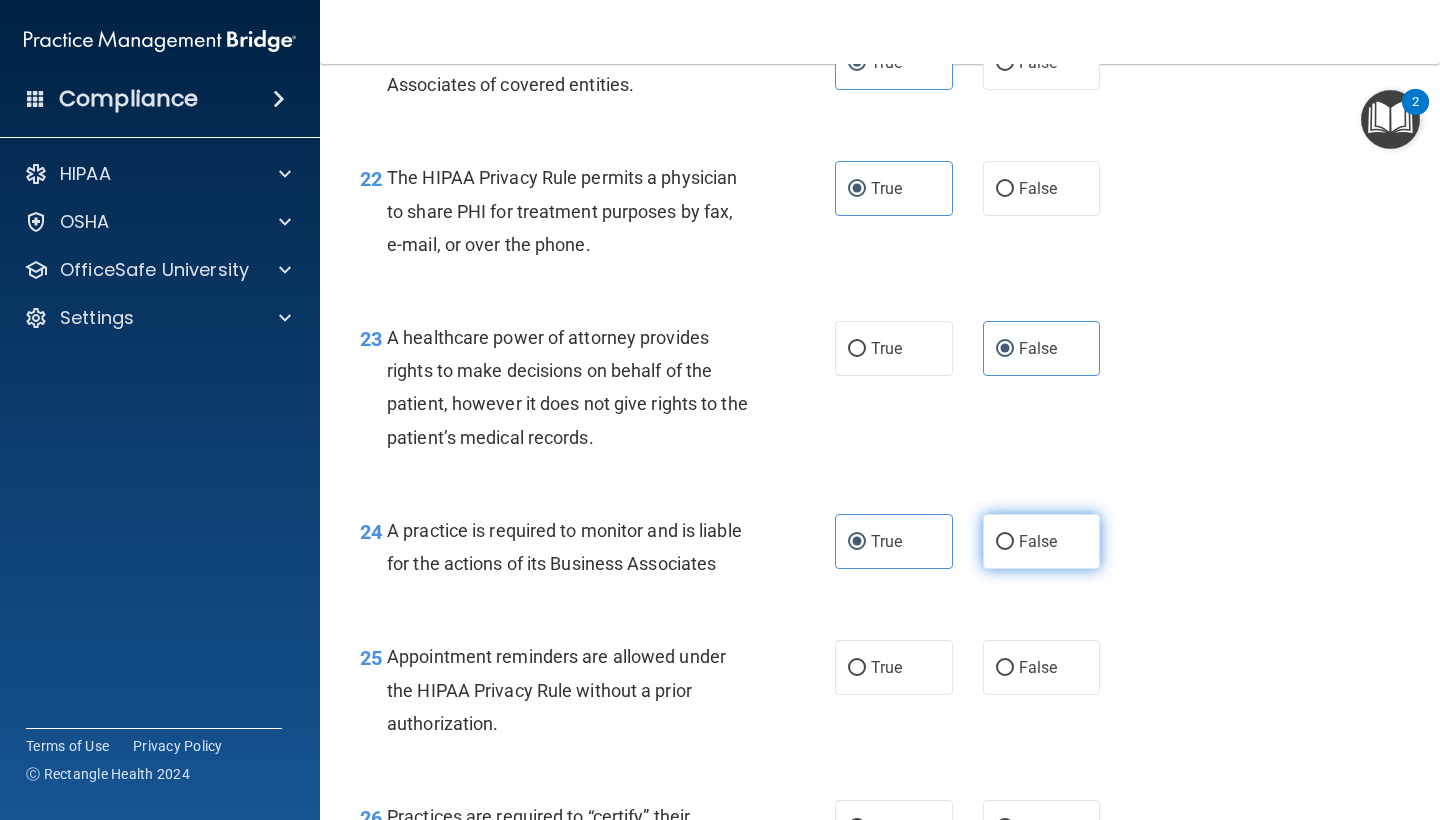 click on "False" at bounding box center (1038, 541) 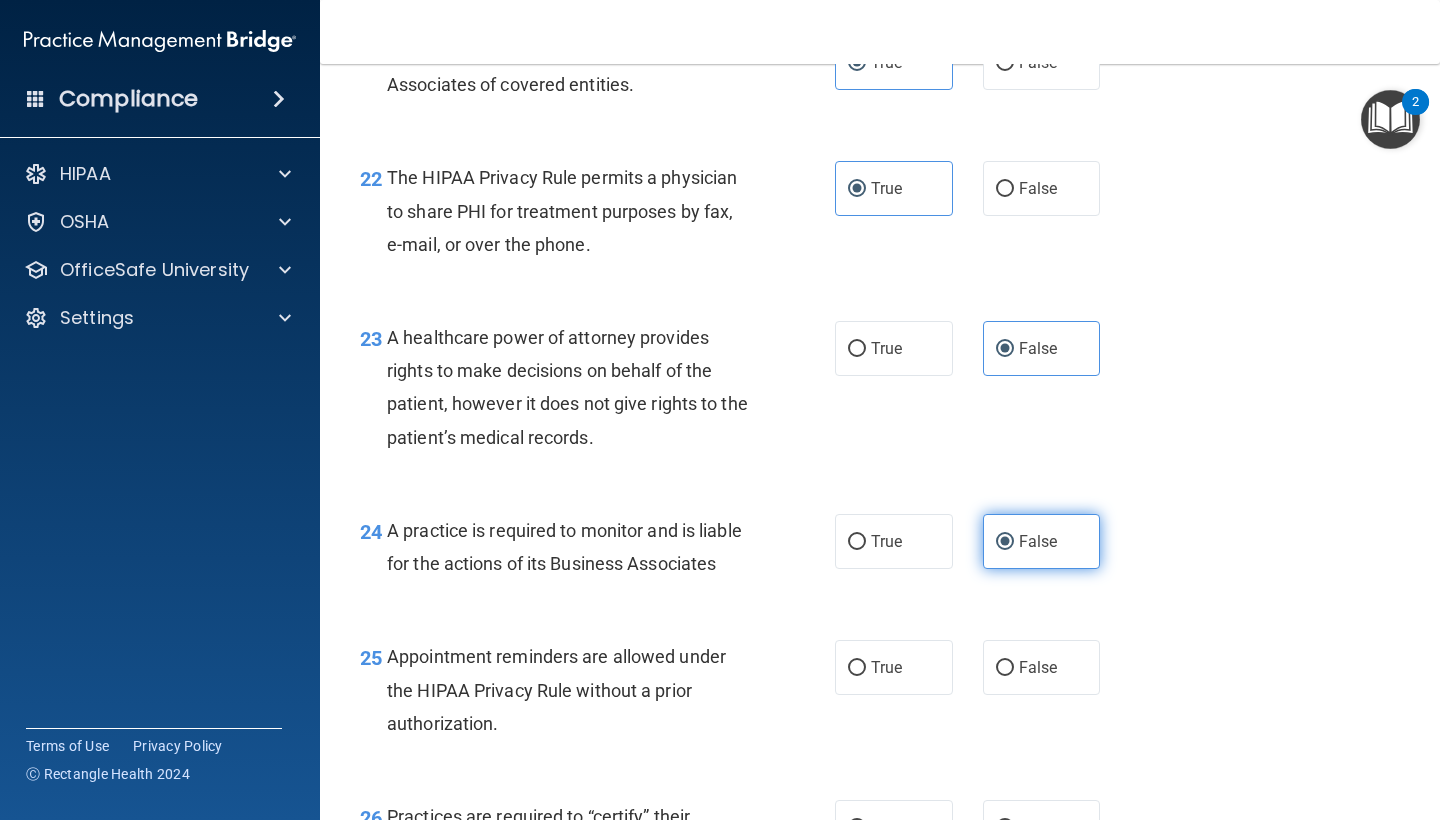 scroll, scrollTop: 4004, scrollLeft: 0, axis: vertical 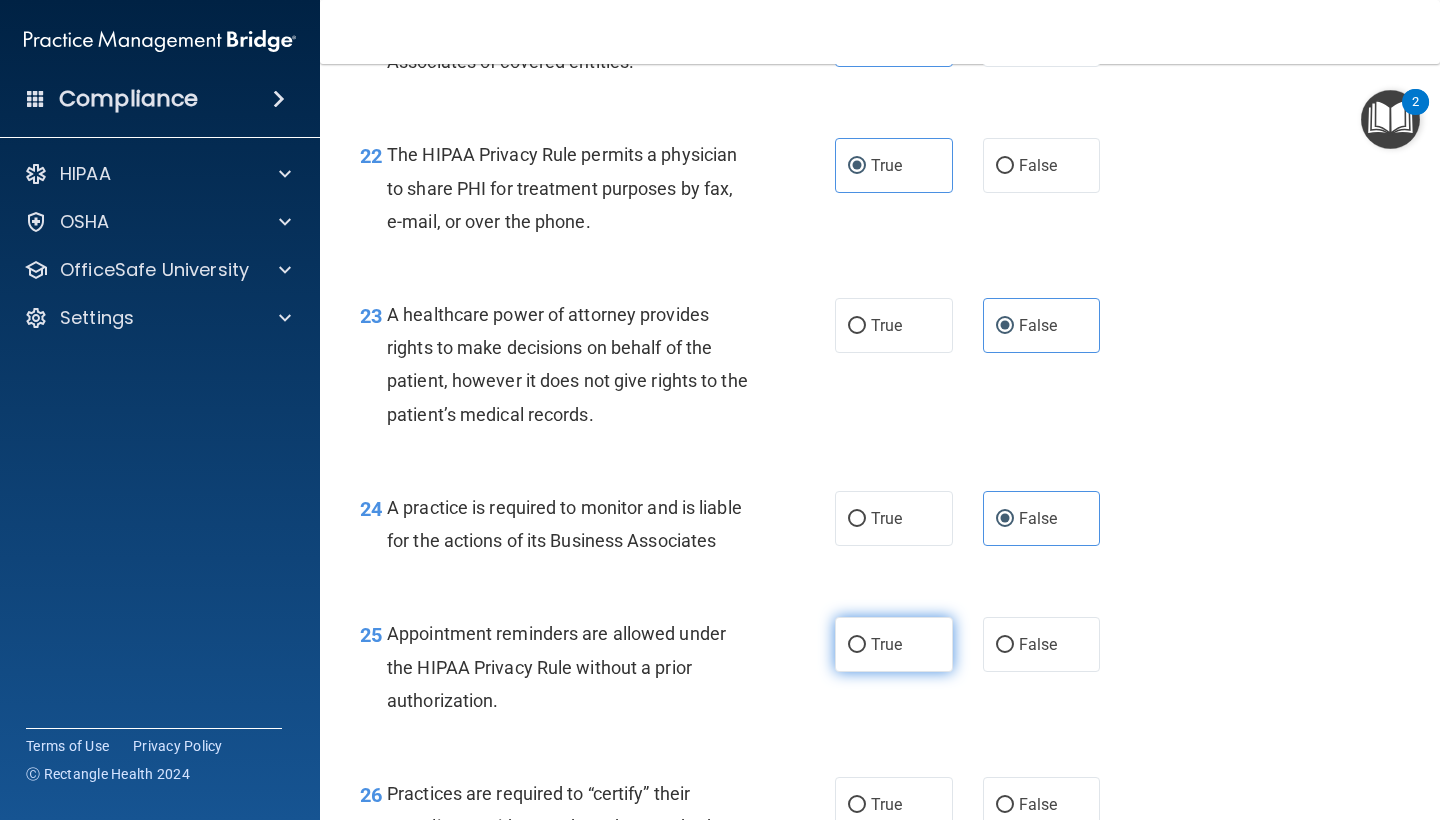 click on "True" at bounding box center (886, 644) 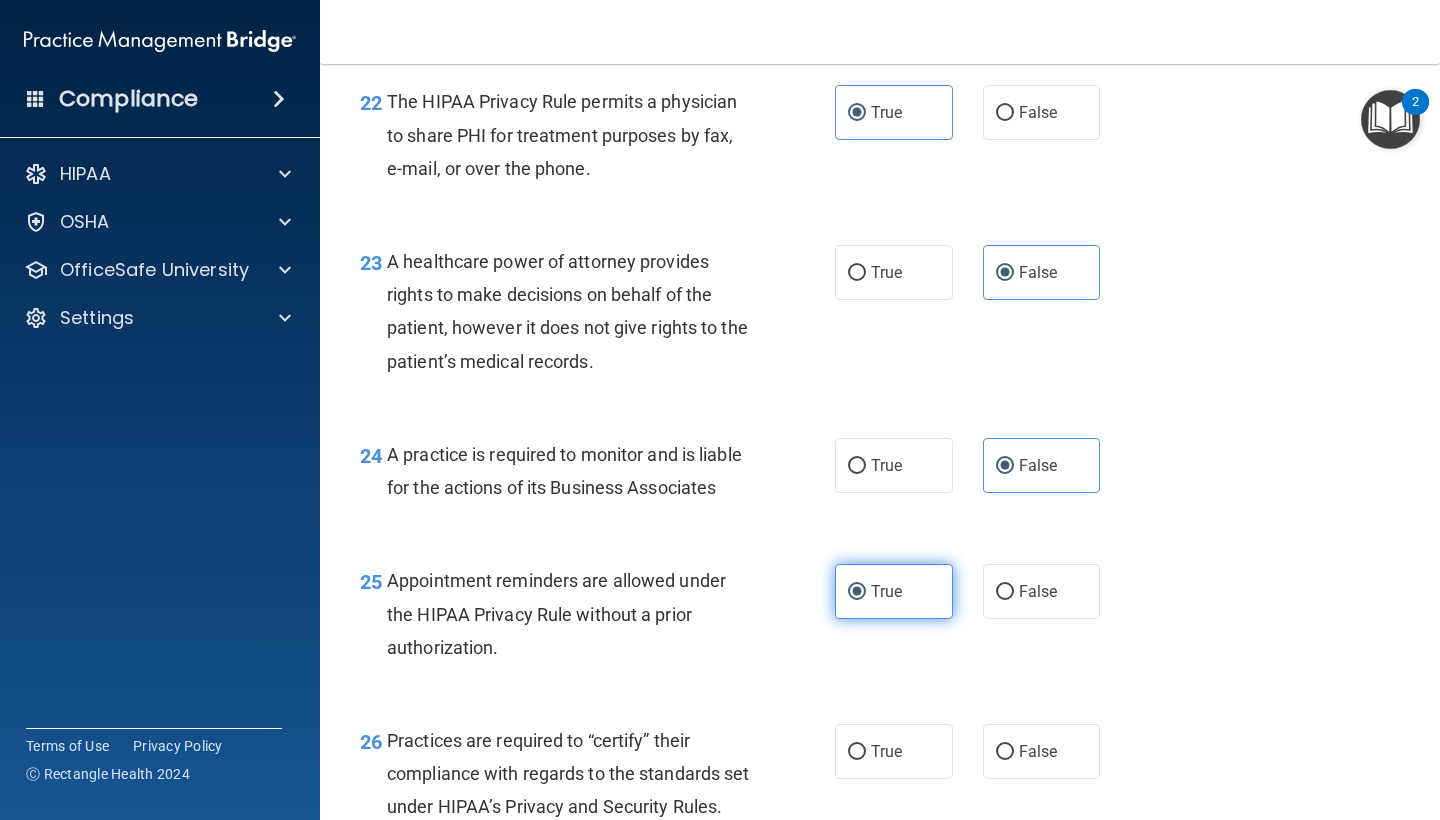 scroll, scrollTop: 4112, scrollLeft: 0, axis: vertical 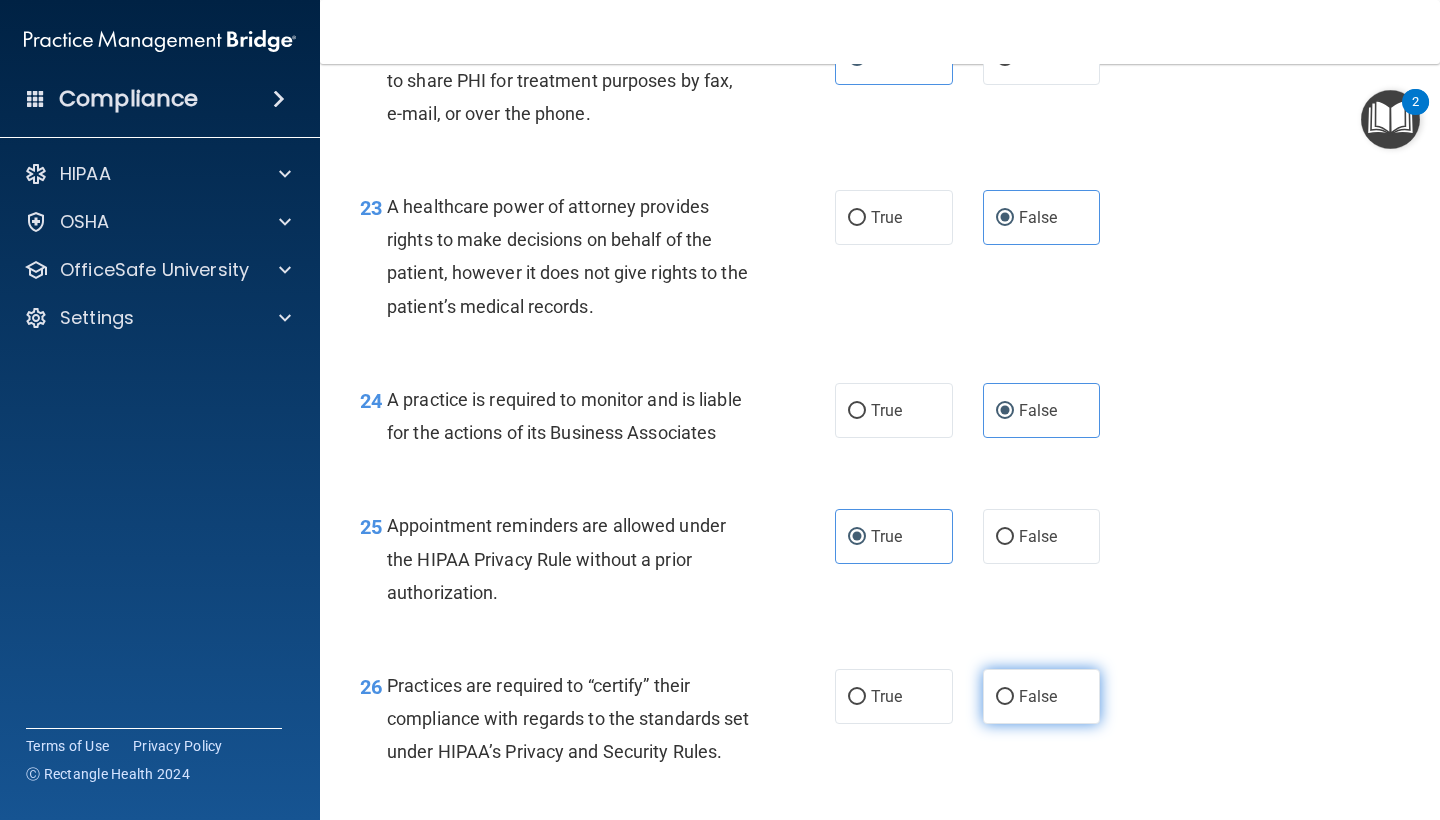 click on "False" at bounding box center (1042, 696) 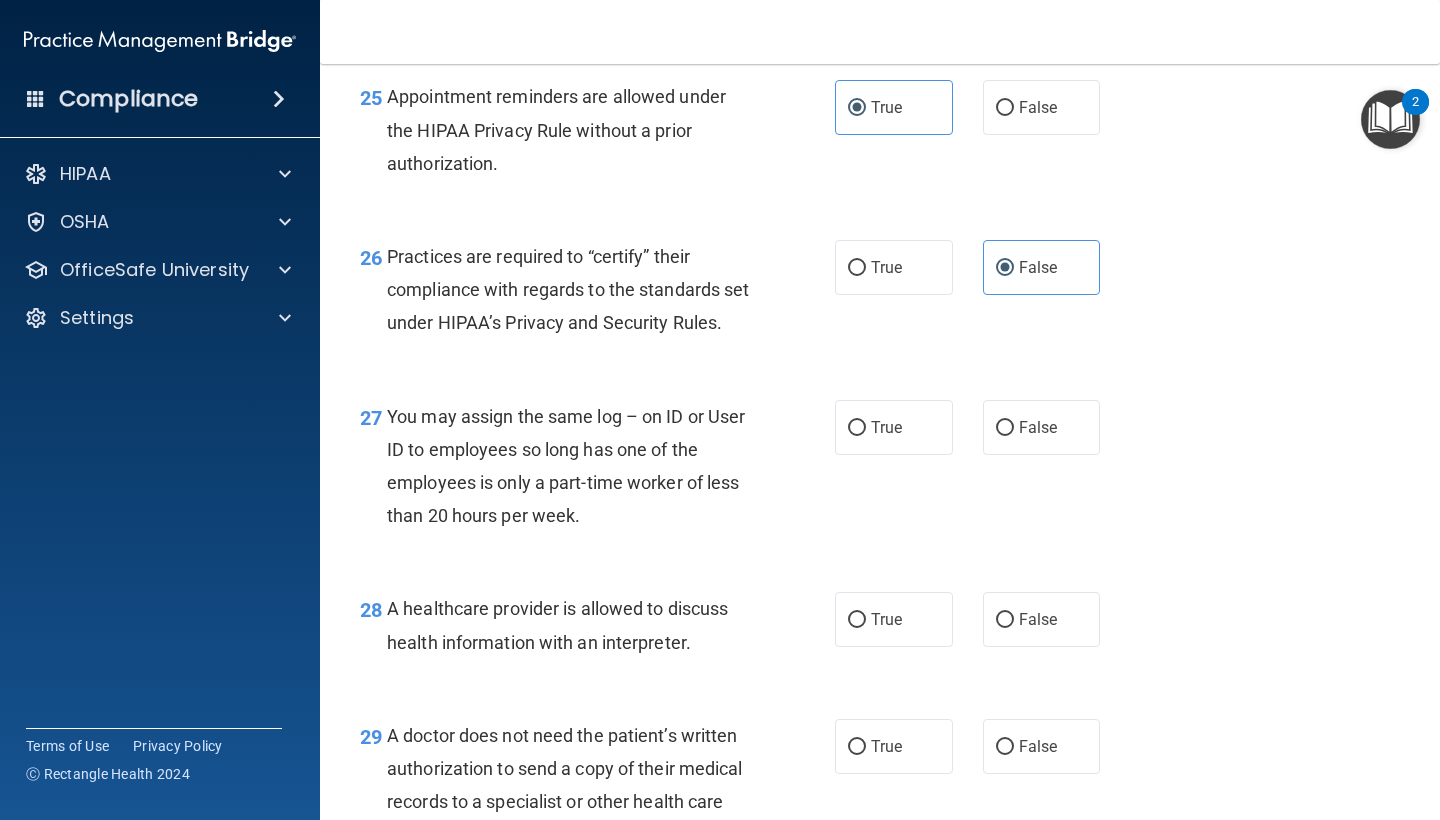scroll, scrollTop: 4551, scrollLeft: 0, axis: vertical 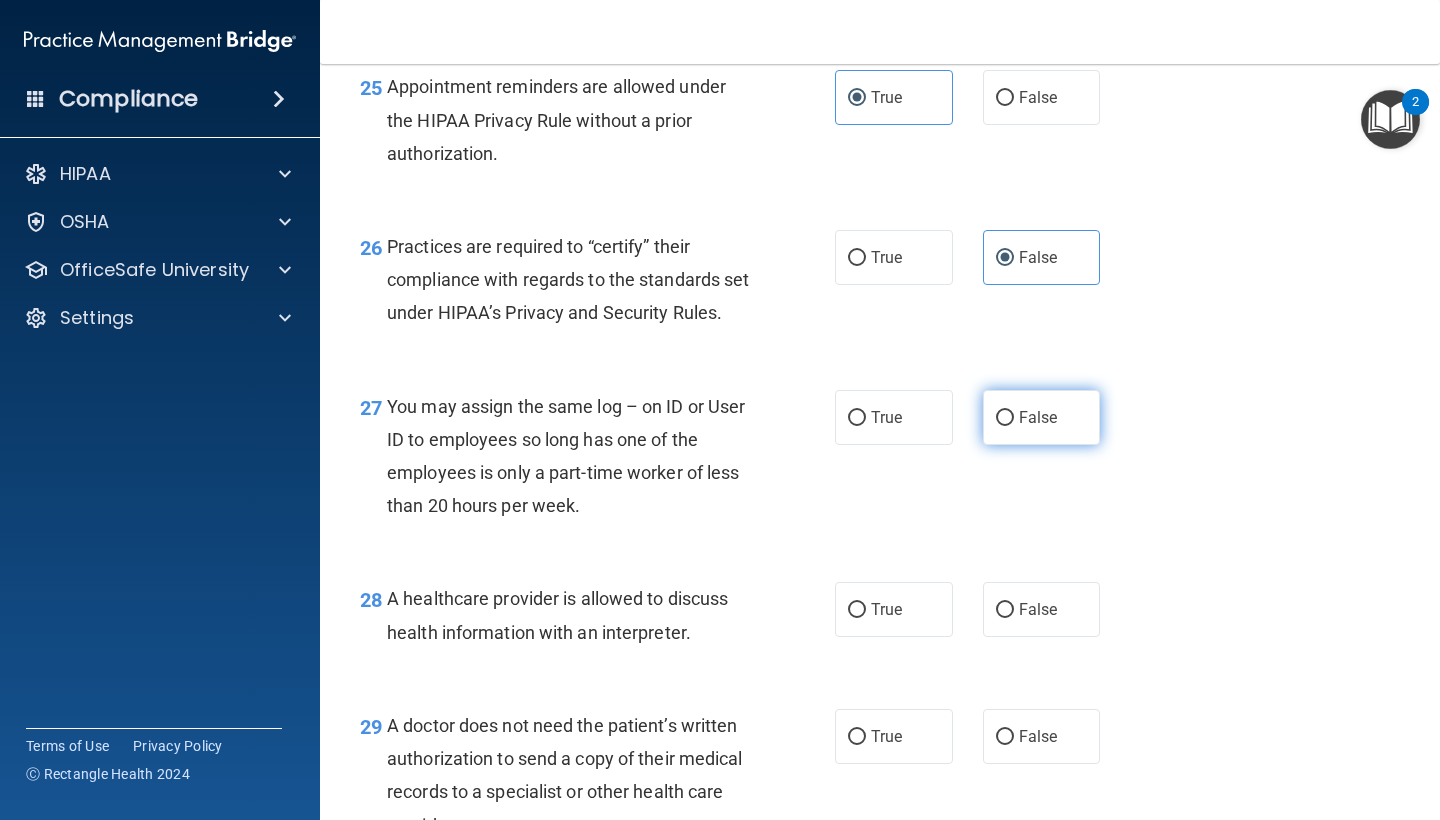 click on "False" at bounding box center [1038, 417] 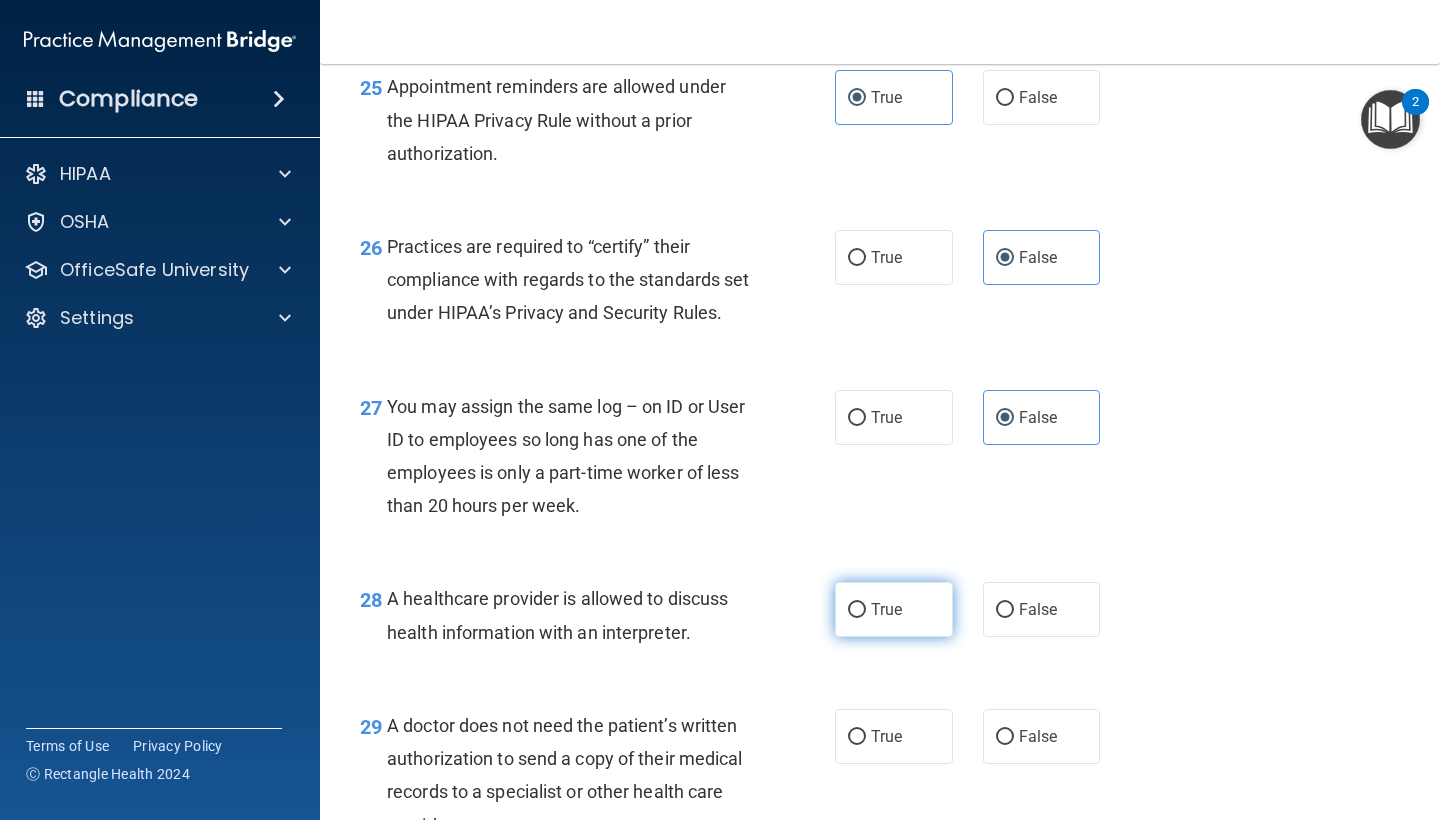 click on "True" at bounding box center [857, 610] 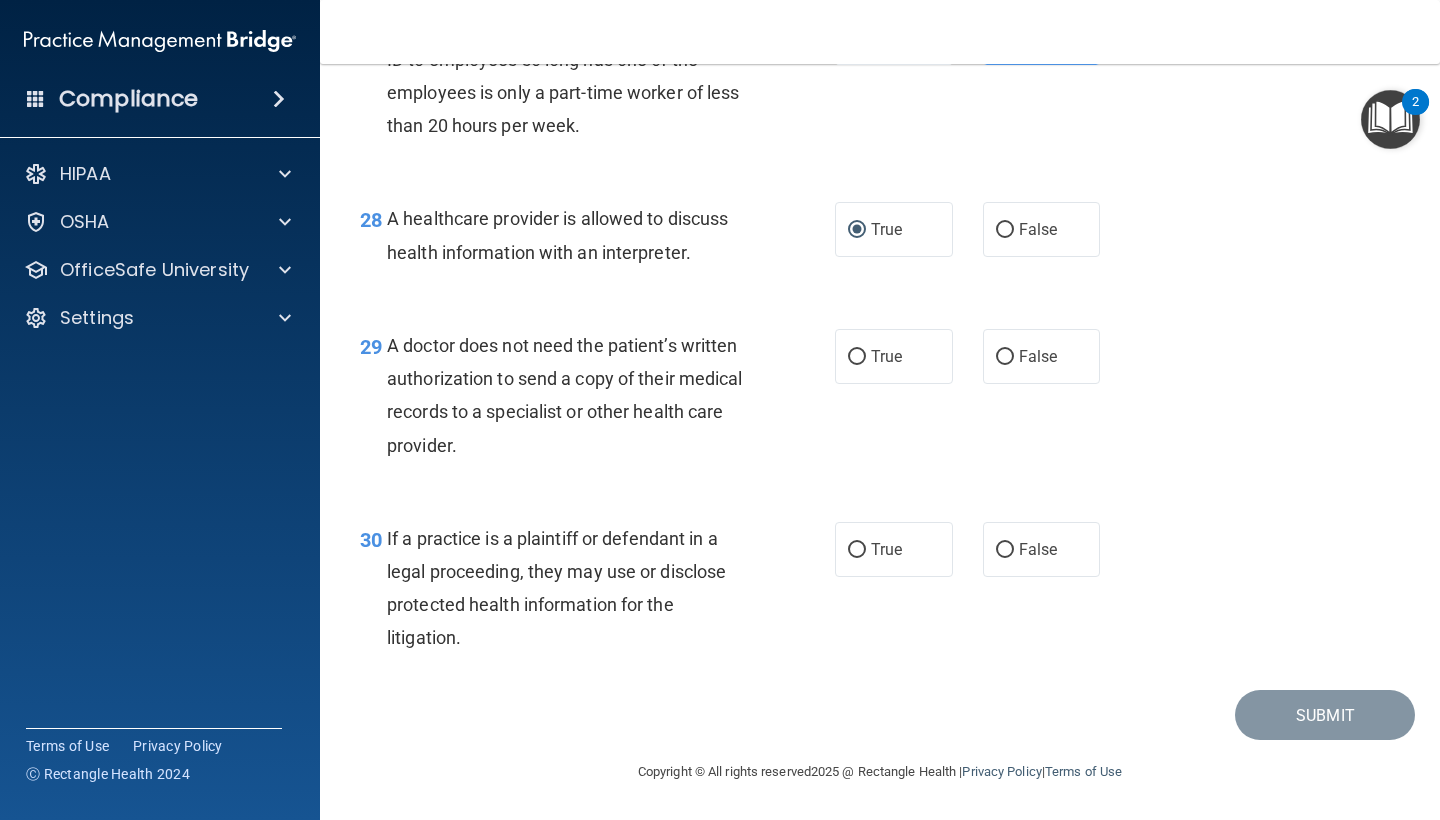 scroll, scrollTop: 4939, scrollLeft: 0, axis: vertical 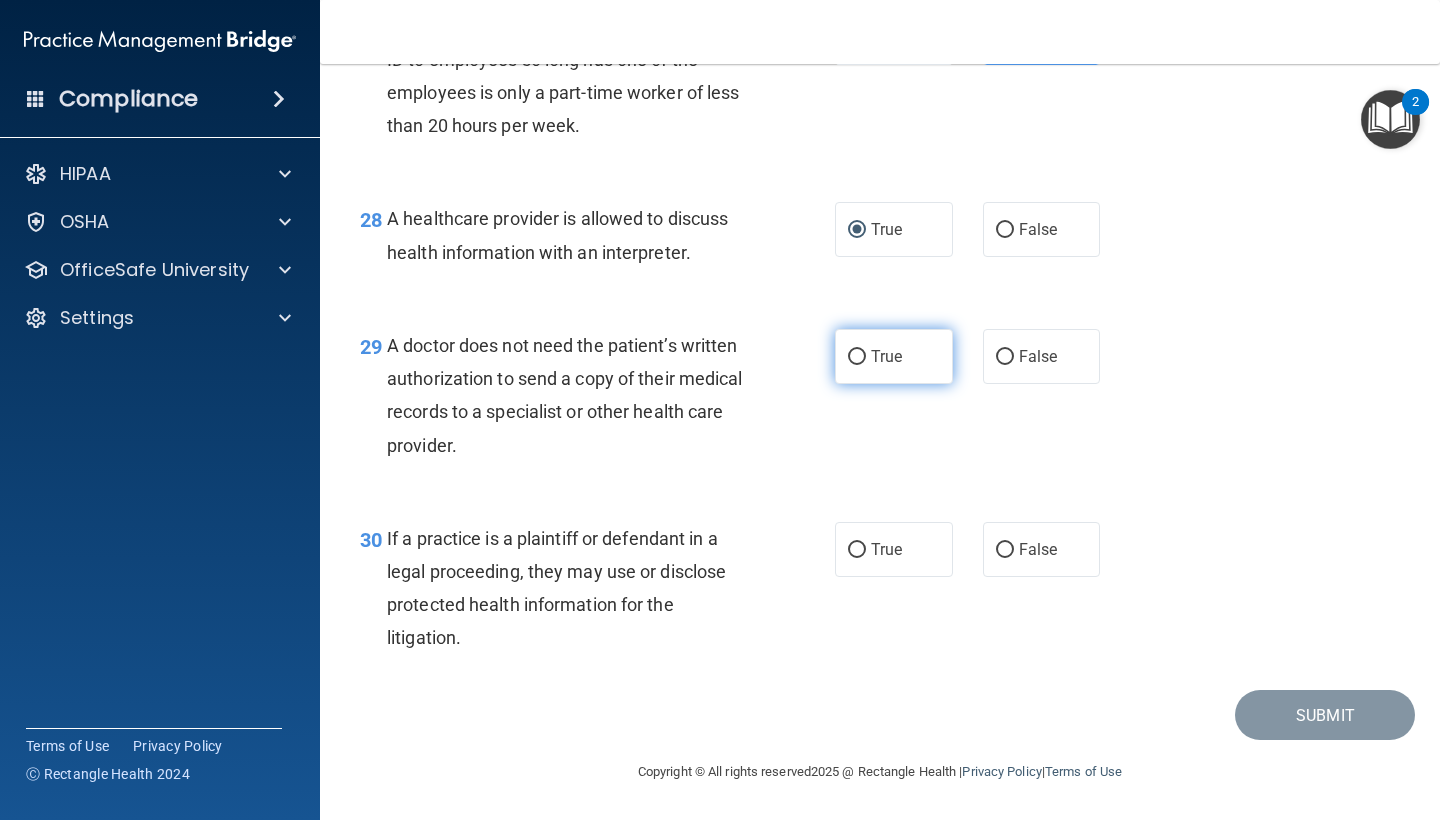 click on "True" at bounding box center [894, 356] 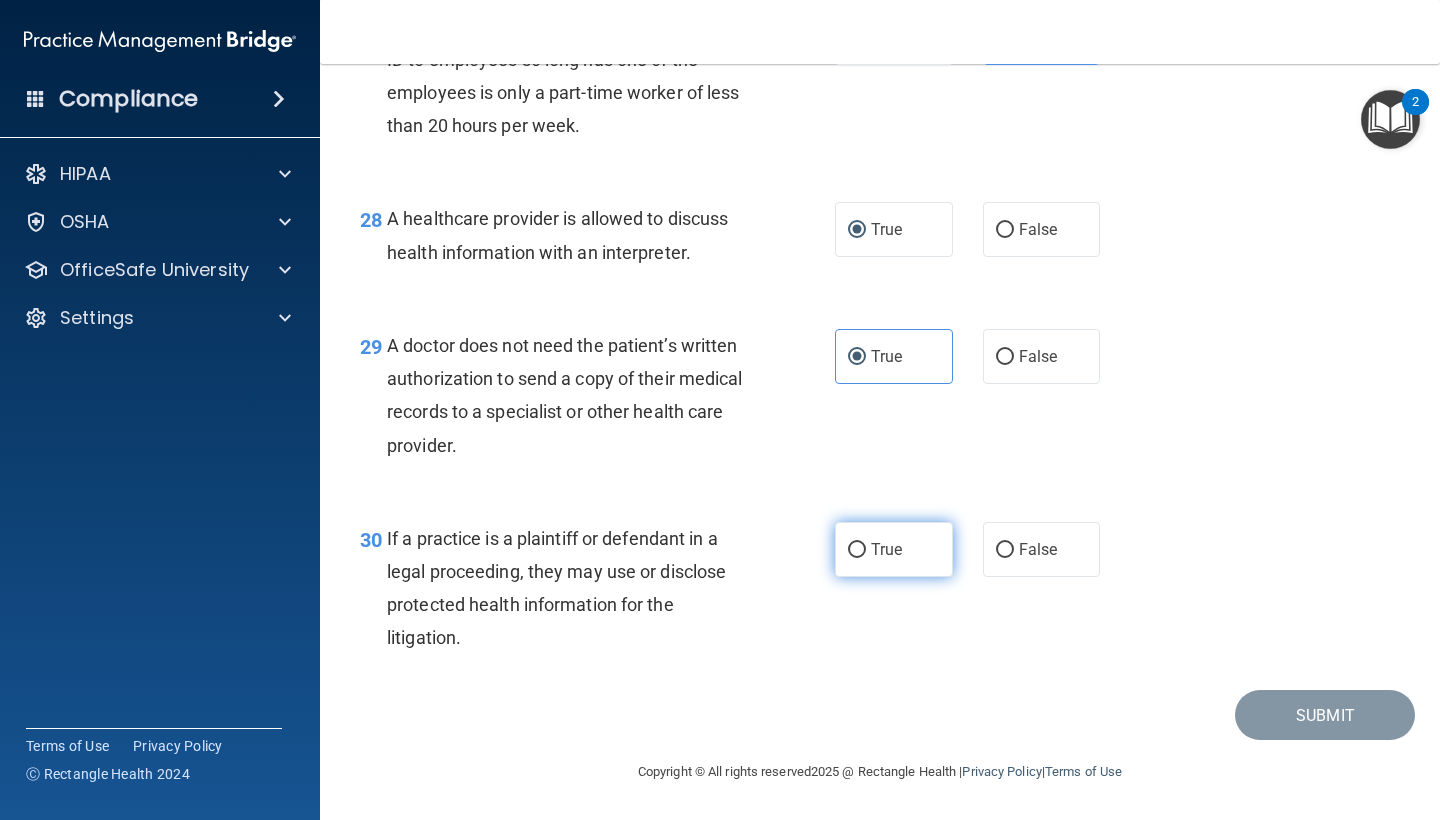 click on "True" at bounding box center (894, 549) 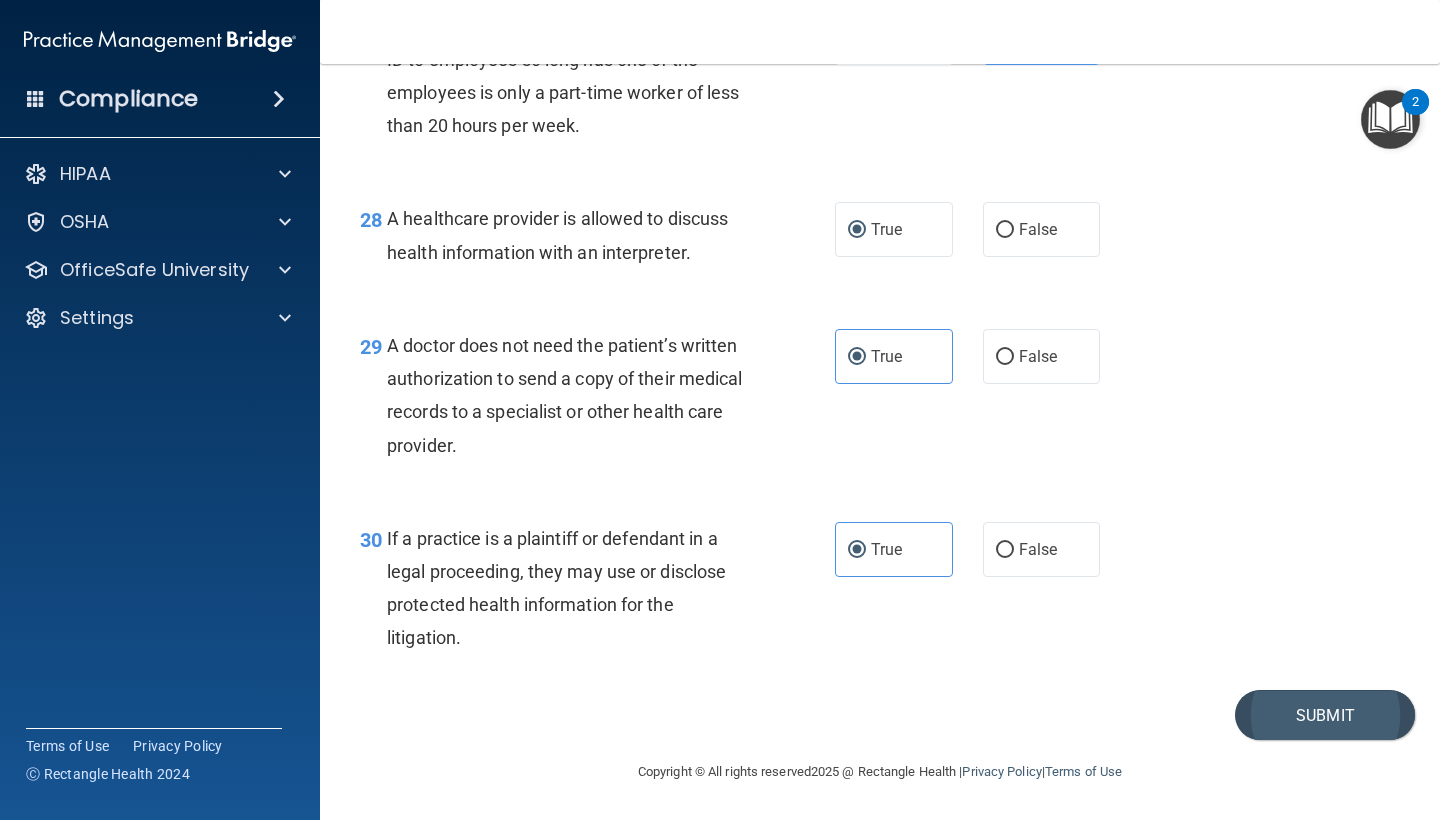 click on "Submit" at bounding box center [1325, 715] 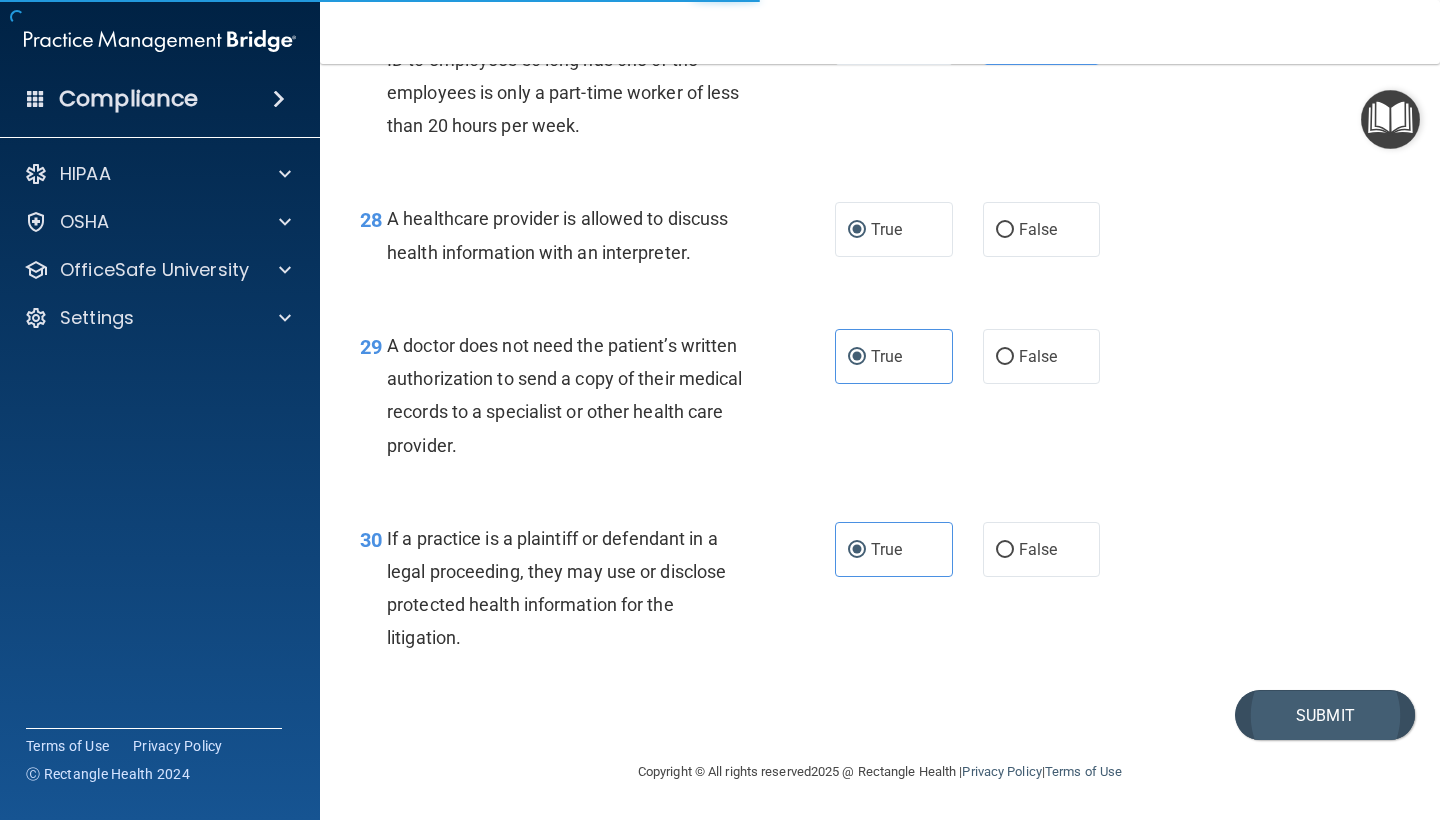 scroll, scrollTop: 0, scrollLeft: 0, axis: both 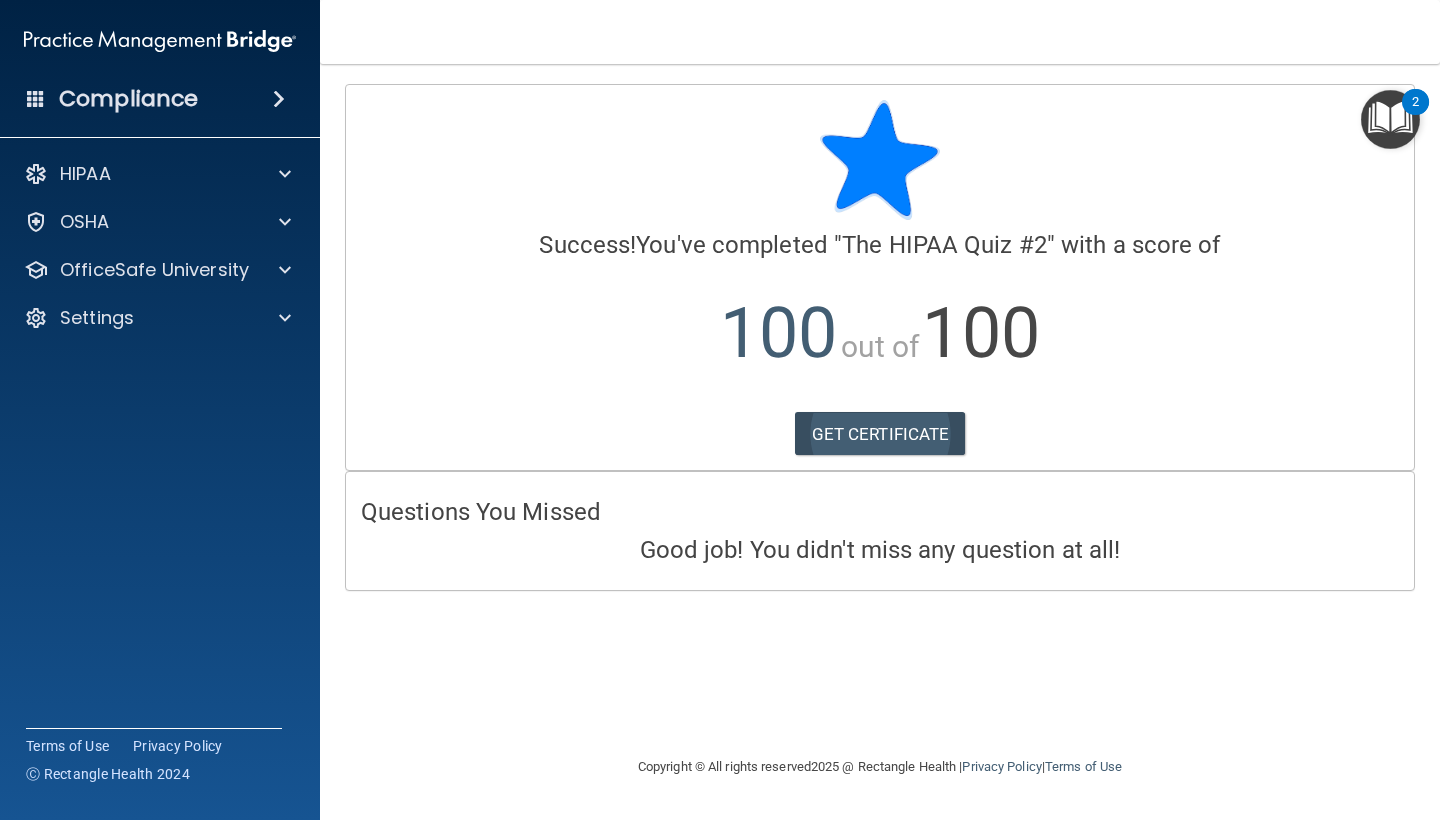 click on "GET CERTIFICATE" at bounding box center (880, 434) 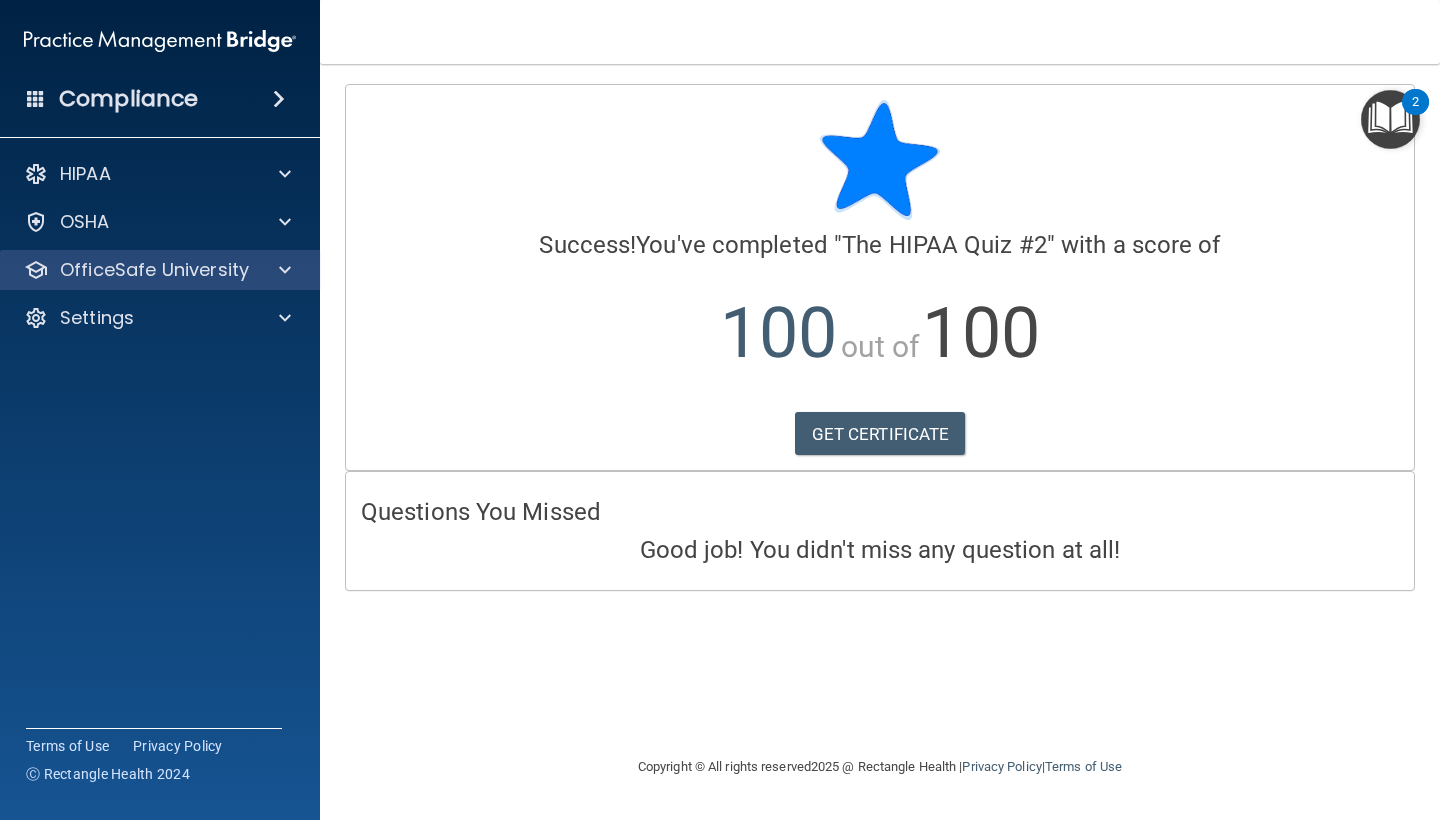 click on "OfficeSafe University" at bounding box center [154, 270] 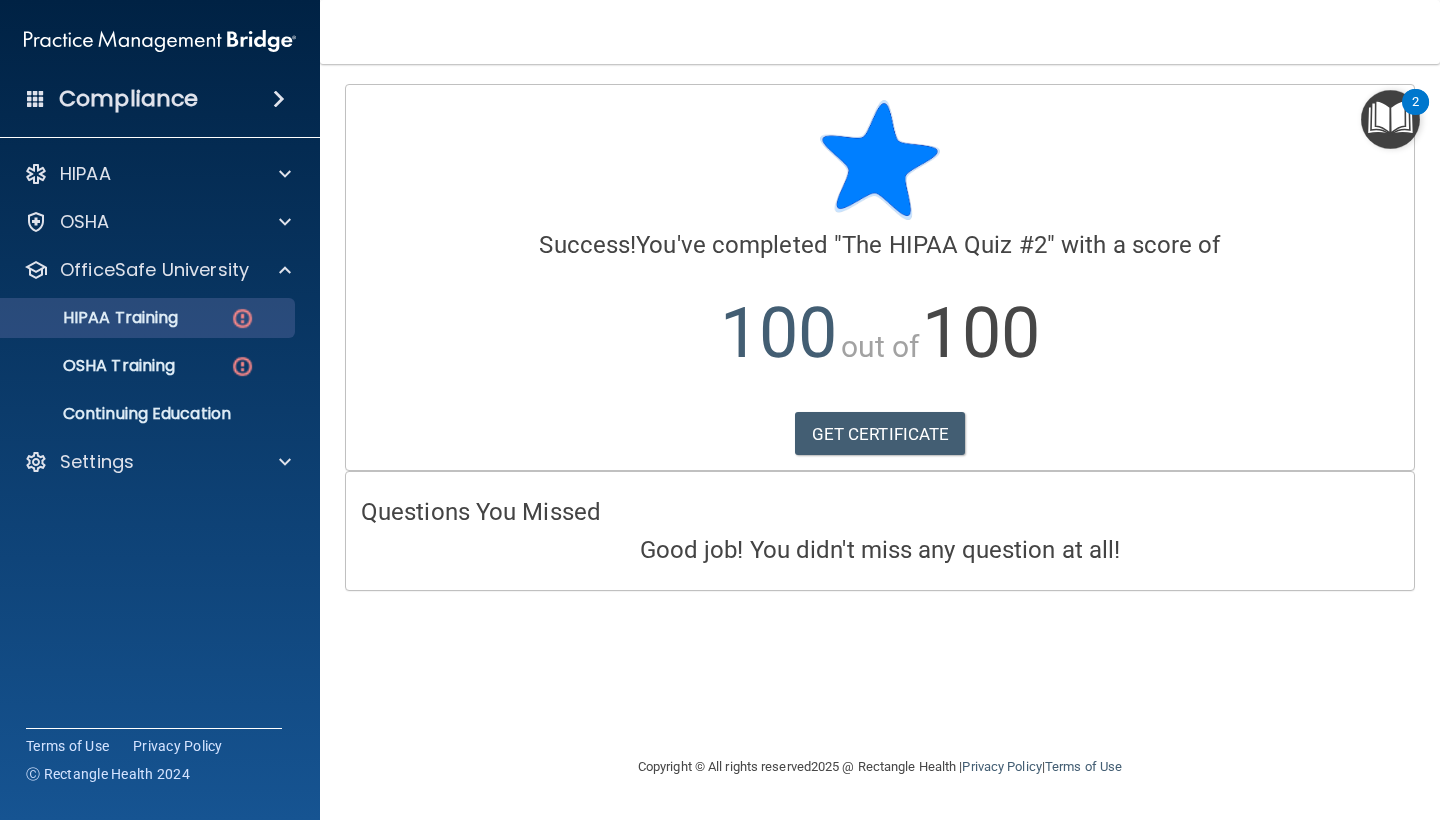 click on "HIPAA Training" at bounding box center (137, 318) 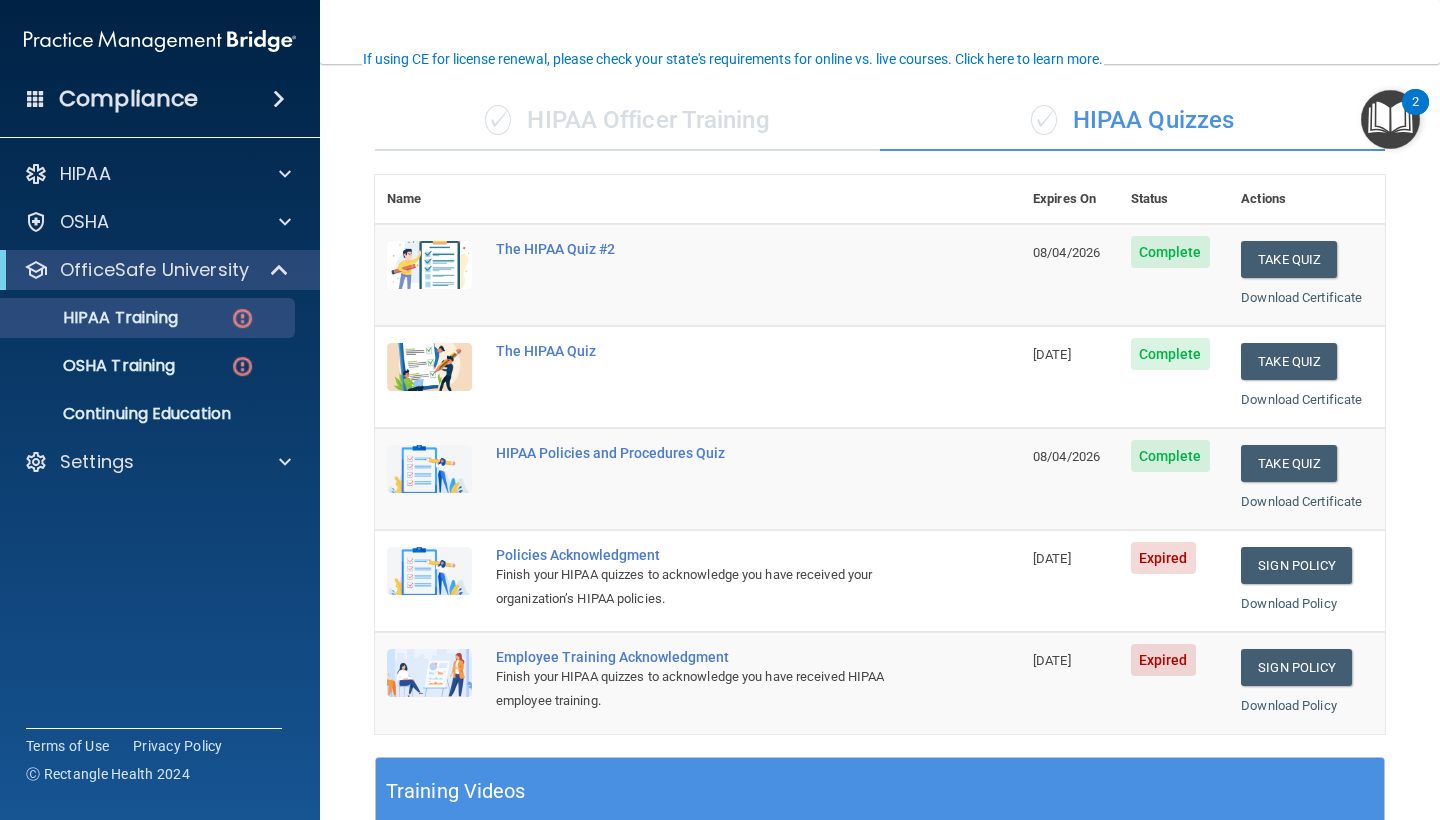 scroll, scrollTop: 191, scrollLeft: 0, axis: vertical 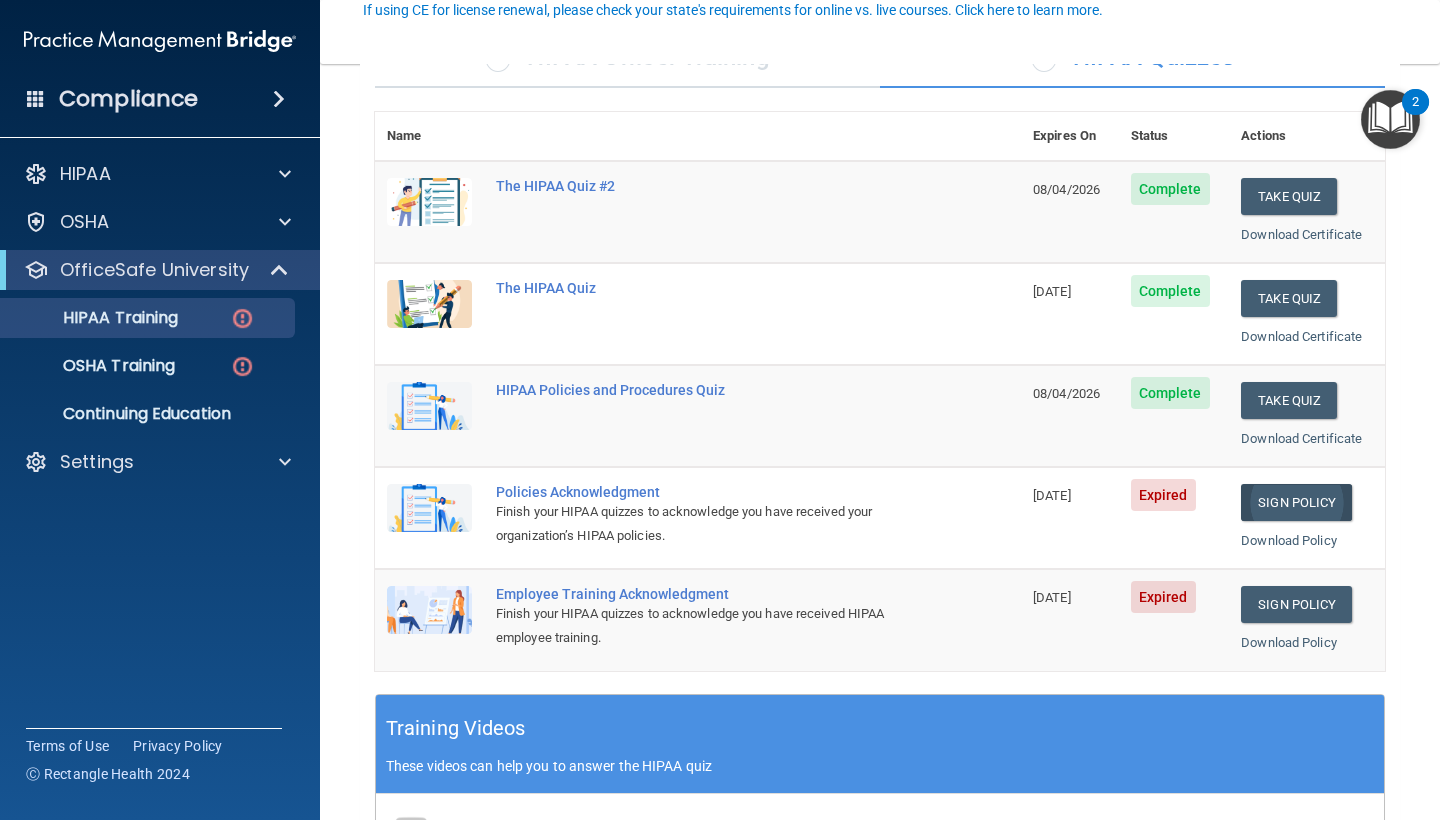 click on "Sign Policy" at bounding box center (1296, 502) 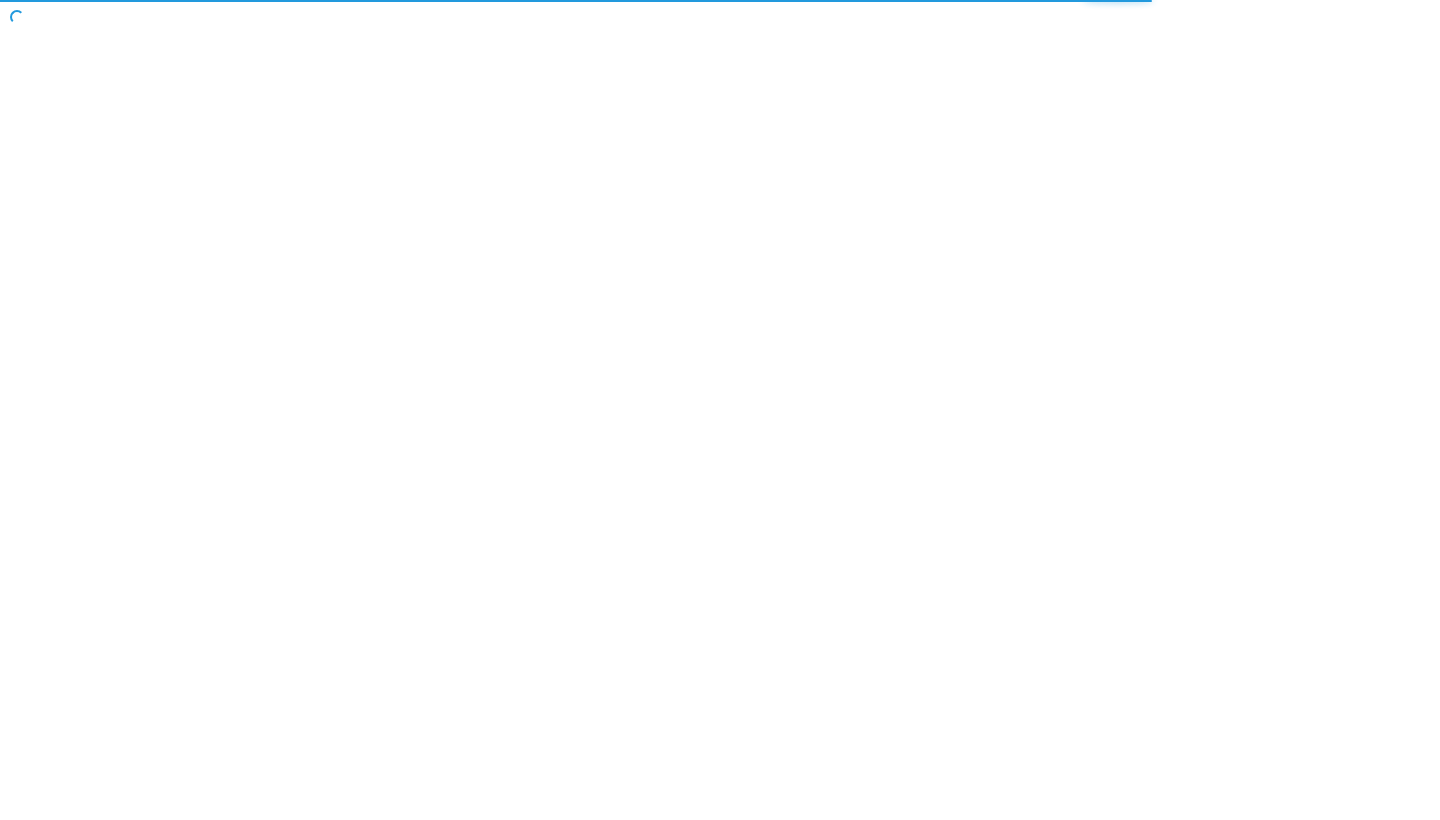 scroll, scrollTop: 0, scrollLeft: 0, axis: both 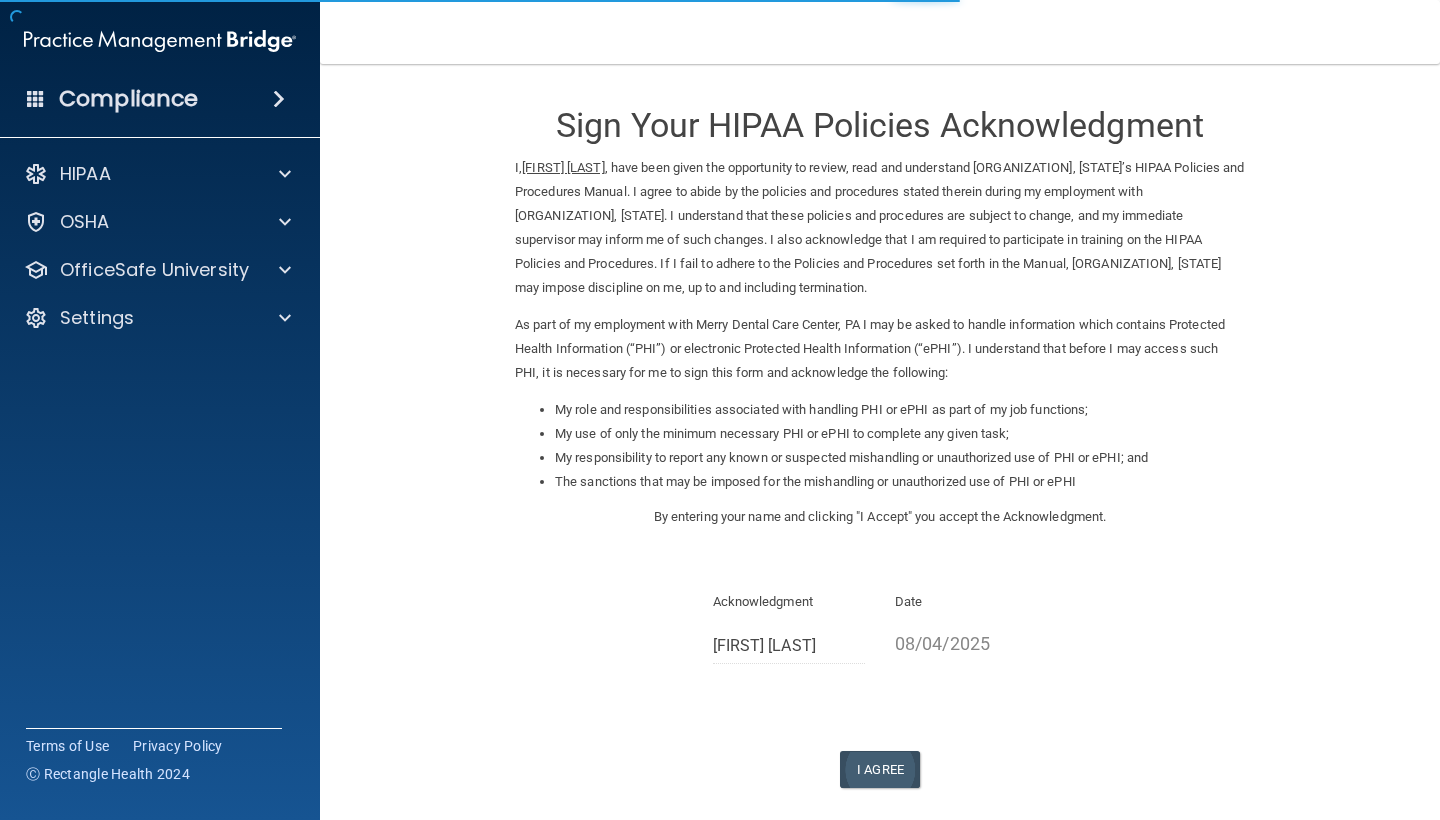 click on "I Agree" at bounding box center [880, 769] 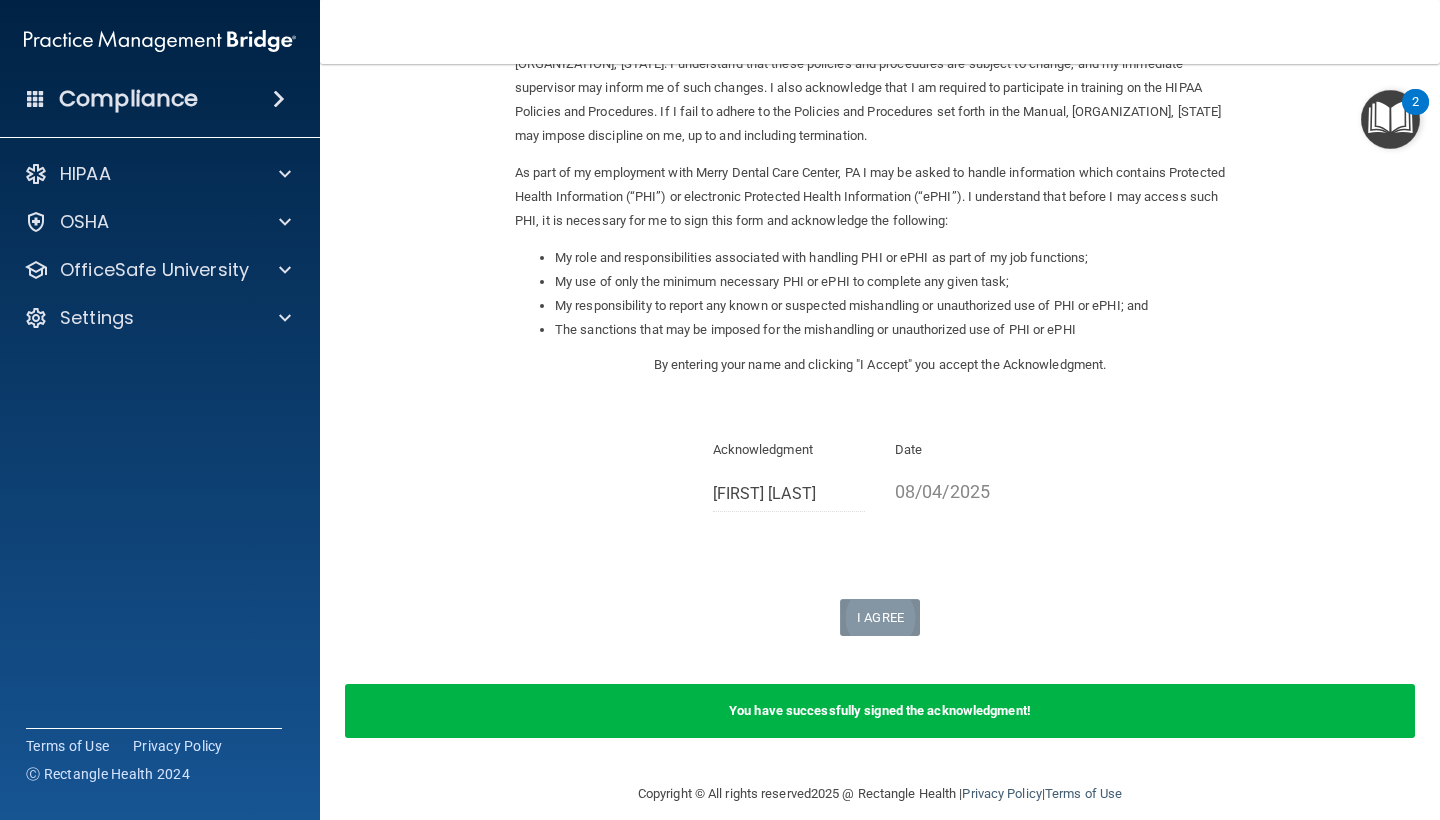 scroll, scrollTop: 150, scrollLeft: 0, axis: vertical 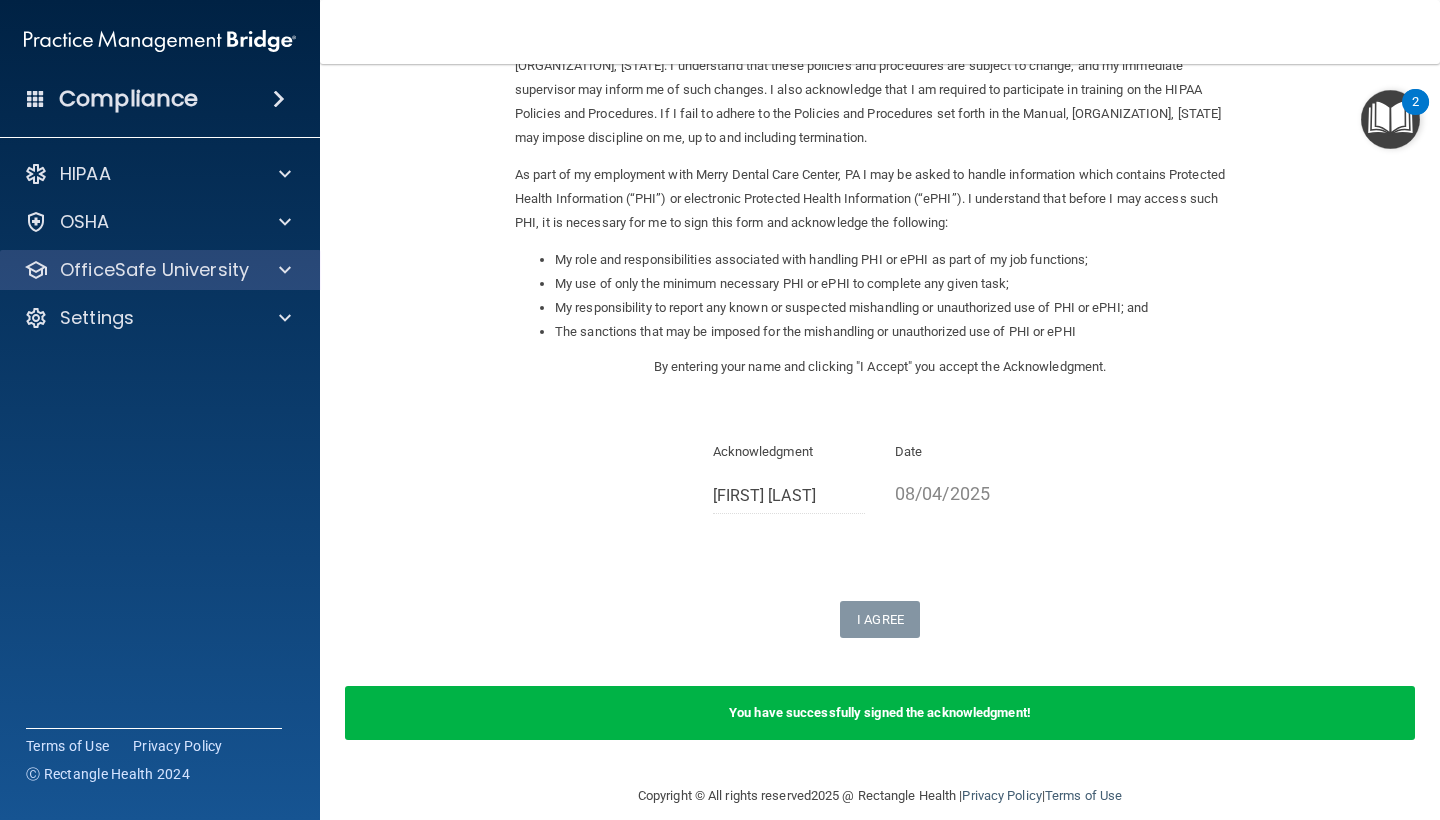 click on "OfficeSafe University" at bounding box center [154, 270] 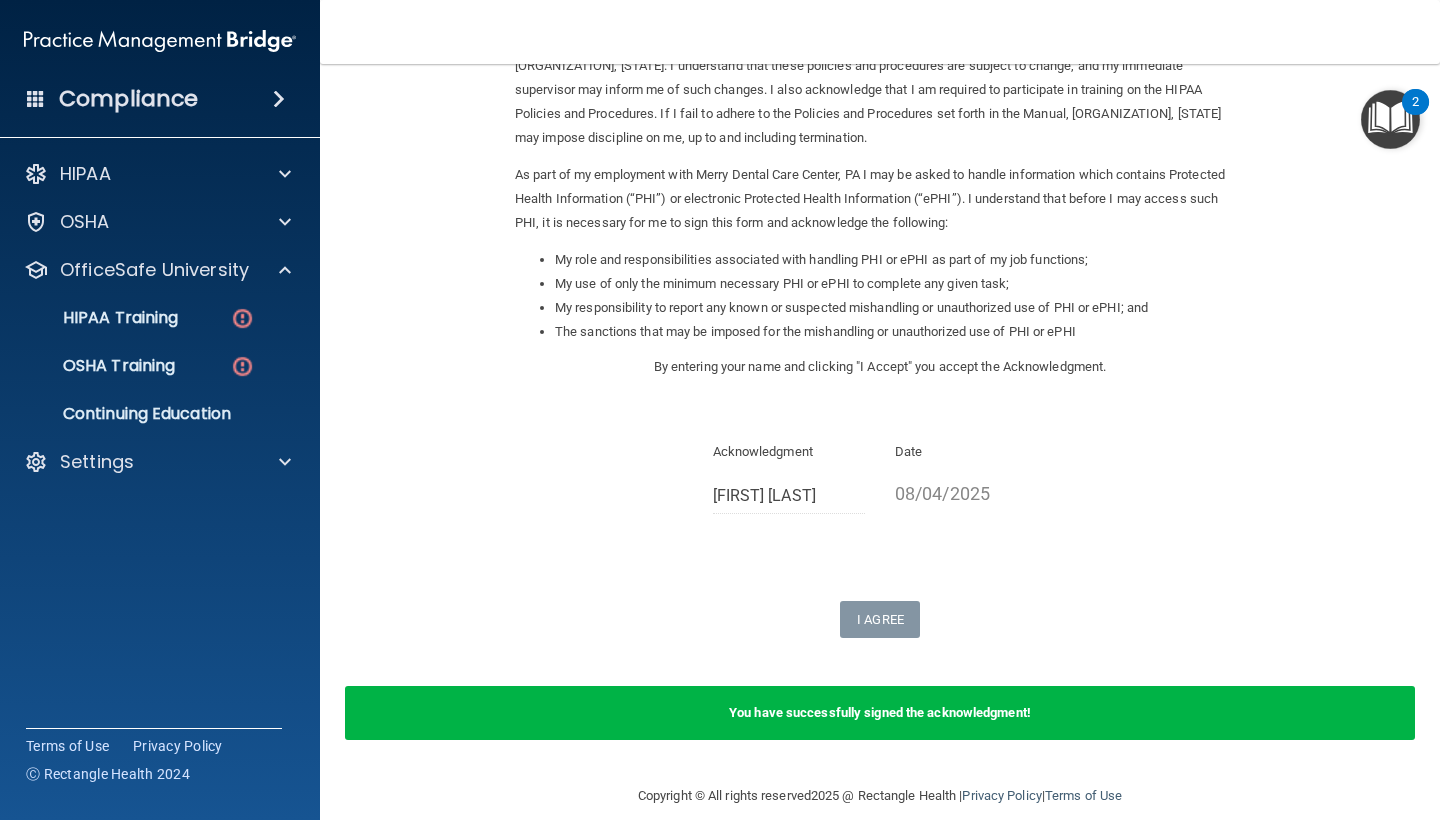 click on "HIPAA Training                   OSHA Training                   Continuing Education" at bounding box center [161, 362] 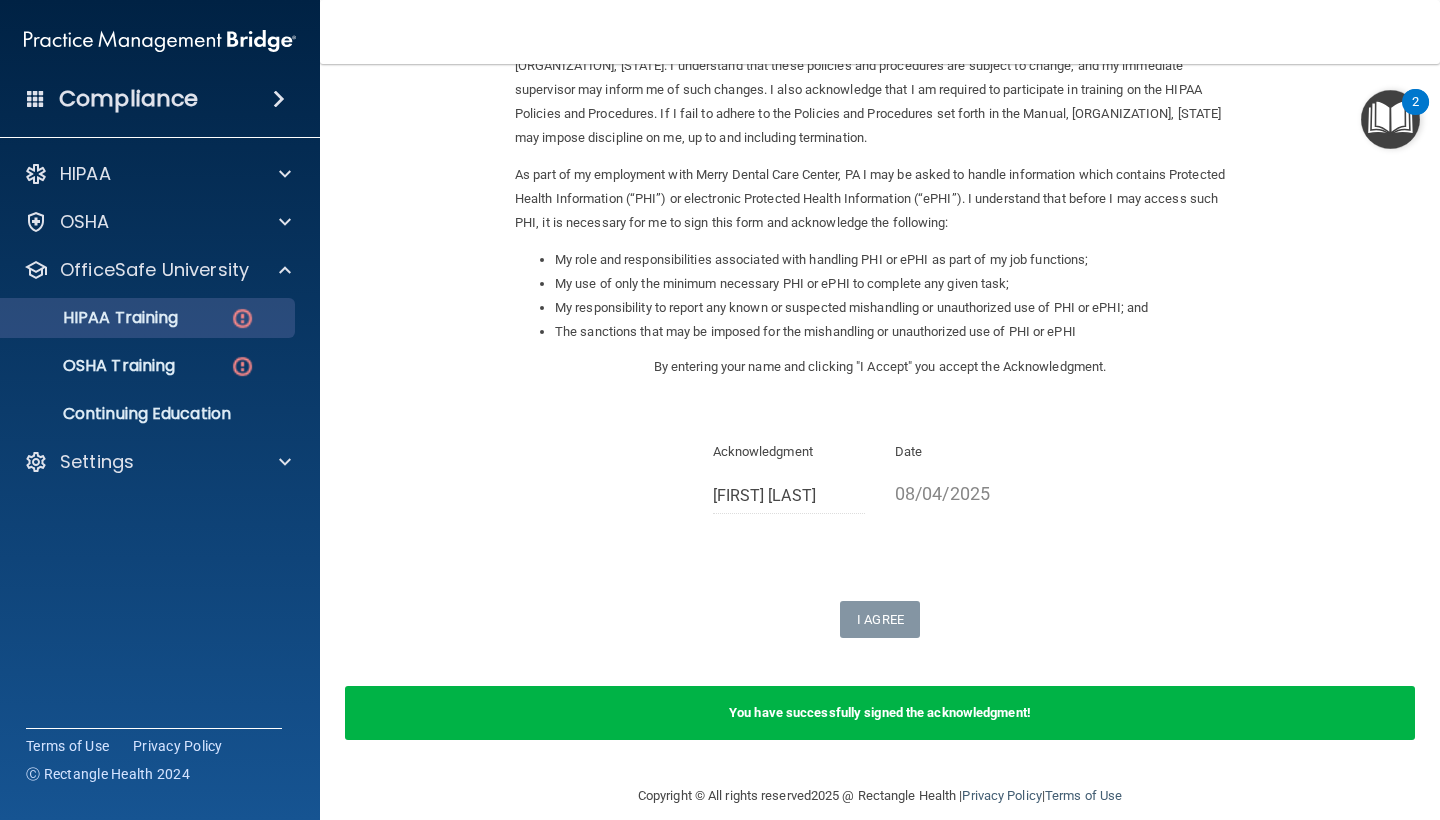 click on "HIPAA Training" at bounding box center [95, 318] 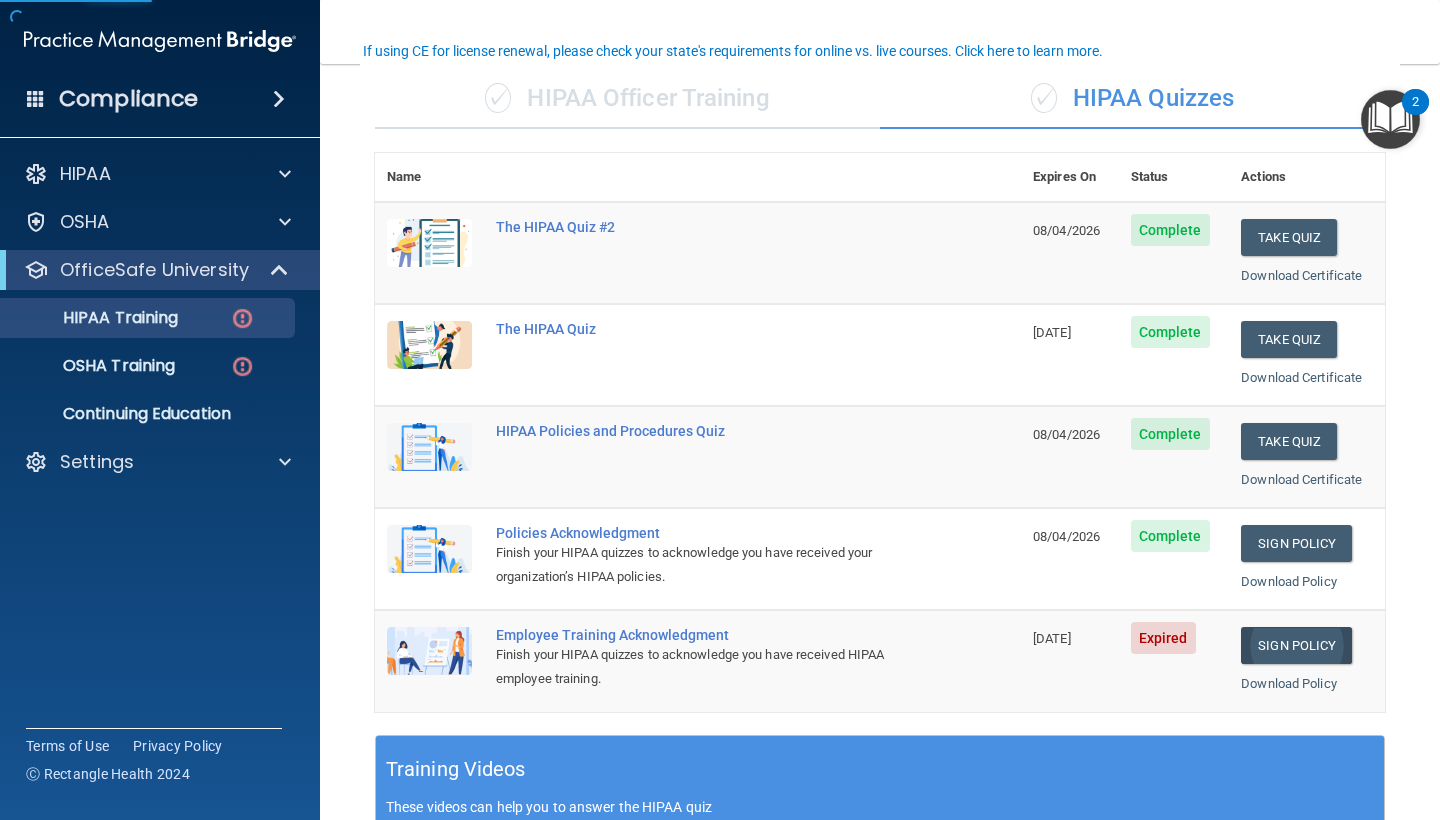 click on "Sign Policy" at bounding box center [1296, 645] 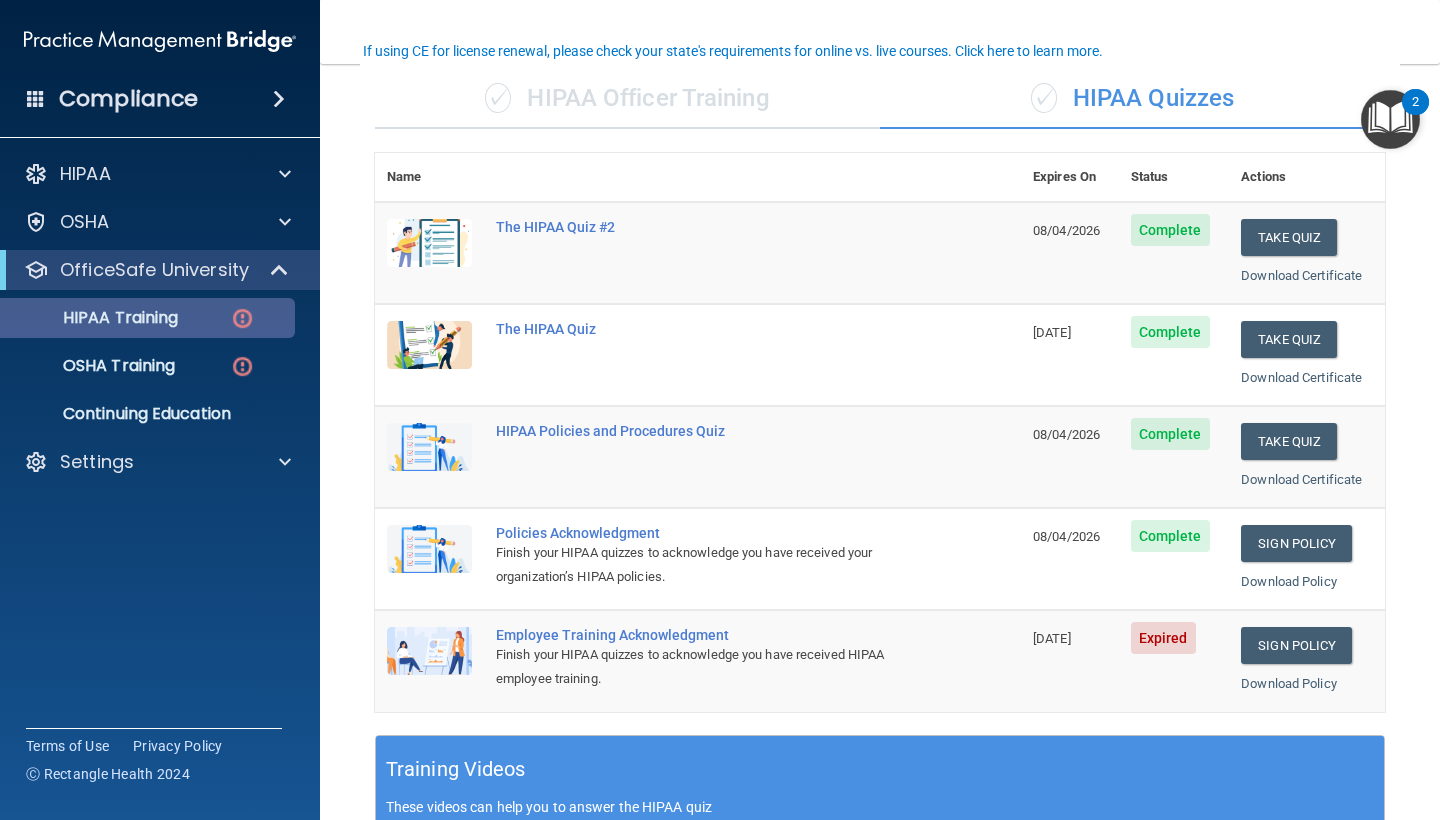 click on "HIPAA Training" at bounding box center (95, 318) 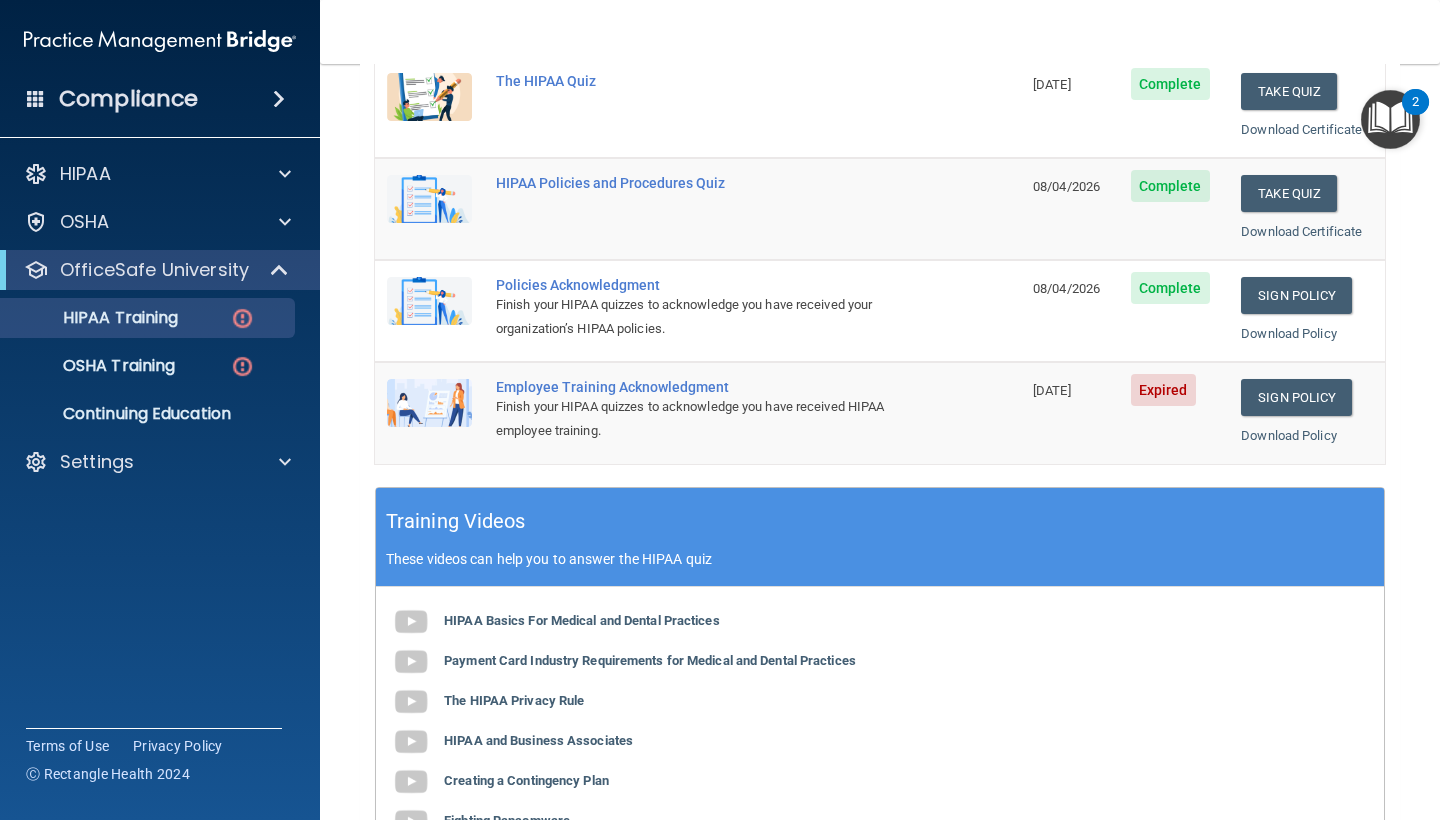 scroll, scrollTop: 544, scrollLeft: 0, axis: vertical 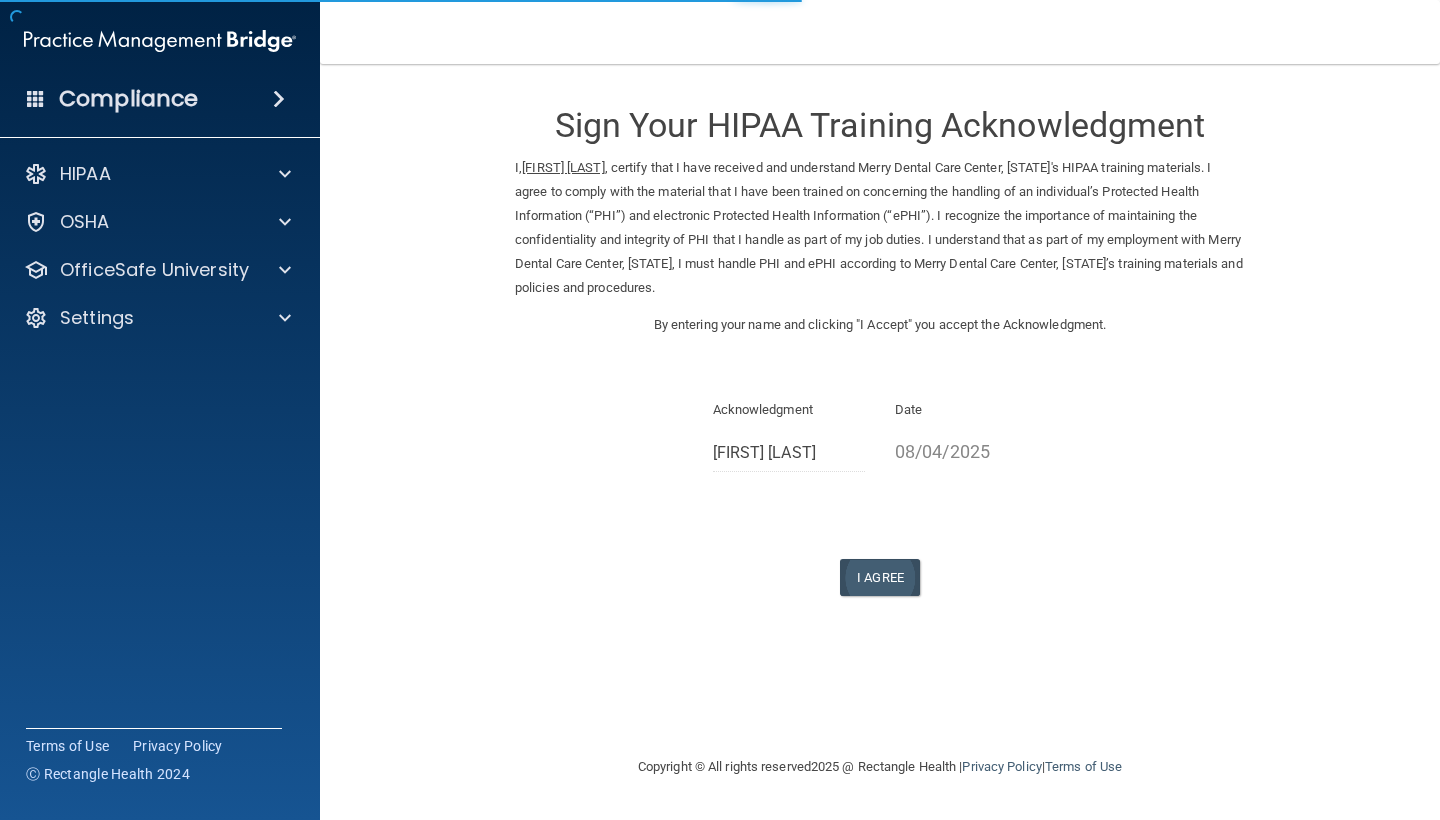 click on "I Agree" at bounding box center (880, 577) 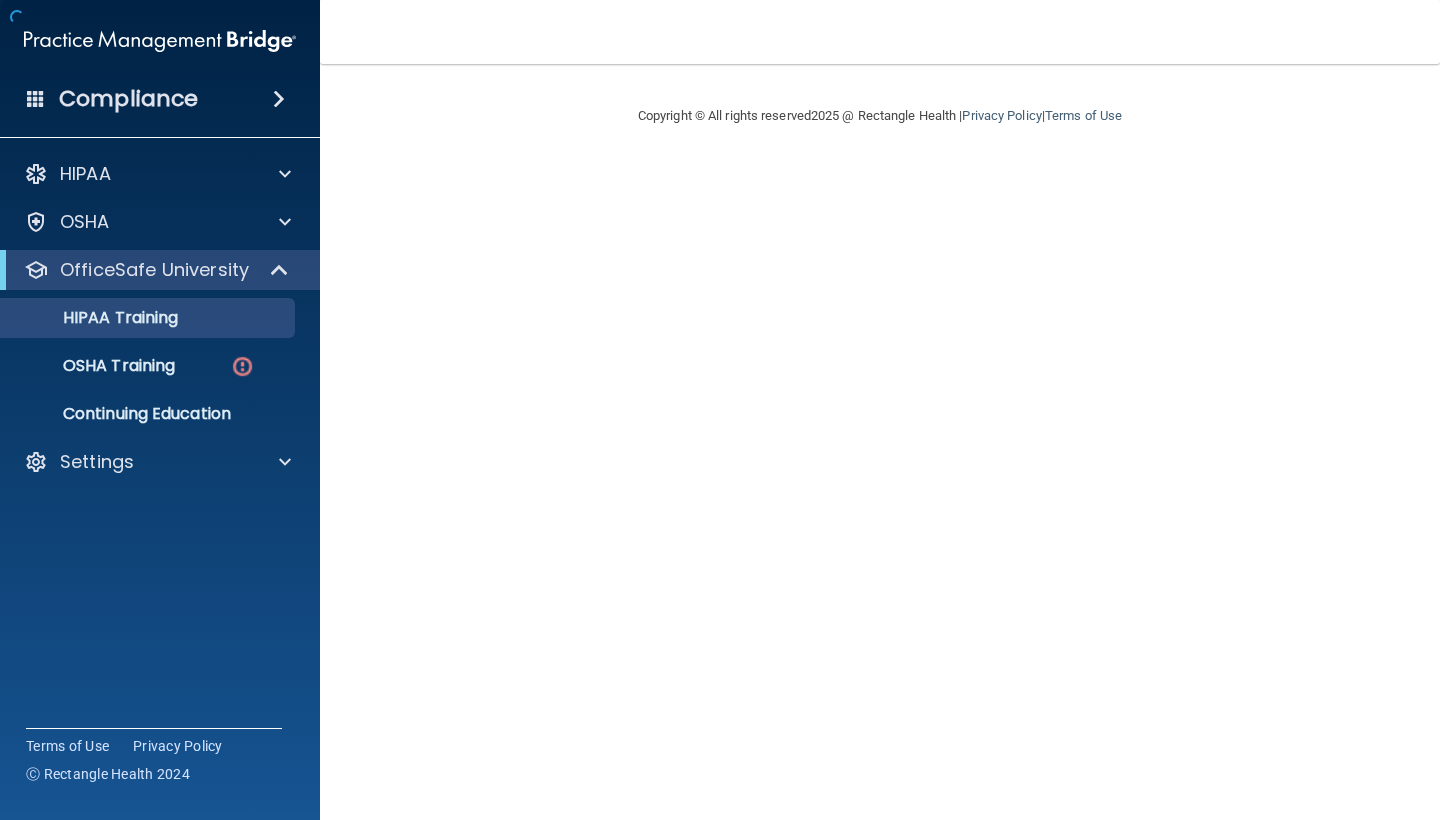 scroll, scrollTop: 0, scrollLeft: 0, axis: both 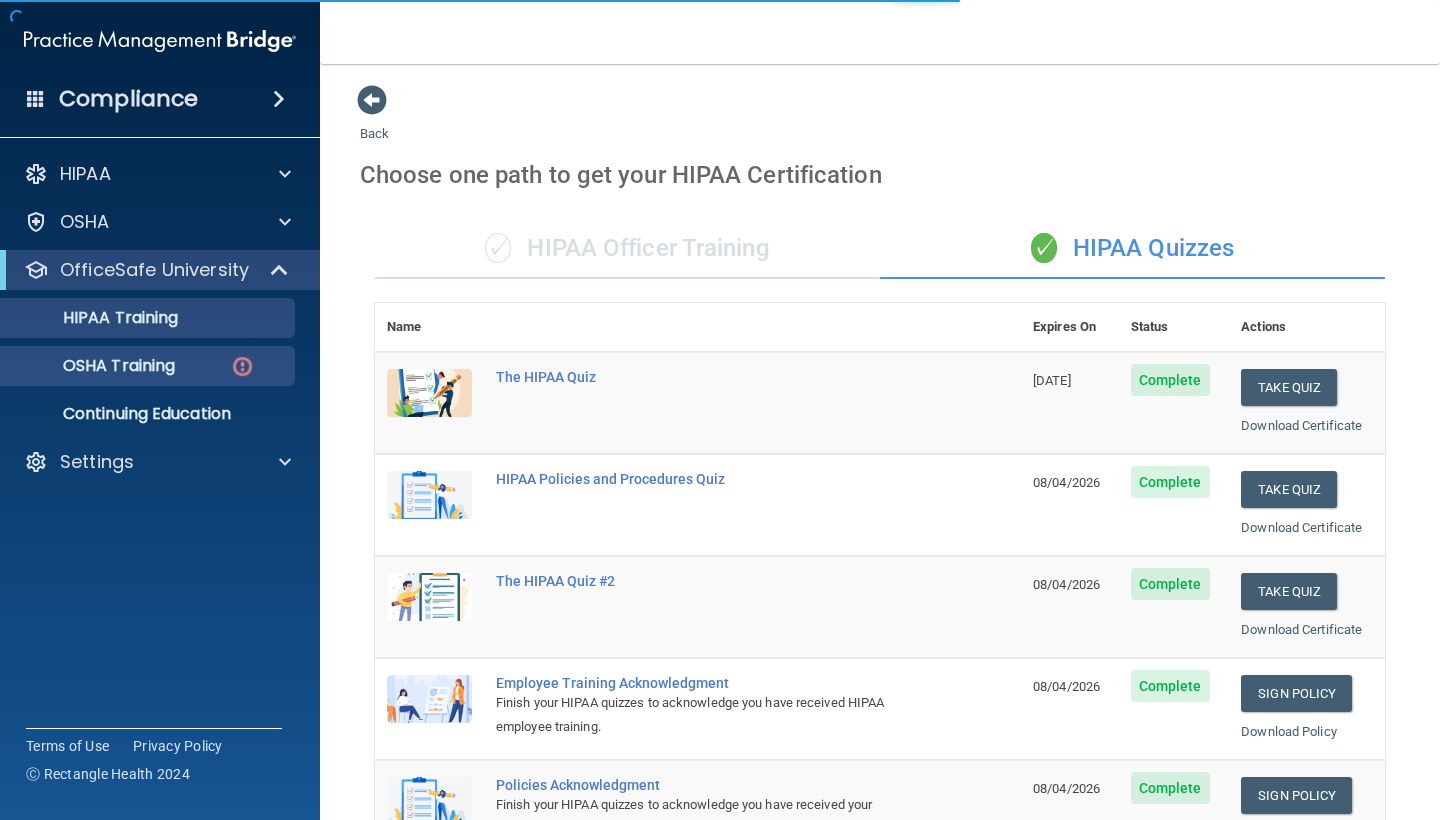 click on "OSHA Training" at bounding box center [94, 366] 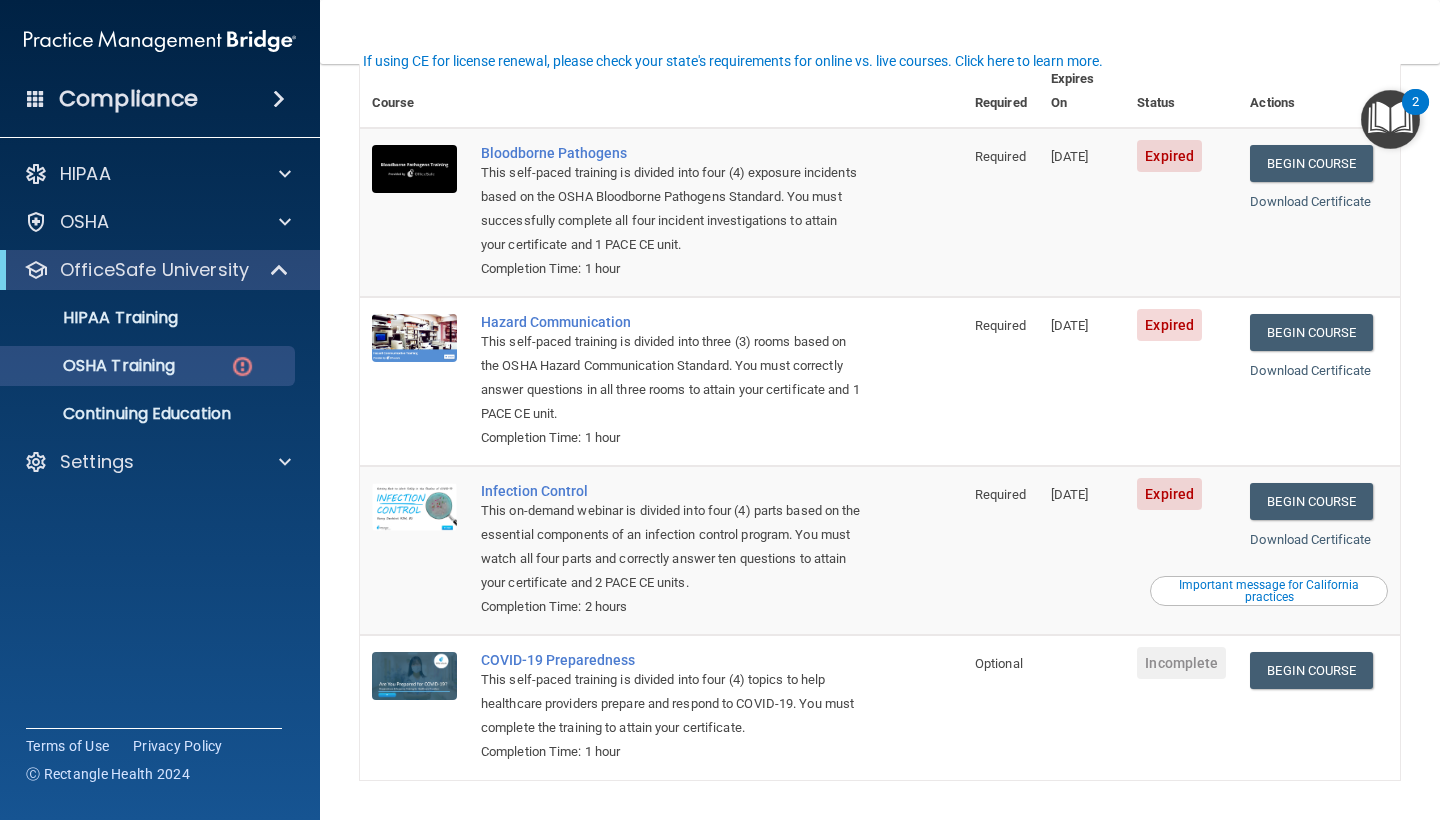 scroll, scrollTop: 183, scrollLeft: 0, axis: vertical 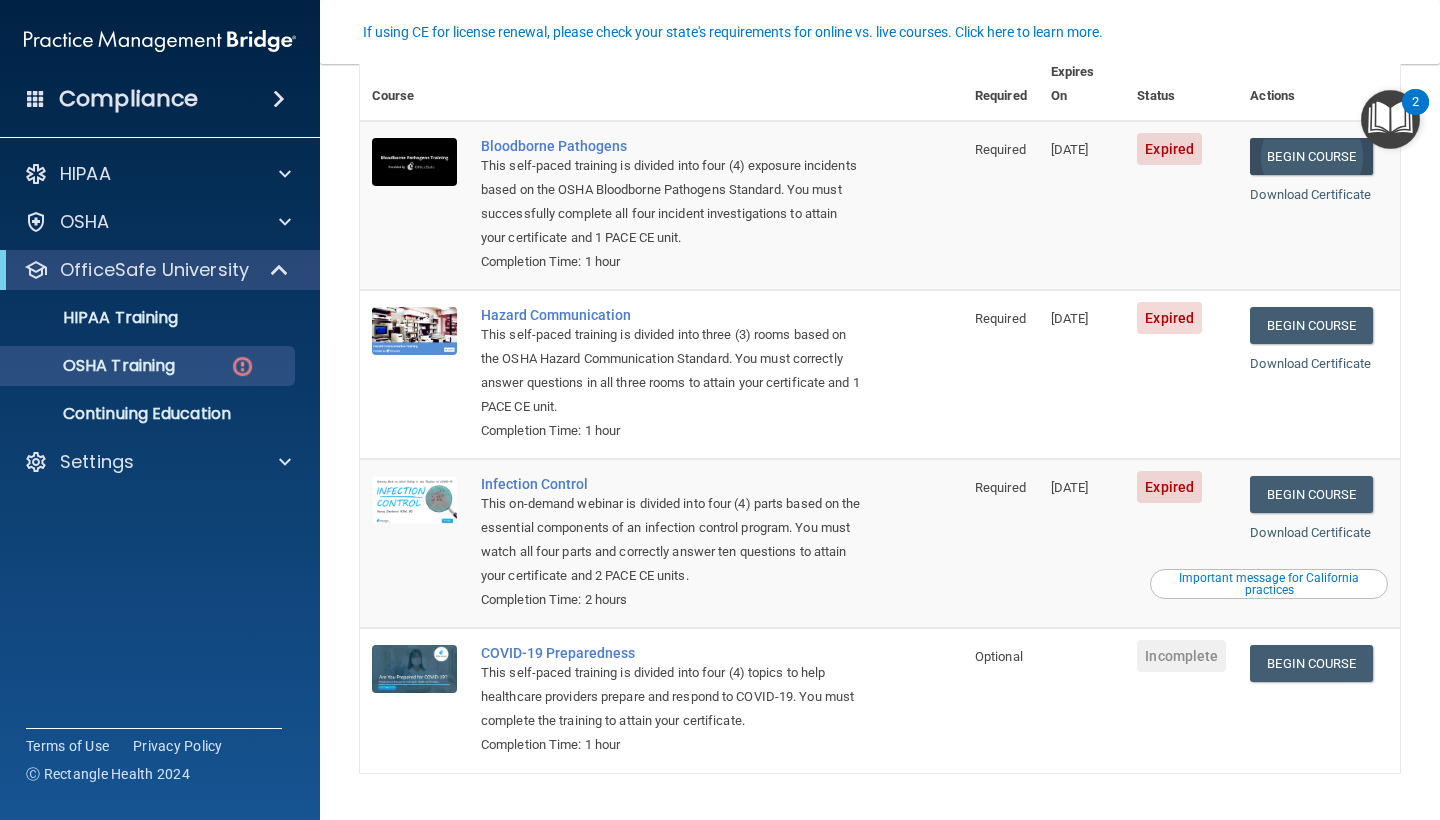 click on "Begin Course" at bounding box center (1311, 156) 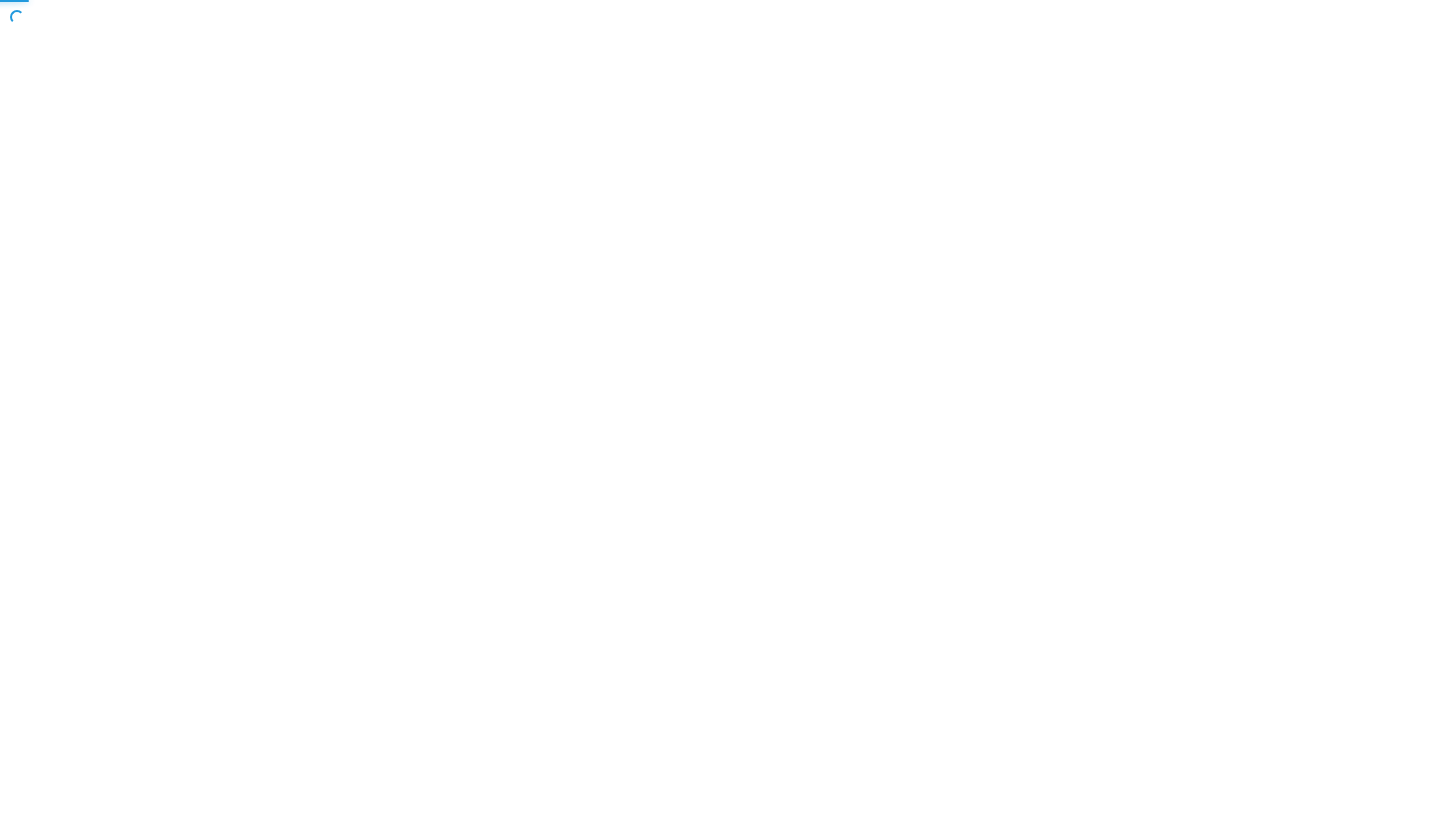 scroll, scrollTop: 0, scrollLeft: 0, axis: both 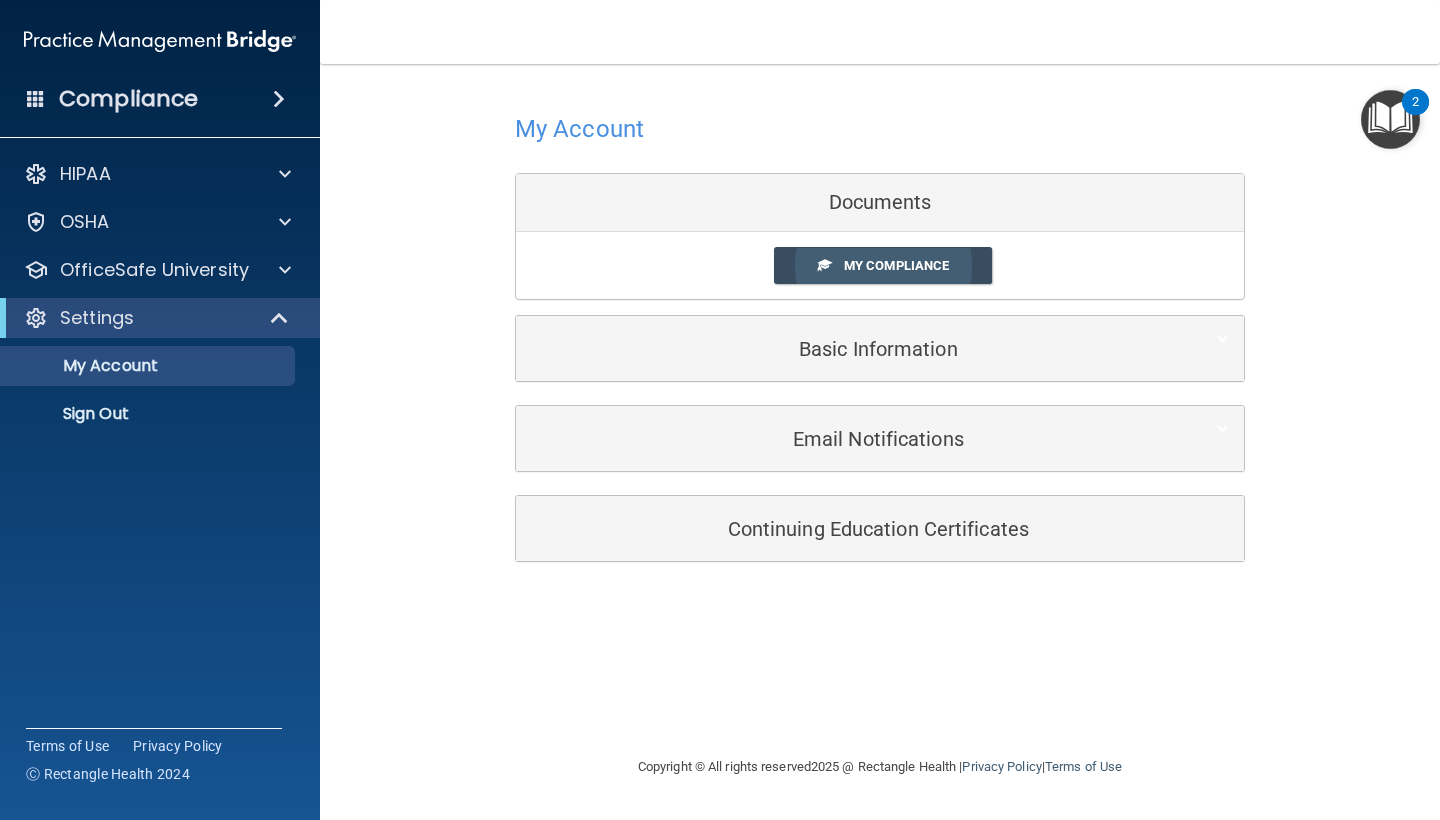 click on "My Compliance" at bounding box center (896, 265) 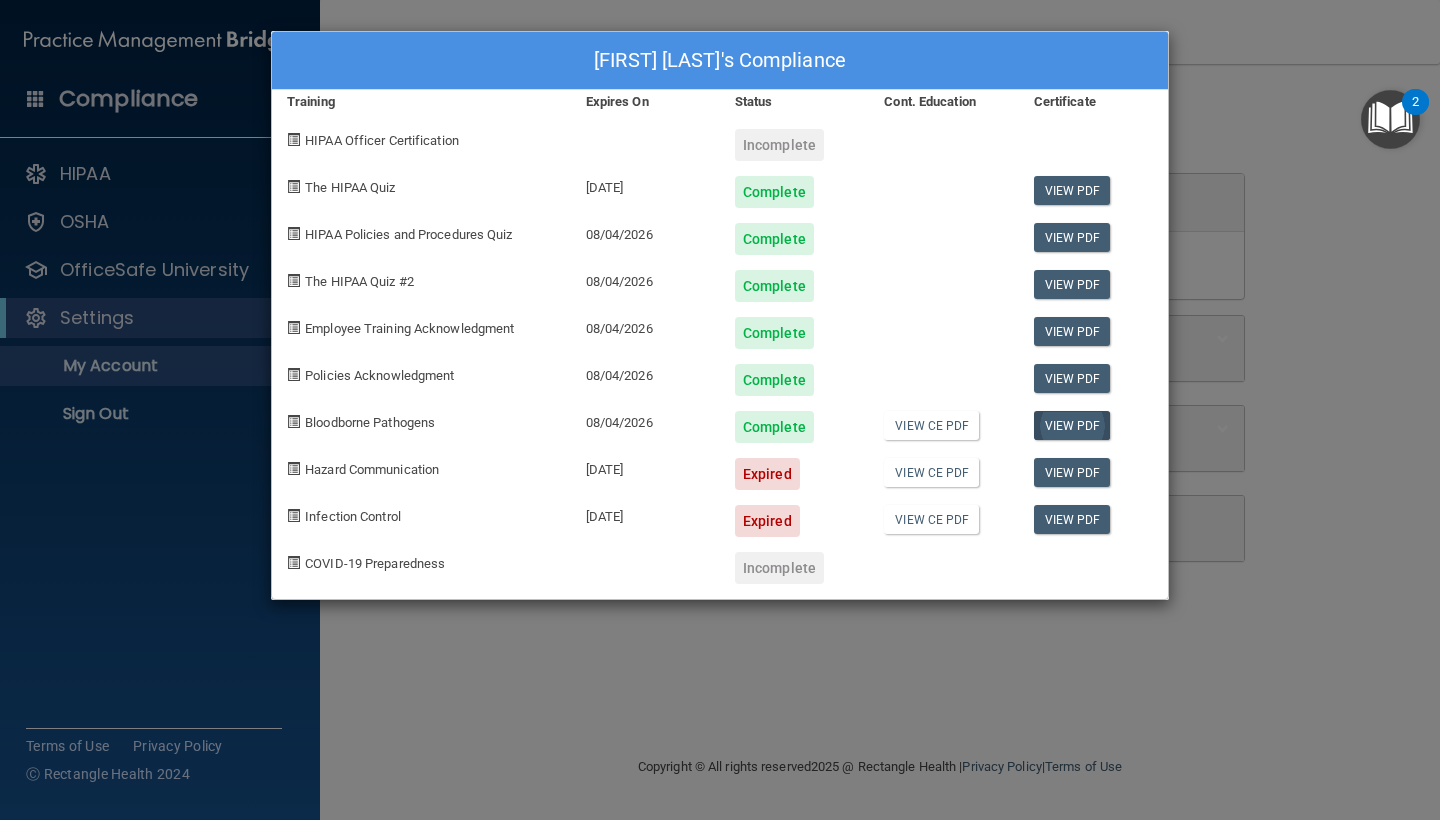 click on "View PDF" at bounding box center [1072, 425] 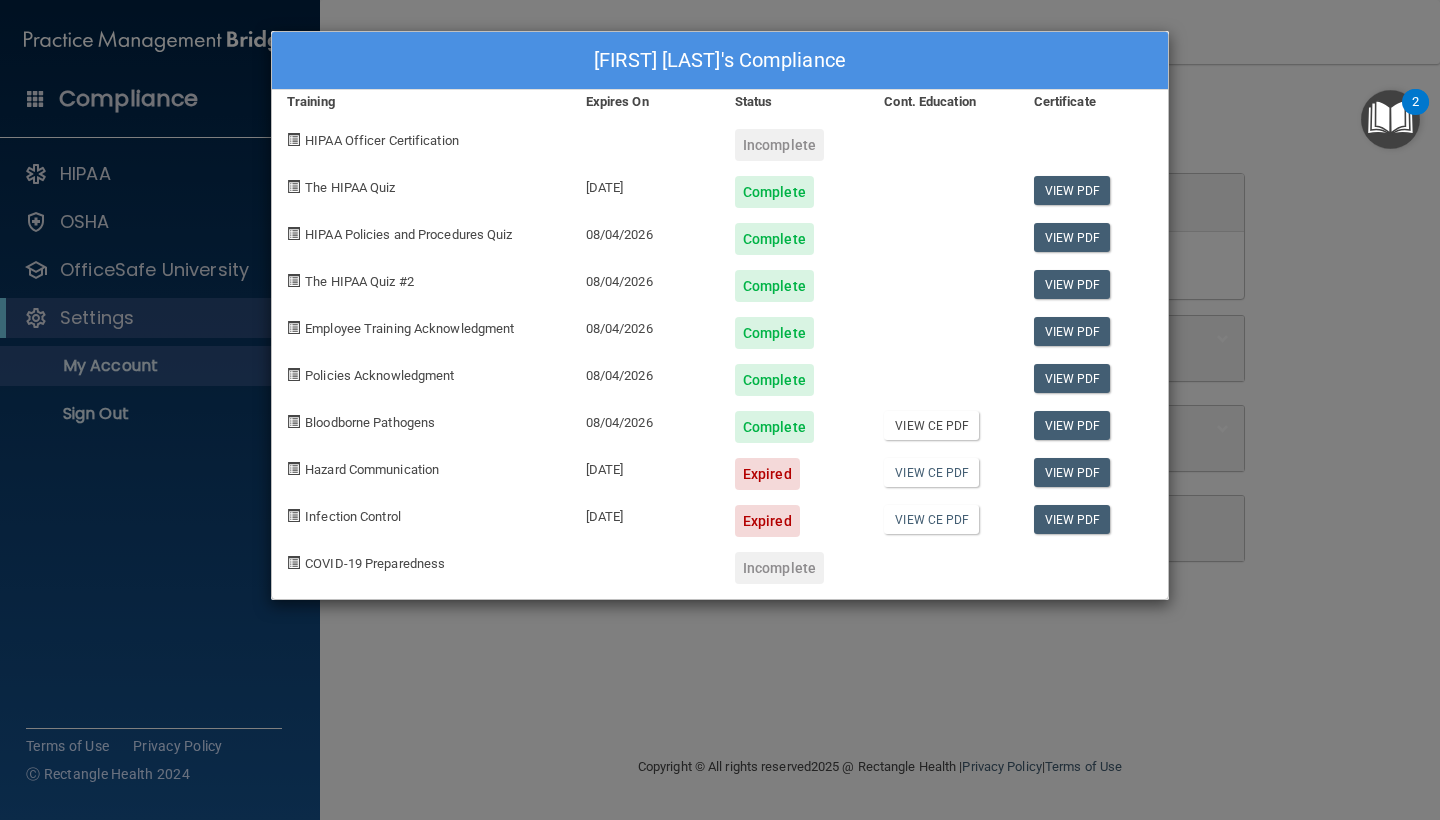 click on "View CE PDF" at bounding box center (931, 425) 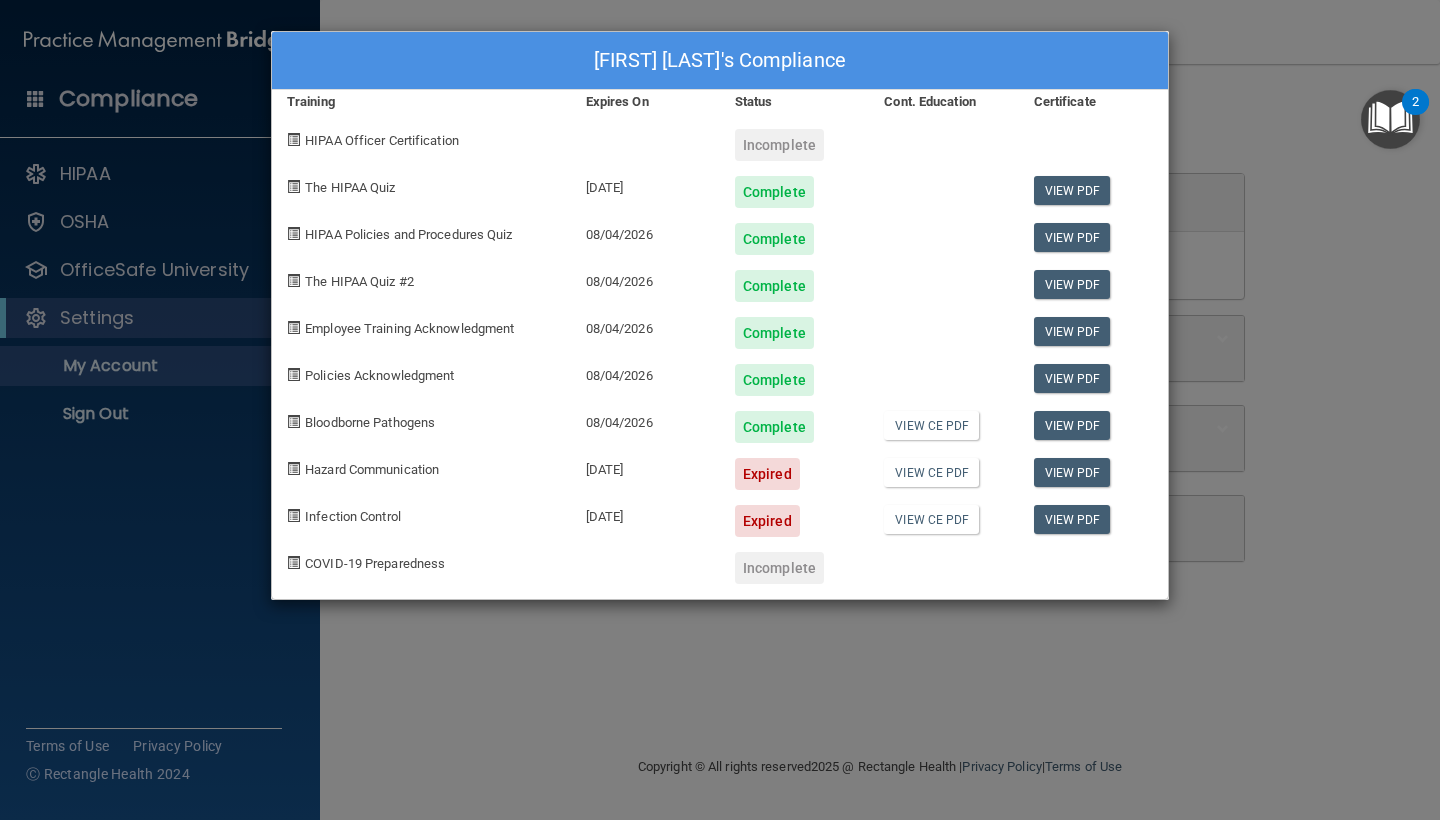 click on "Kelly Dubois's Compliance      Training   Expires On   Status   Cont. Education   Certificate         HIPAA Officer Certification             Incomplete                      The HIPAA Quiz      07/31/2026       Complete              View PDF         HIPAA Policies and Procedures Quiz      08/04/2026       Complete              View PDF         The HIPAA Quiz #2      08/04/2026       Complete              View PDF         Employee Training Acknowledgment      08/04/2026       Complete              View PDF         Policies Acknowledgment      08/04/2026       Complete              View PDF         Bloodborne Pathogens      08/04/2026       Complete        View CE PDF       View PDF         Hazard Communication      08/15/2024       Expired        View CE PDF       View PDF         Infection Control      08/15/2024       Expired        View CE PDF       View PDF         COVID-19 Preparedness             Incomplete" at bounding box center [720, 410] 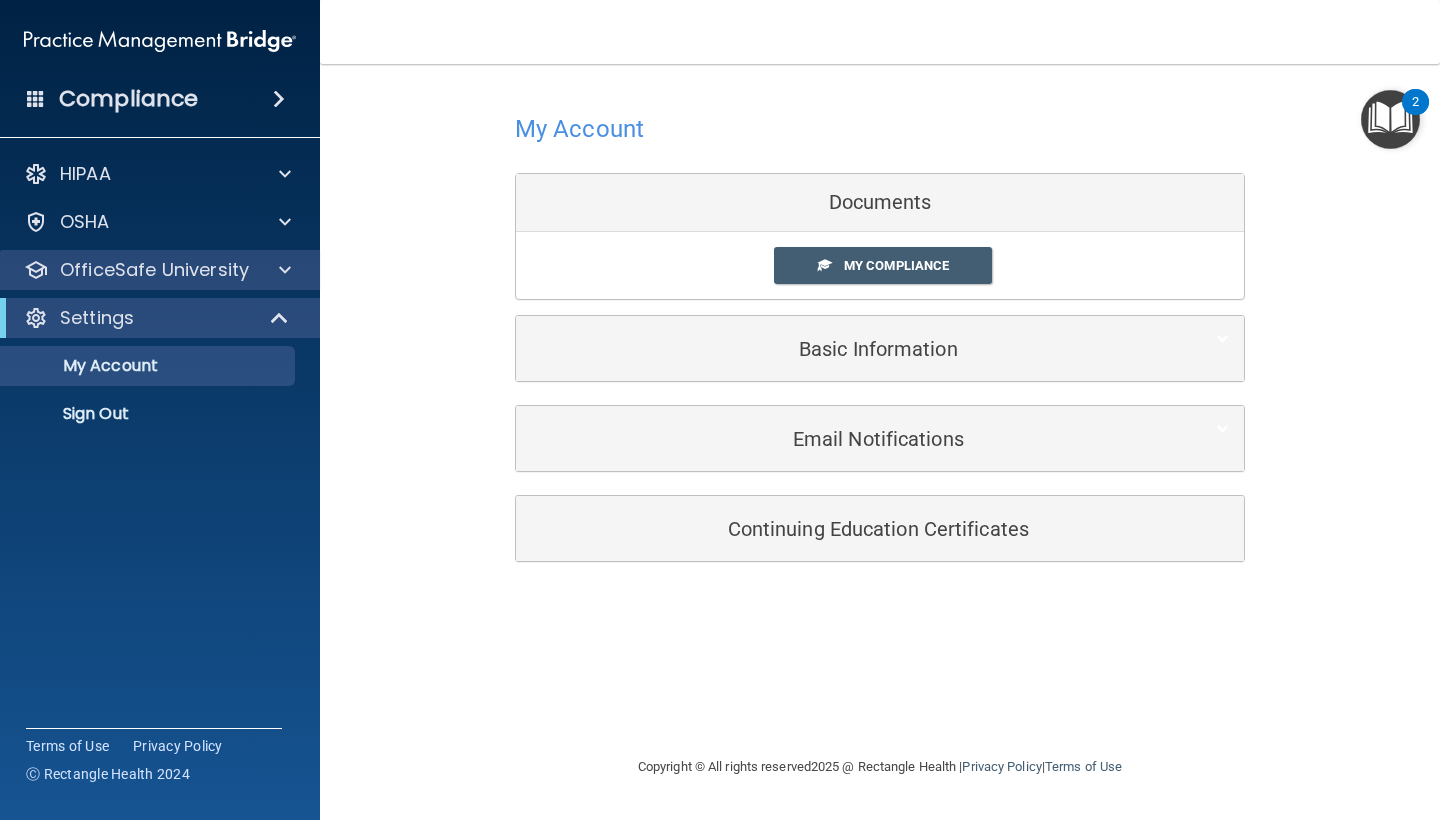 click on "OfficeSafe University" at bounding box center [154, 270] 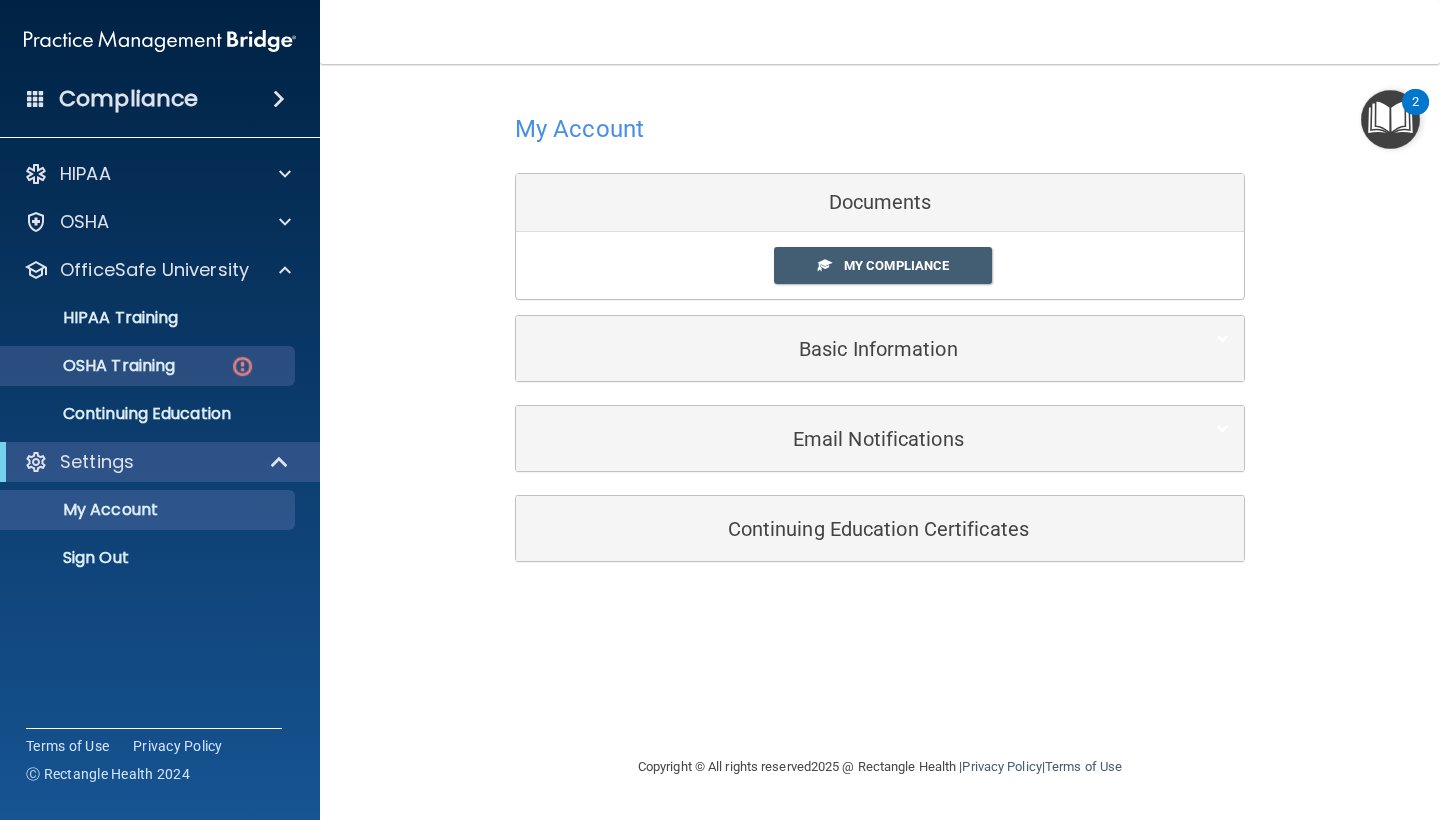 click on "OSHA Training" at bounding box center (94, 366) 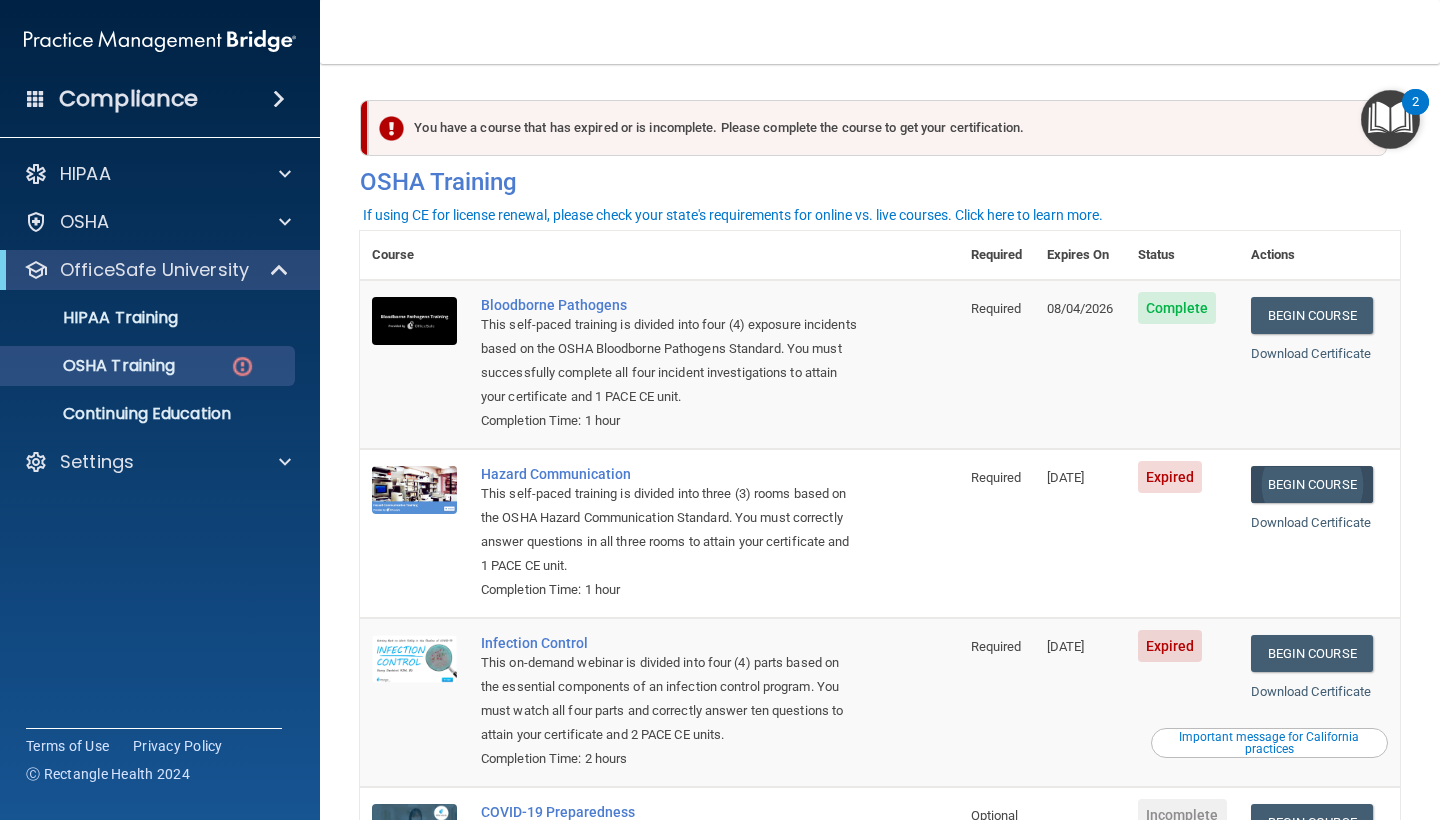 click on "Begin Course" at bounding box center [1312, 484] 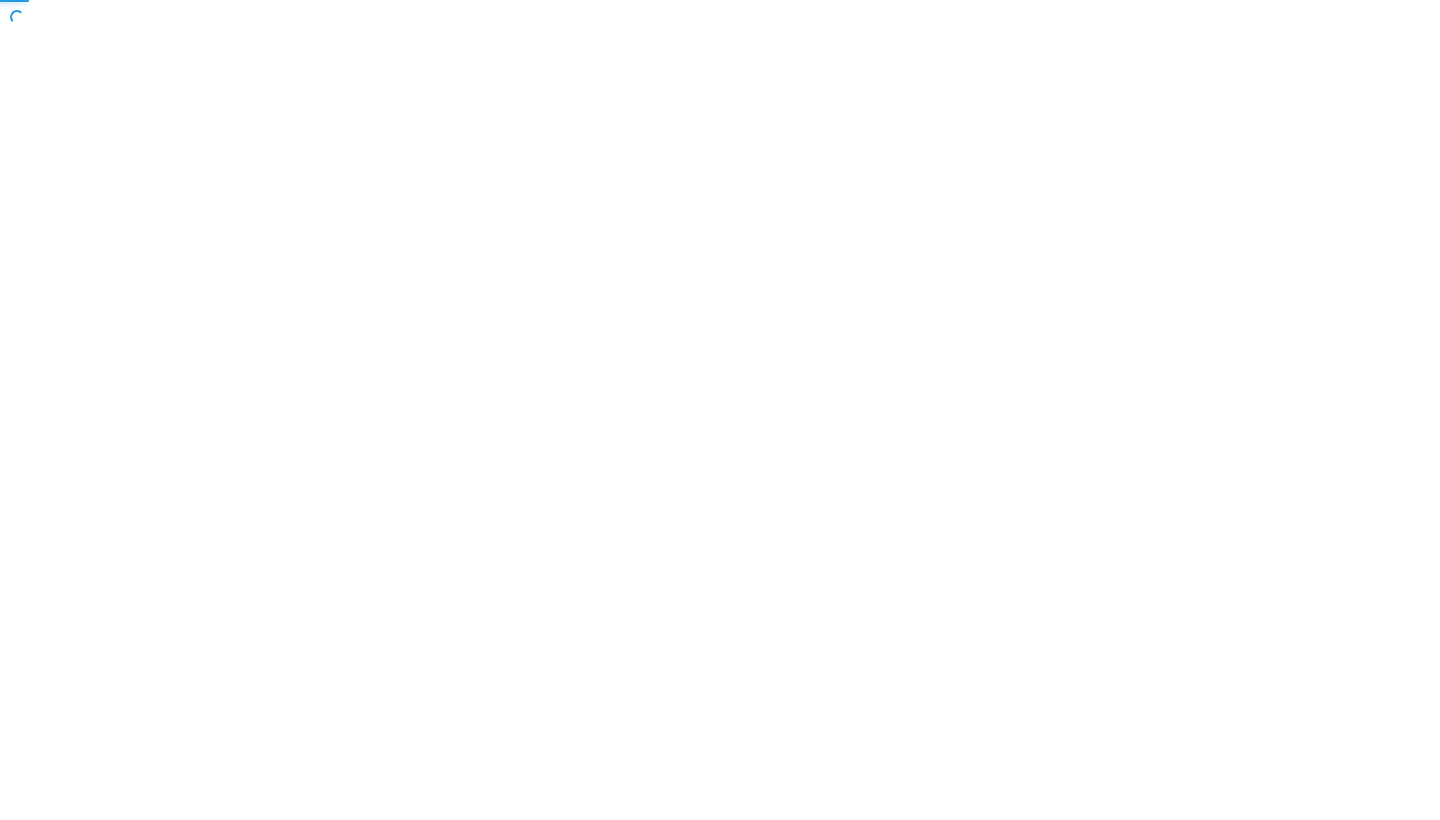 scroll, scrollTop: 0, scrollLeft: 0, axis: both 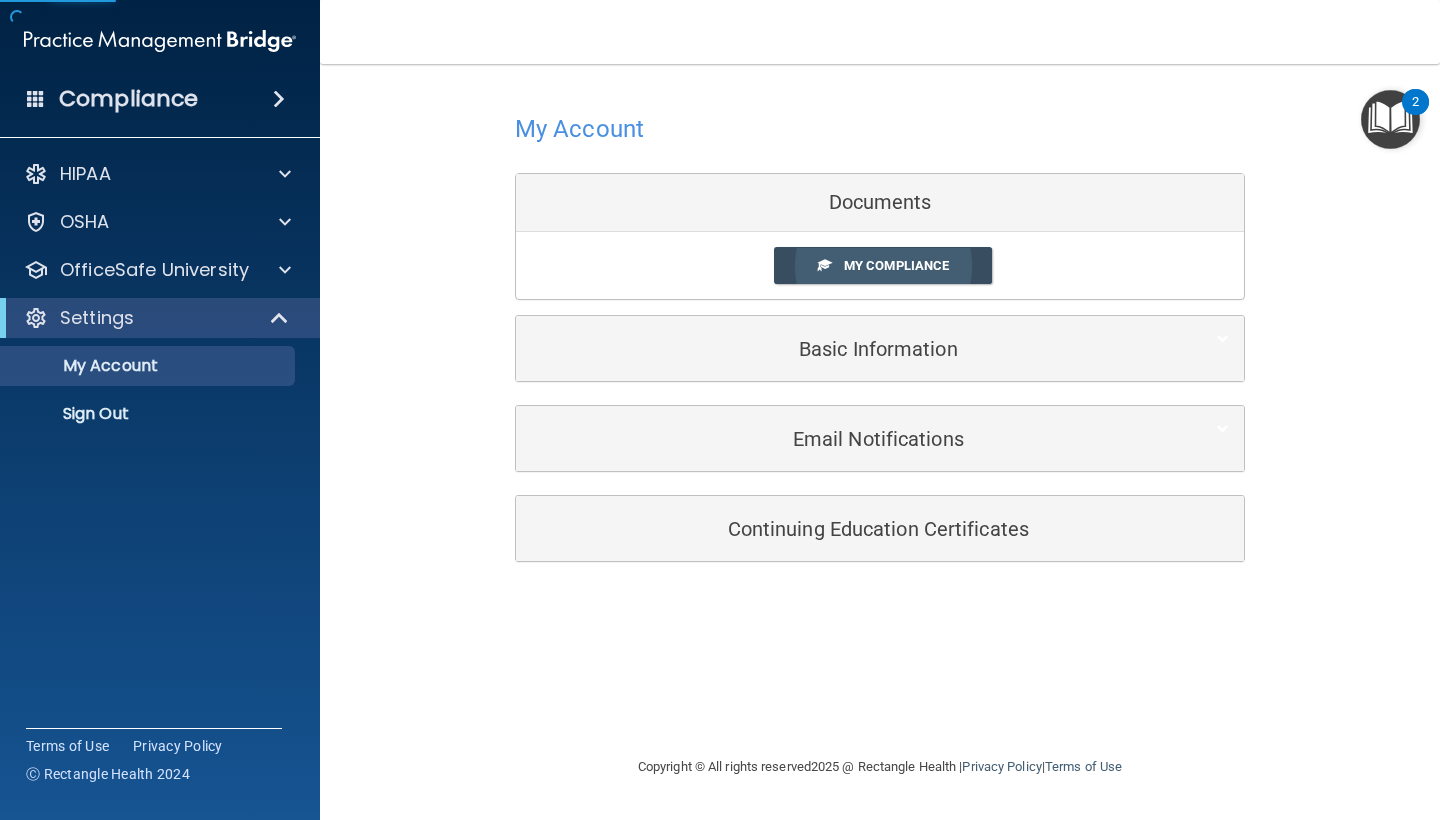 click on "My Compliance" at bounding box center (896, 265) 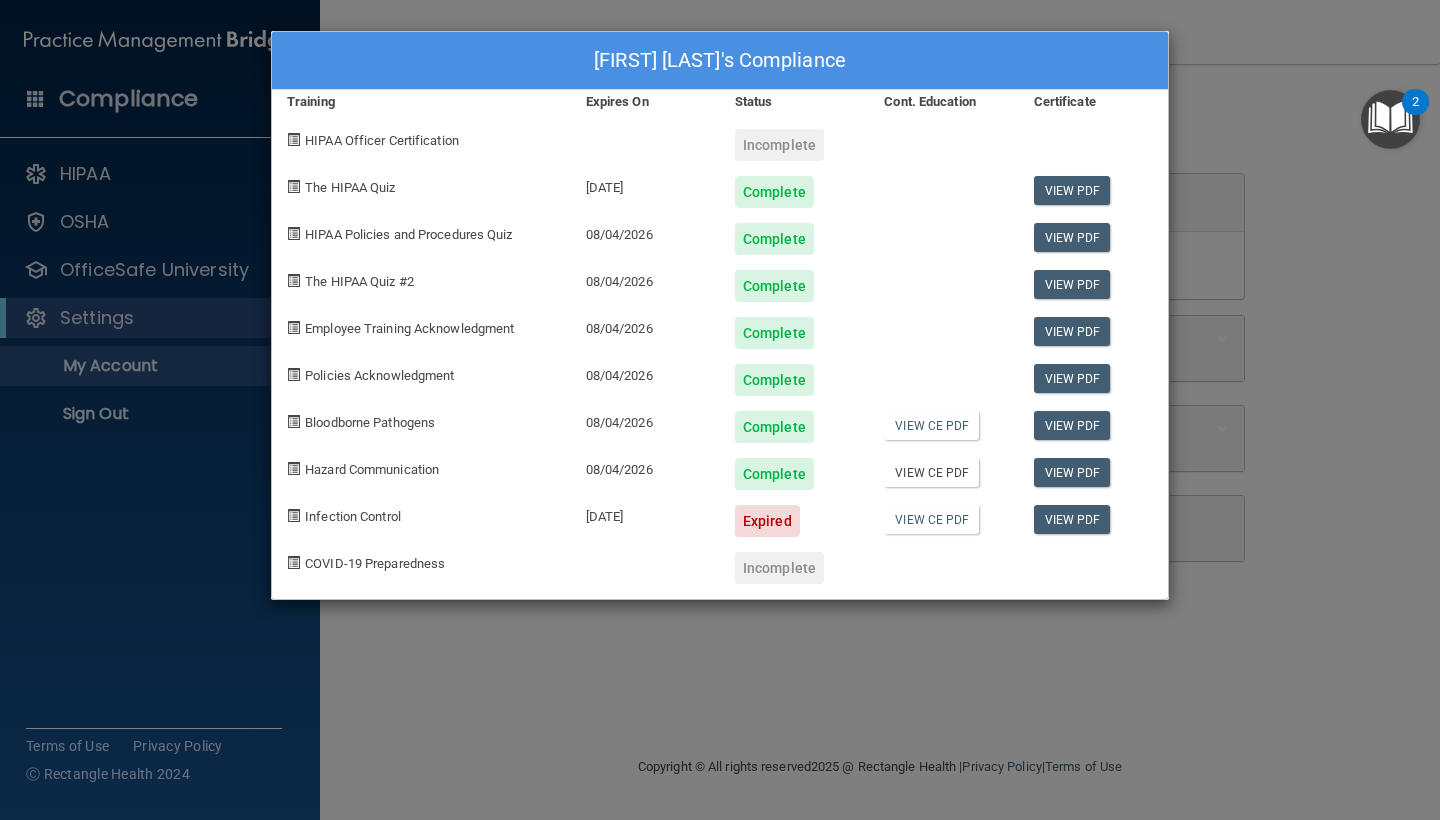 click on "View CE PDF" at bounding box center [931, 472] 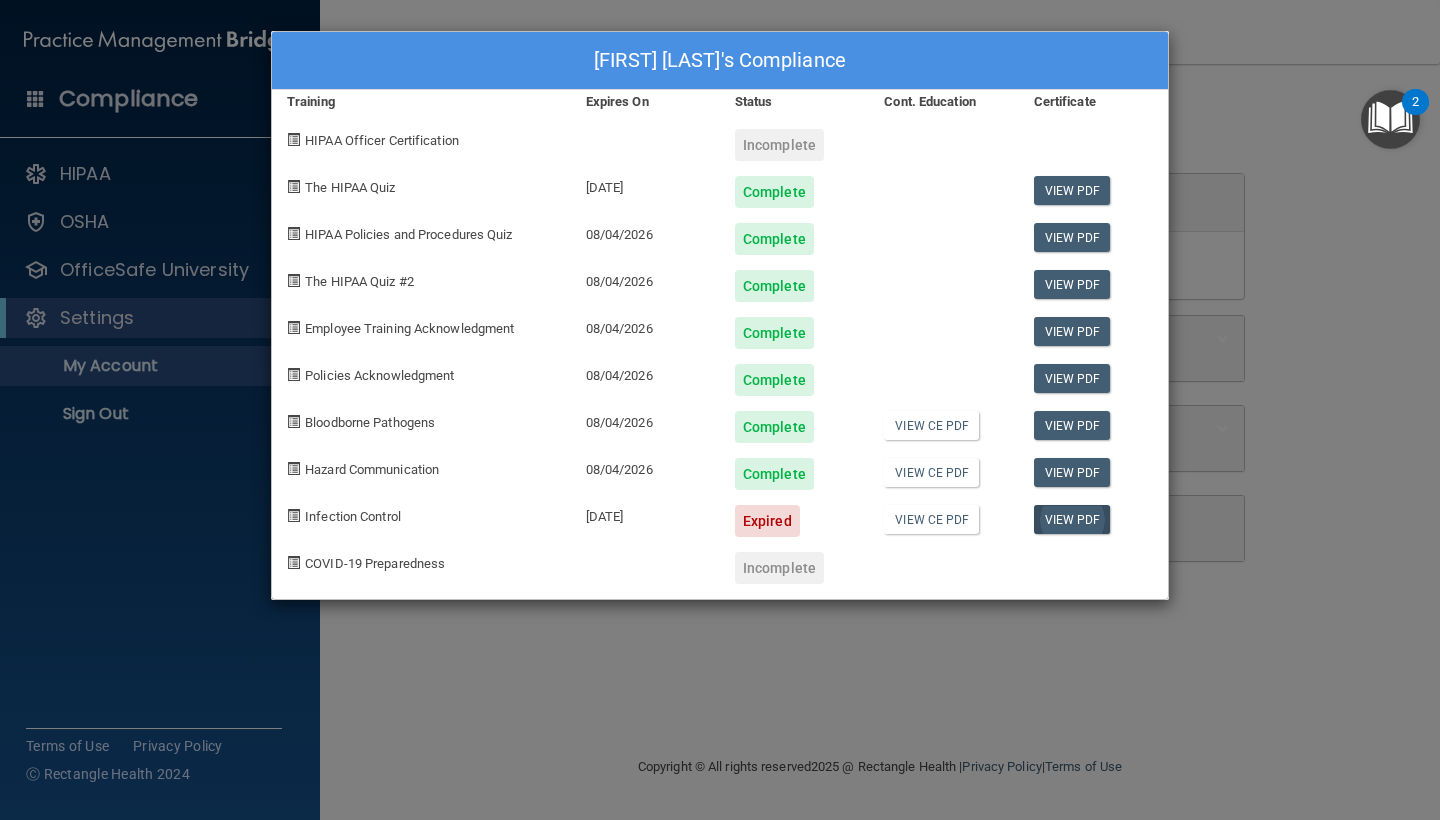 click on "View PDF" at bounding box center (1072, 519) 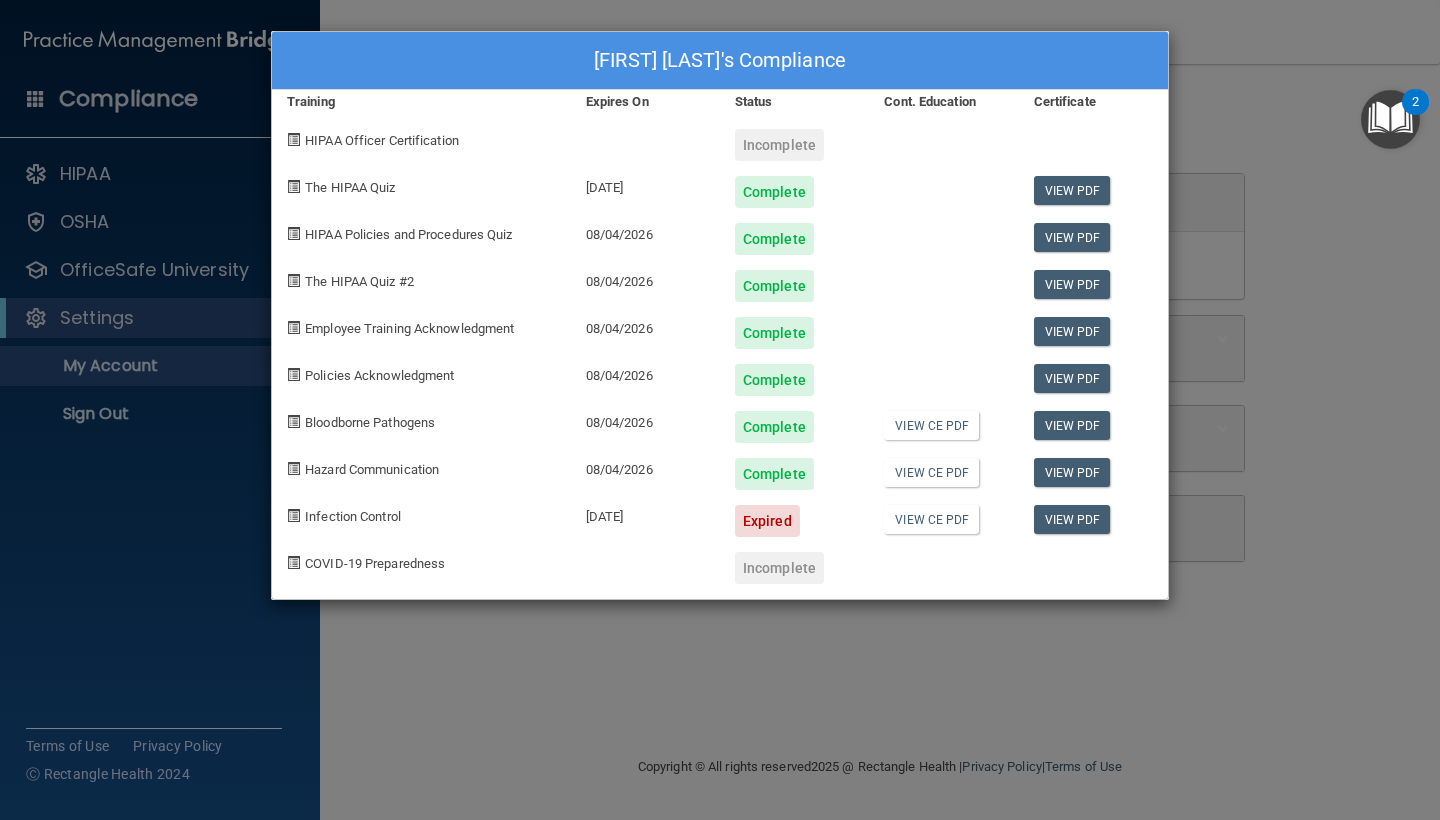 click on "Expired" at bounding box center [767, 521] 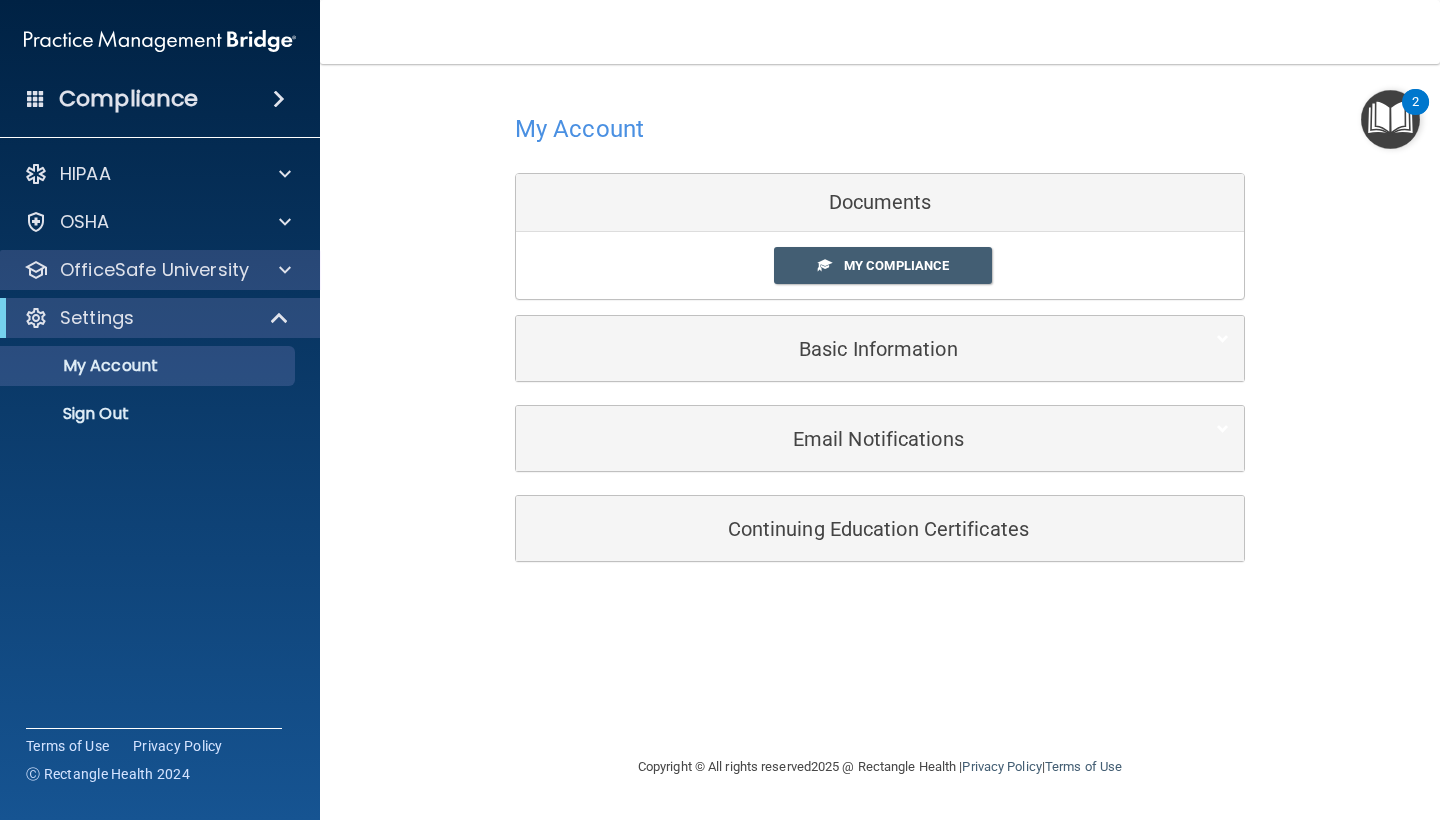 click on "OfficeSafe University" at bounding box center [154, 270] 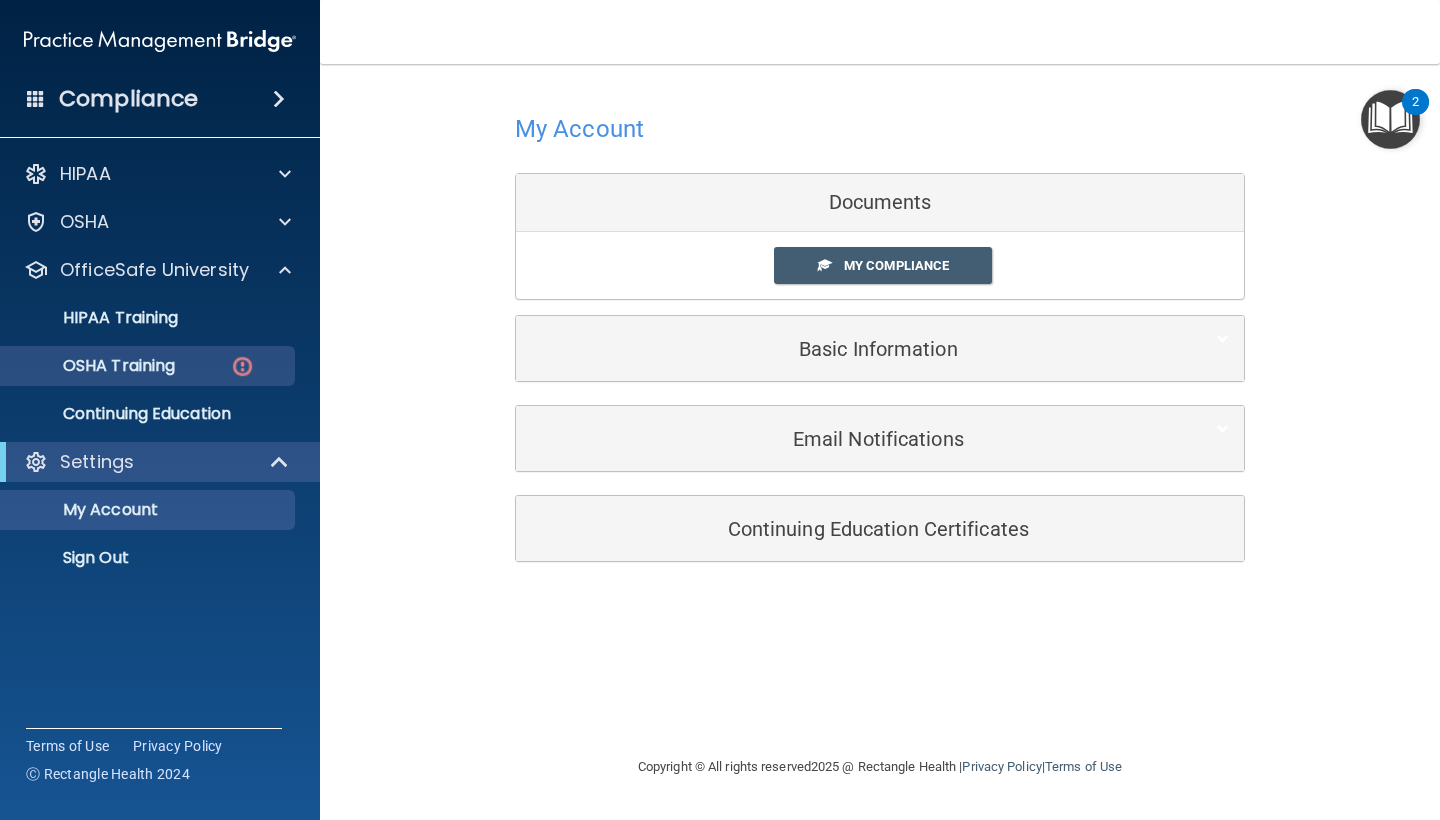 click on "OSHA Training" at bounding box center (94, 366) 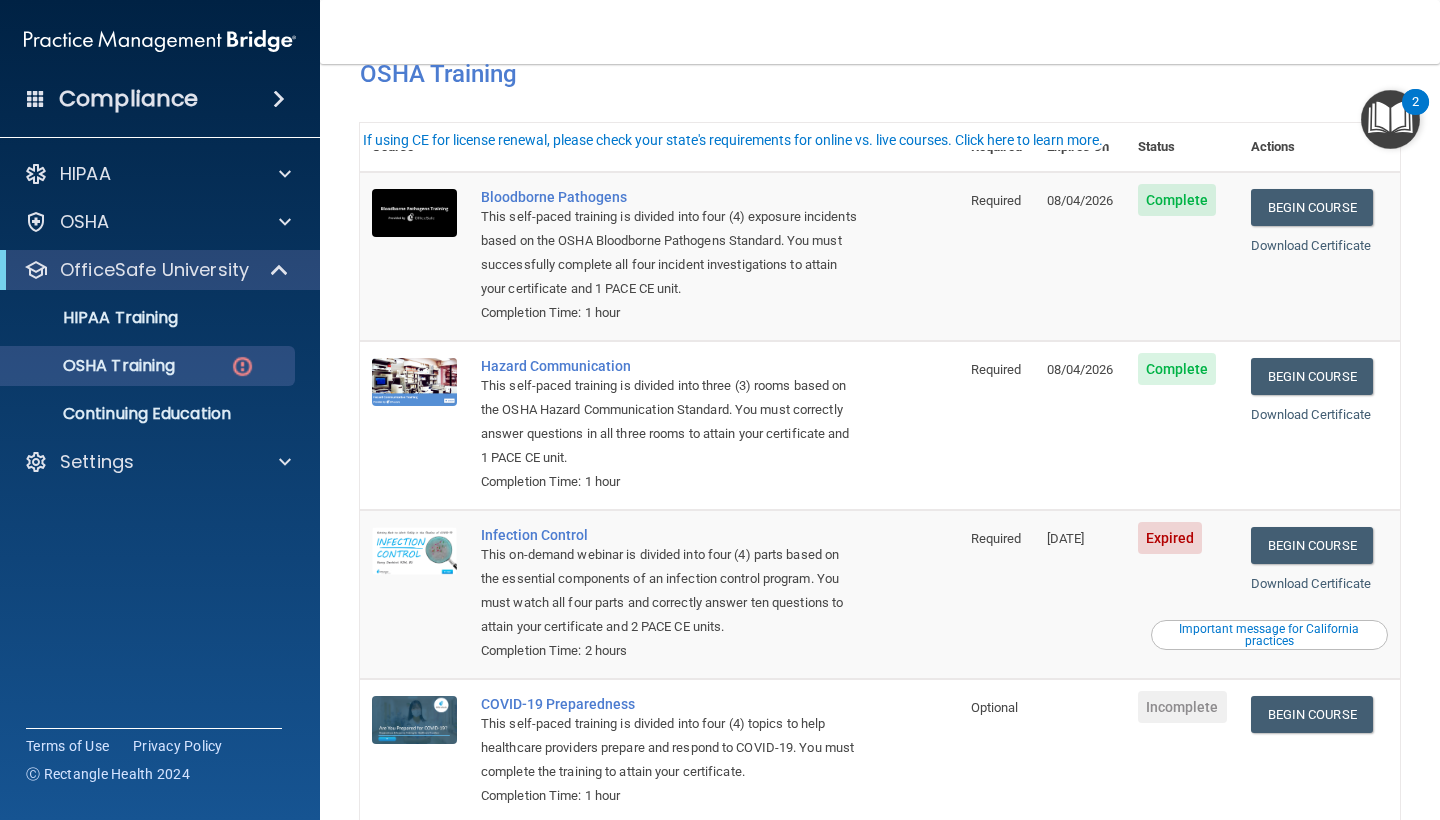 scroll, scrollTop: 112, scrollLeft: 0, axis: vertical 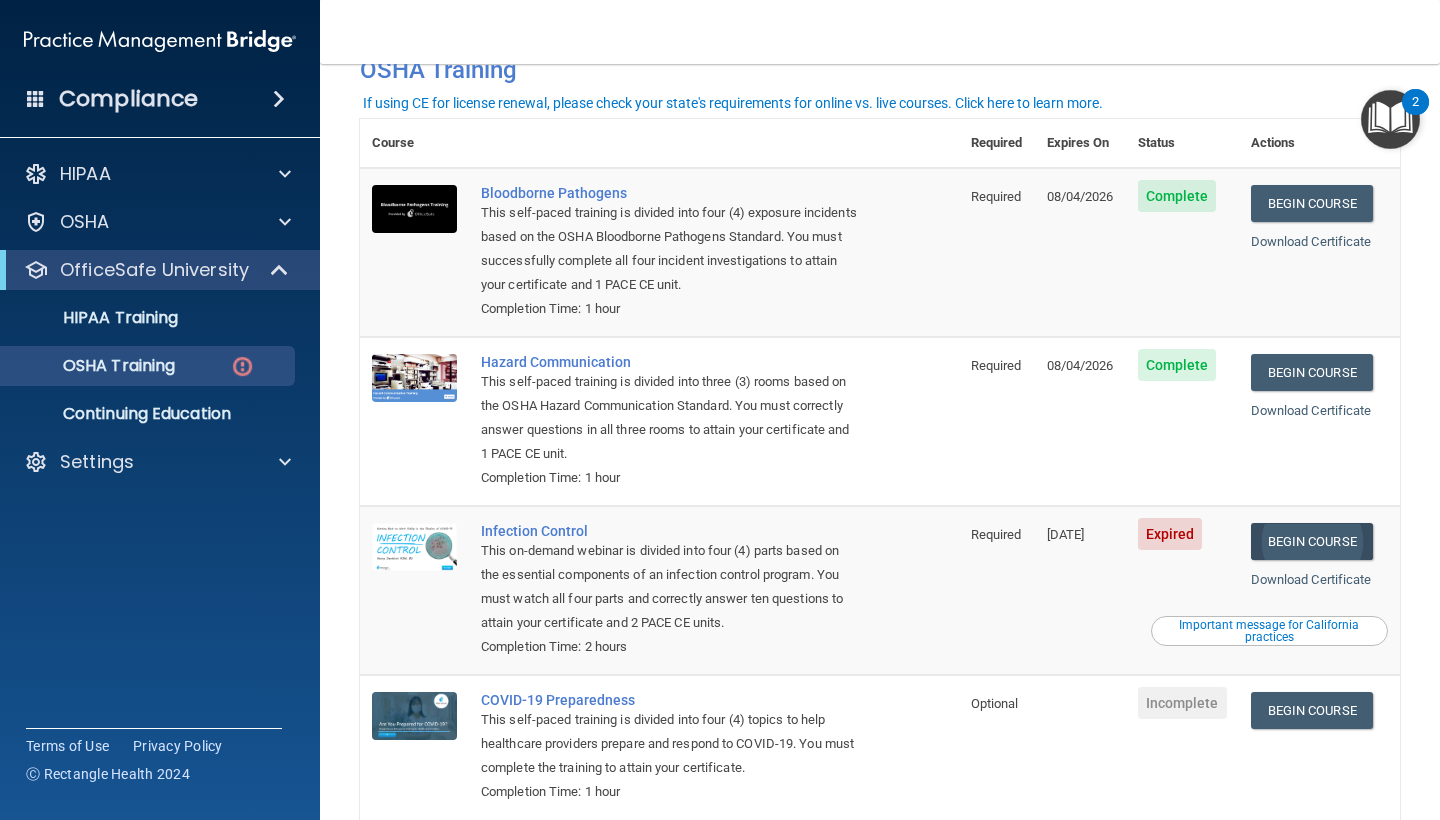 click on "Begin Course" at bounding box center (1312, 541) 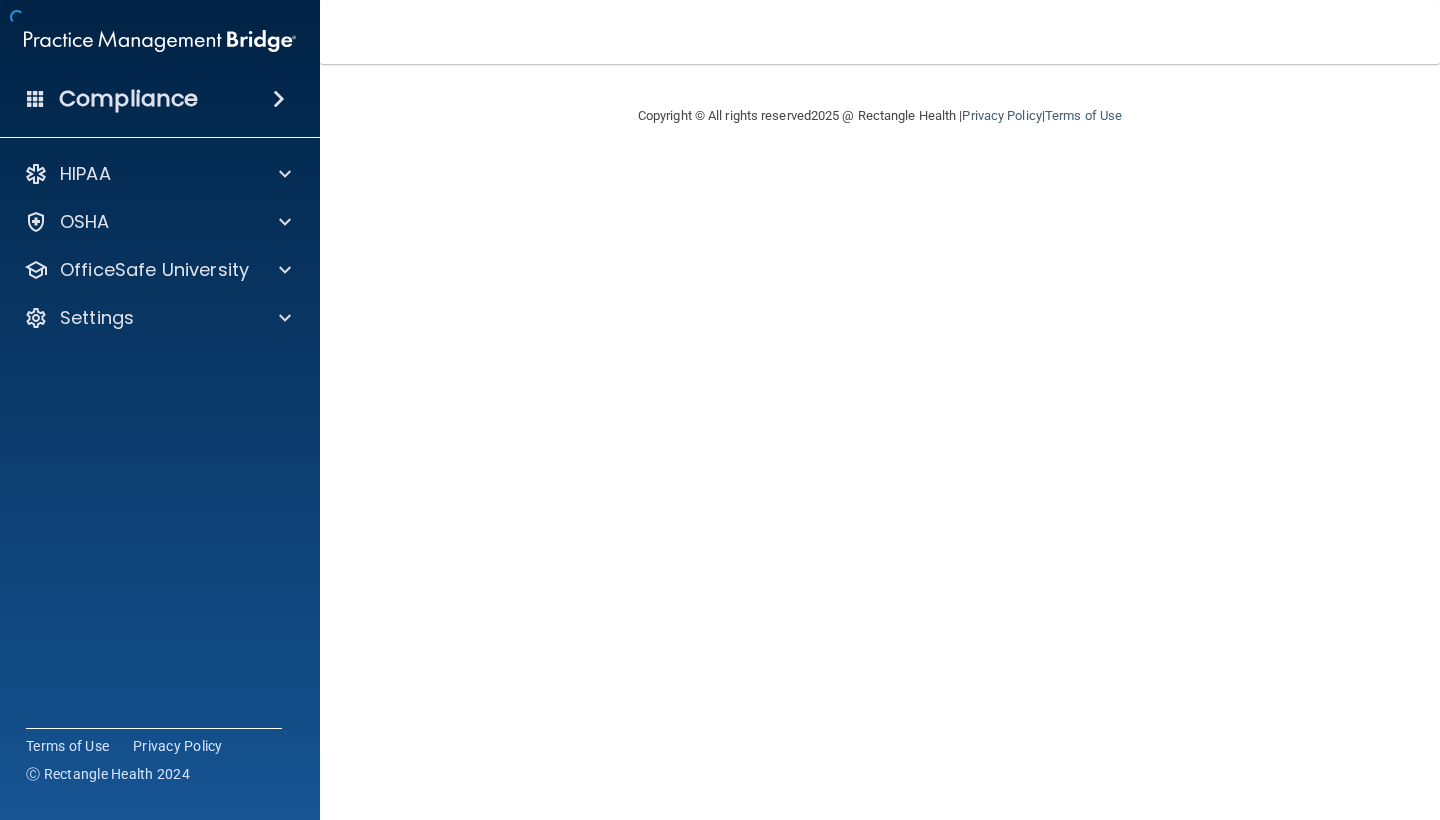 scroll, scrollTop: 0, scrollLeft: 0, axis: both 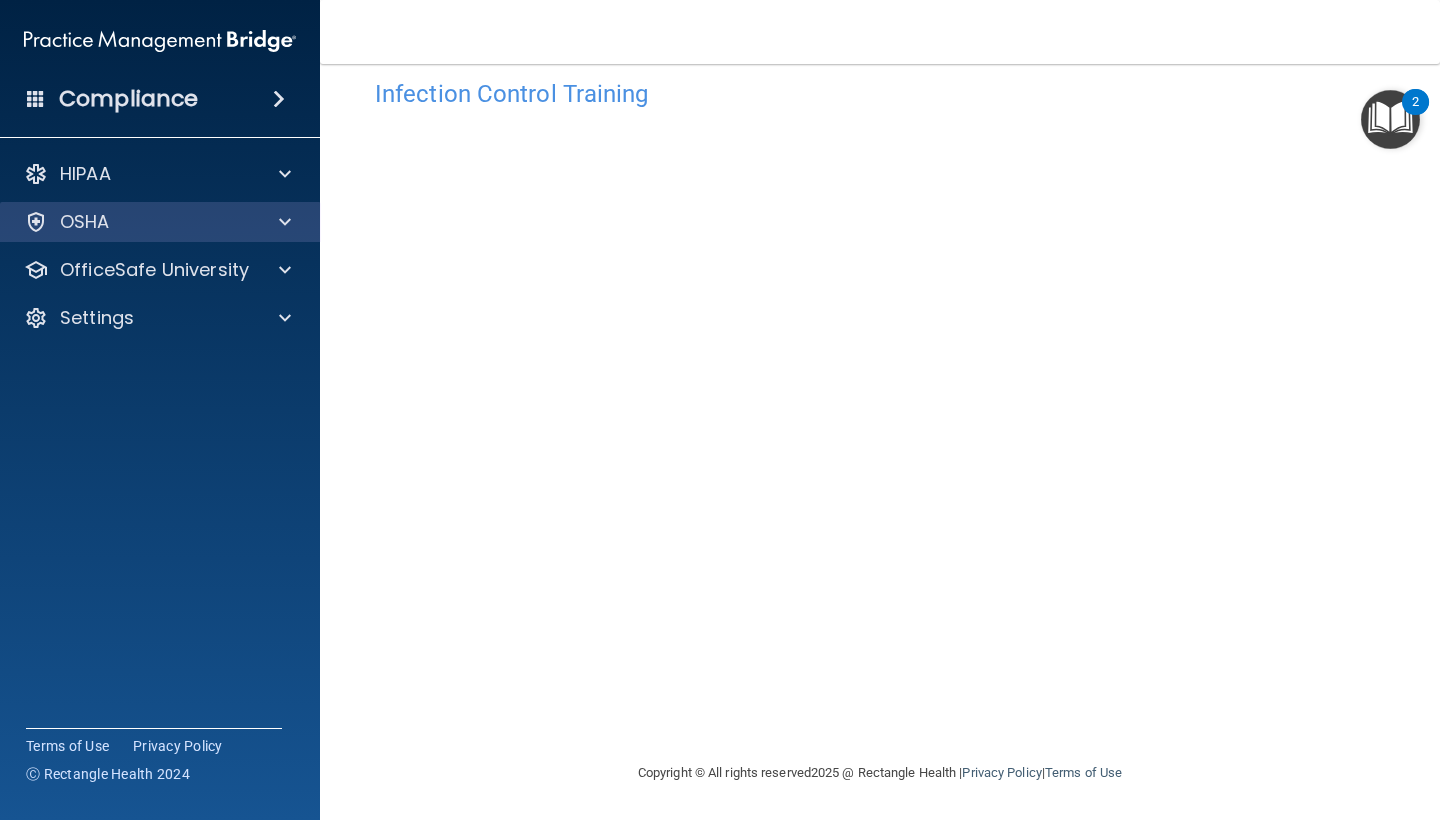 click on "OSHA" at bounding box center (133, 222) 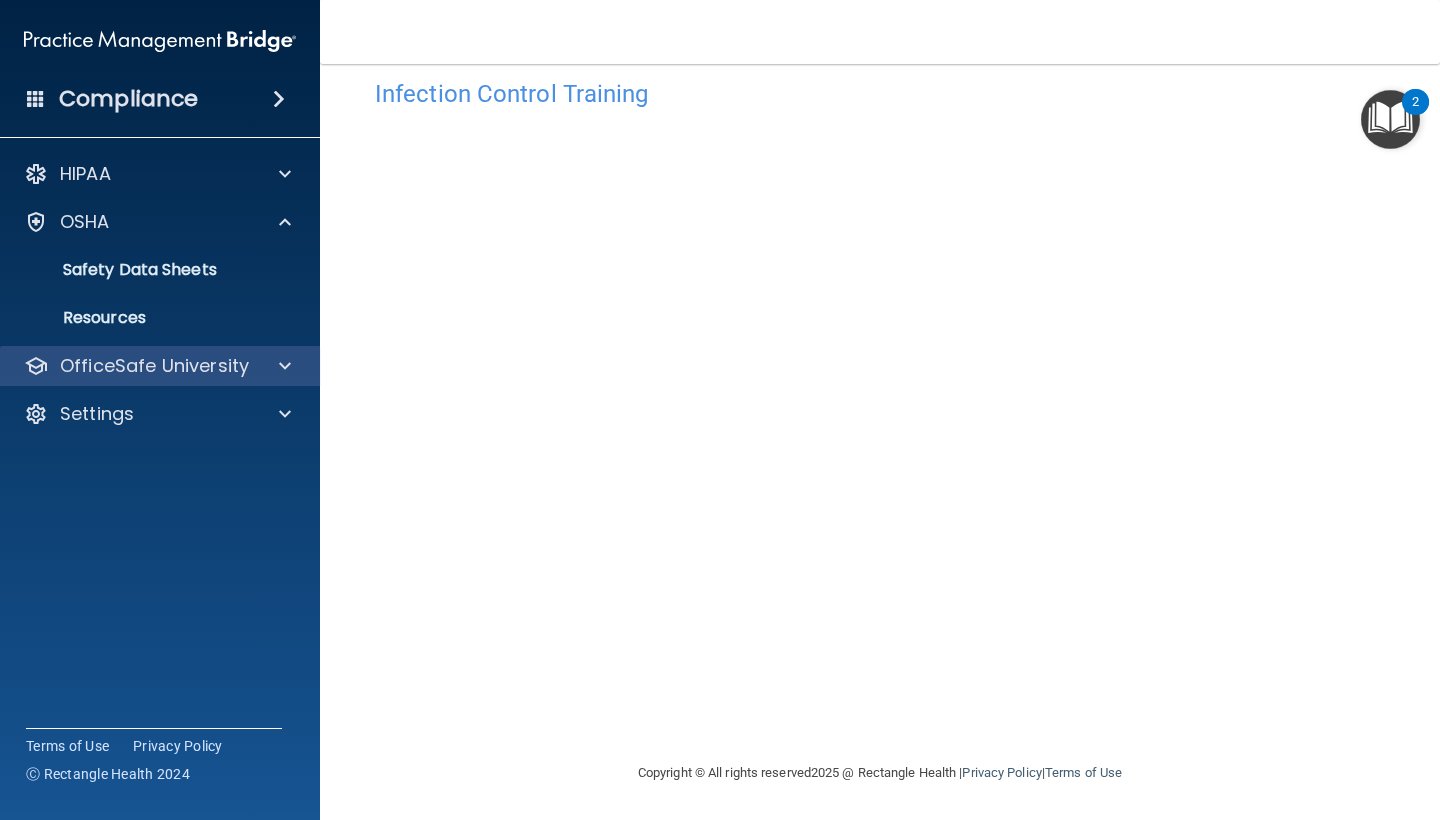 click on "OfficeSafe University" at bounding box center (154, 366) 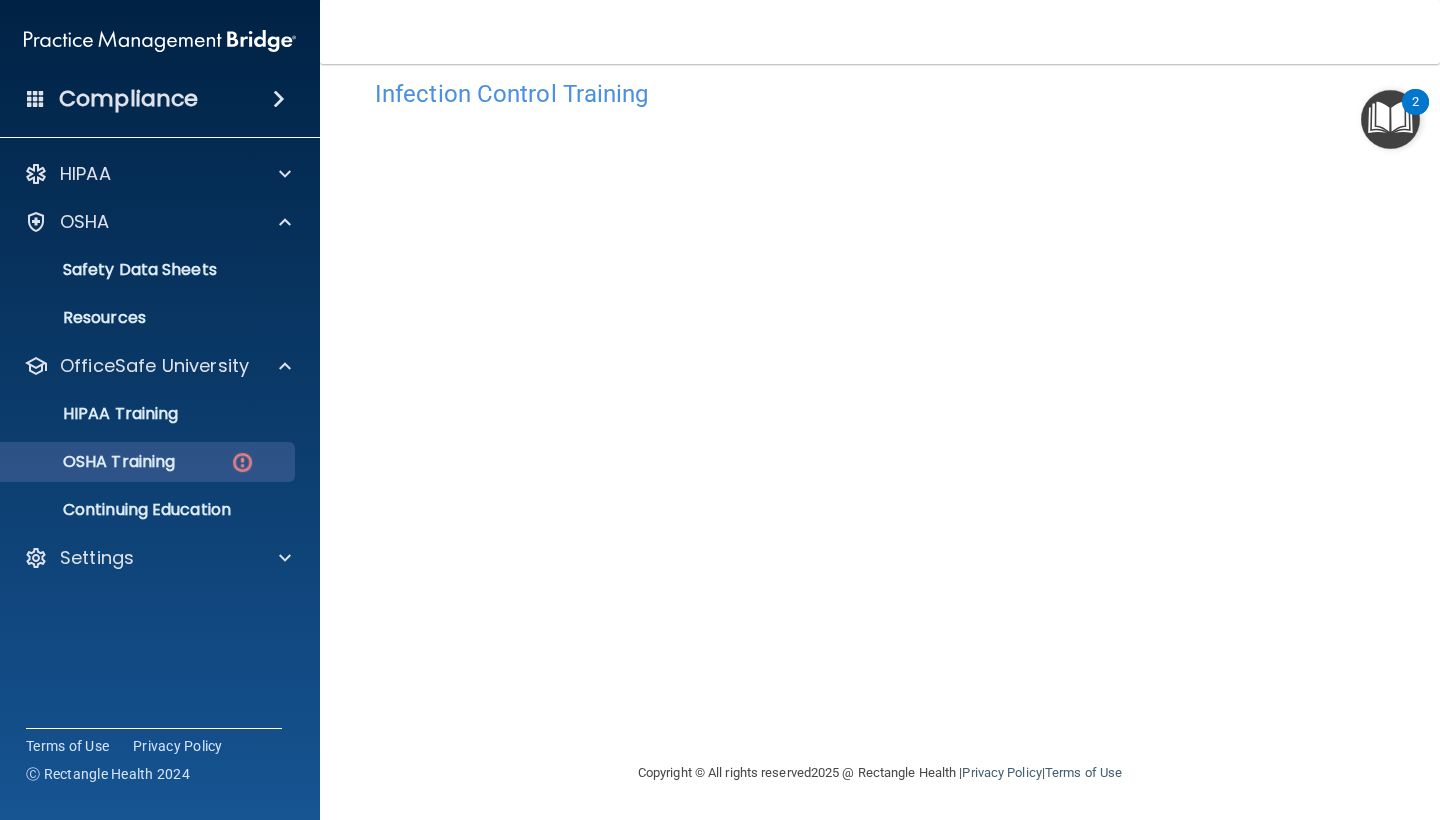 click on "OSHA Training" at bounding box center (137, 462) 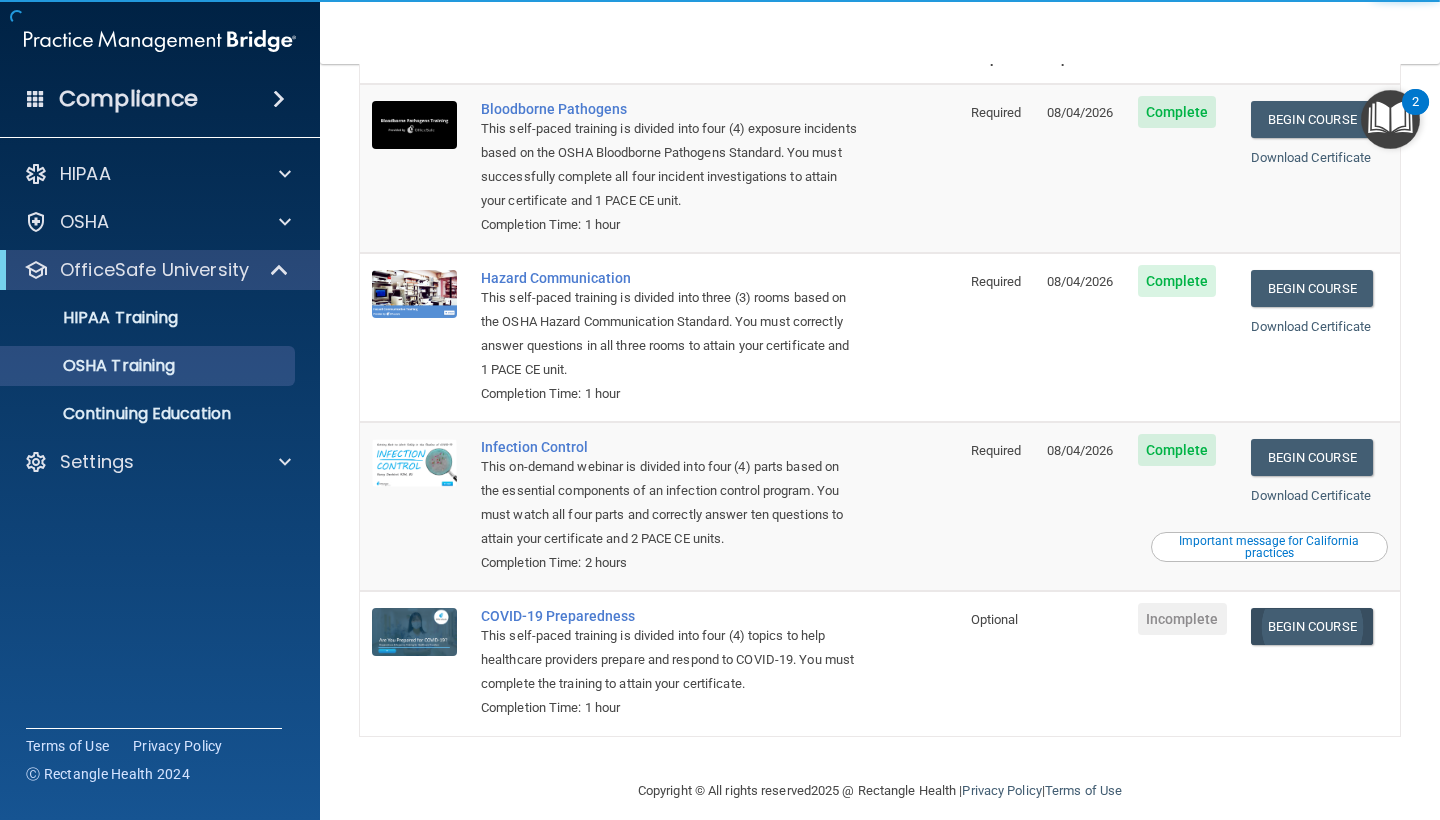 scroll, scrollTop: 139, scrollLeft: 0, axis: vertical 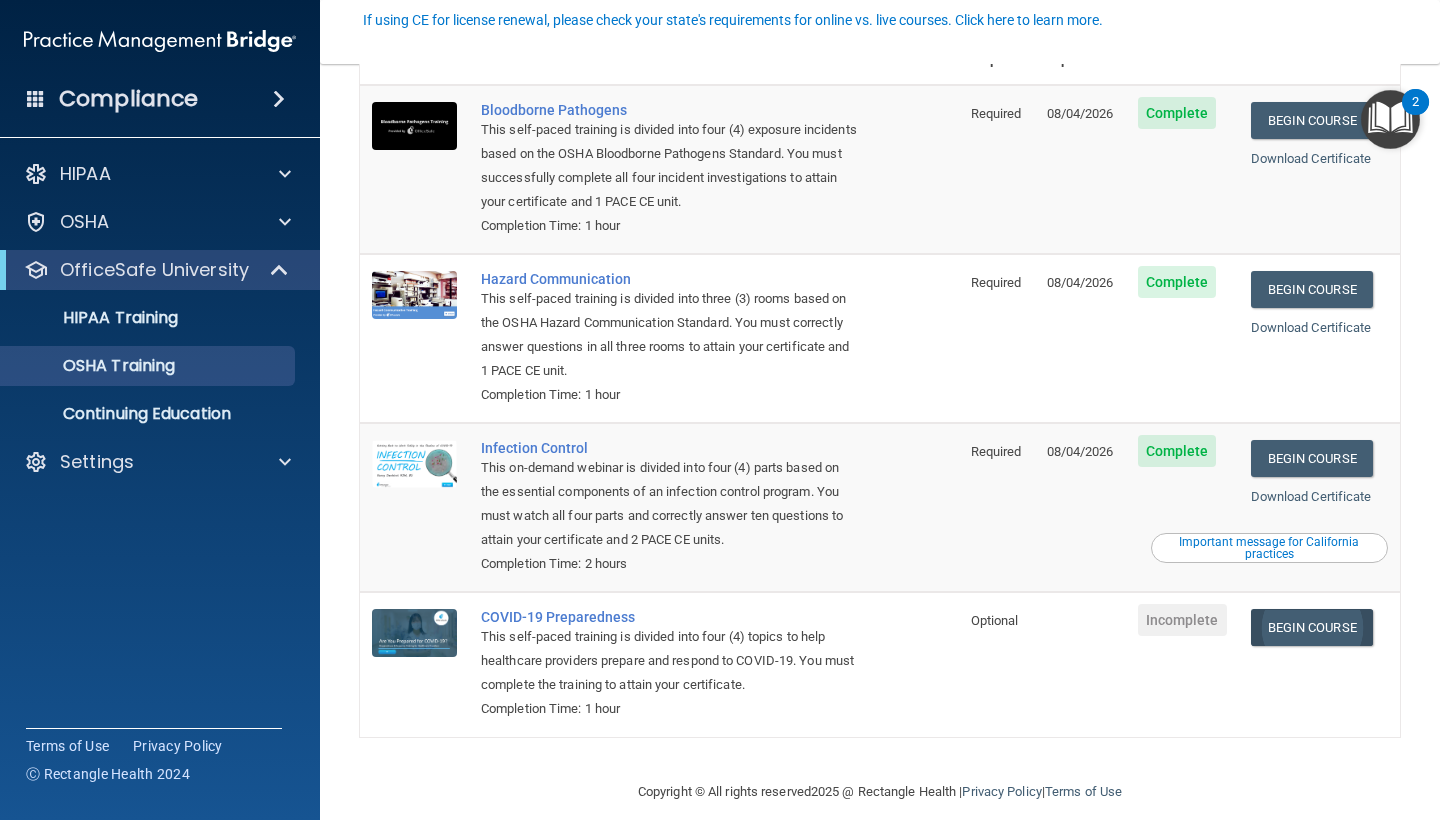 click on "Begin Course" at bounding box center [1312, 627] 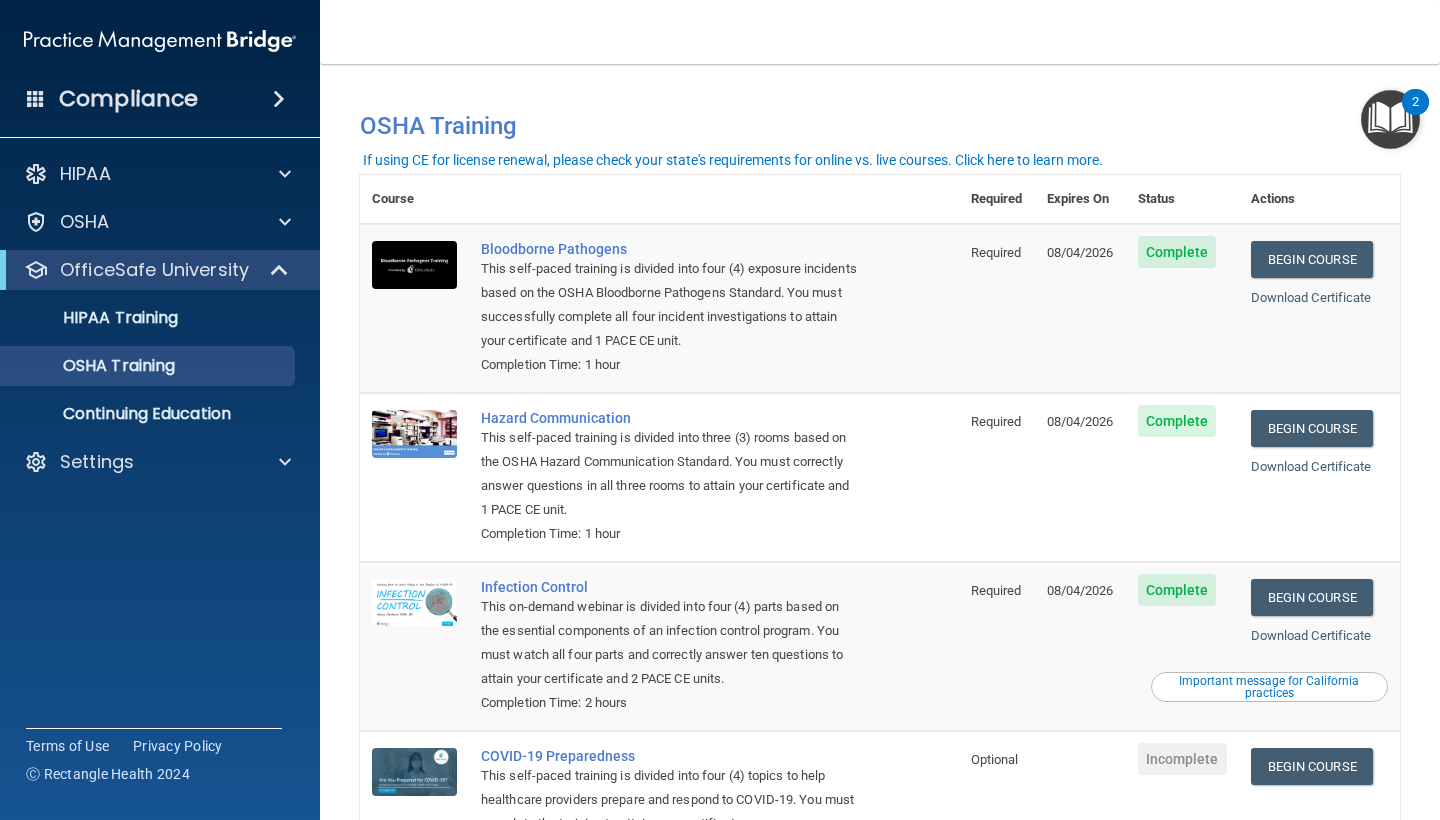 scroll, scrollTop: 0, scrollLeft: 0, axis: both 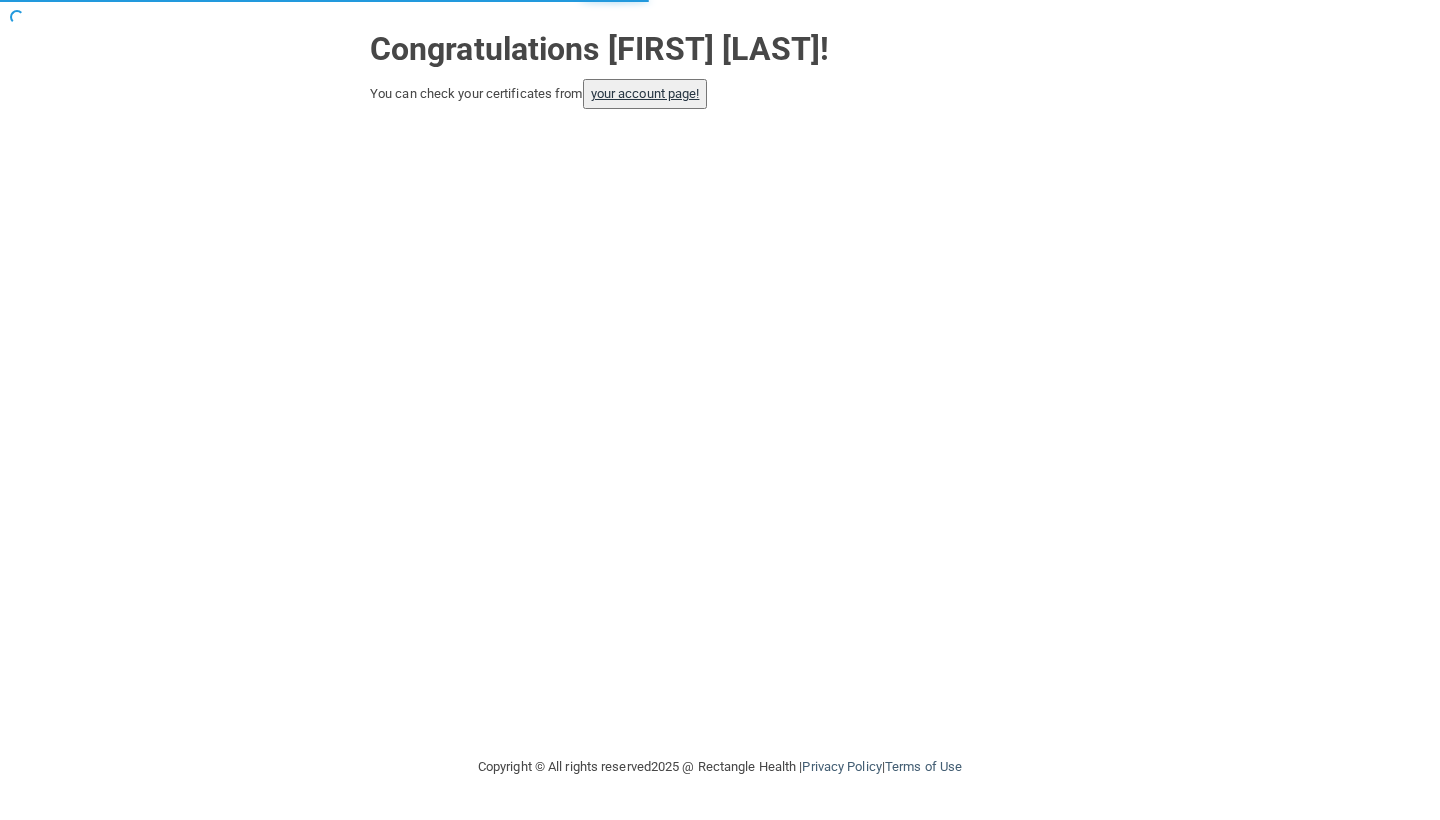 click on "your account page!" at bounding box center [645, 93] 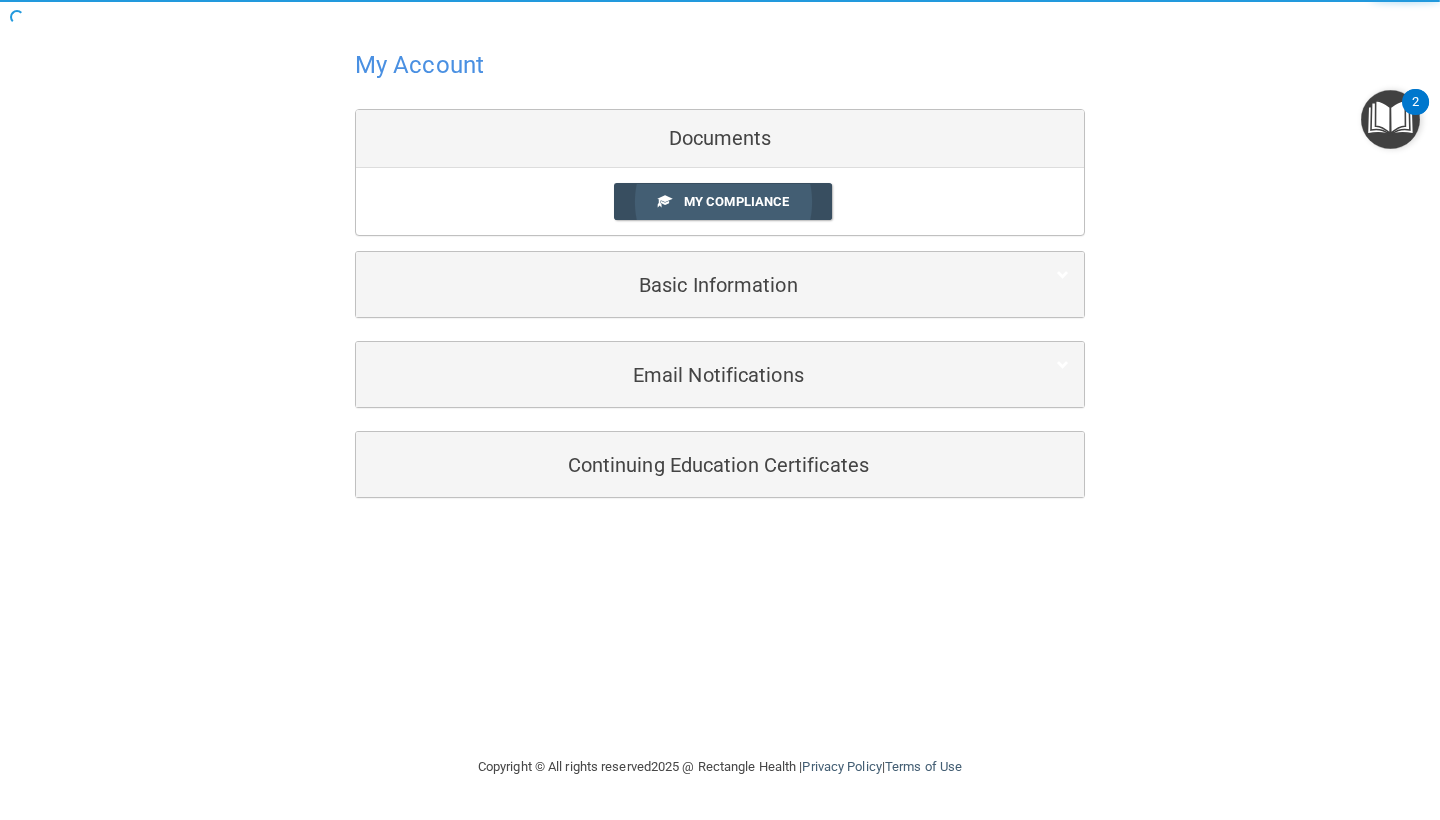 click on "My Compliance" at bounding box center [736, 201] 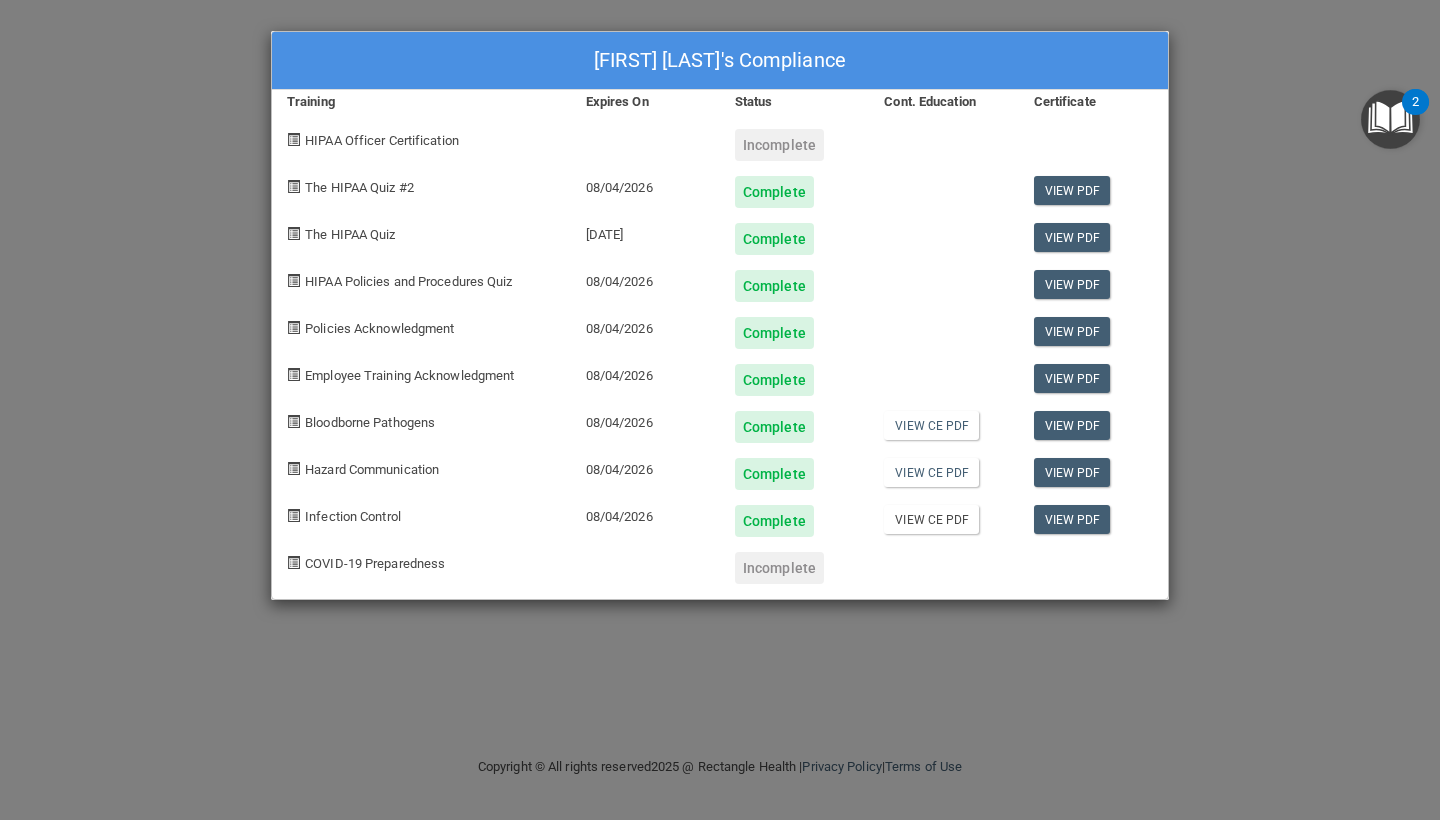 click on "View CE PDF" at bounding box center (931, 519) 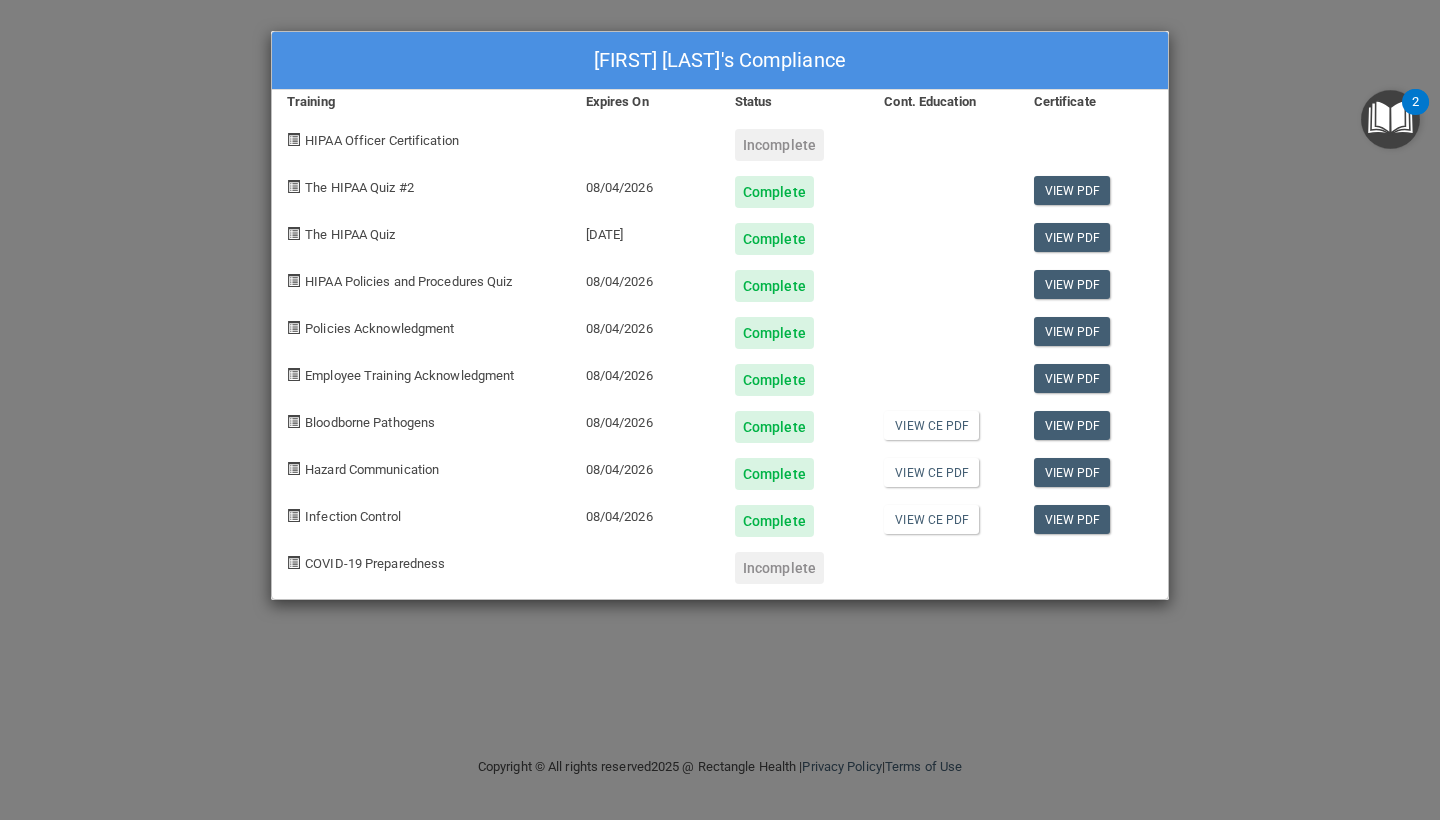 click on "Incomplete" at bounding box center (779, 568) 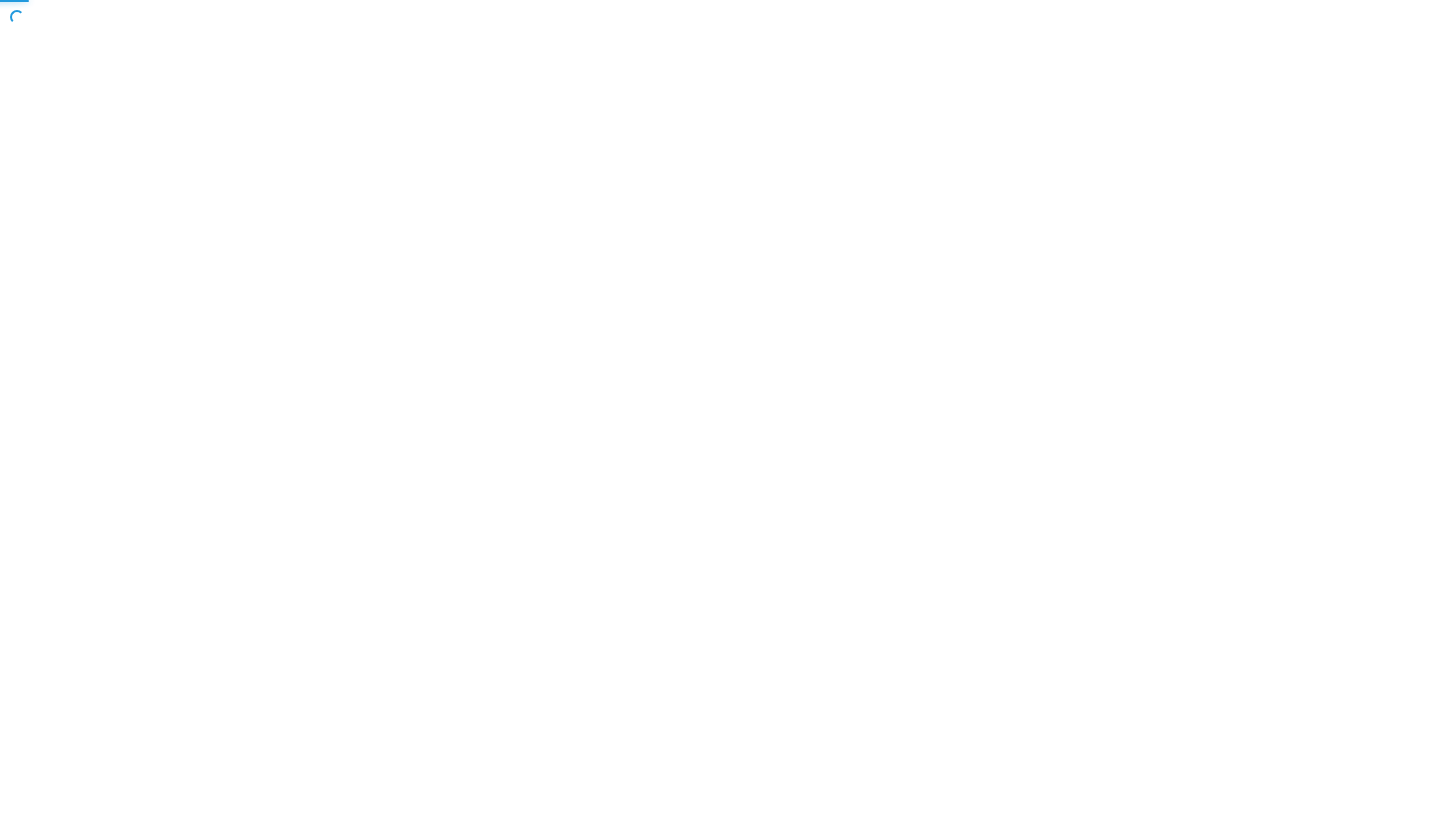 scroll, scrollTop: 0, scrollLeft: 0, axis: both 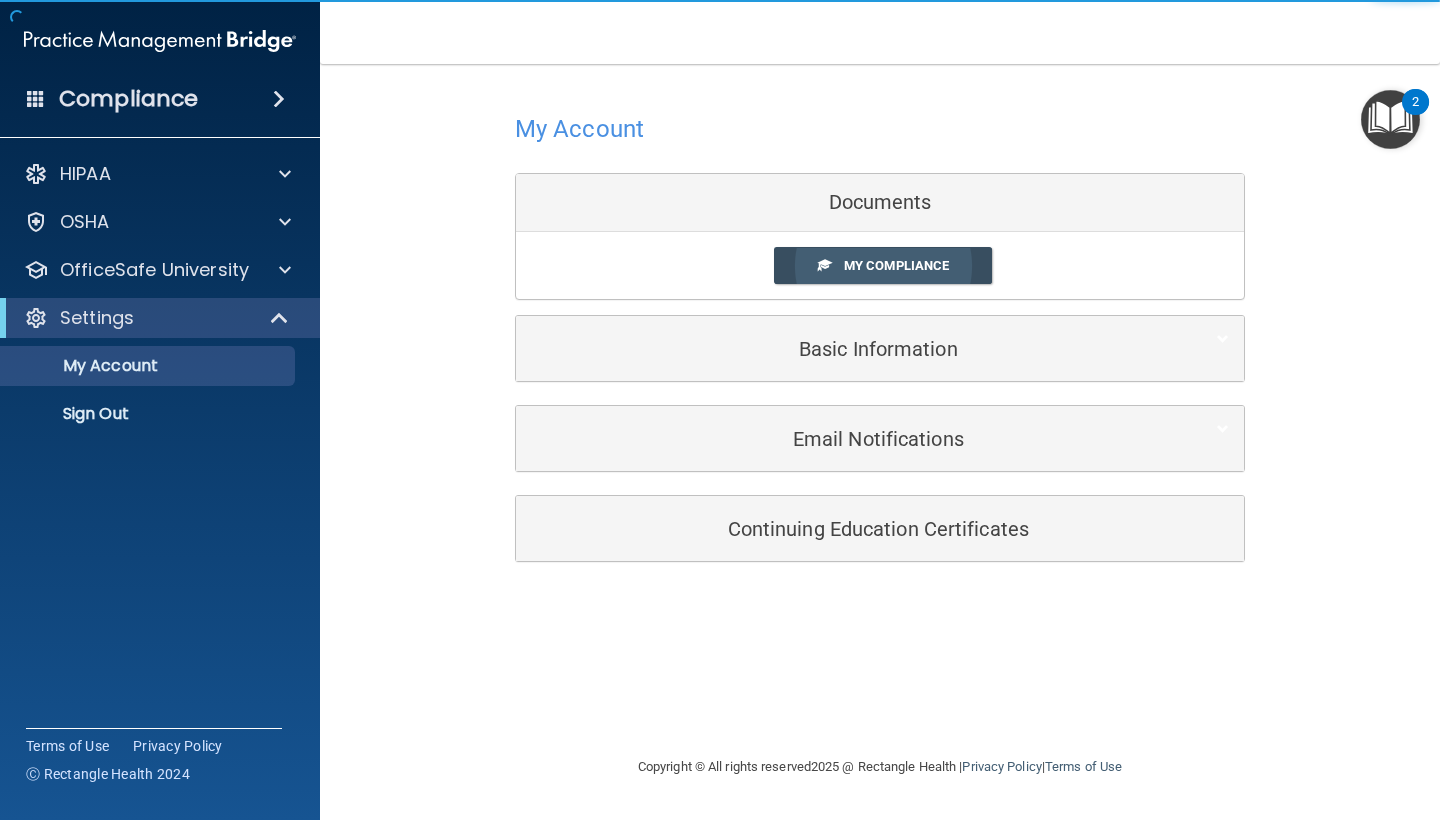 click on "My Compliance" at bounding box center [896, 265] 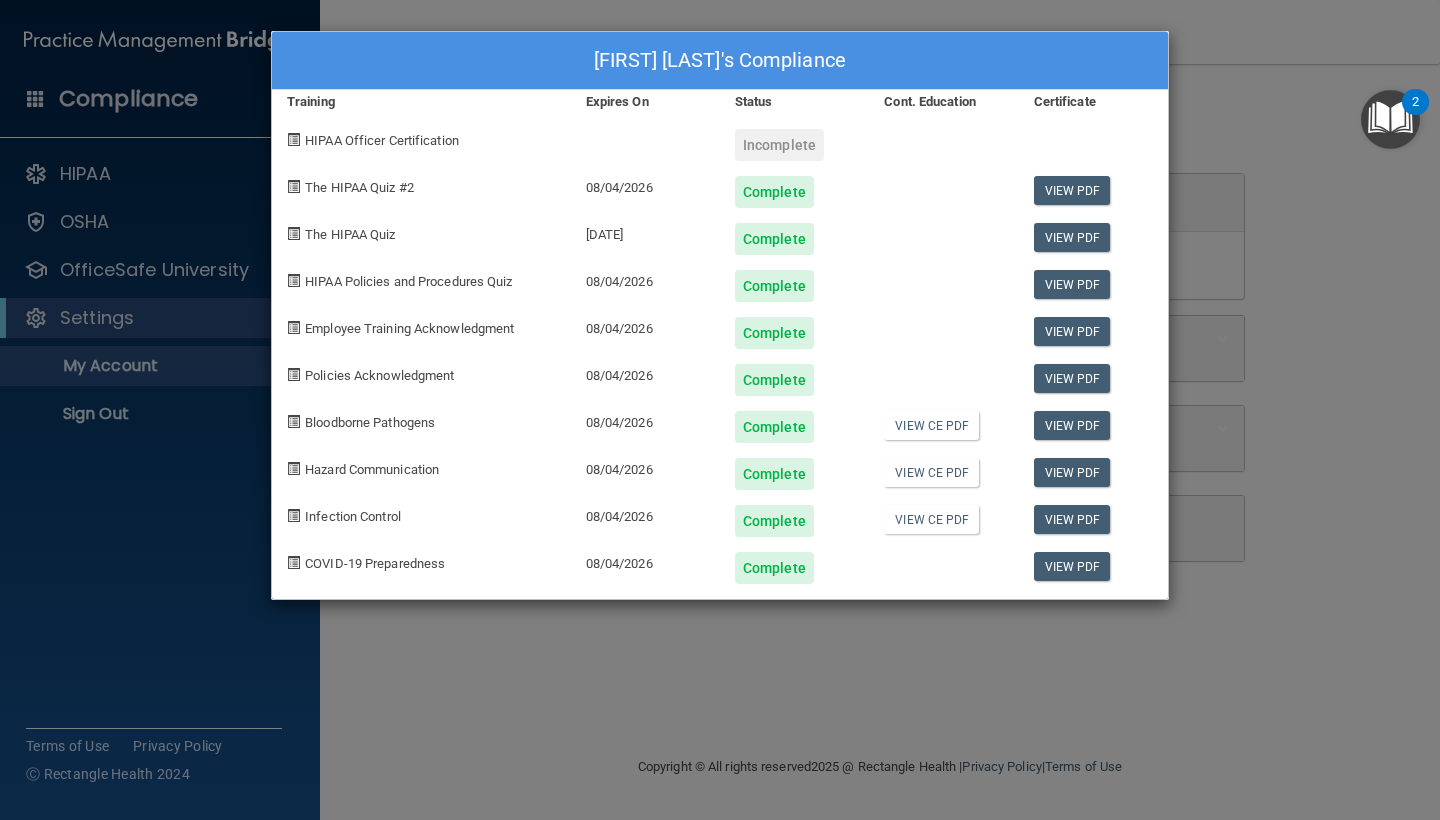 click on "[LAST] [LAST]'s Compliance Training Expires On Status Cont. Education Certificate HIPAA Officer Certification Incomplete The HIPAA Quiz #2 [DATE] Complete View PDF The HIPAA Quiz [DATE] Complete View PDF HIPAA Policies and Procedures Quiz [DATE] Complete View PDF Employee Training Acknowledgment [DATE] Complete View PDF Policies Acknowledgment [DATE] Complete View PDF Bloodborne Pathogens [DATE] Complete View CE PDF View PDF Hazard Communication [DATE] Complete View CE PDF View PDF Infection Control [DATE] Complete View CE PDF View PDF COVID-19 Preparedness [DATE] Complete View PDF" at bounding box center (720, 410) 